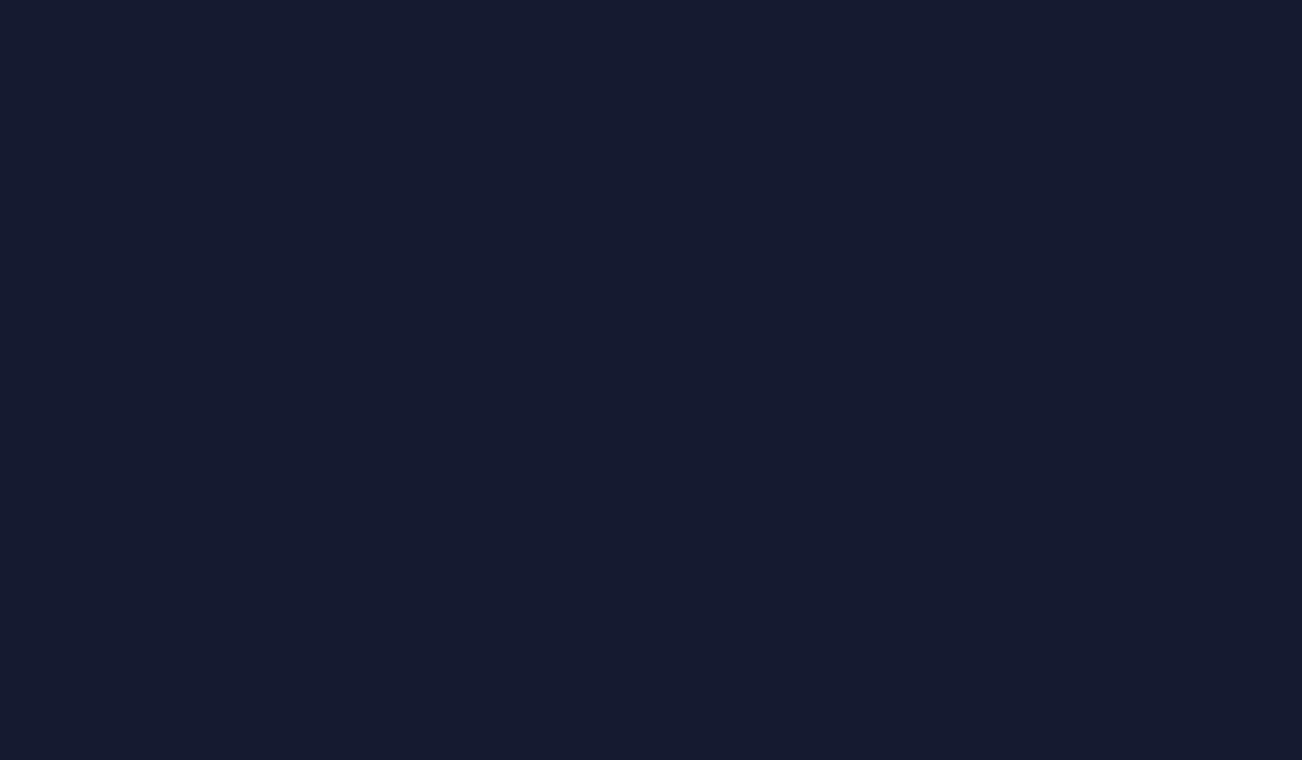 scroll, scrollTop: 0, scrollLeft: 0, axis: both 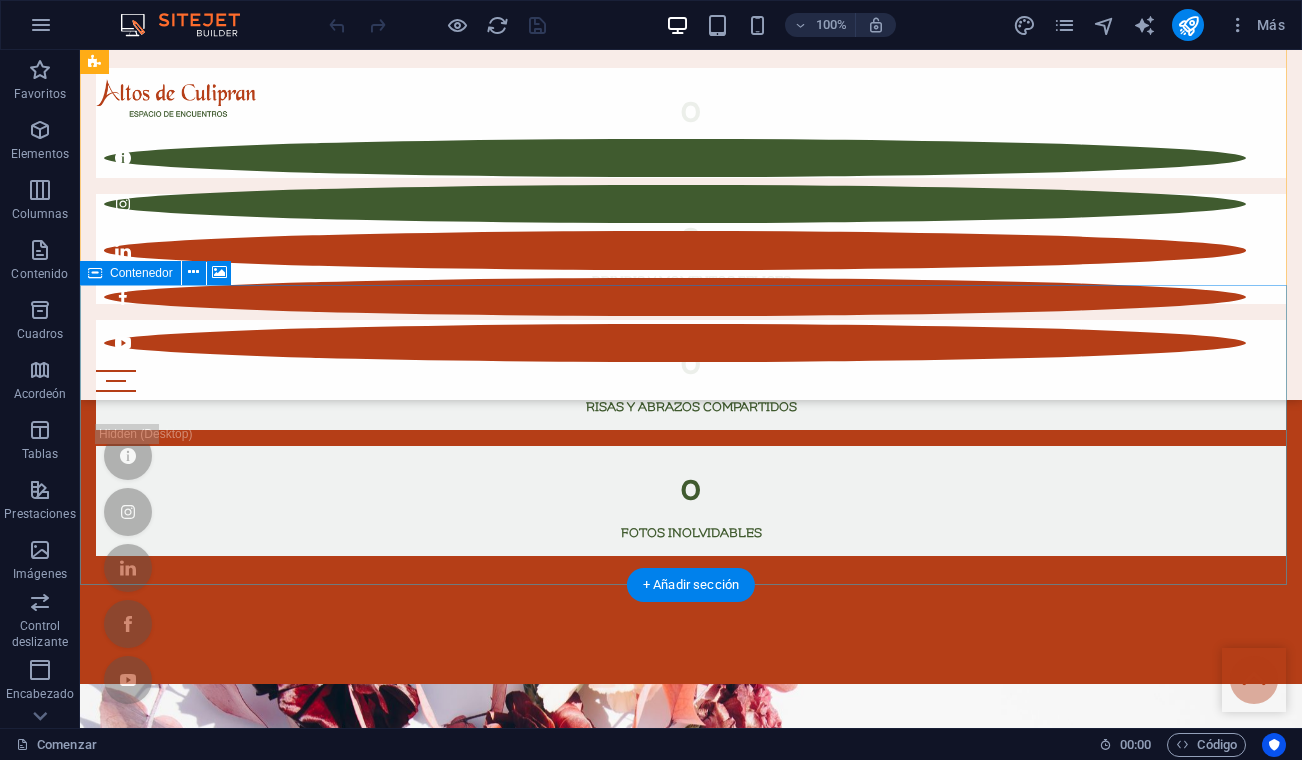 click on "Suelta el contenido aquí o  Añadir elementos  Pegar portapapeles" at bounding box center [691, 11698] 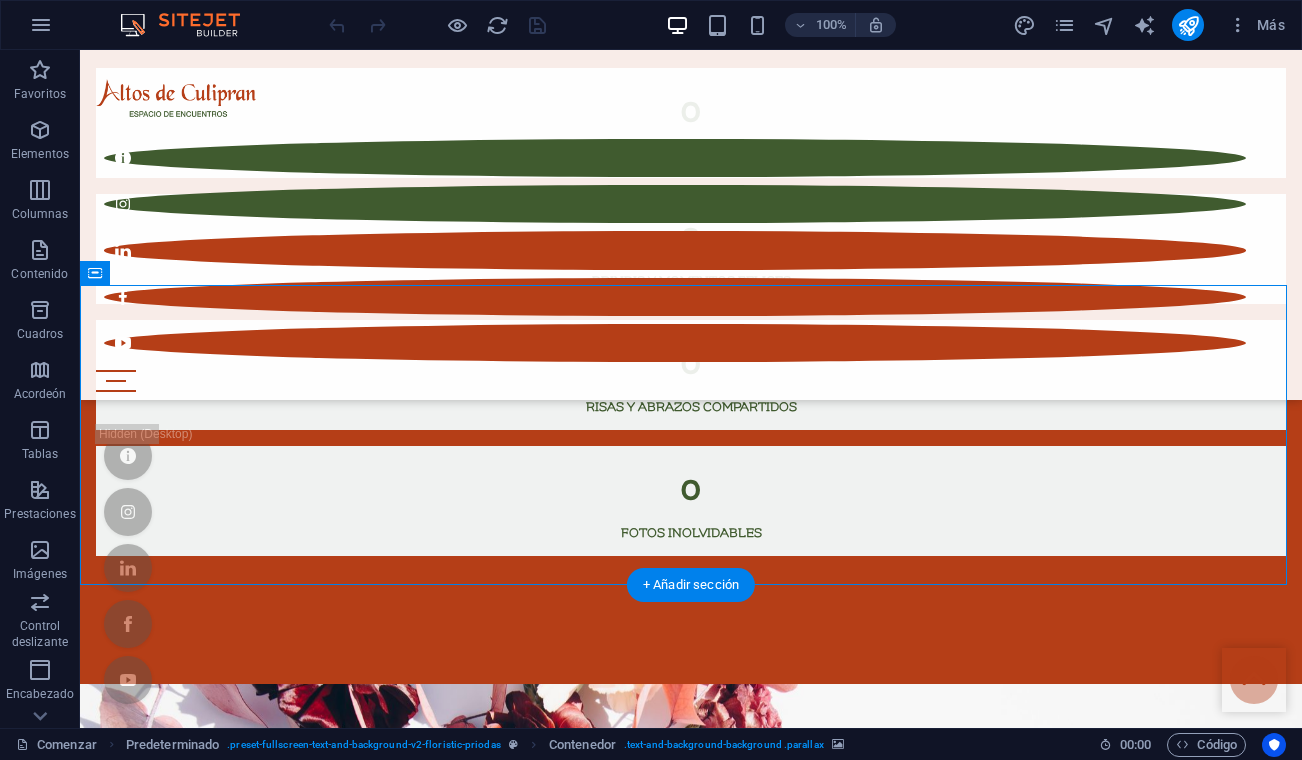 click at bounding box center [691, 11307] 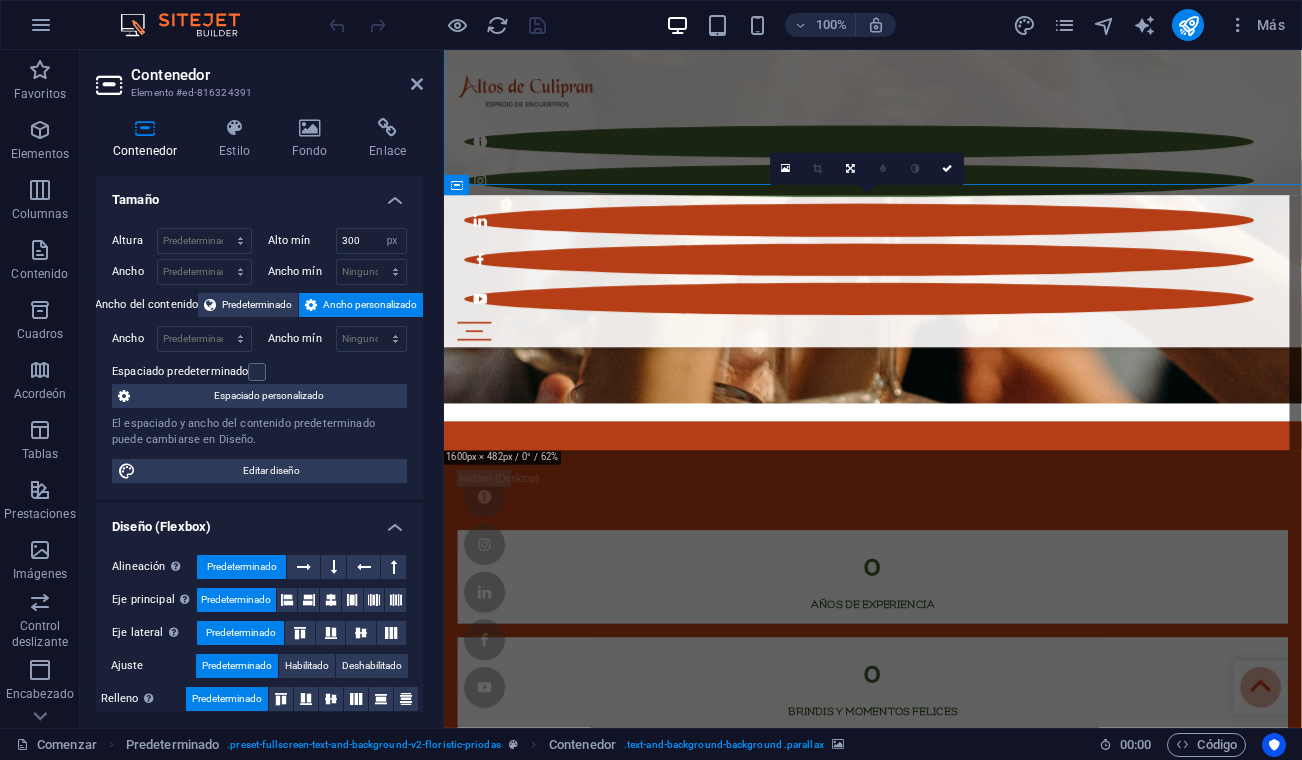 scroll, scrollTop: 6810, scrollLeft: 0, axis: vertical 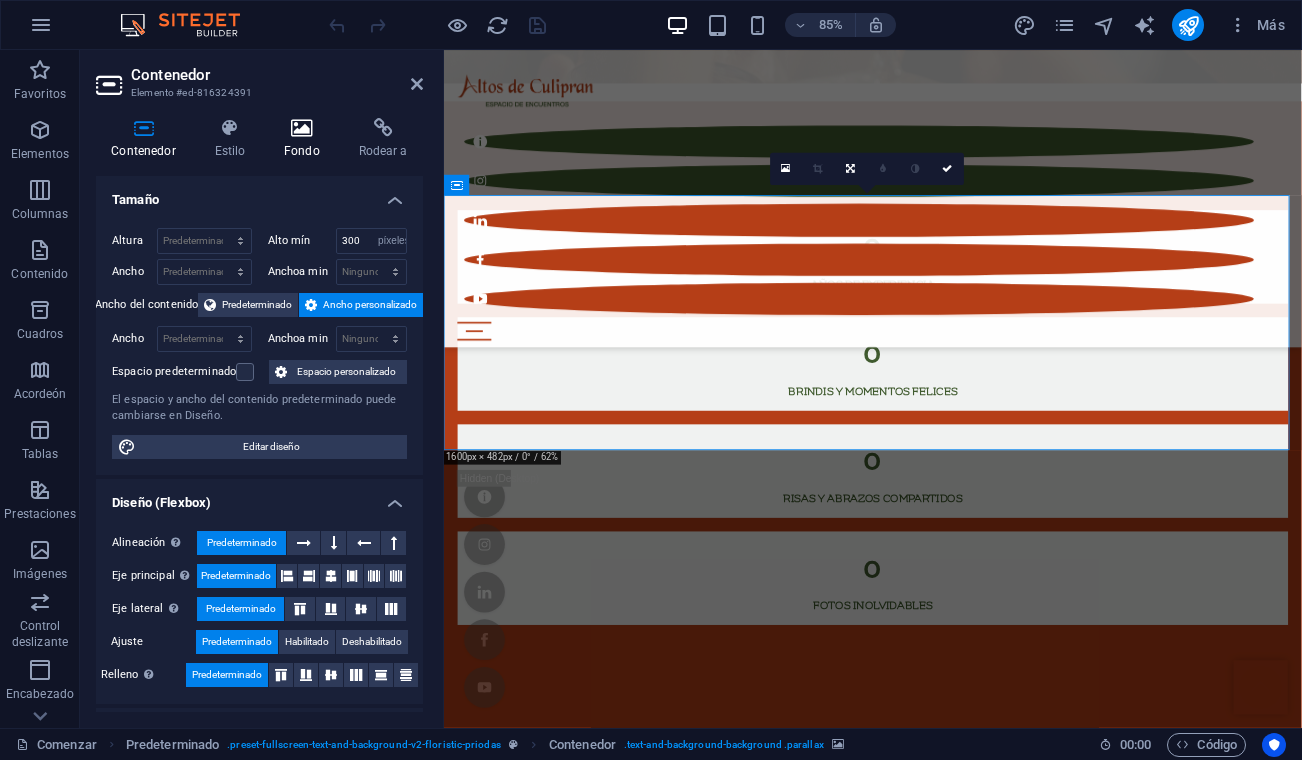 click at bounding box center (302, 128) 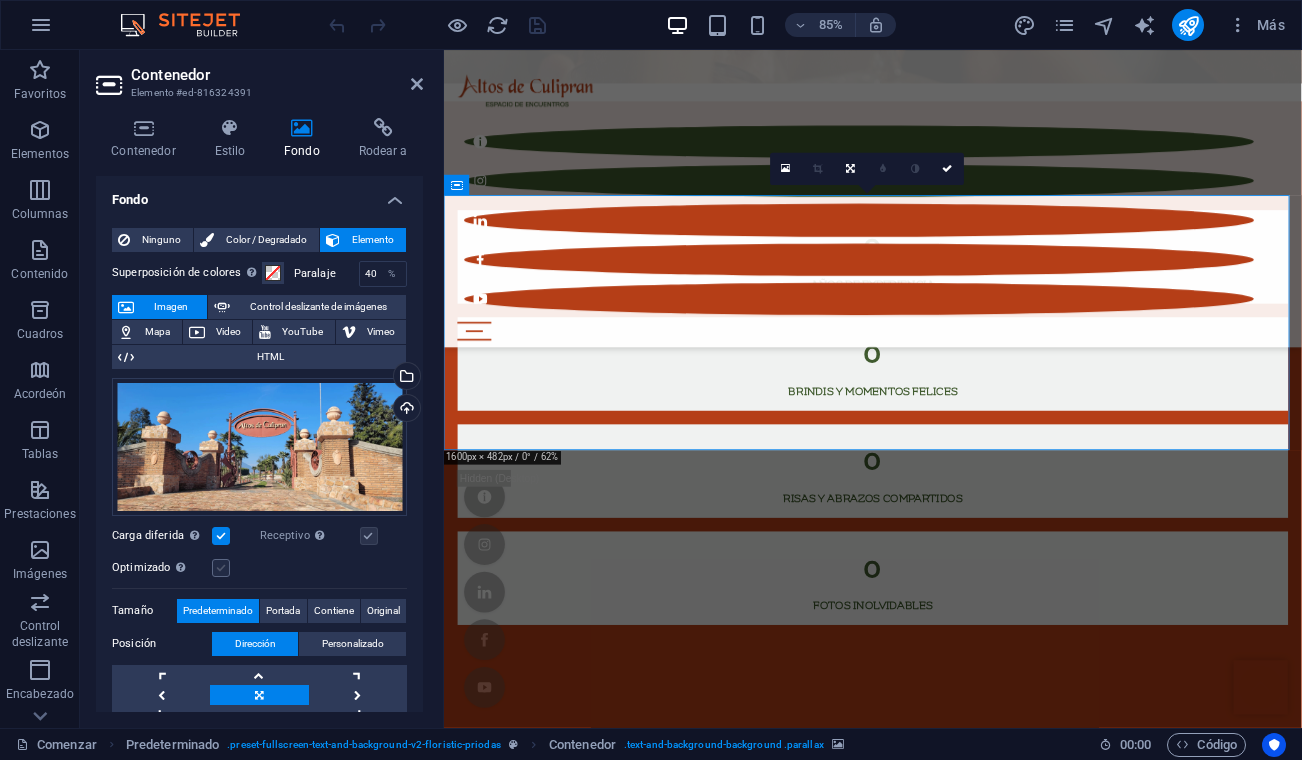 click at bounding box center (221, 568) 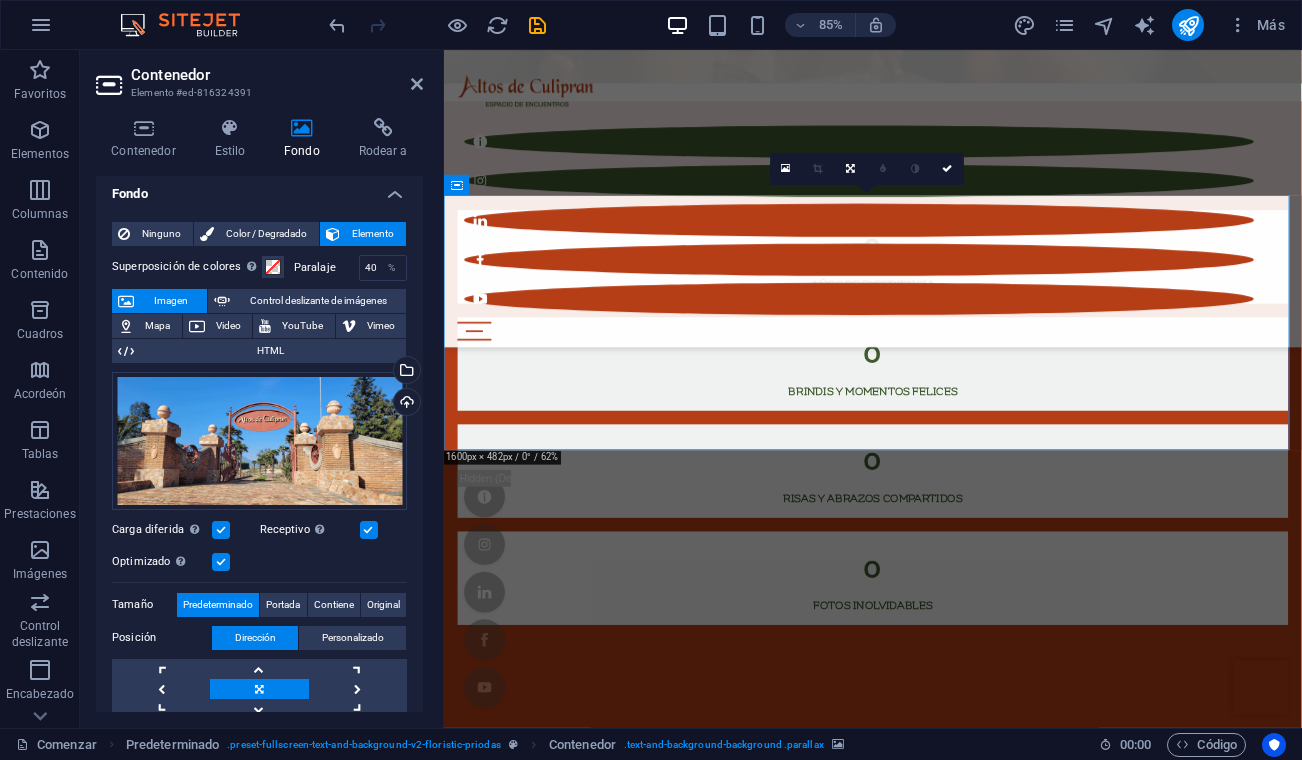 scroll, scrollTop: 0, scrollLeft: 0, axis: both 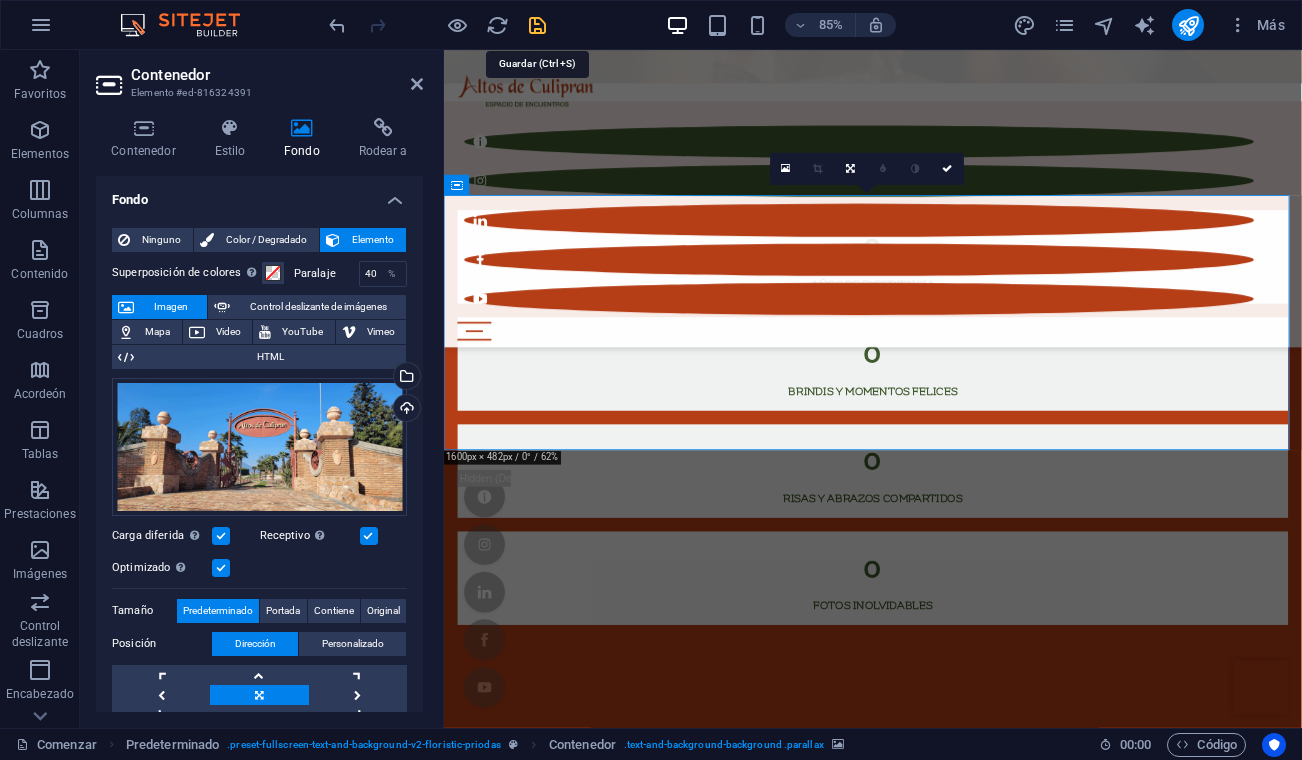 click at bounding box center [537, 25] 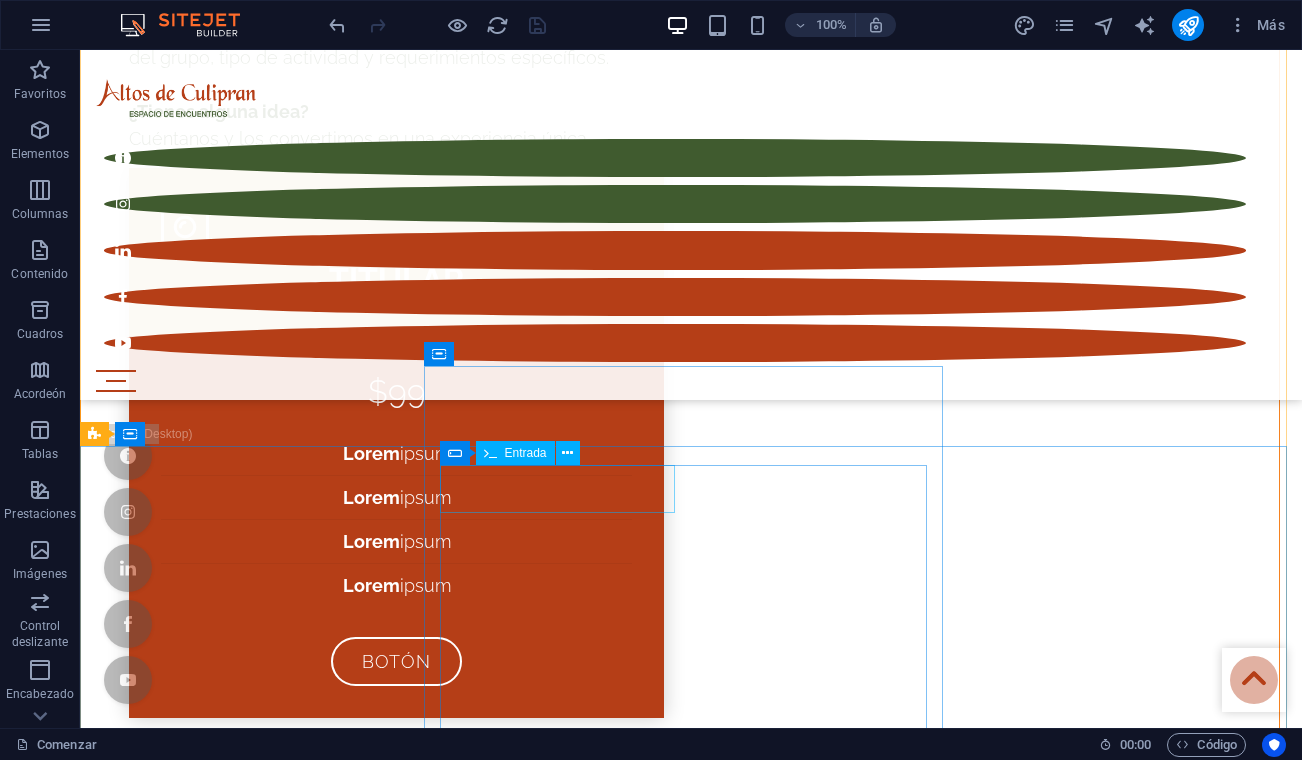 scroll, scrollTop: 9971, scrollLeft: 0, axis: vertical 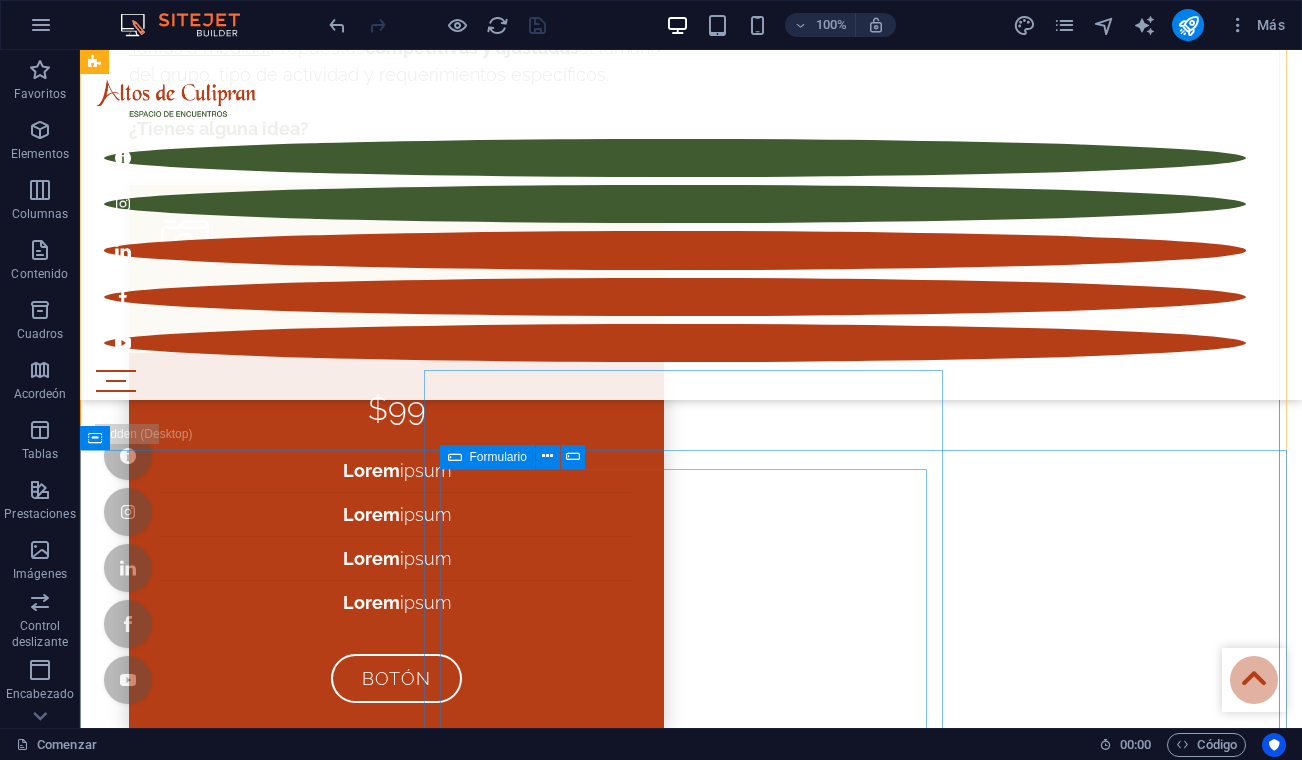 click on "Aceptar   He leído y comprendido la política de privacidad. ¿Ilegible? Cargar nuevo Enviar" at bounding box center (691, 15476) 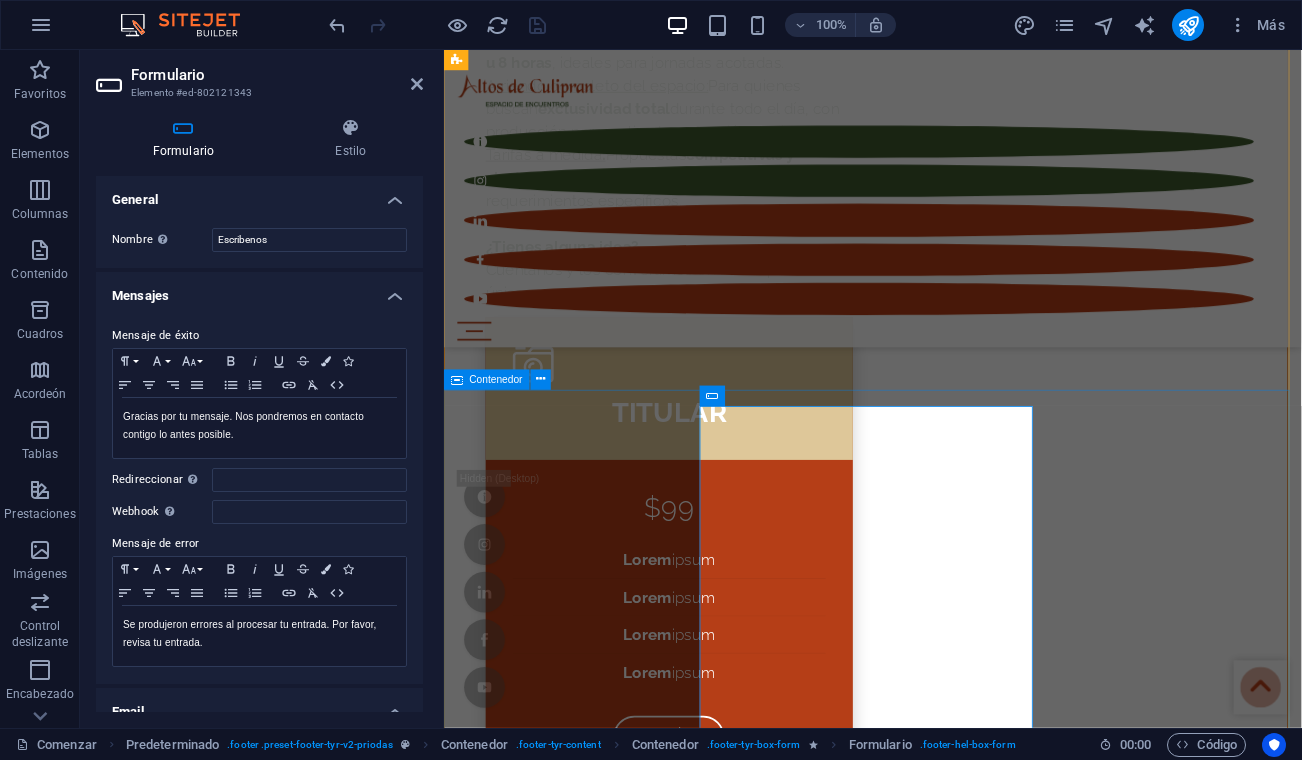 scroll, scrollTop: 10103, scrollLeft: 0, axis: vertical 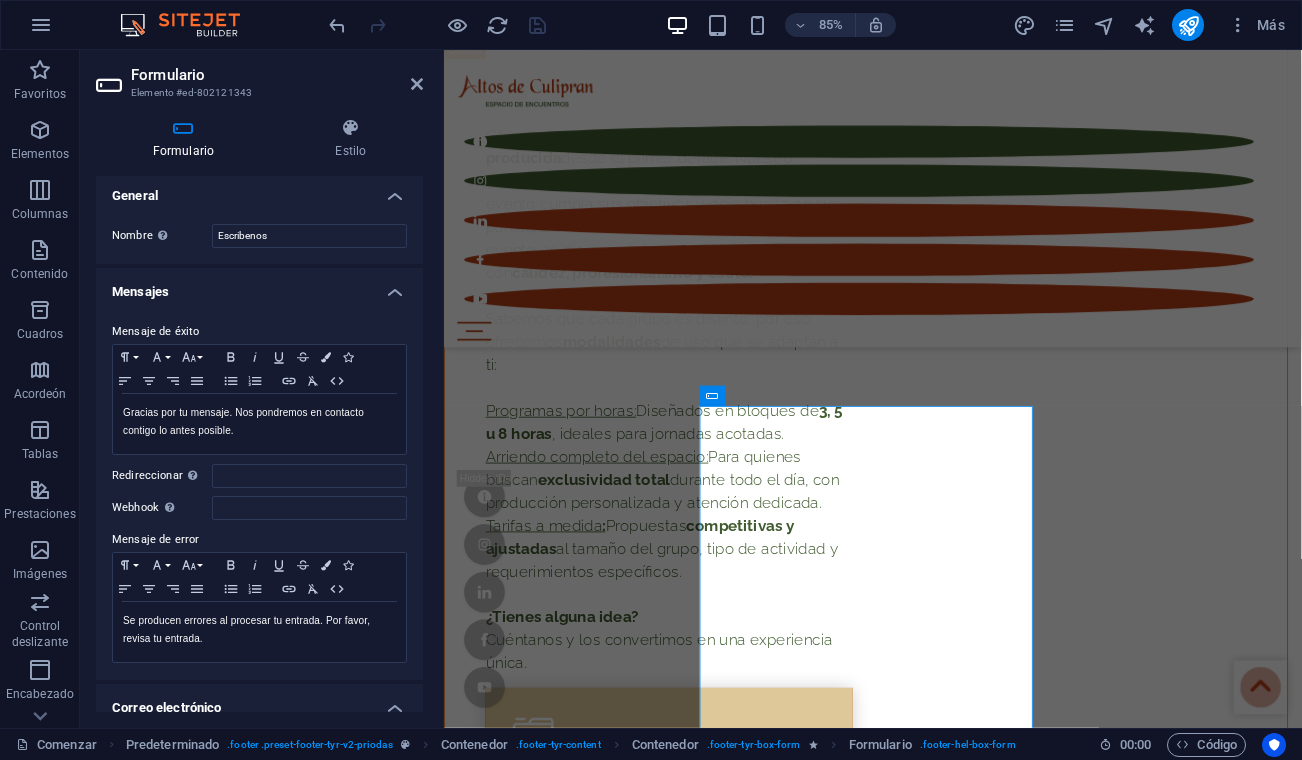 drag, startPoint x: 423, startPoint y: 361, endPoint x: 425, endPoint y: 383, distance: 22.090721 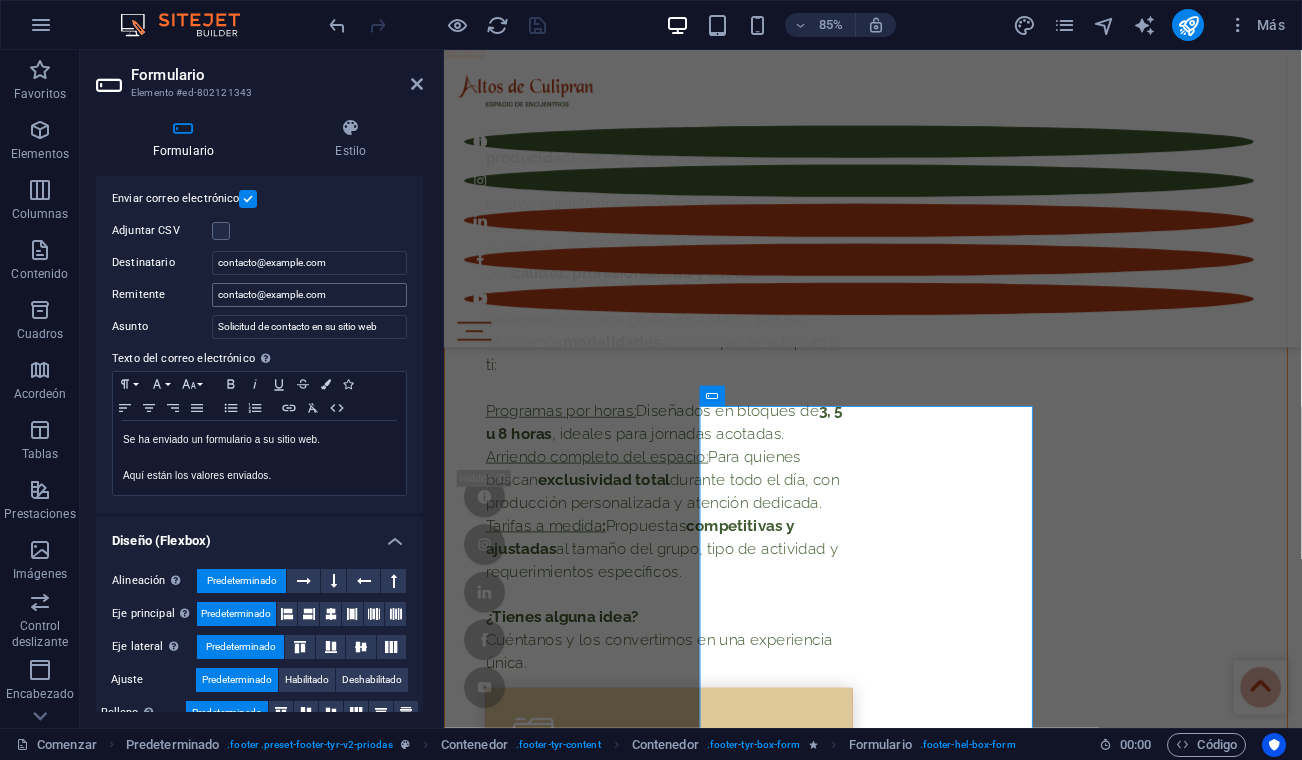 scroll, scrollTop: 582, scrollLeft: 0, axis: vertical 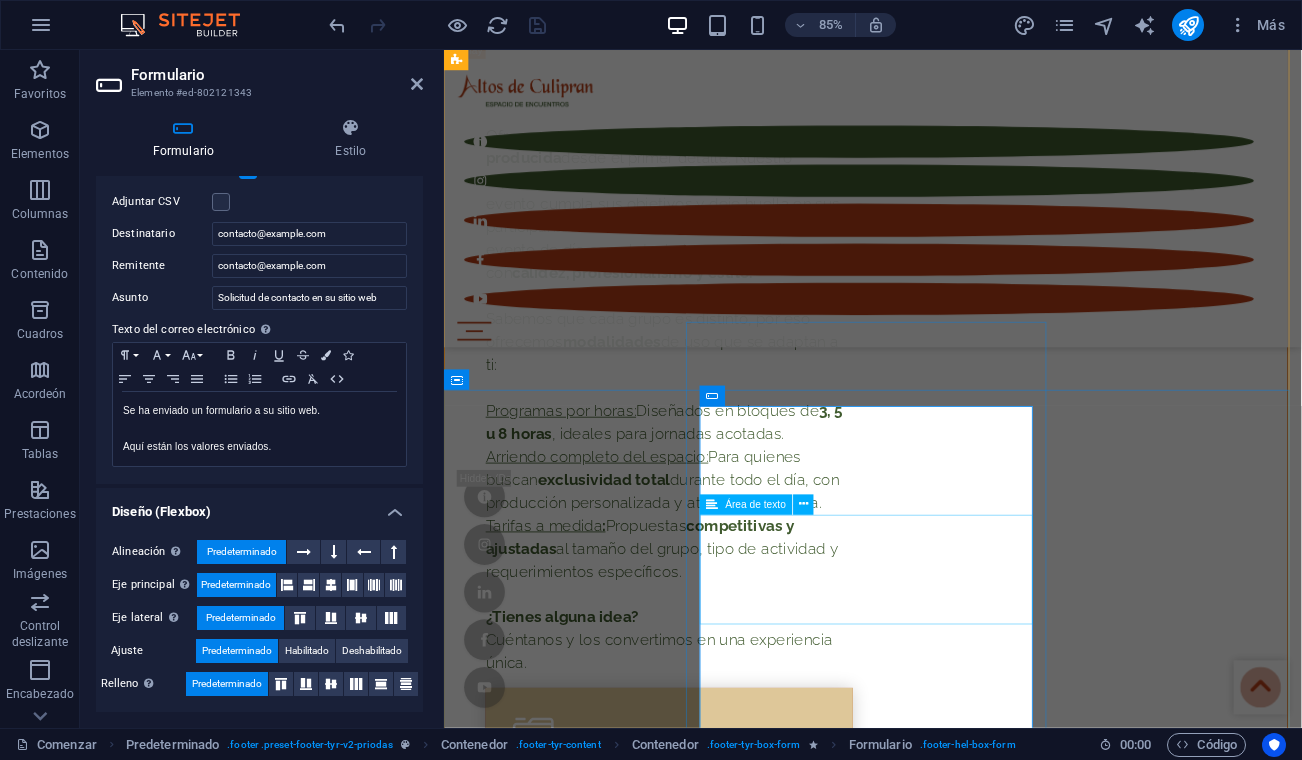 click on "Área de texto" at bounding box center (755, 505) 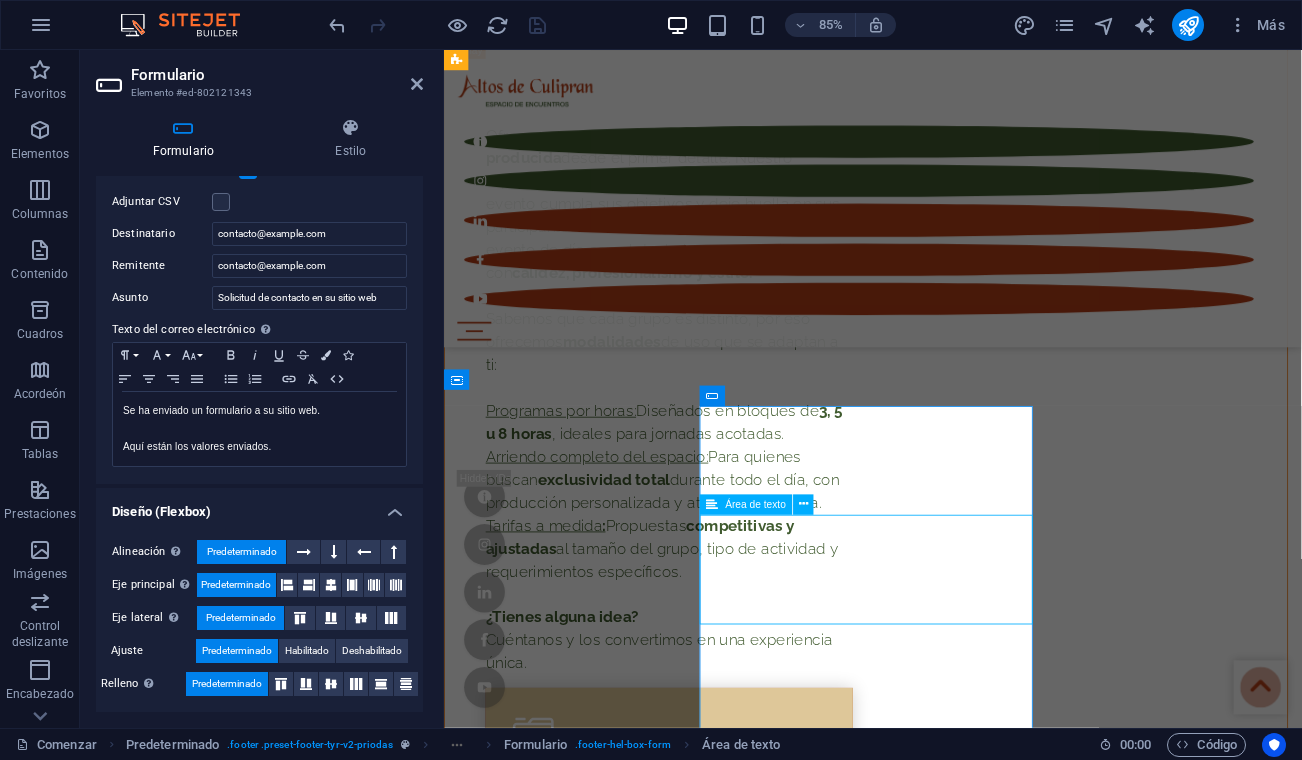 click on "Área de texto" at bounding box center (755, 505) 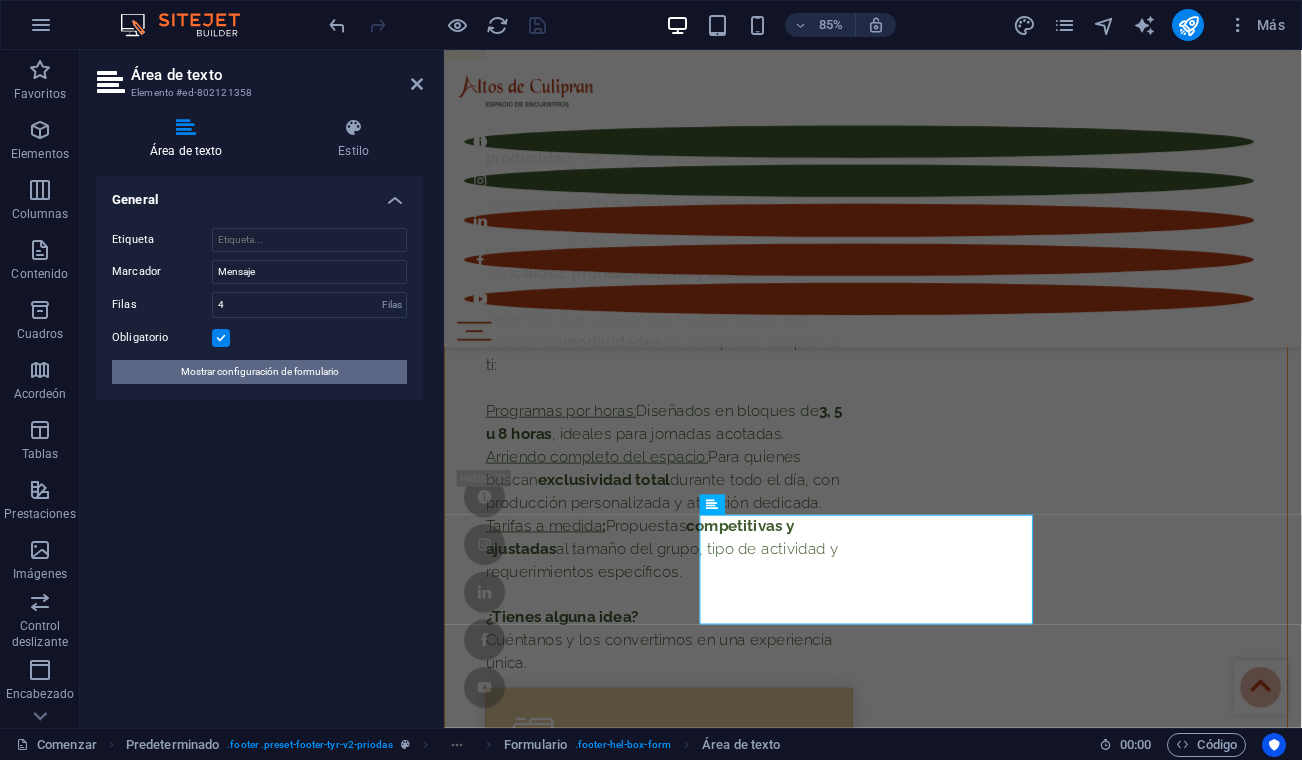click on "Mostrar configuración de formulario" at bounding box center [260, 371] 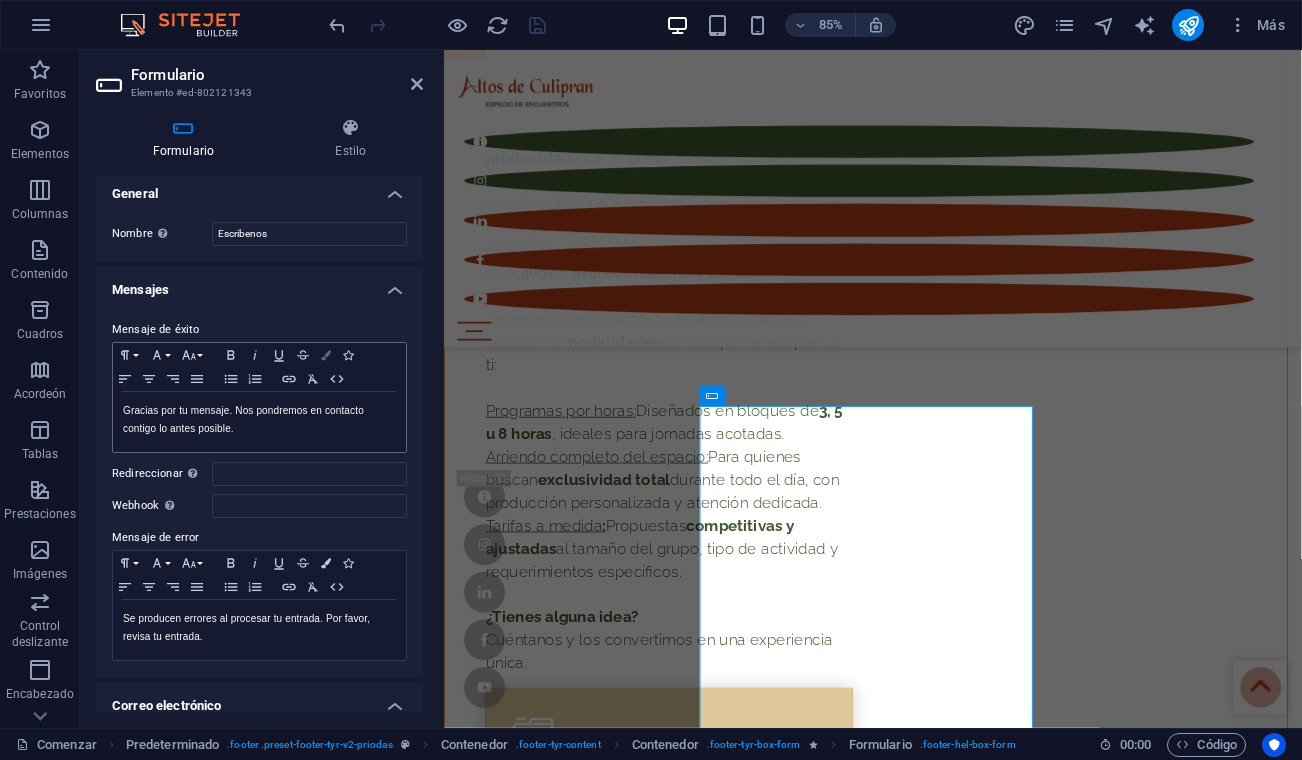 scroll, scrollTop: 0, scrollLeft: 0, axis: both 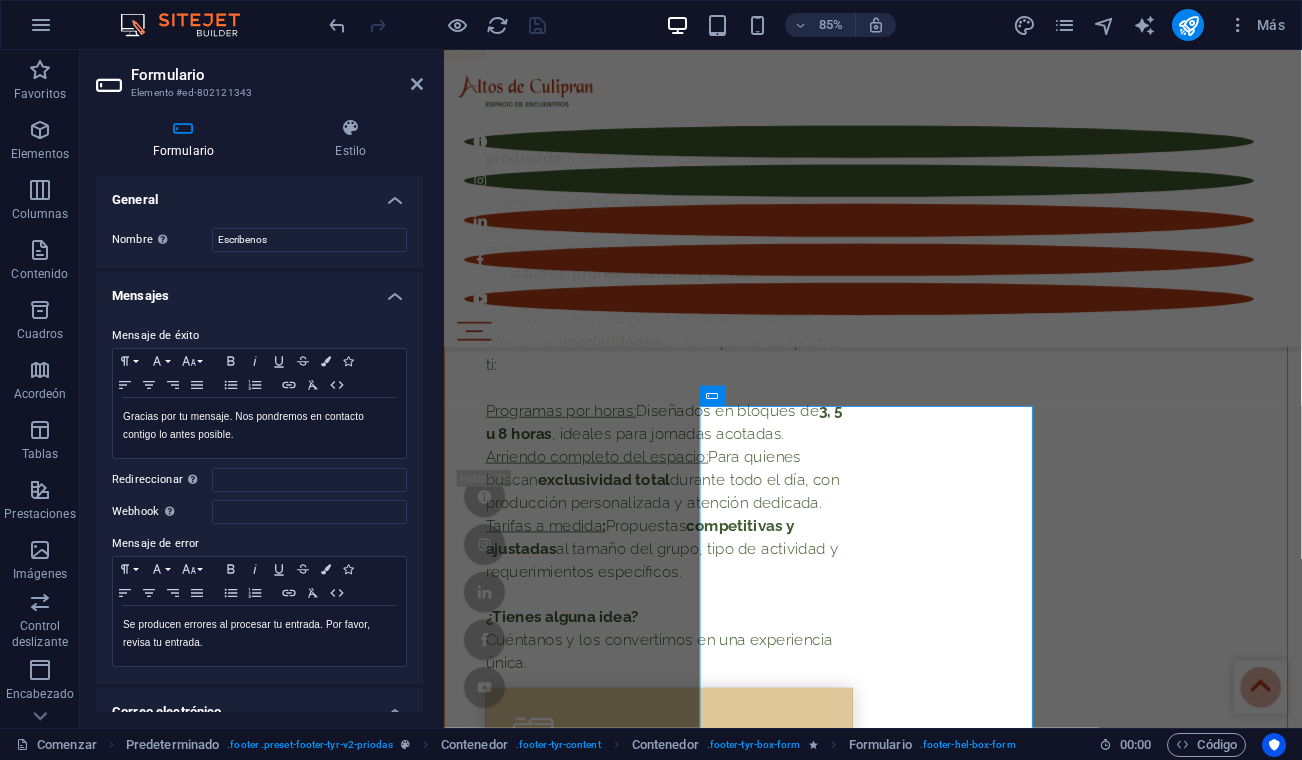 click at bounding box center (437, 25) 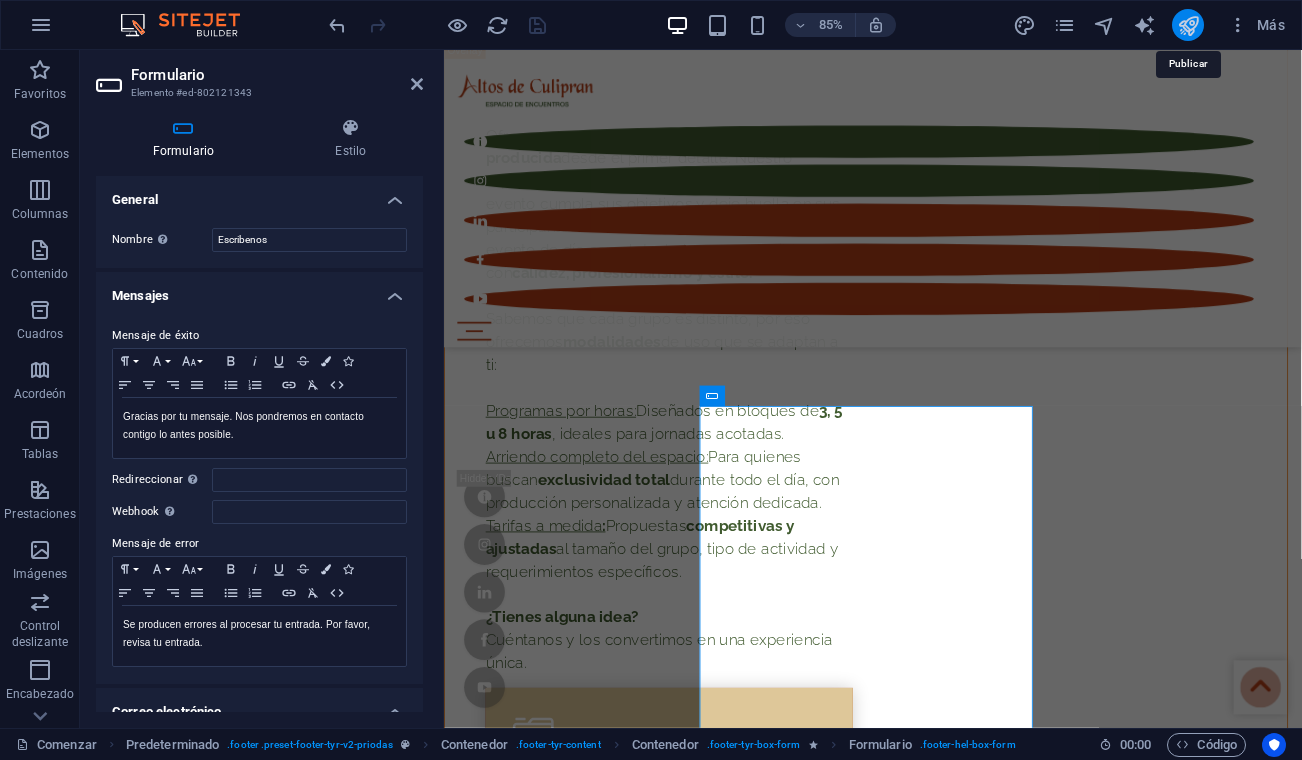 click at bounding box center (1188, 25) 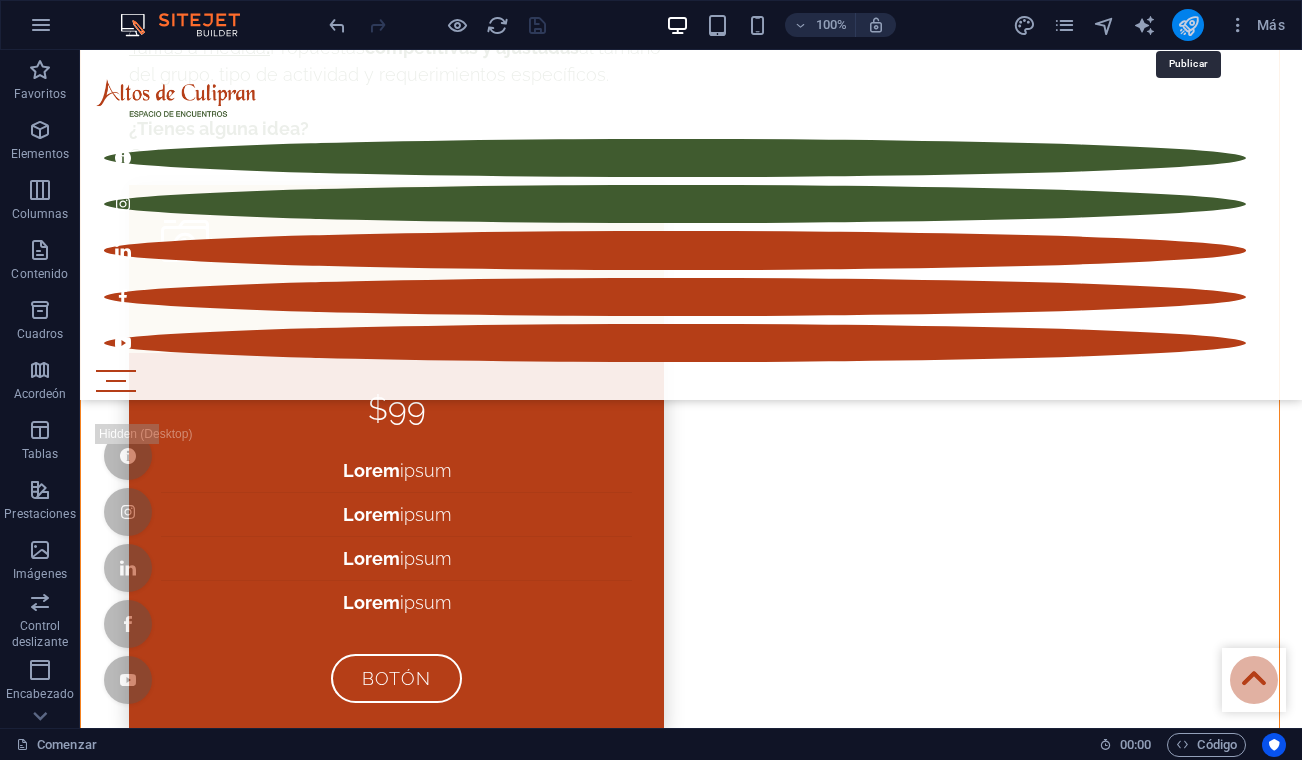click at bounding box center [1188, 25] 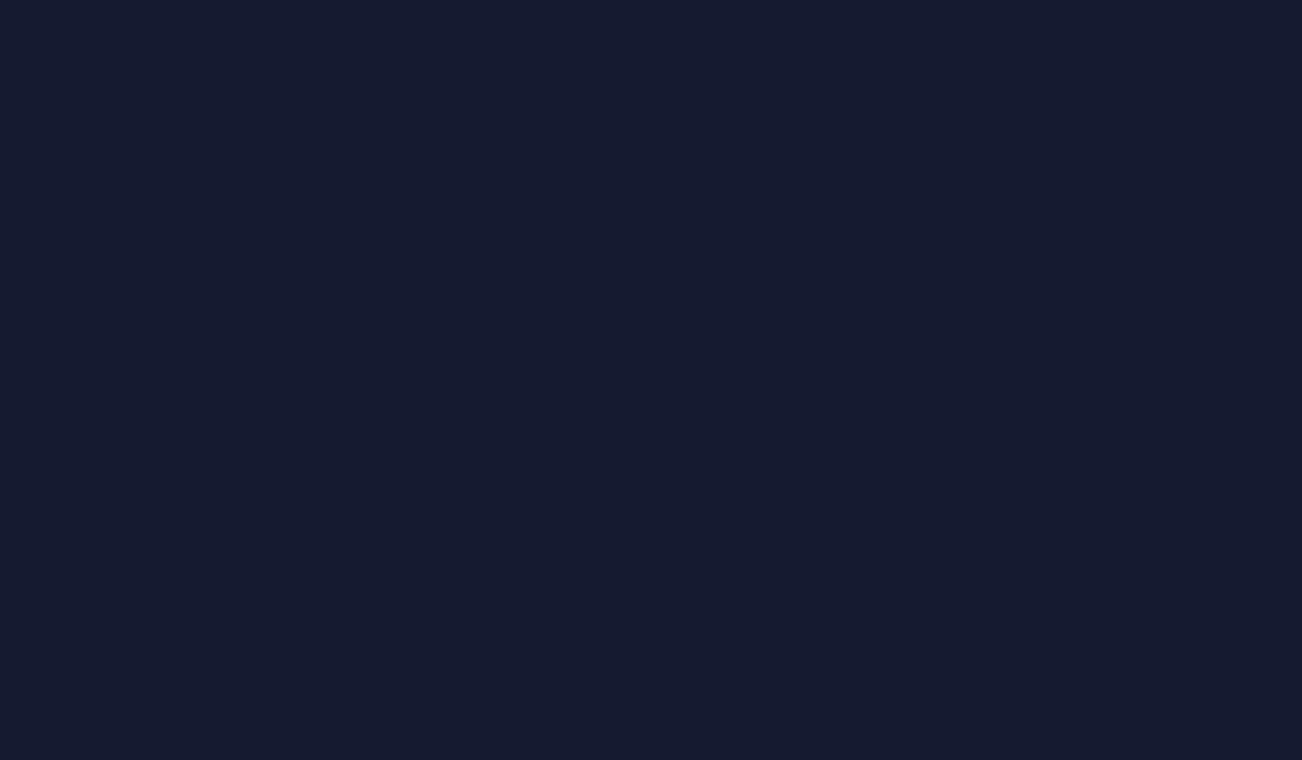 scroll, scrollTop: 0, scrollLeft: 0, axis: both 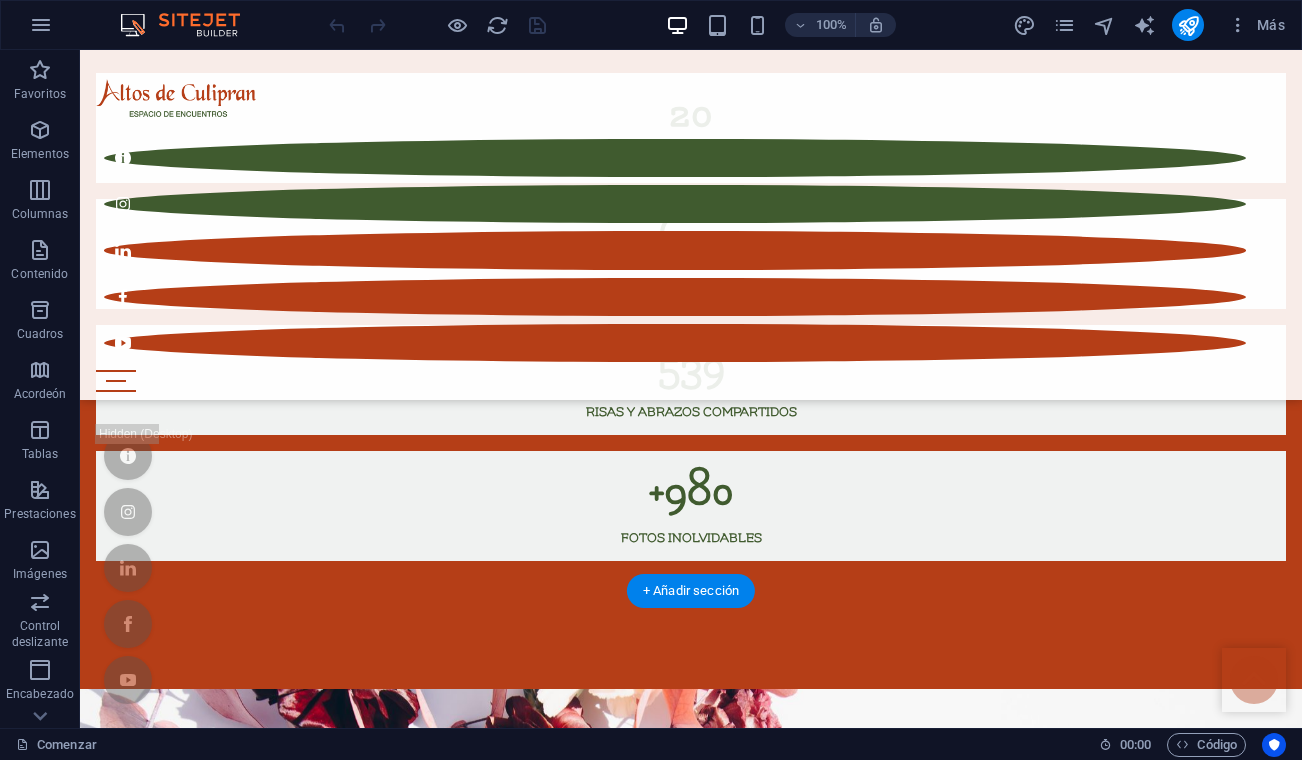 click at bounding box center (691, 11310) 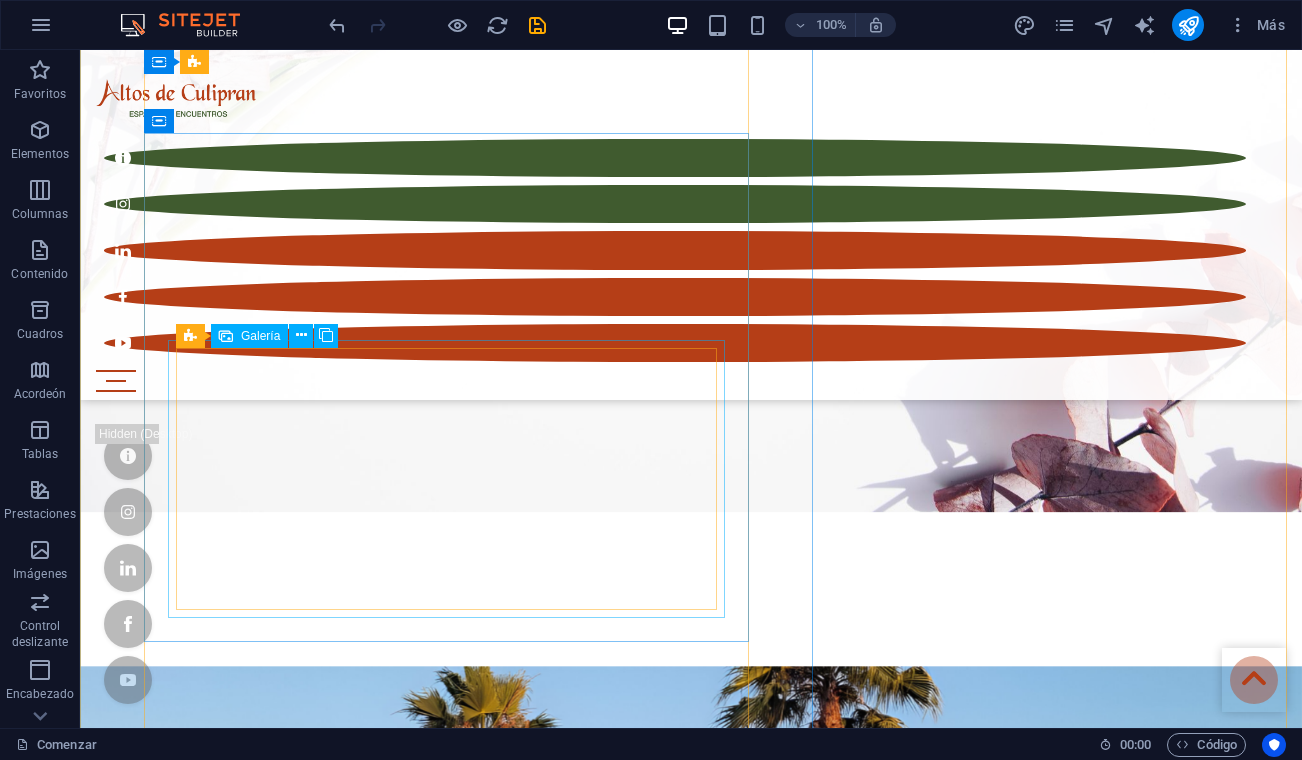 scroll, scrollTop: 7260, scrollLeft: 0, axis: vertical 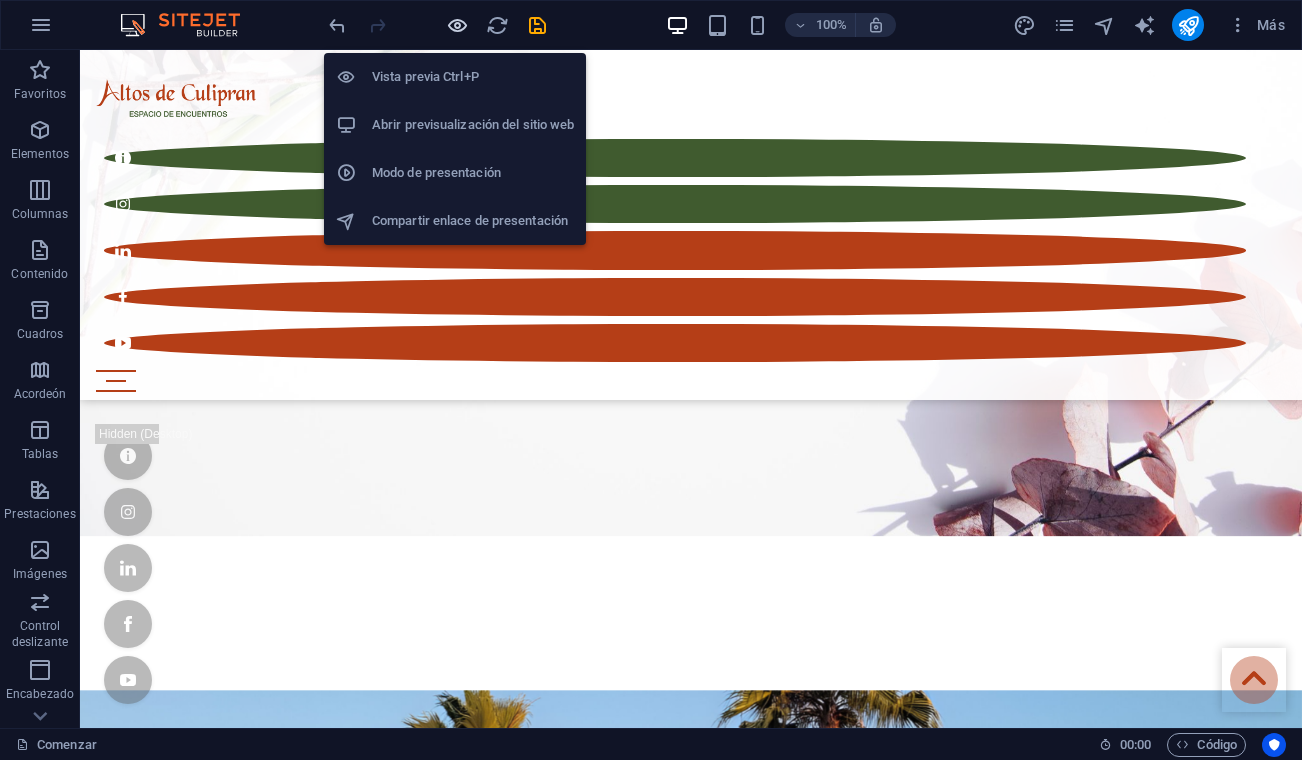 click at bounding box center [457, 25] 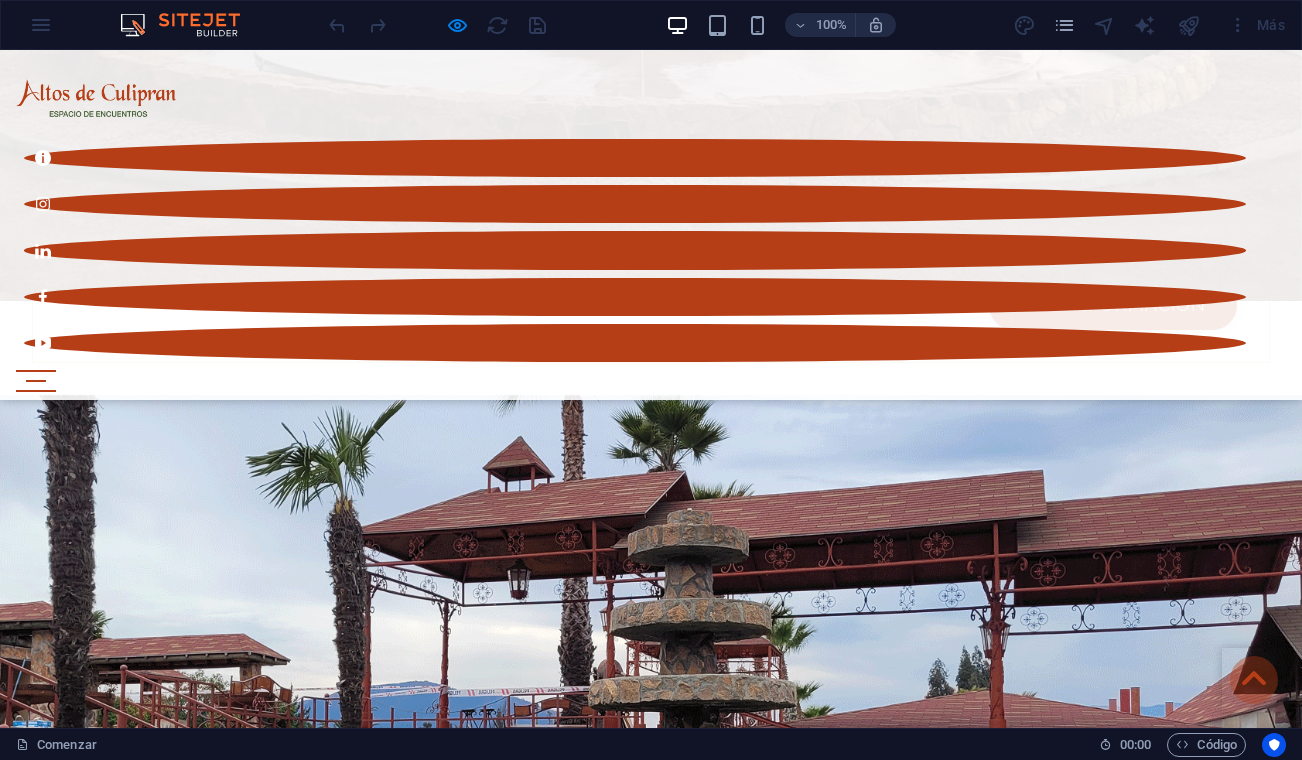 scroll, scrollTop: 3582, scrollLeft: 0, axis: vertical 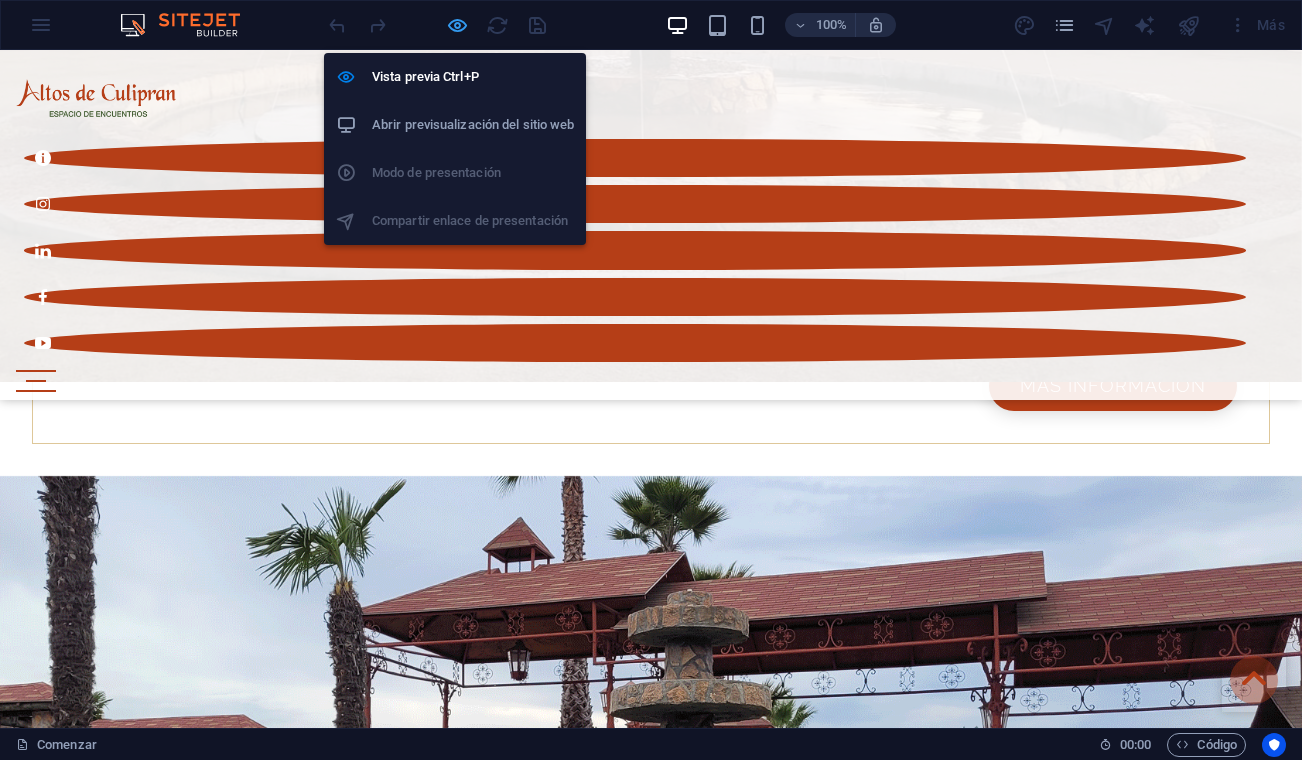 click at bounding box center (457, 25) 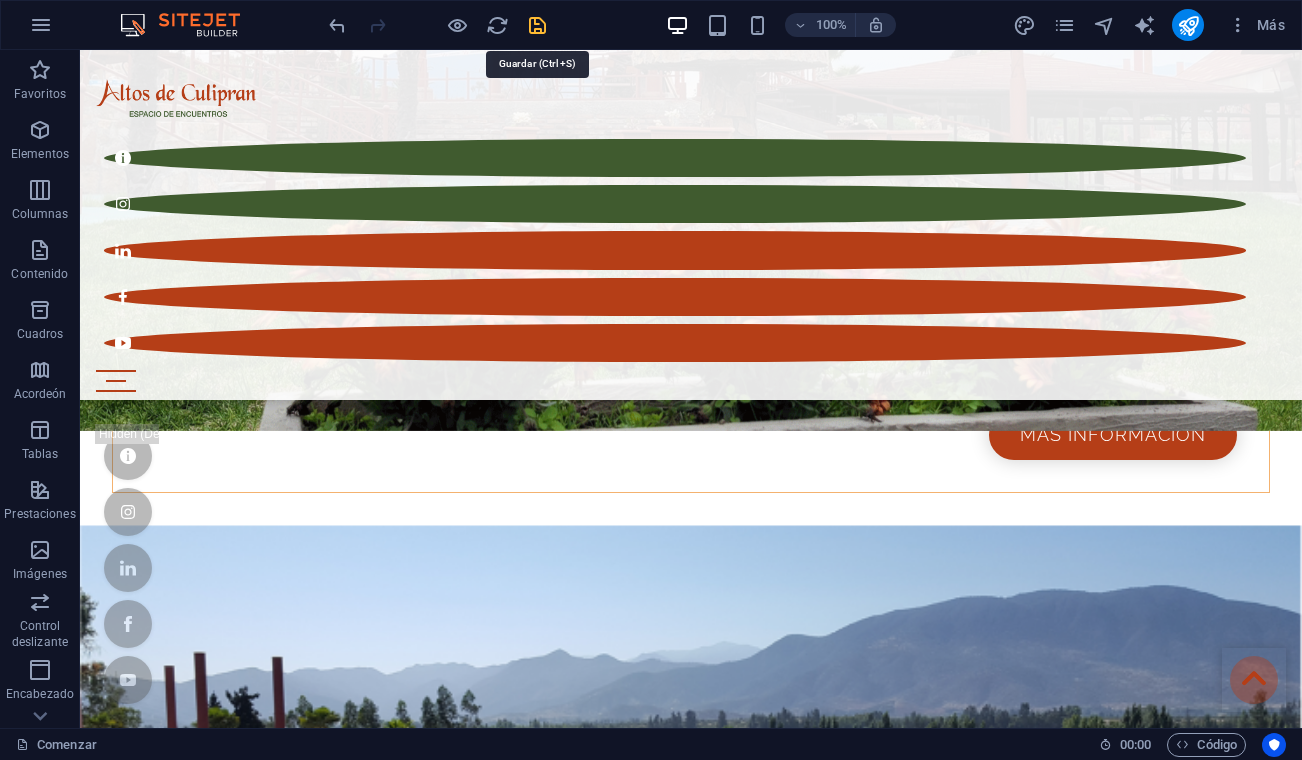 click at bounding box center [537, 25] 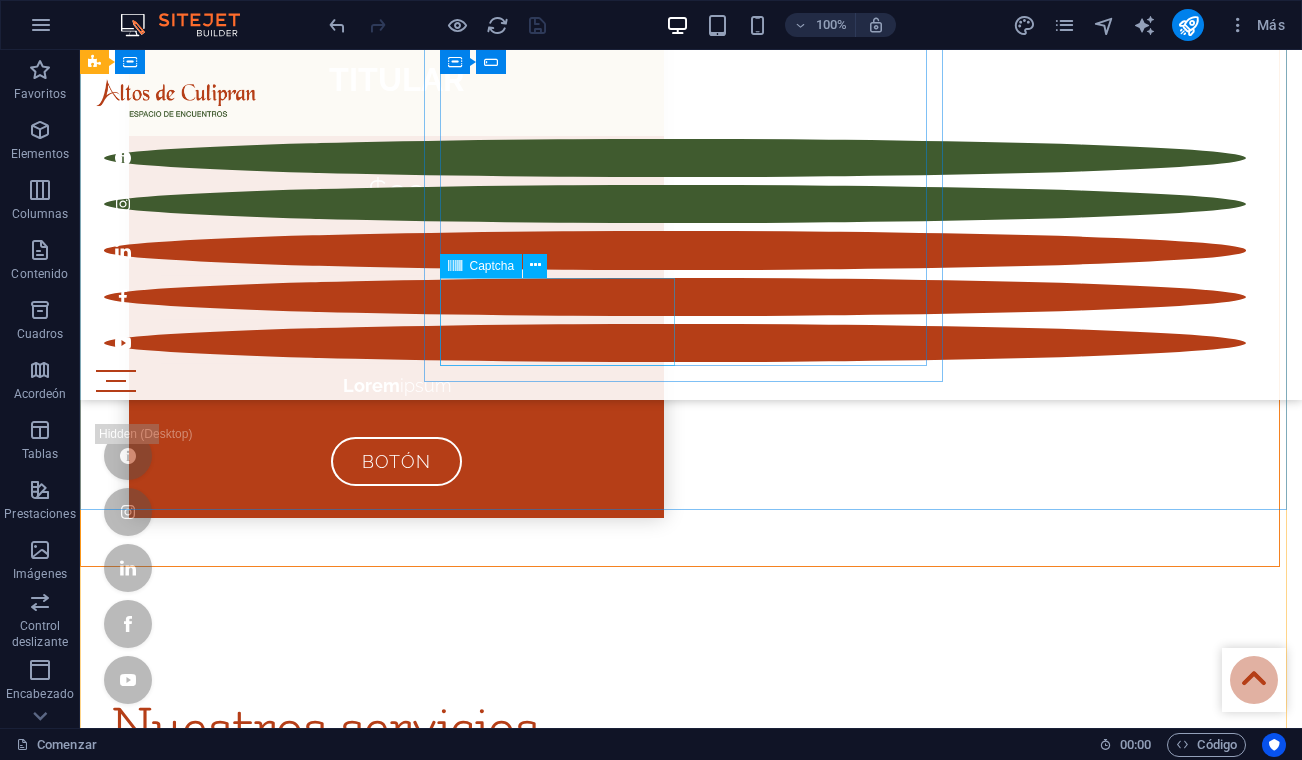scroll, scrollTop: 9602, scrollLeft: 0, axis: vertical 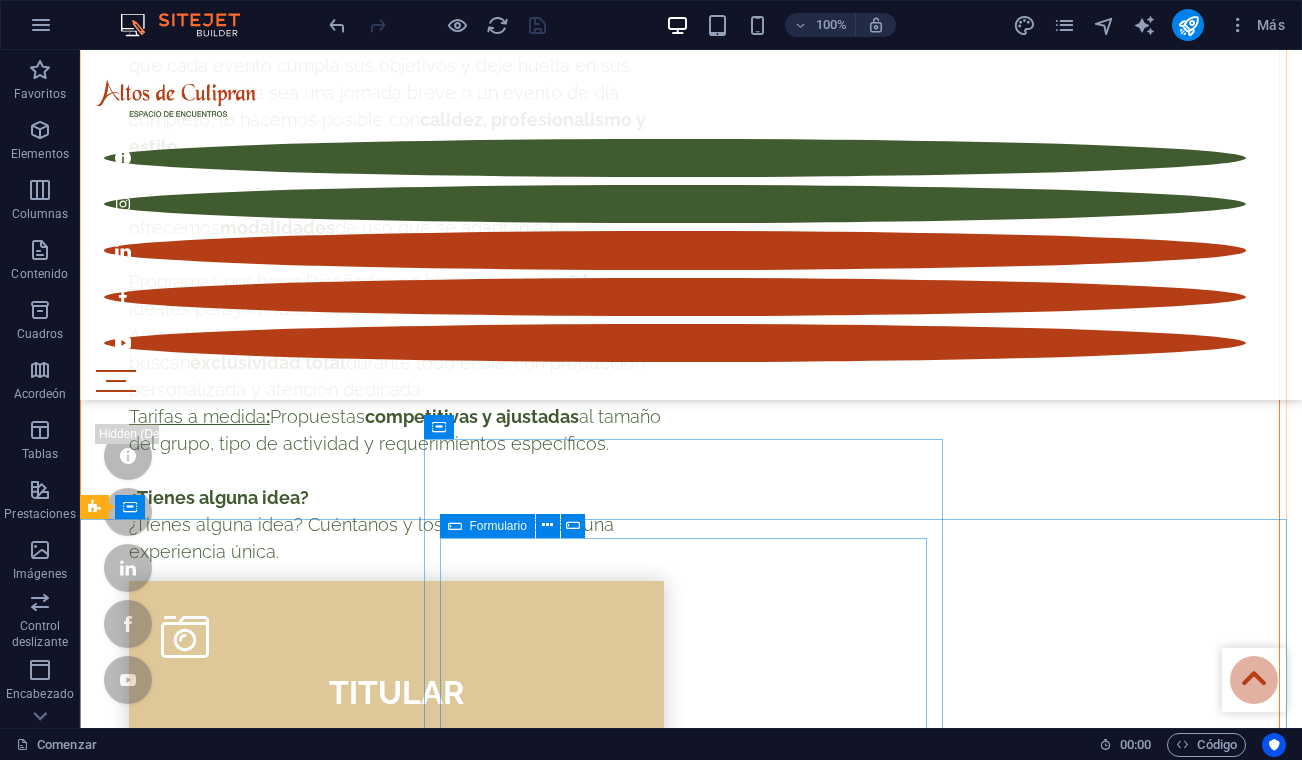 click on "Aceptar   He leído y comprendido la política de privacidad. ¿Ilegible? Cargar nuevo Enviar" at bounding box center (691, 15251) 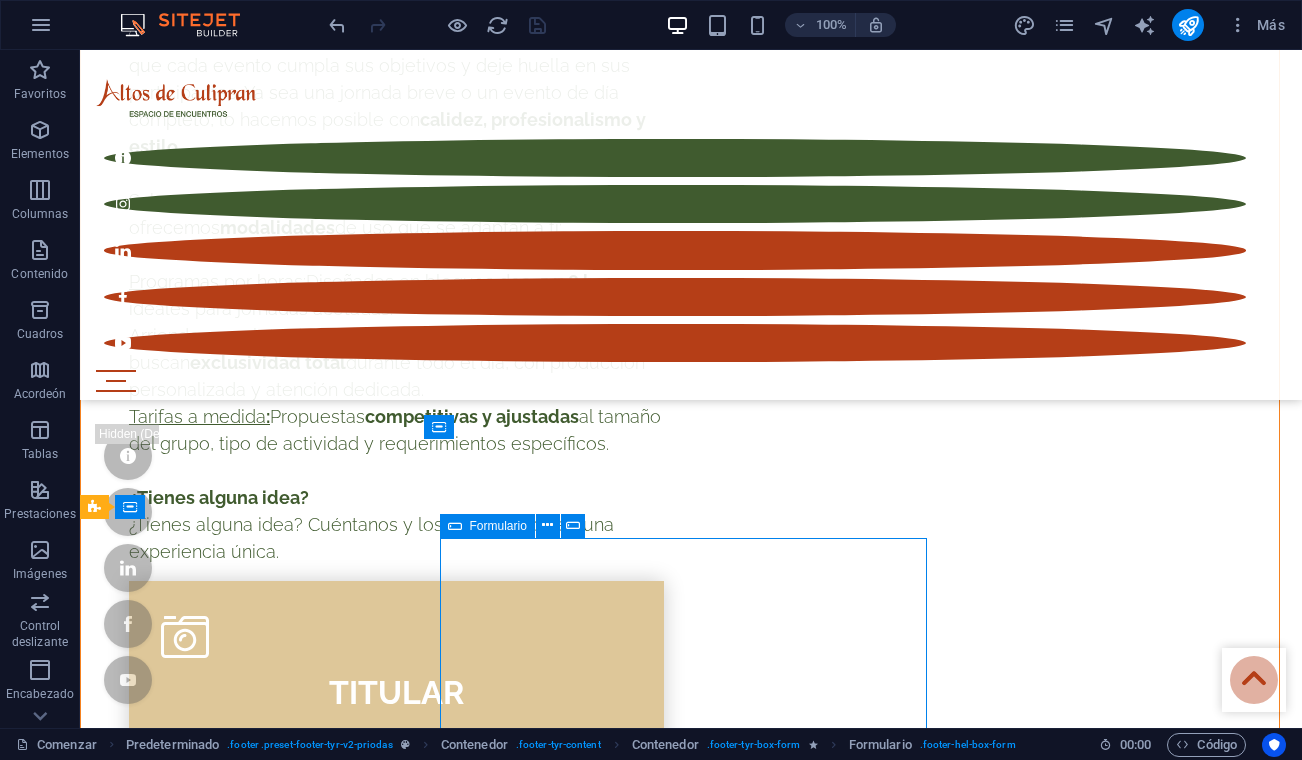 click on "Aceptar   He leído y comprendido la política de privacidad. ¿Ilegible? Cargar nuevo Enviar" at bounding box center (691, 15251) 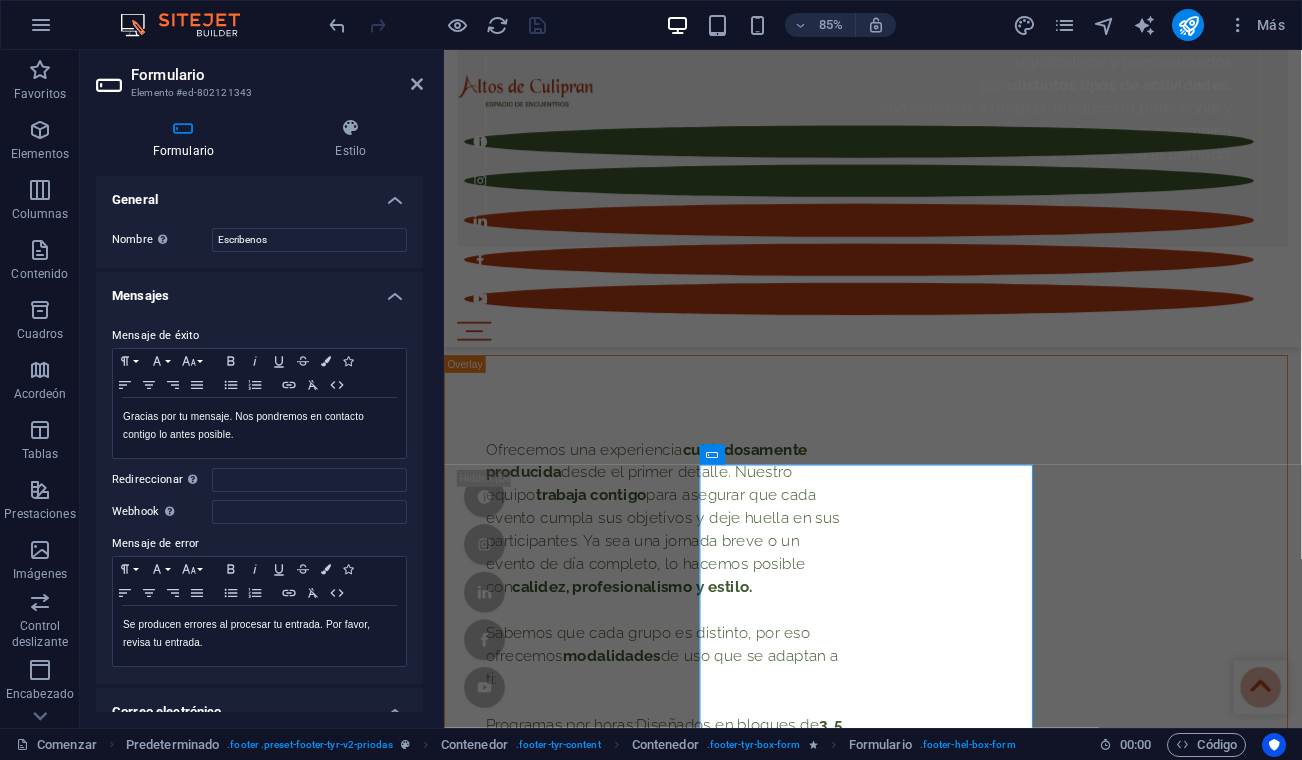 scroll, scrollTop: 377, scrollLeft: 0, axis: vertical 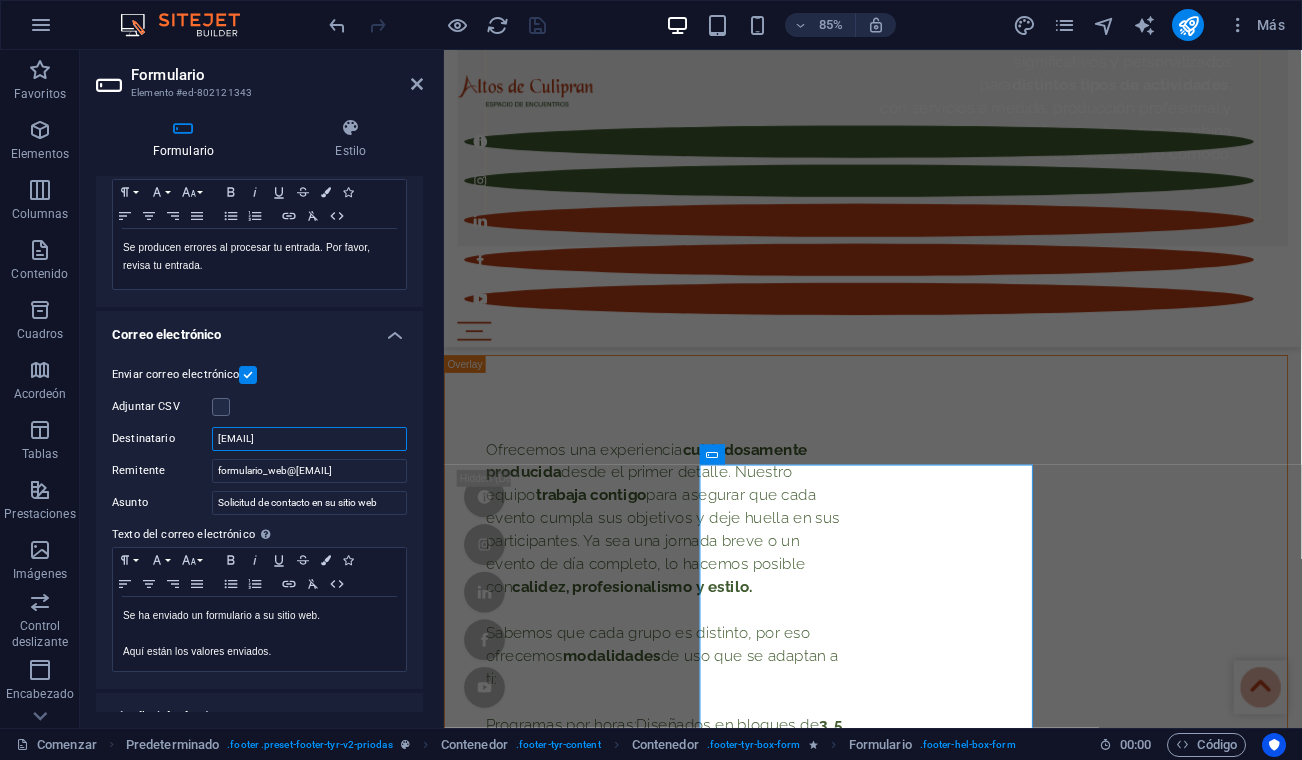 click on "[EMAIL]" at bounding box center (309, 439) 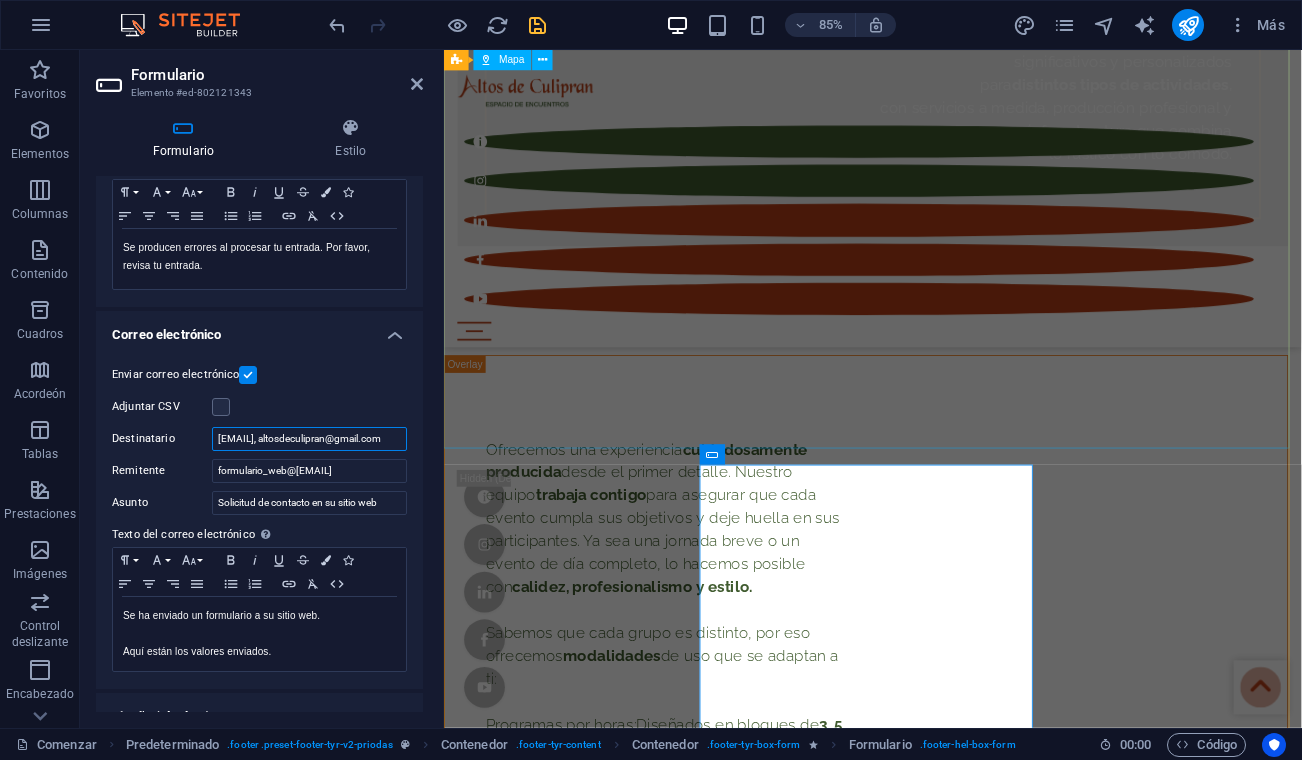scroll, scrollTop: 0, scrollLeft: 76, axis: horizontal 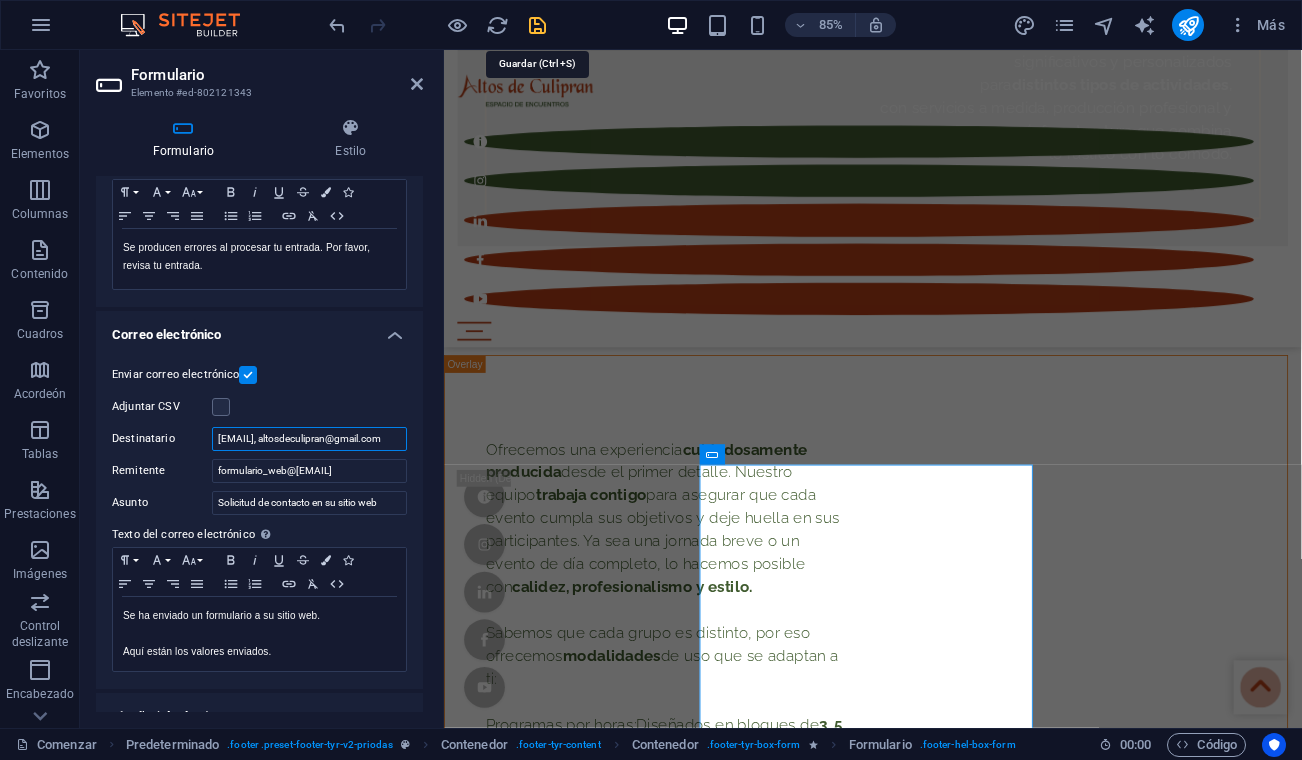 type on "[EMAIL], [EMAIL]" 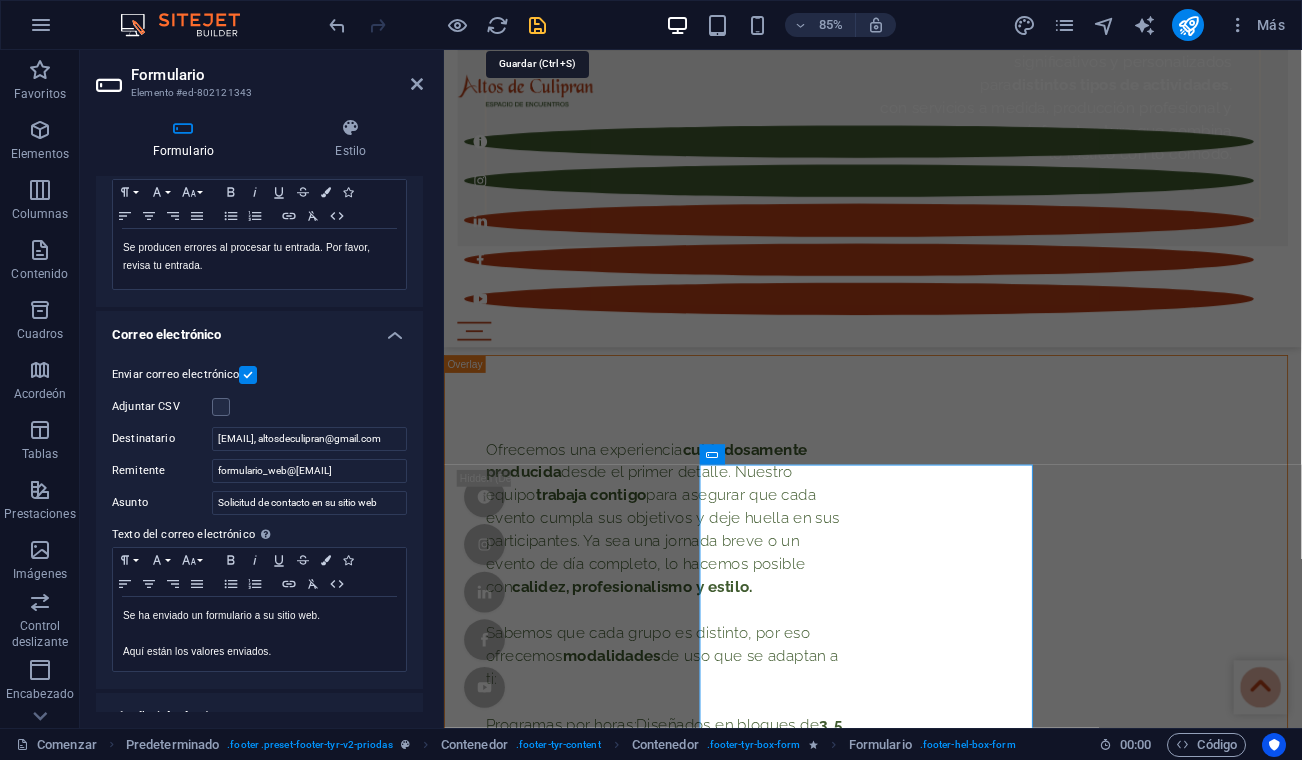 scroll, scrollTop: 0, scrollLeft: 0, axis: both 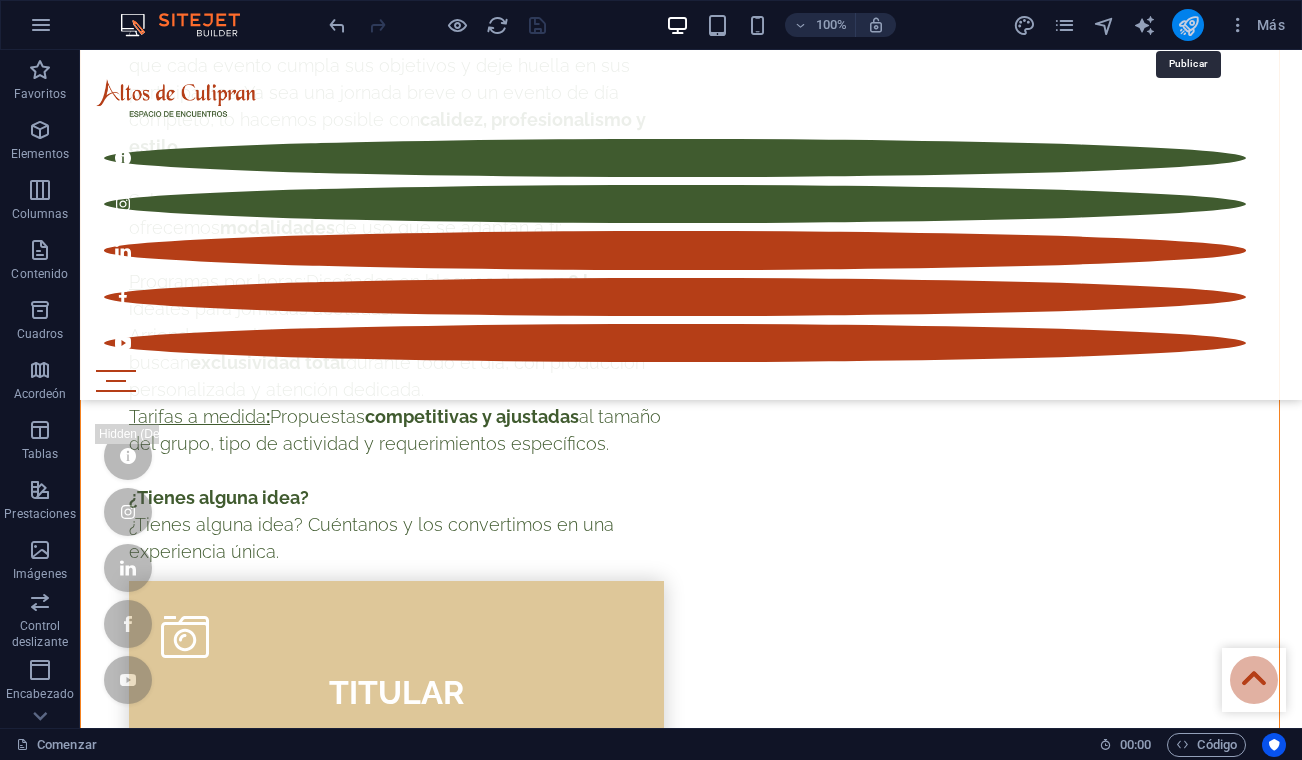 click at bounding box center (1188, 25) 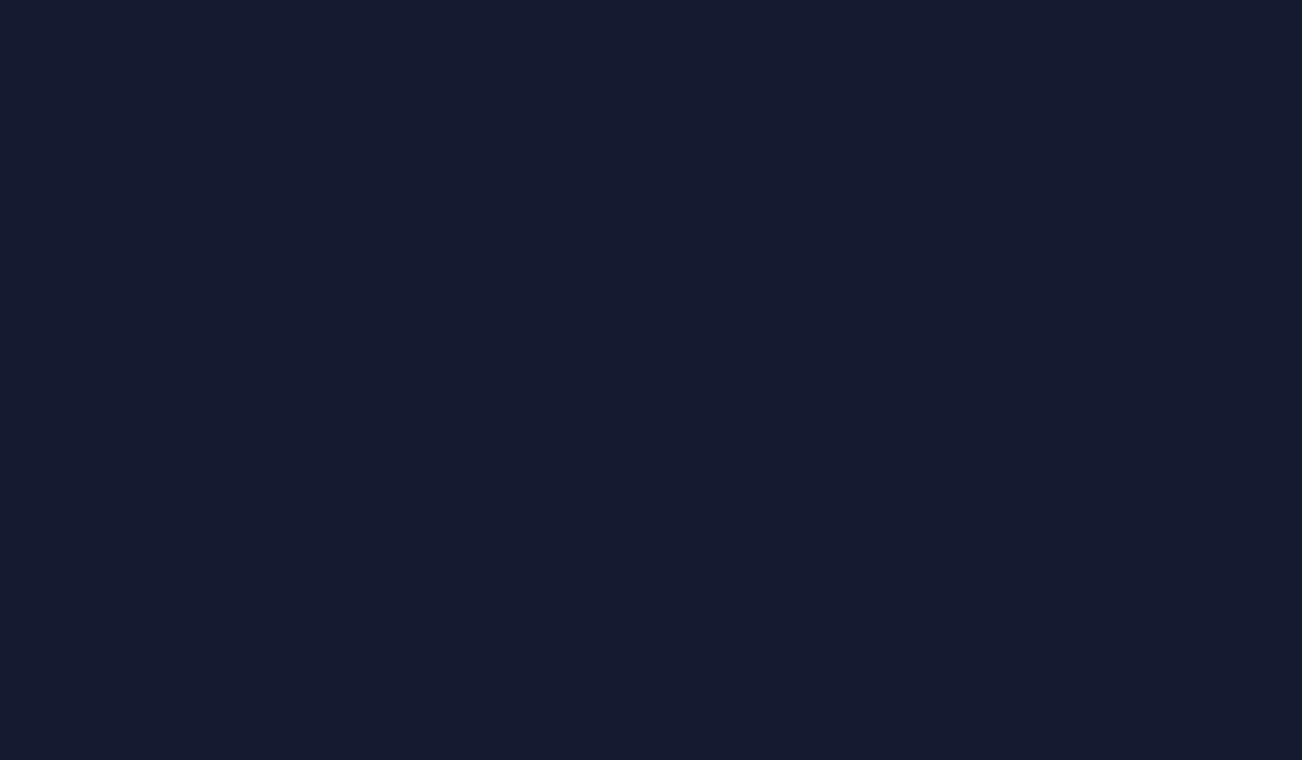 scroll, scrollTop: 0, scrollLeft: 0, axis: both 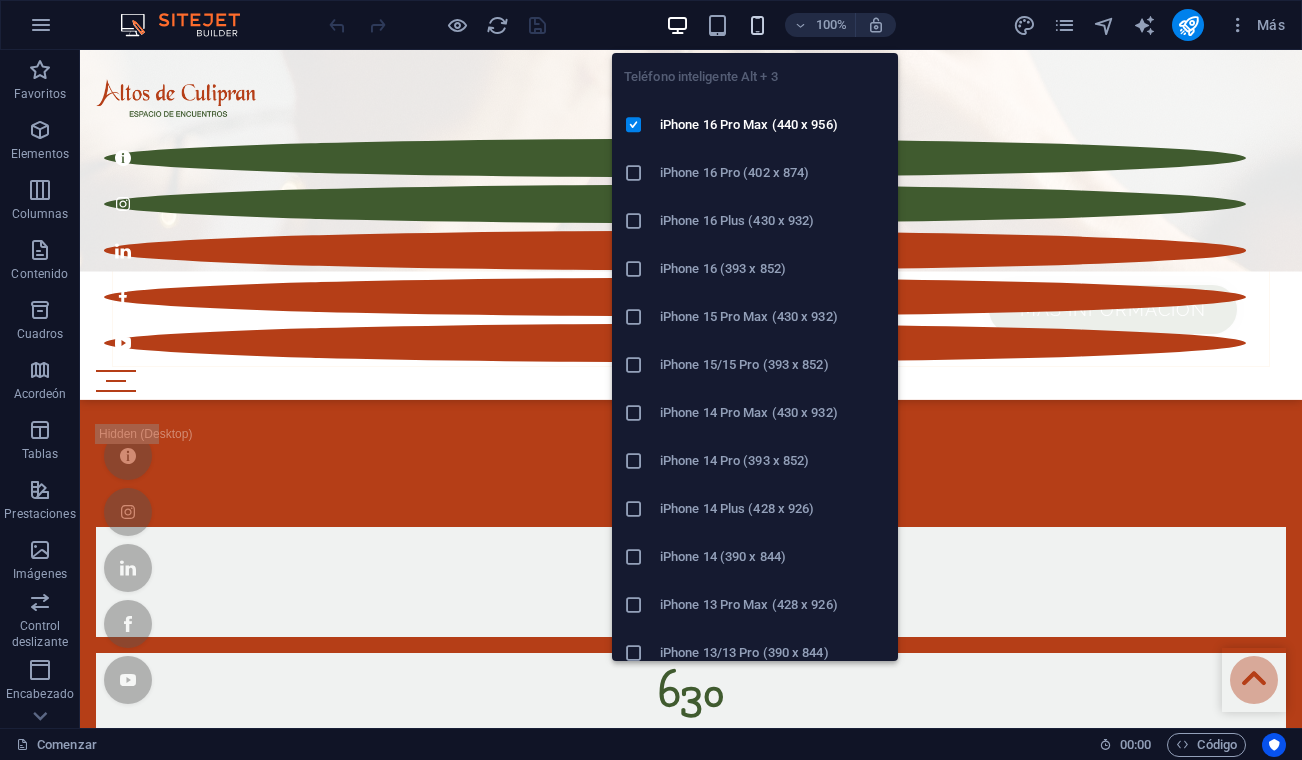 click at bounding box center [757, 25] 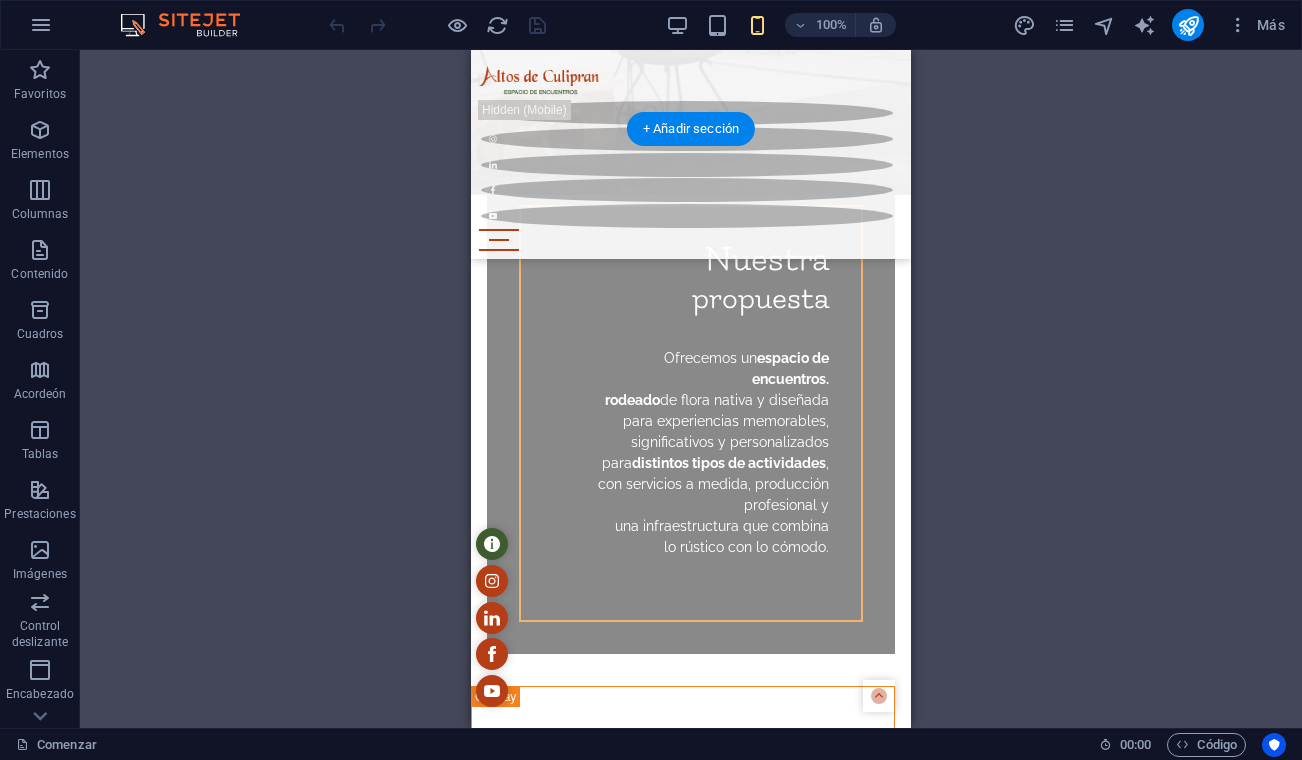 scroll, scrollTop: 7030, scrollLeft: 0, axis: vertical 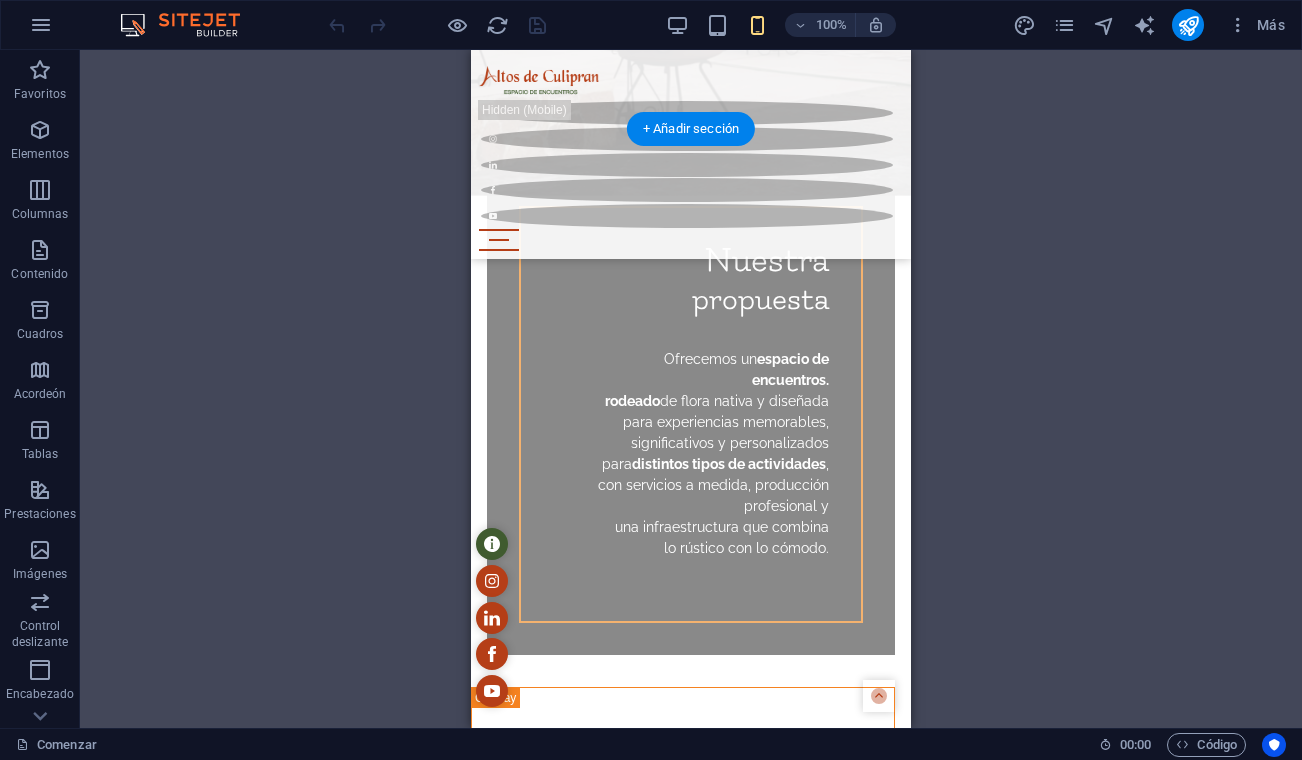 click at bounding box center [691, 6094] 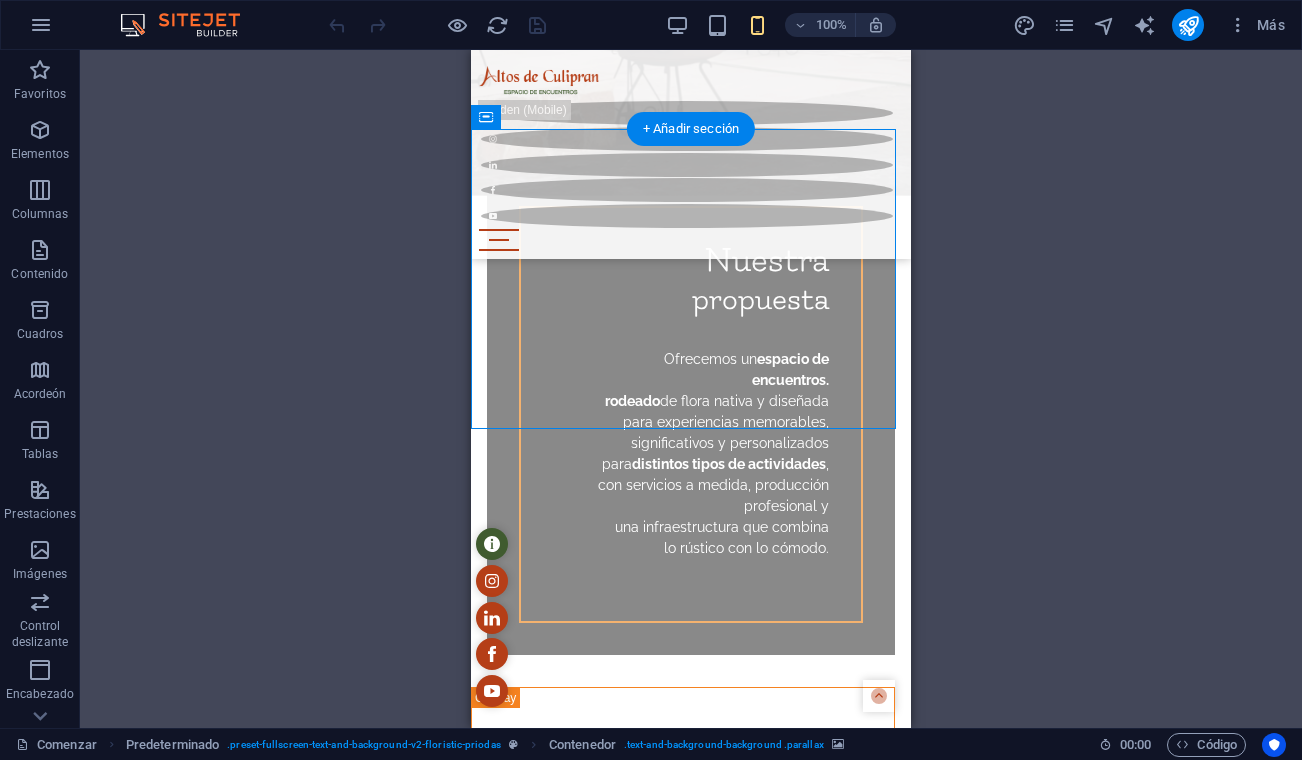 click at bounding box center (691, 6094) 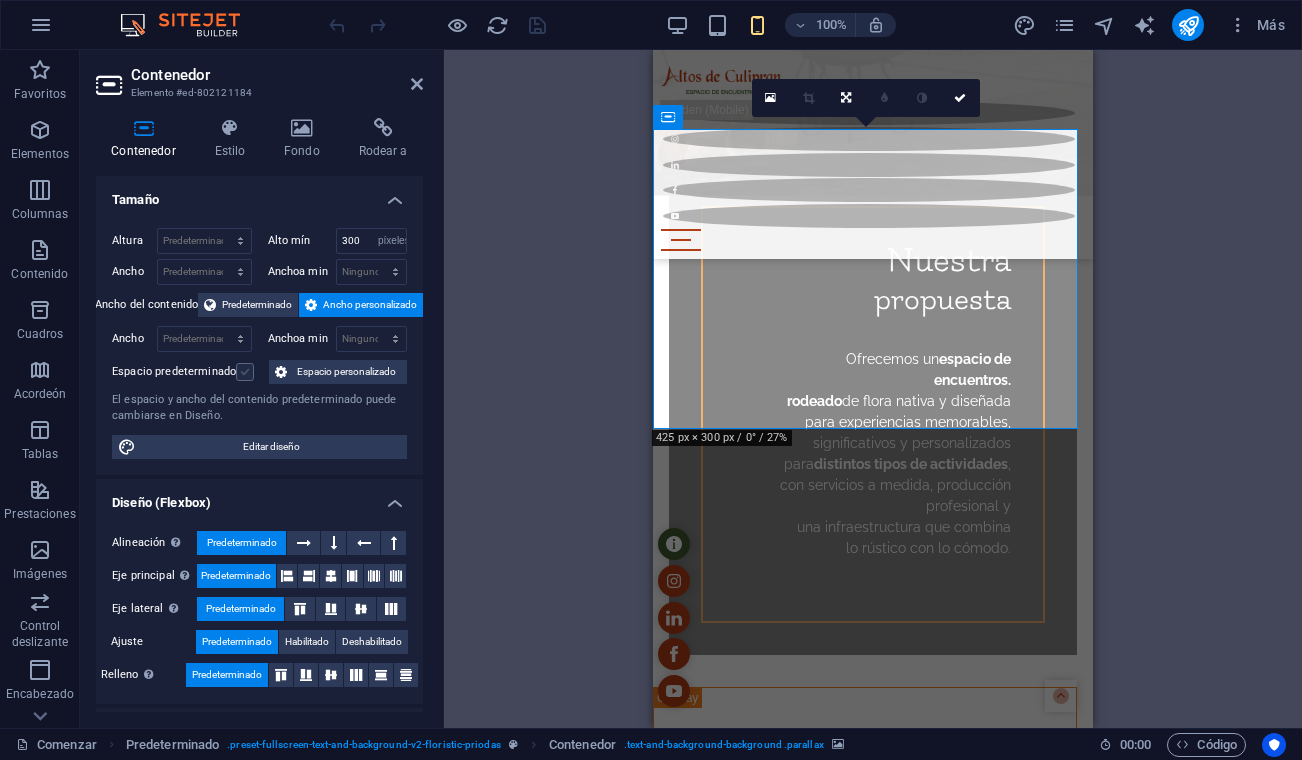 click at bounding box center (245, 372) 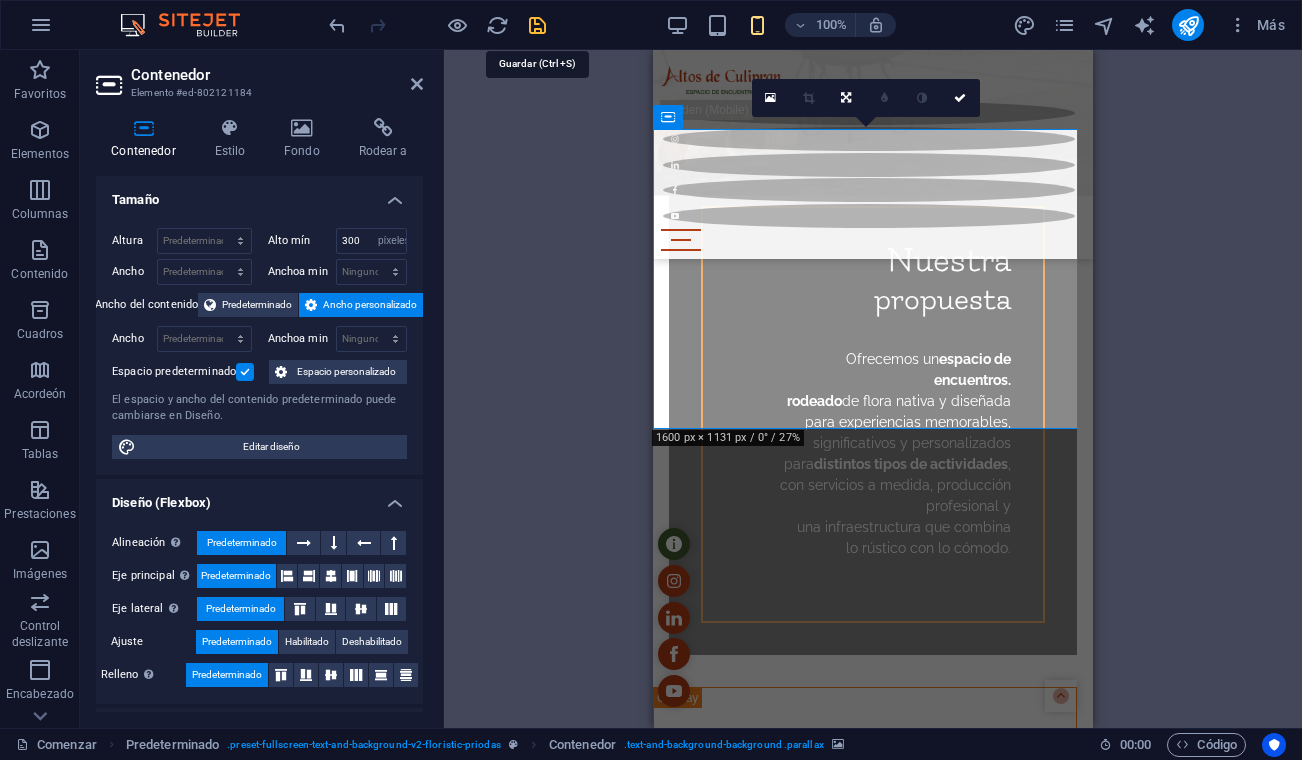 click at bounding box center [537, 25] 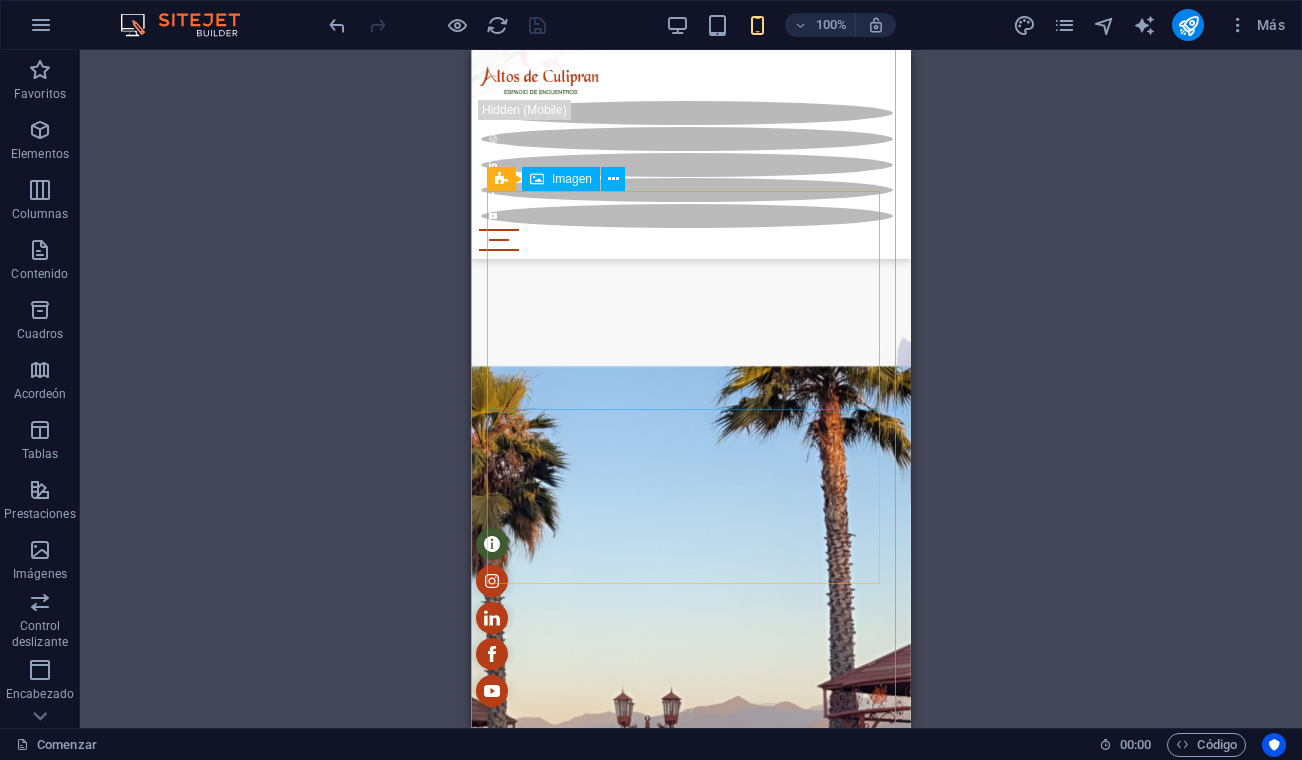 scroll, scrollTop: 6012, scrollLeft: 0, axis: vertical 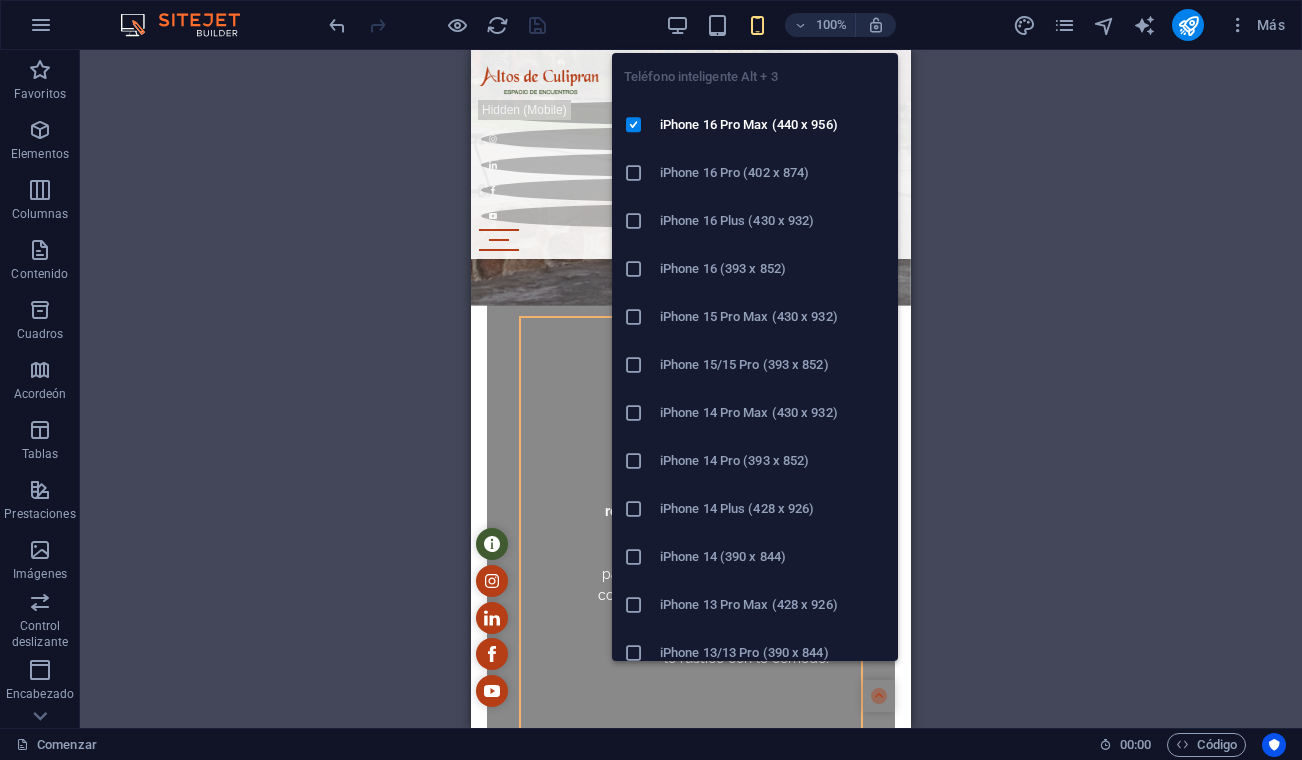 click on "iPhone 16 Pro (402 x 874)" at bounding box center [773, 173] 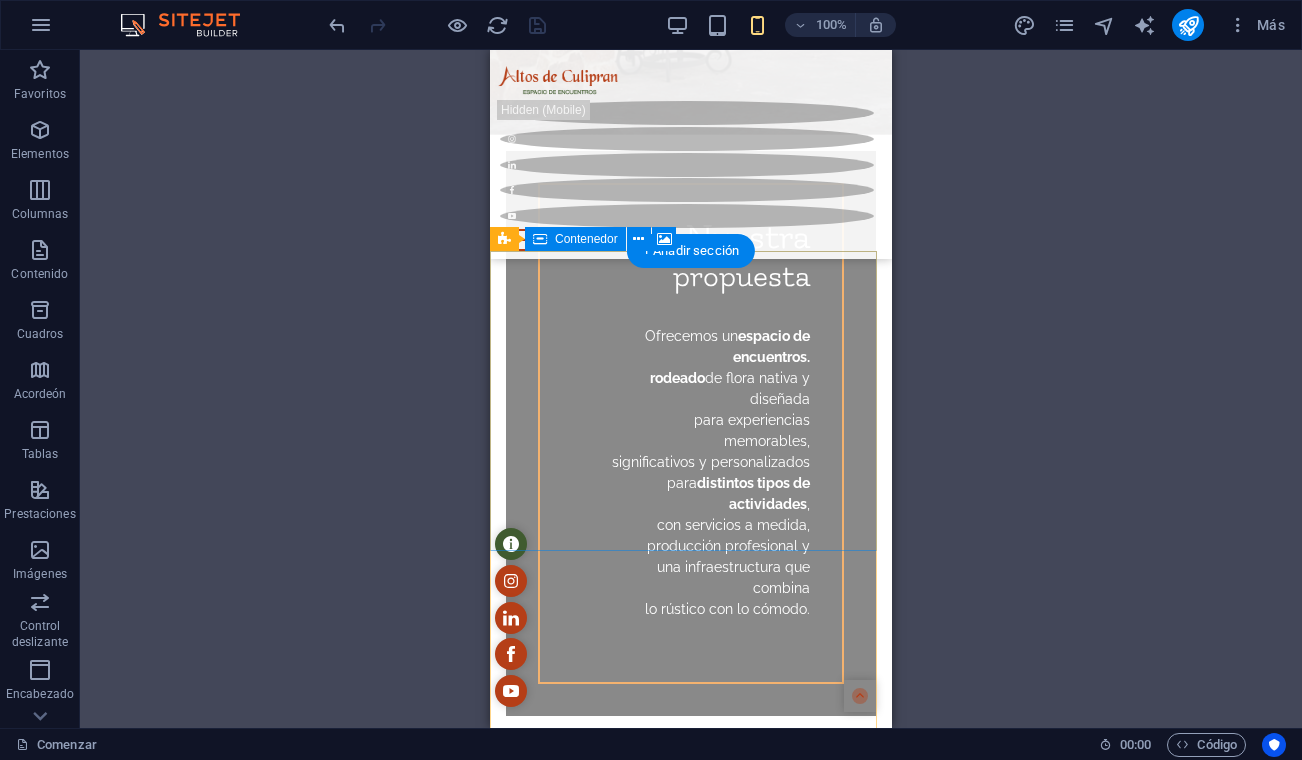 scroll, scrollTop: 7130, scrollLeft: 0, axis: vertical 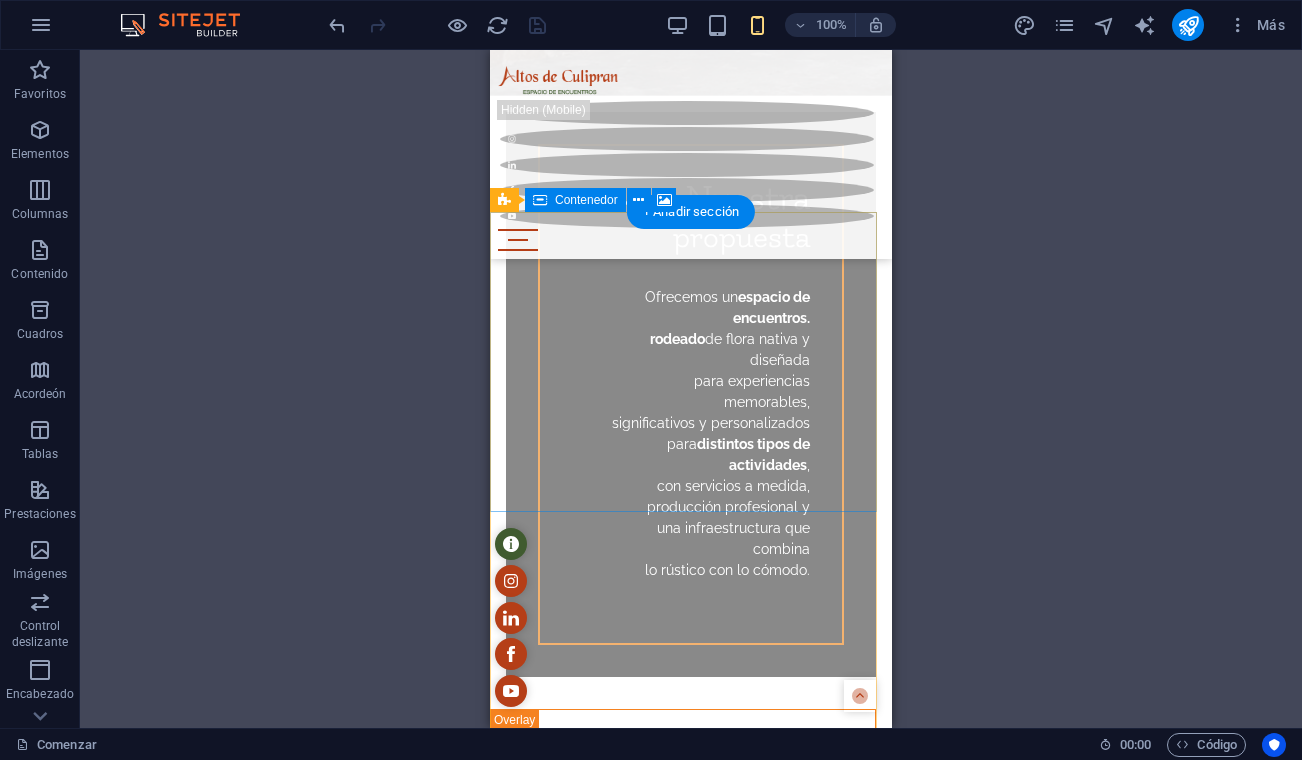 click on "Suelta el contenido aquí o  Añadir elementos  Pegar portapapeles" at bounding box center (691, 6512) 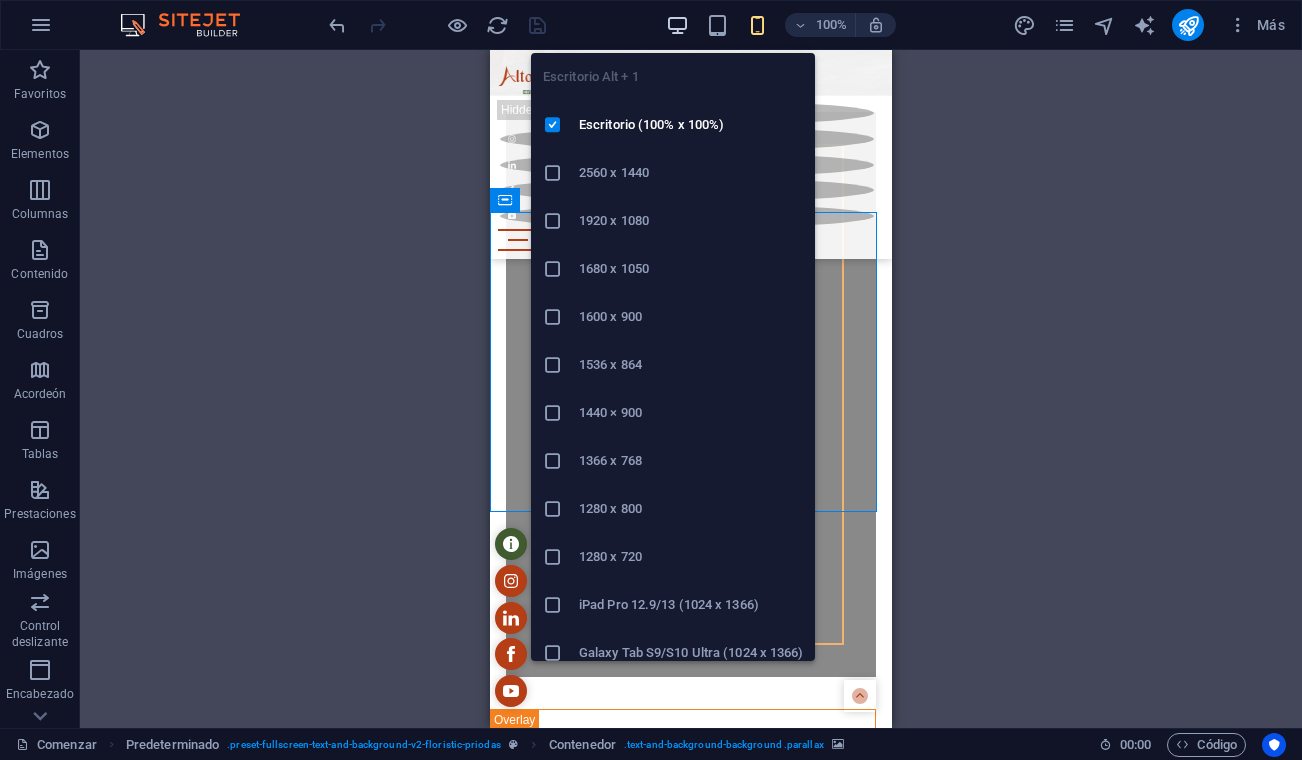 click at bounding box center (677, 25) 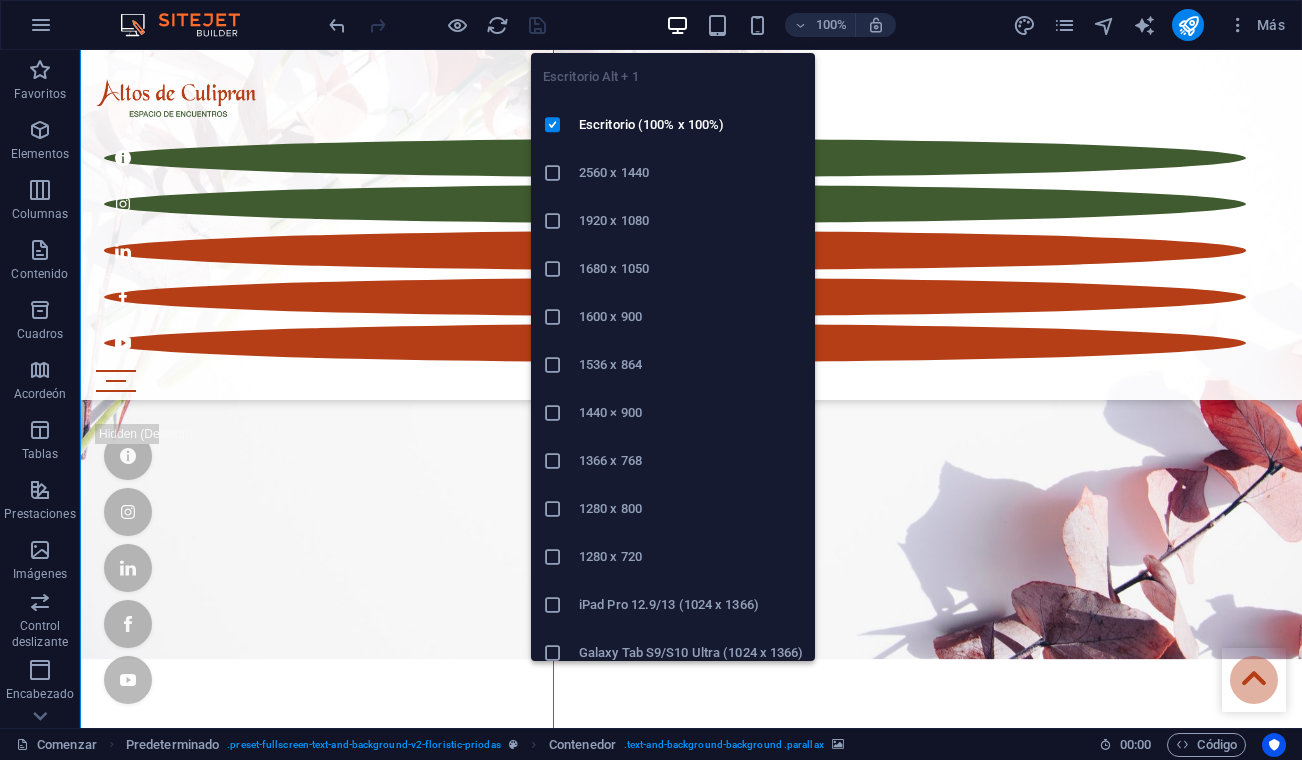 scroll, scrollTop: 5899, scrollLeft: 0, axis: vertical 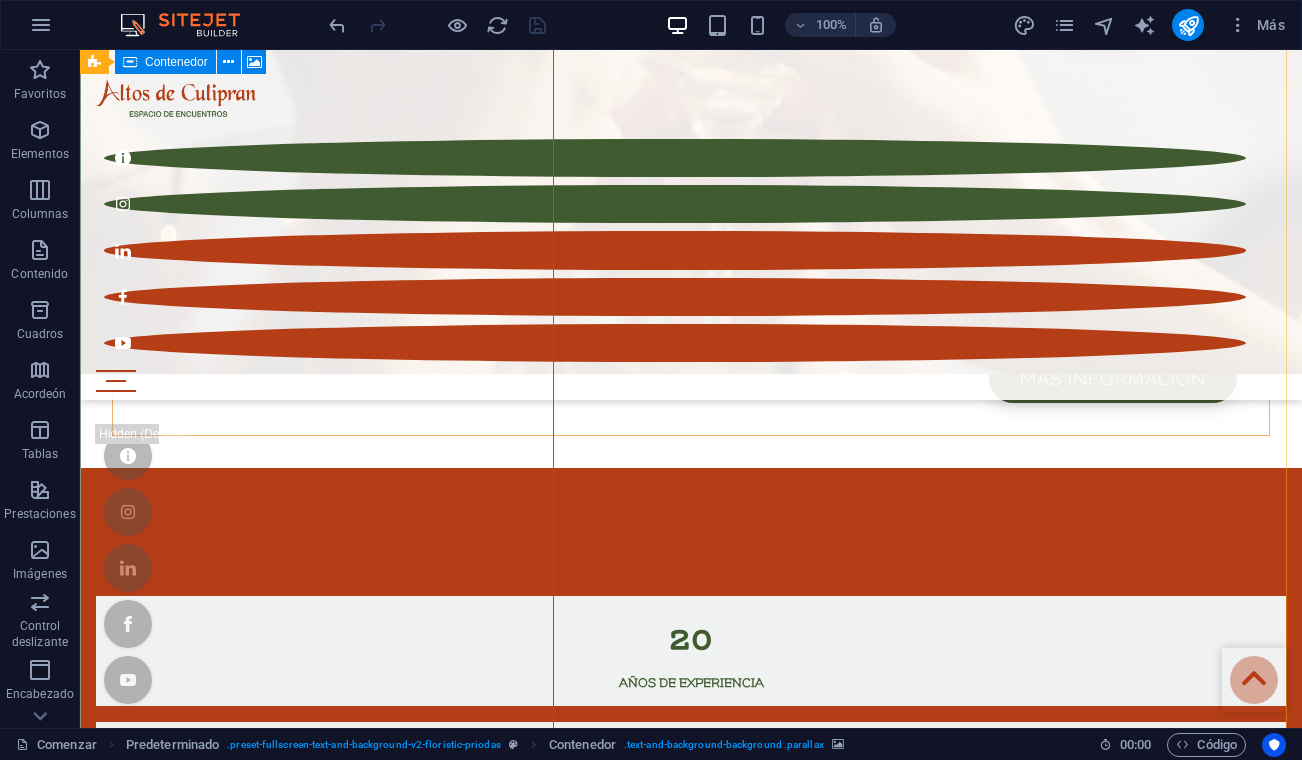 click on "Suelta el contenido aquí o  Añadir elementos  Pegar portapapeles" at bounding box center [691, 11760] 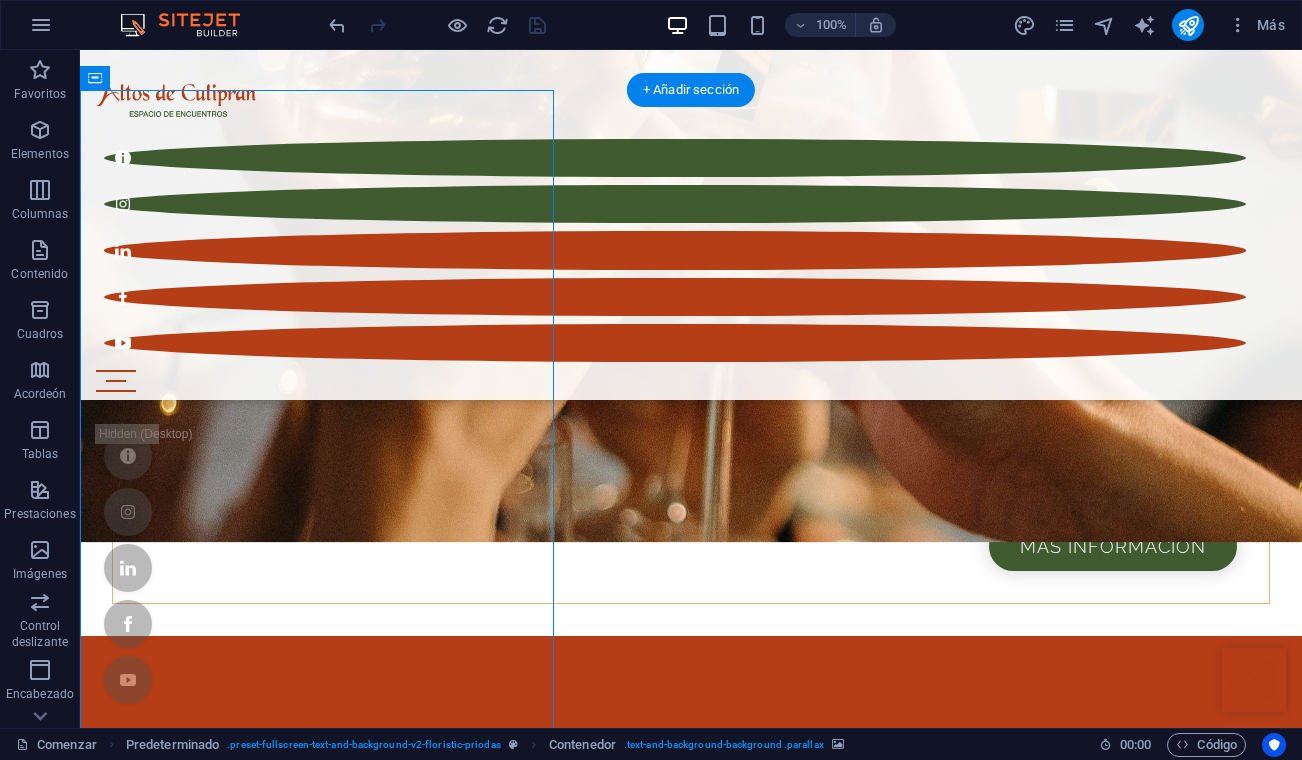 scroll, scrollTop: 5729, scrollLeft: 0, axis: vertical 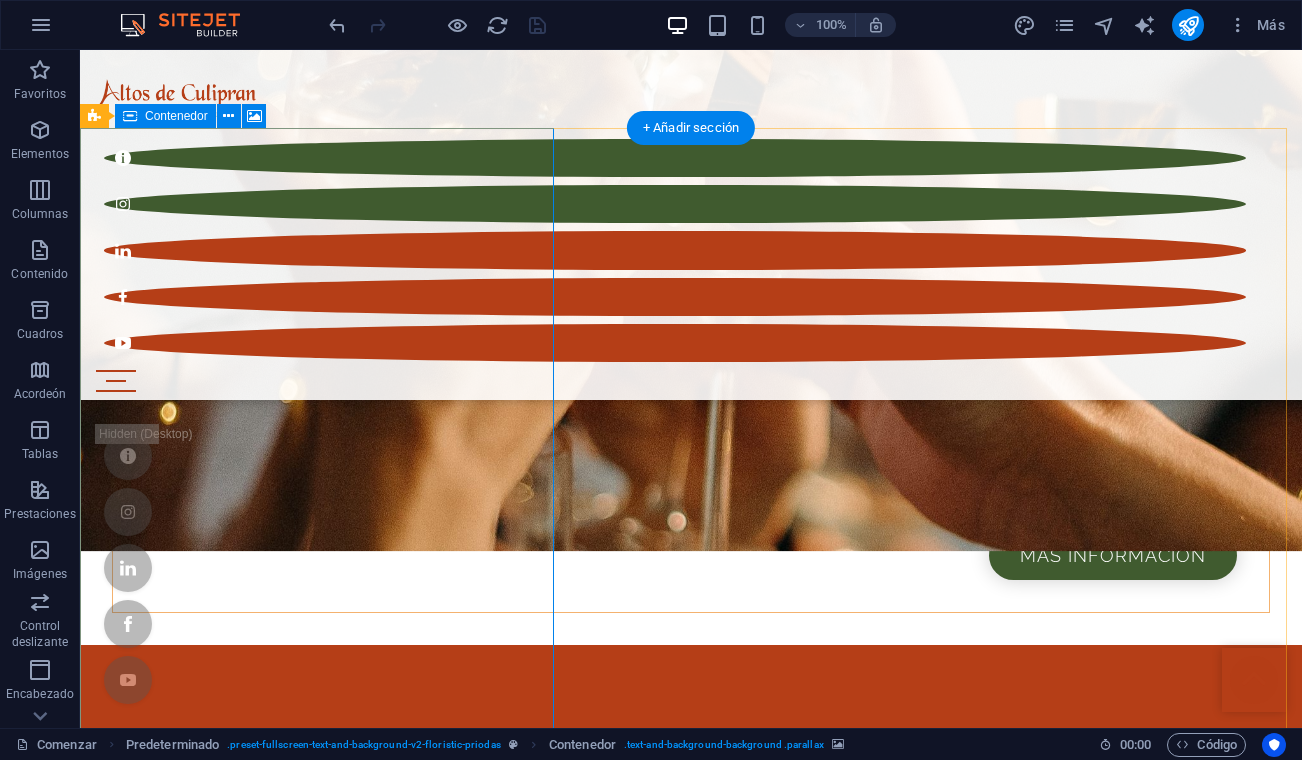 click on "Suelta el contenido aquí o  Añadir elementos  Pegar portapapeles" at bounding box center [691, 11937] 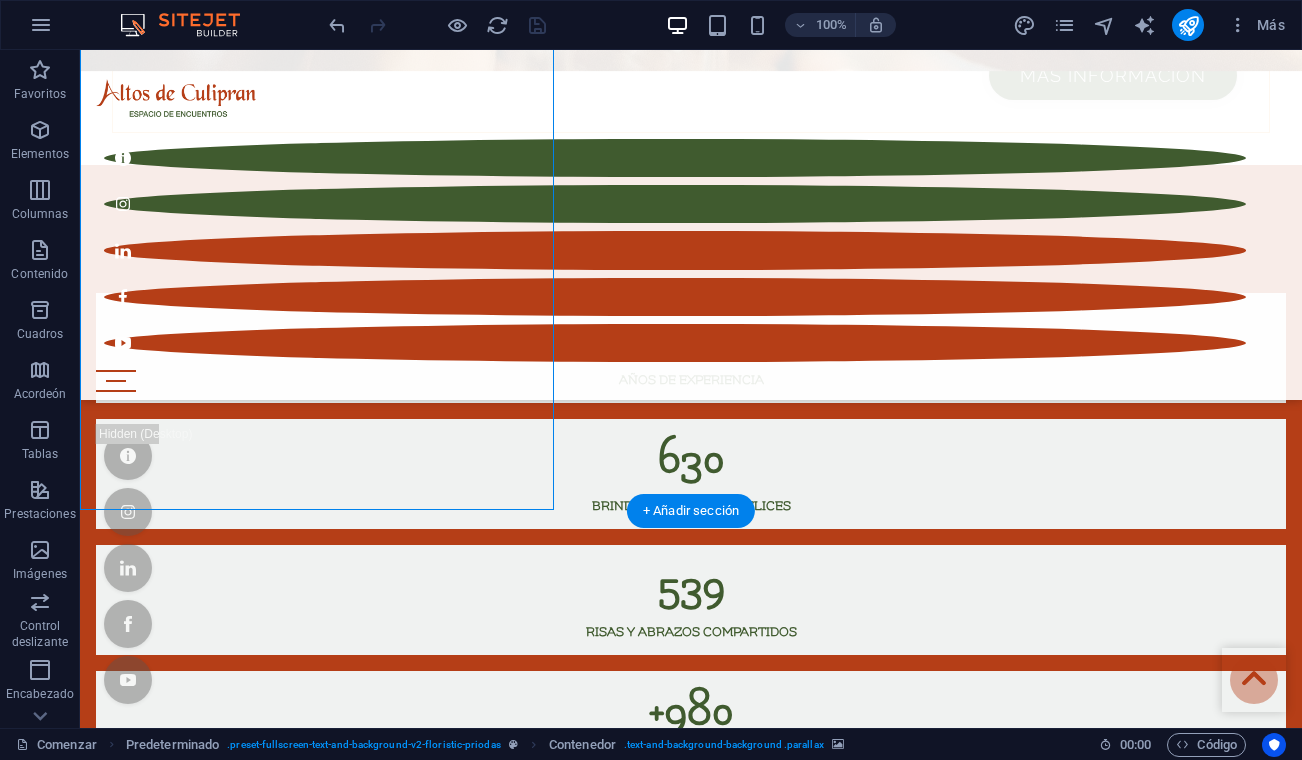 scroll, scrollTop: 6414, scrollLeft: 0, axis: vertical 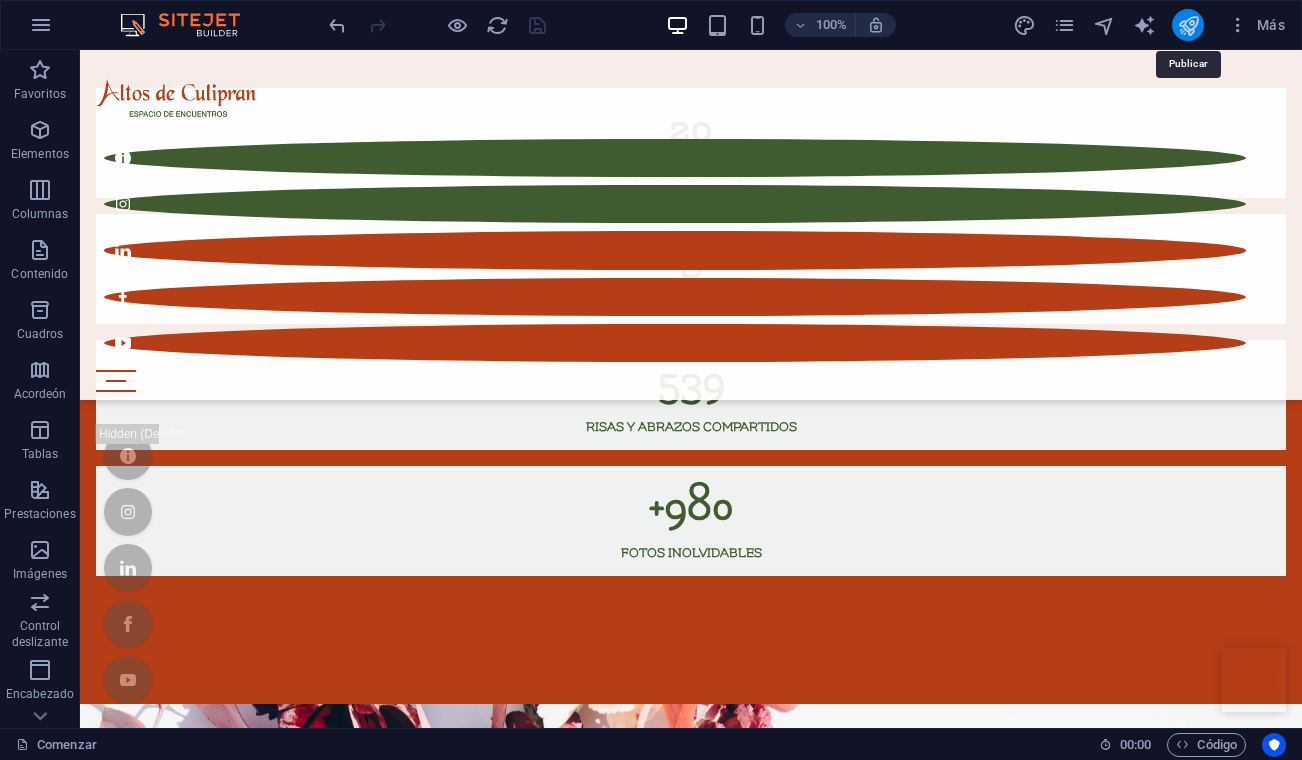 click at bounding box center (1188, 25) 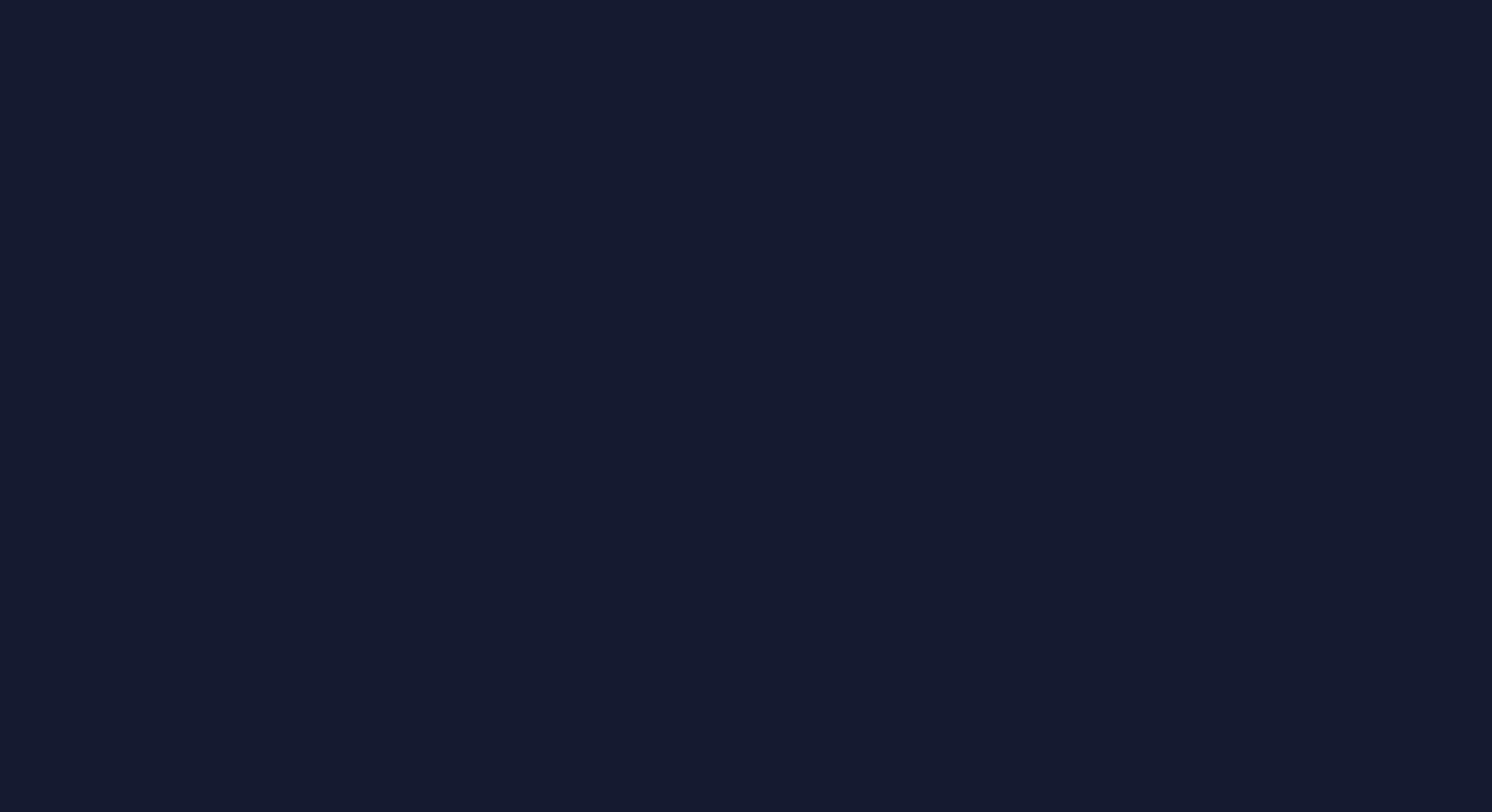 scroll, scrollTop: 0, scrollLeft: 0, axis: both 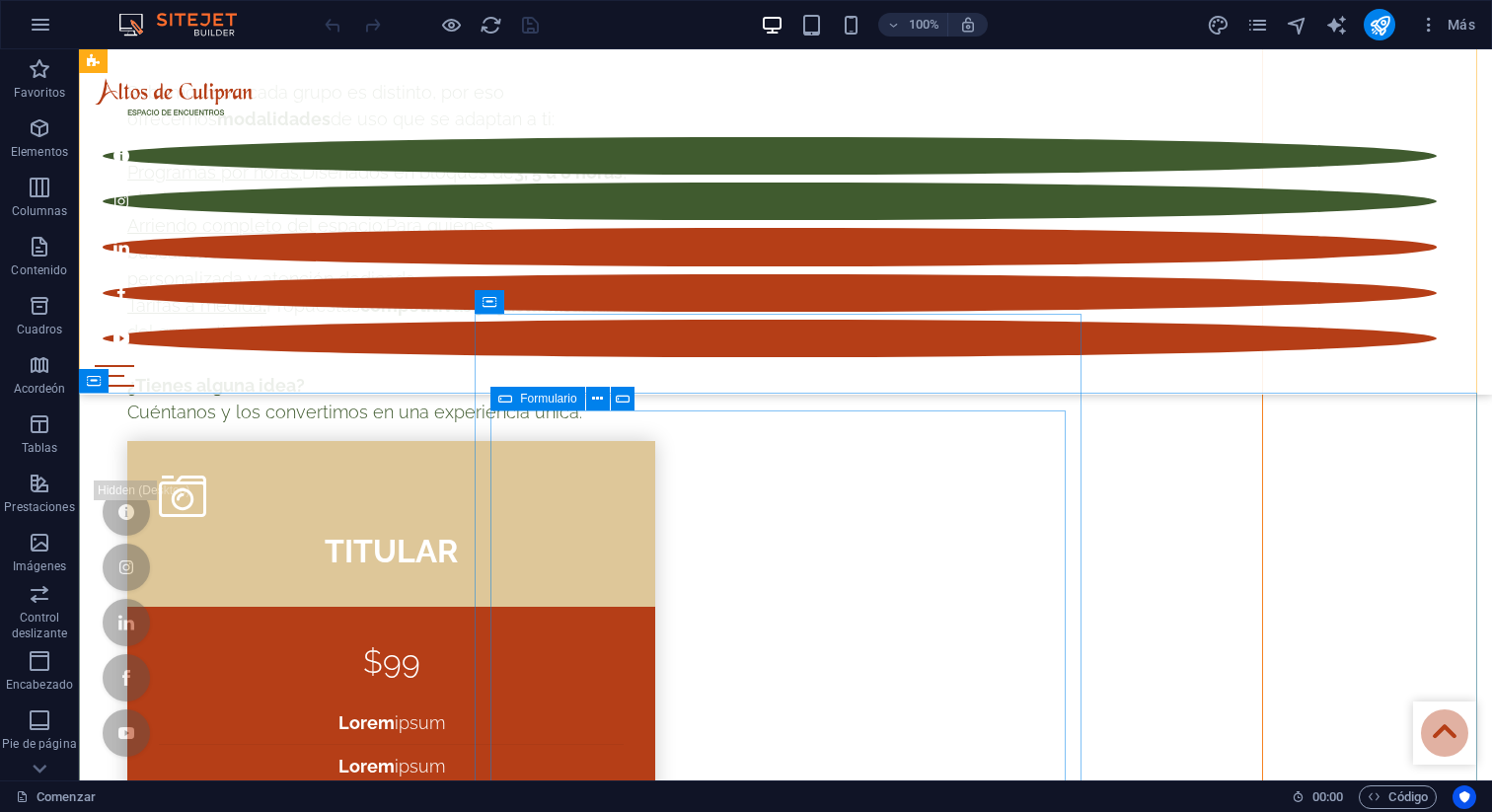 click on "Aceptar   He leído y comprendido la política de privacidad. ¿Ilegible? Cargar nuevo Enviar" at bounding box center [785, 16285] 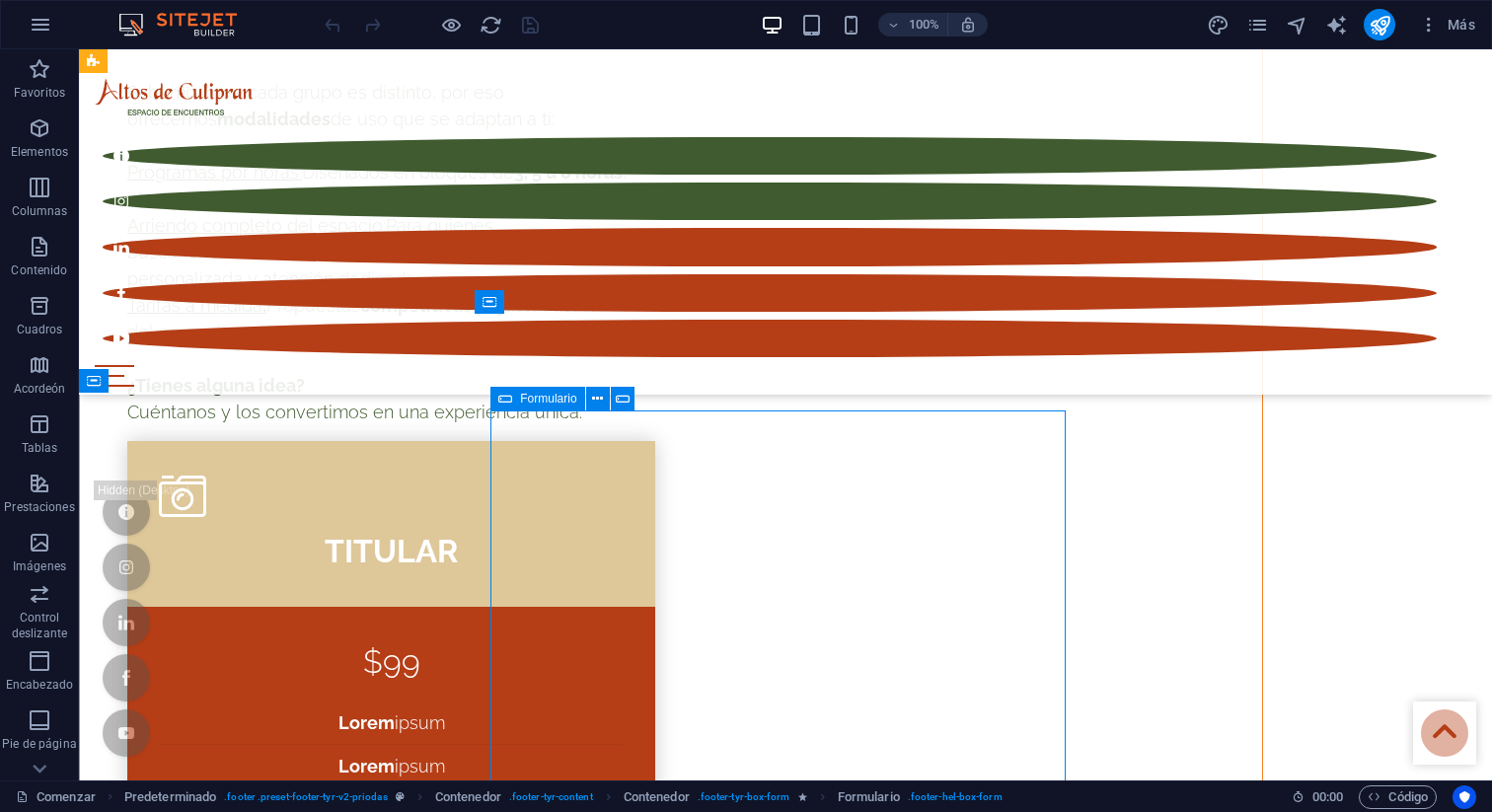 click on "Aceptar   He leído y comprendido la política de privacidad. ¿Ilegible? Cargar nuevo Enviar" at bounding box center [785, 16285] 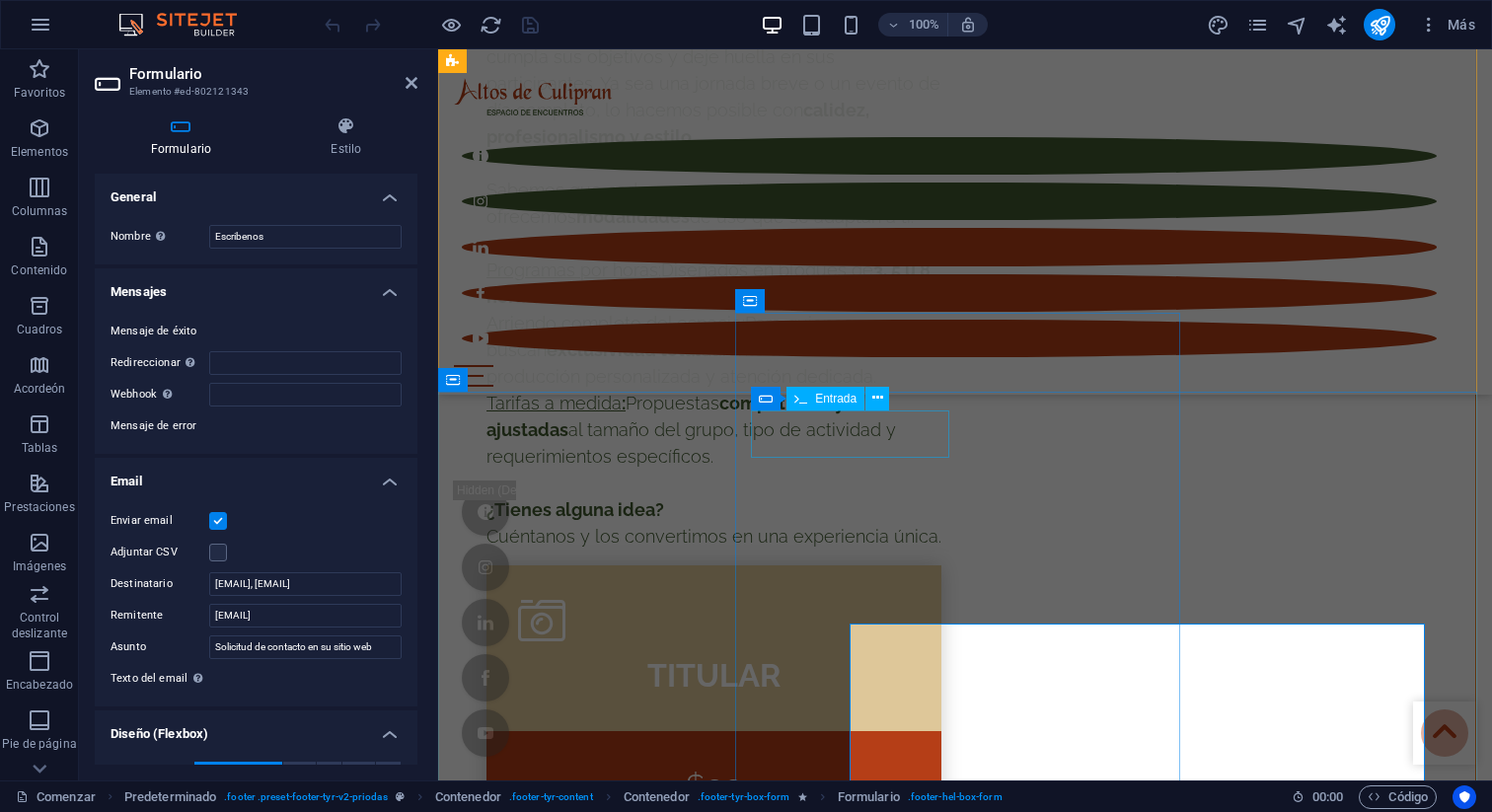 scroll, scrollTop: 9648, scrollLeft: 0, axis: vertical 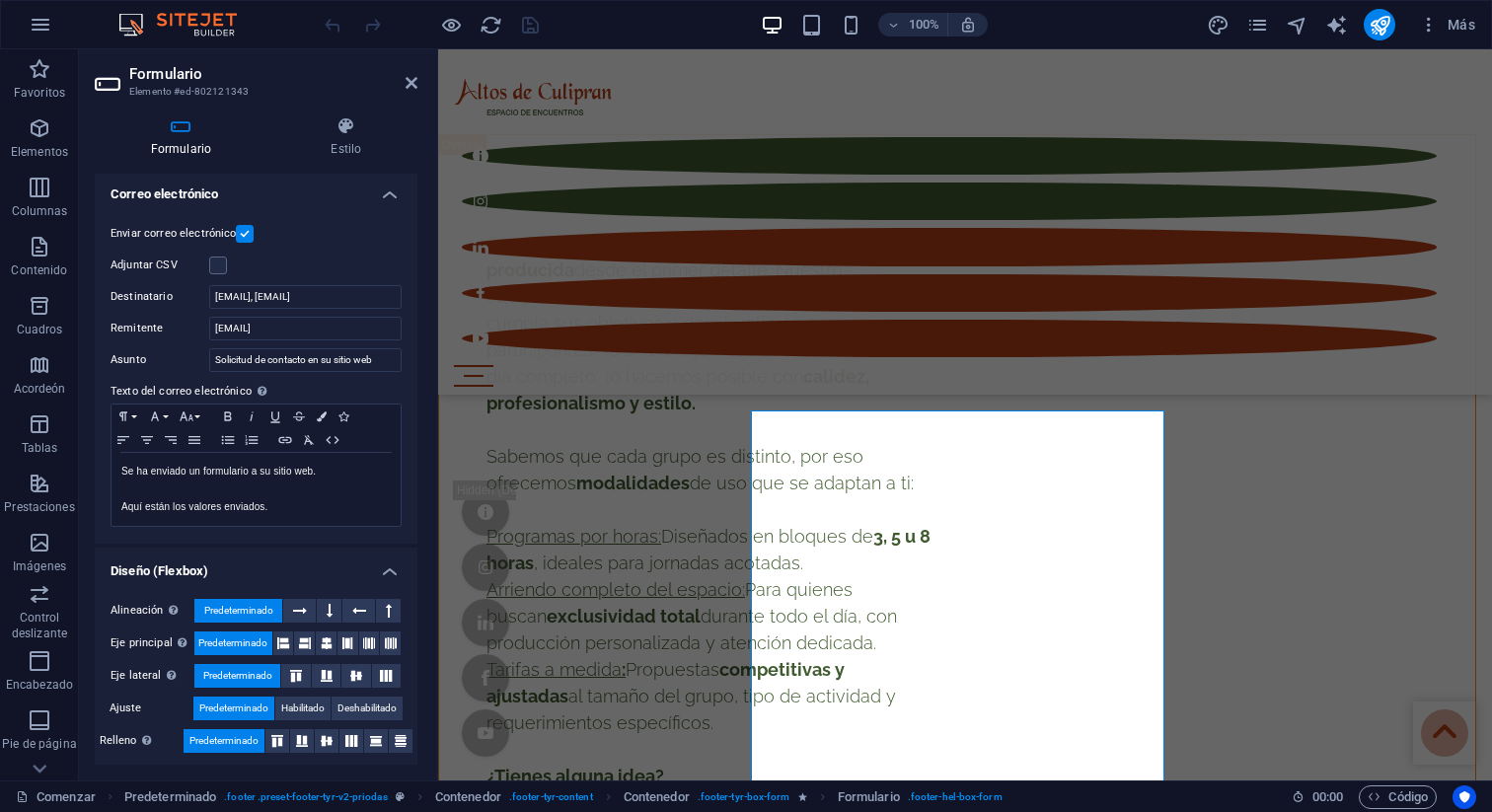 click on "Formulario" at bounding box center (273, 74) 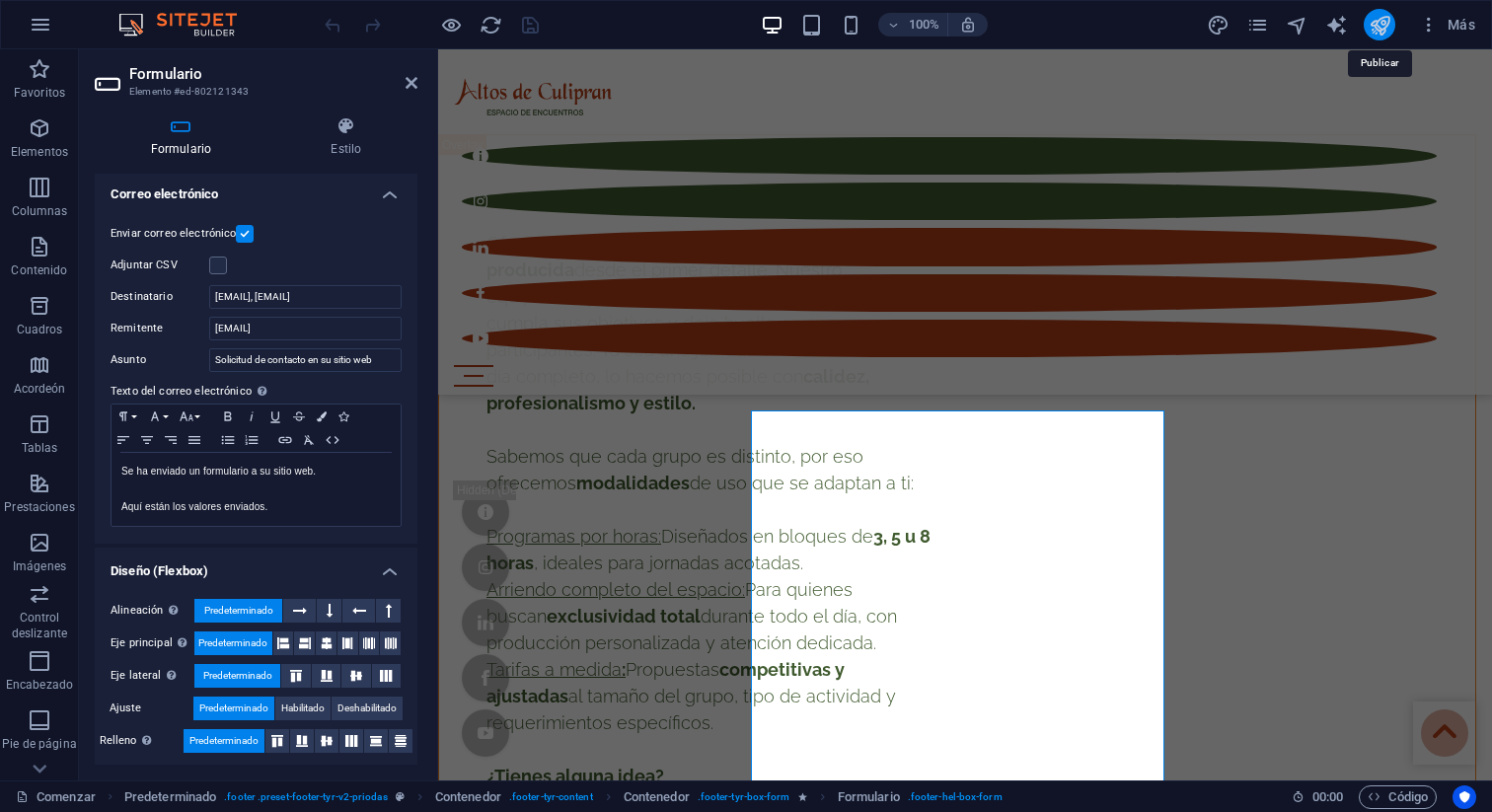 click at bounding box center [1380, 25] 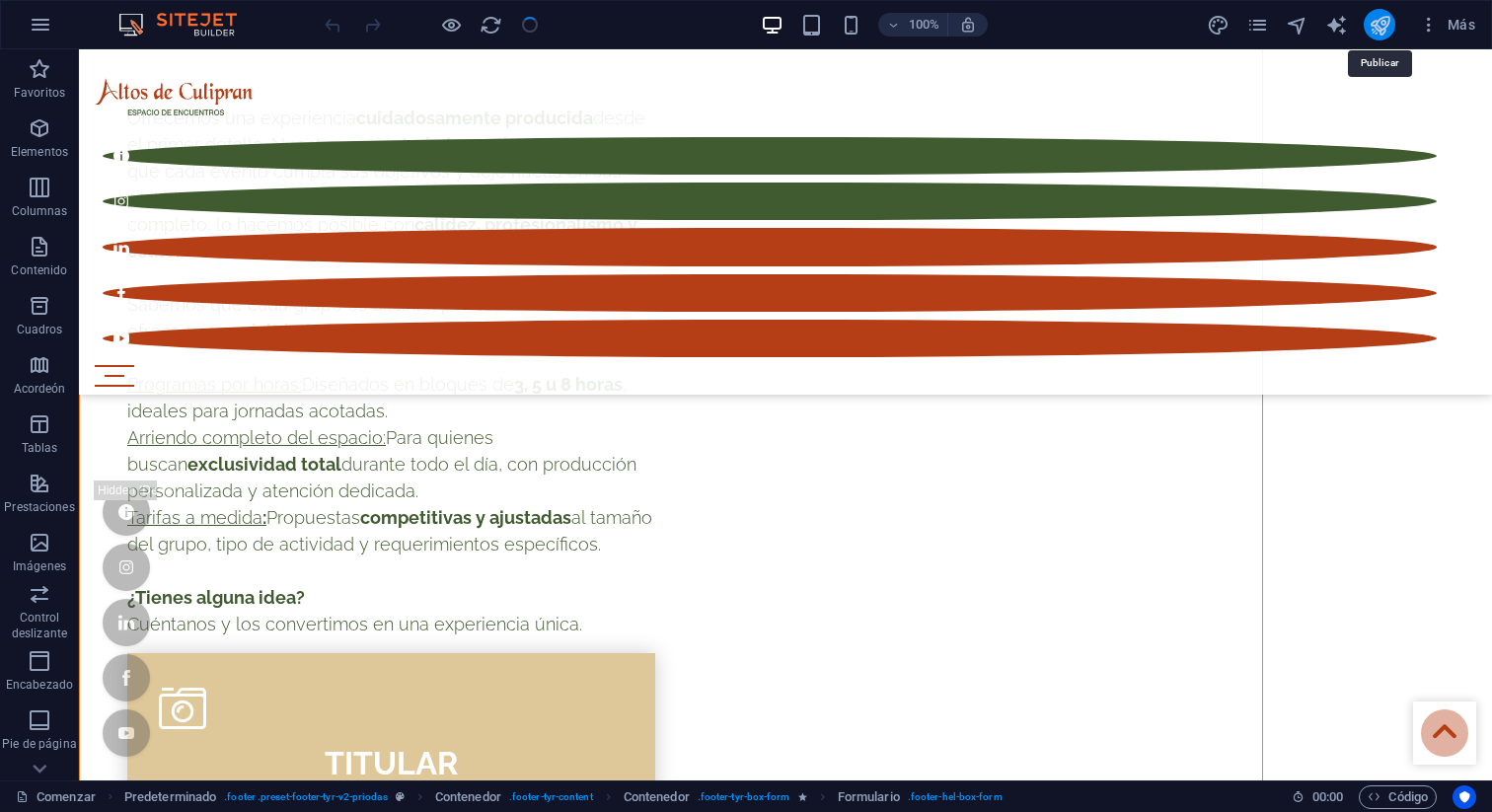 scroll, scrollTop: 9860, scrollLeft: 0, axis: vertical 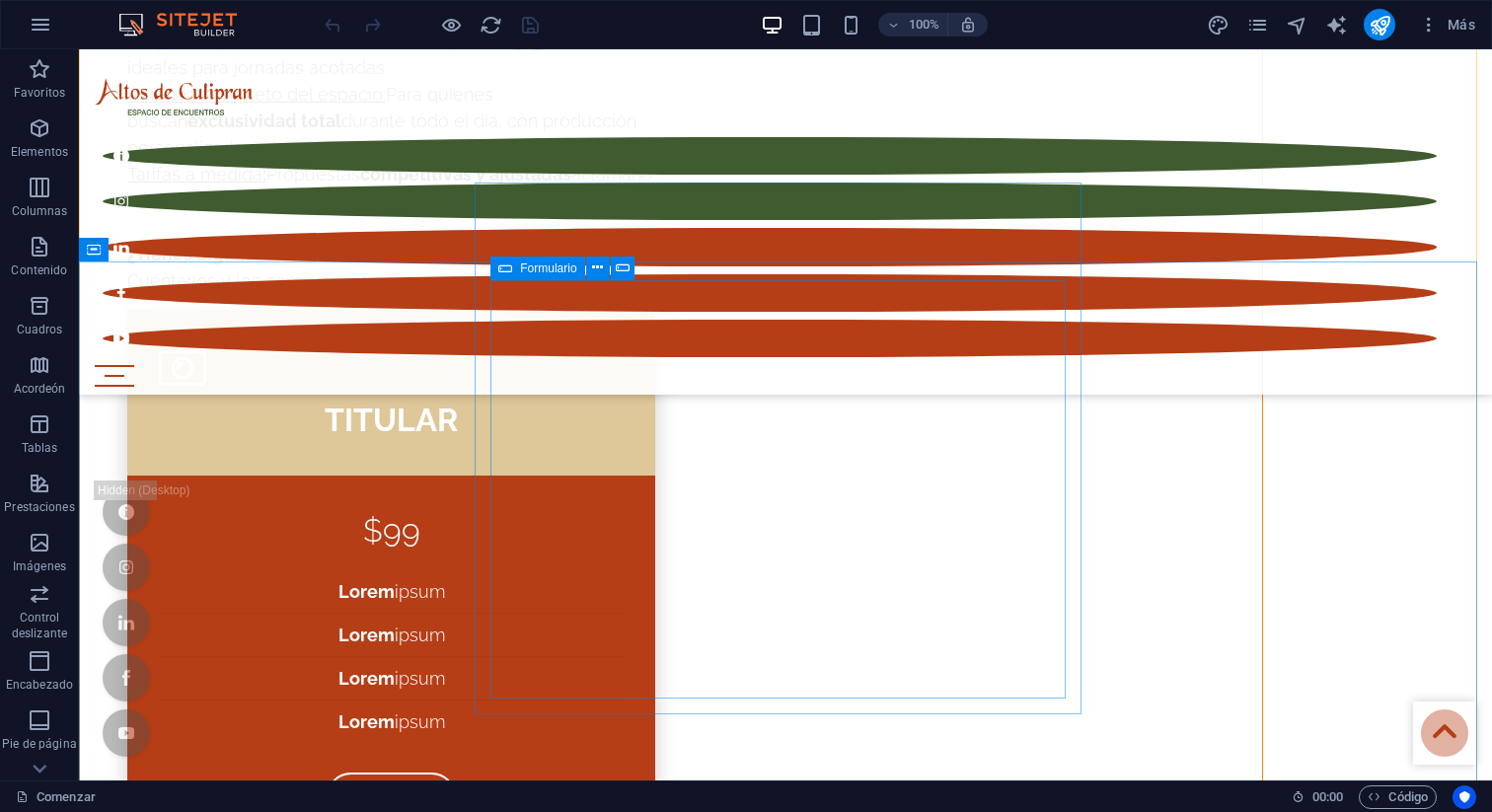 click on "Aceptar   He leído y comprendido la política de privacidad. ¿Ilegible? Cargar nuevo Enviar" at bounding box center [785, 16154] 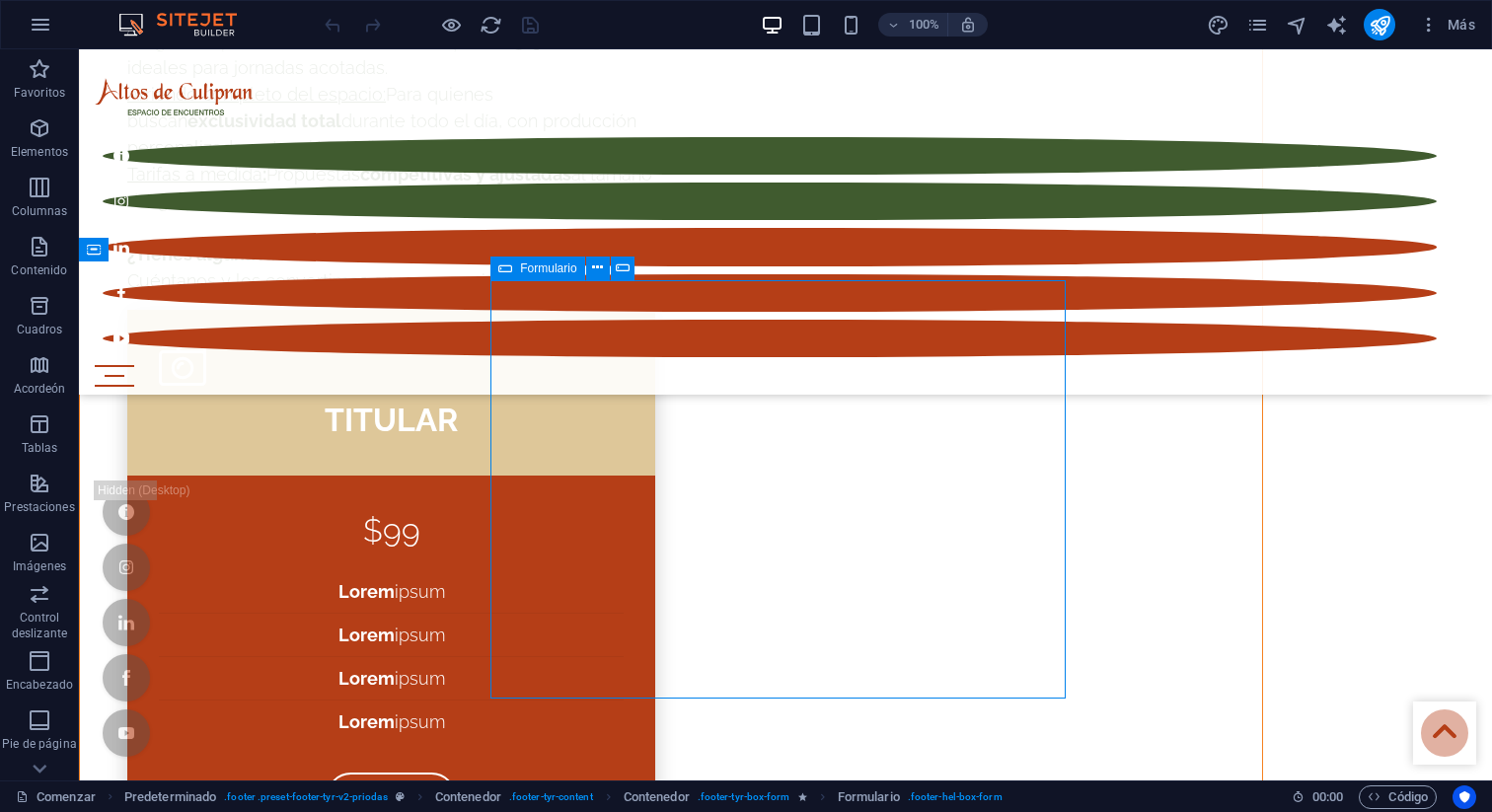 click on "Aceptar   He leído y comprendido la política de privacidad. ¿Ilegible? Cargar nuevo Enviar" at bounding box center (785, 16154) 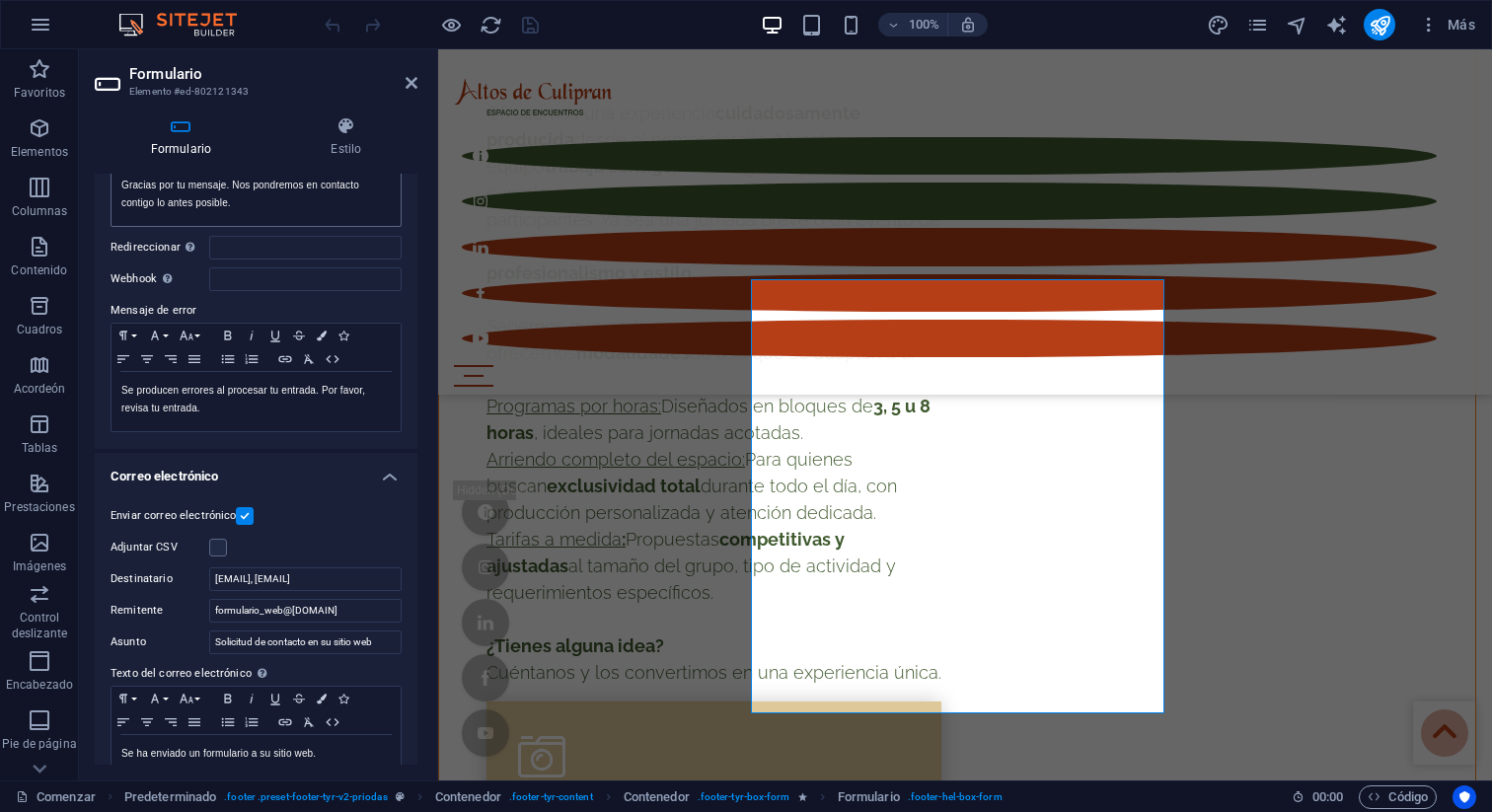 scroll, scrollTop: 190, scrollLeft: 0, axis: vertical 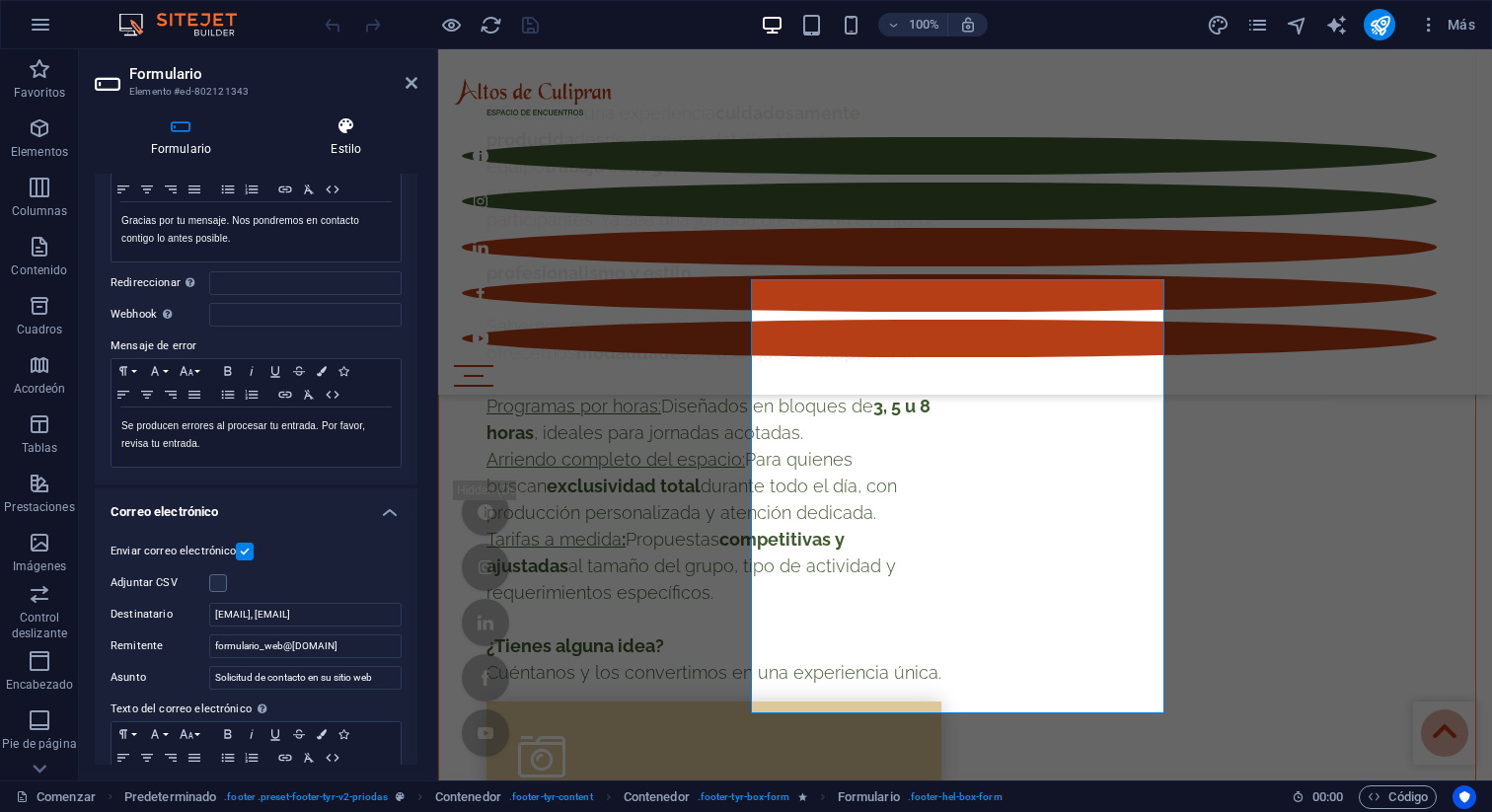 click at bounding box center (346, 126) 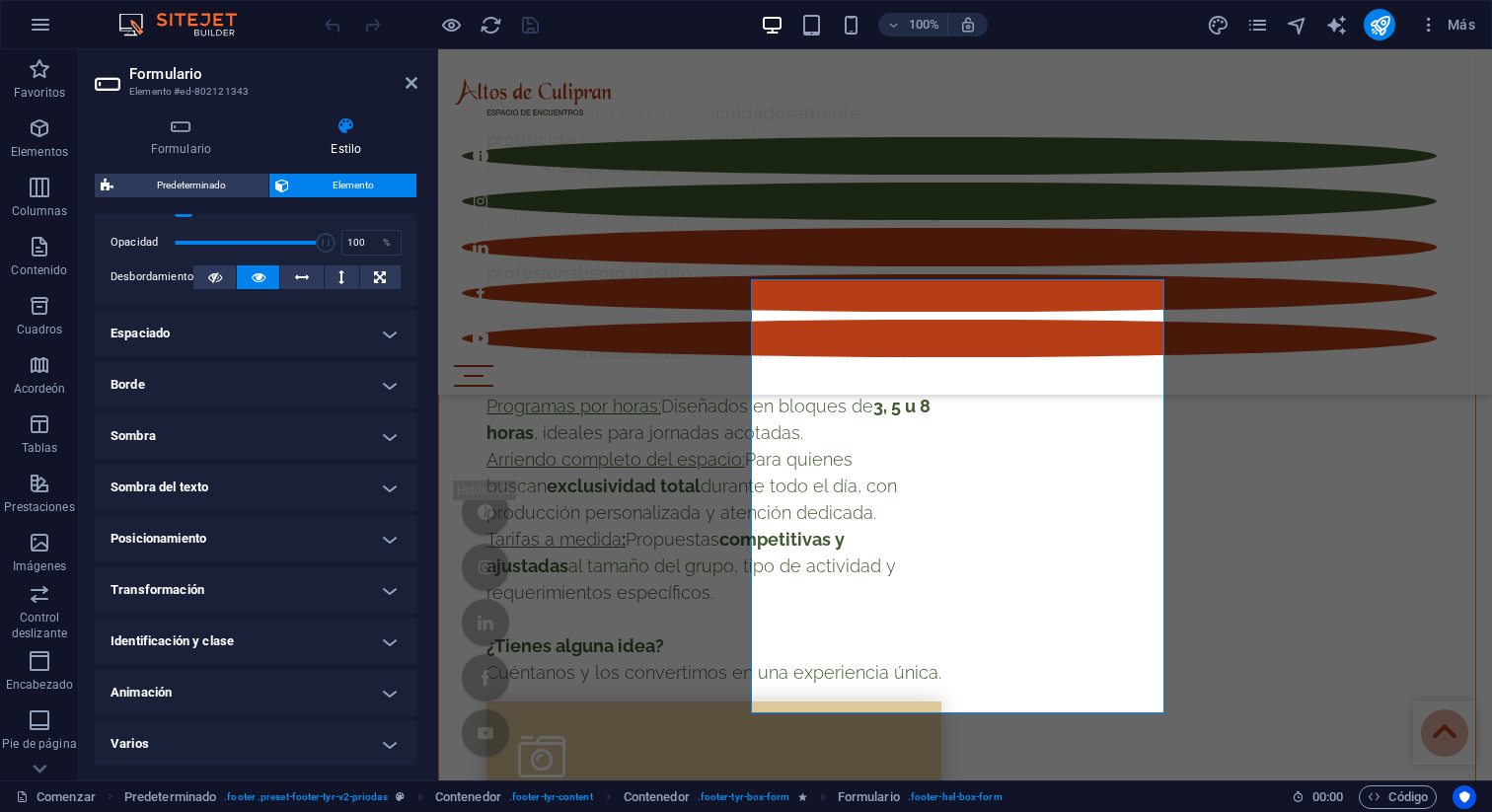 scroll, scrollTop: 299, scrollLeft: 0, axis: vertical 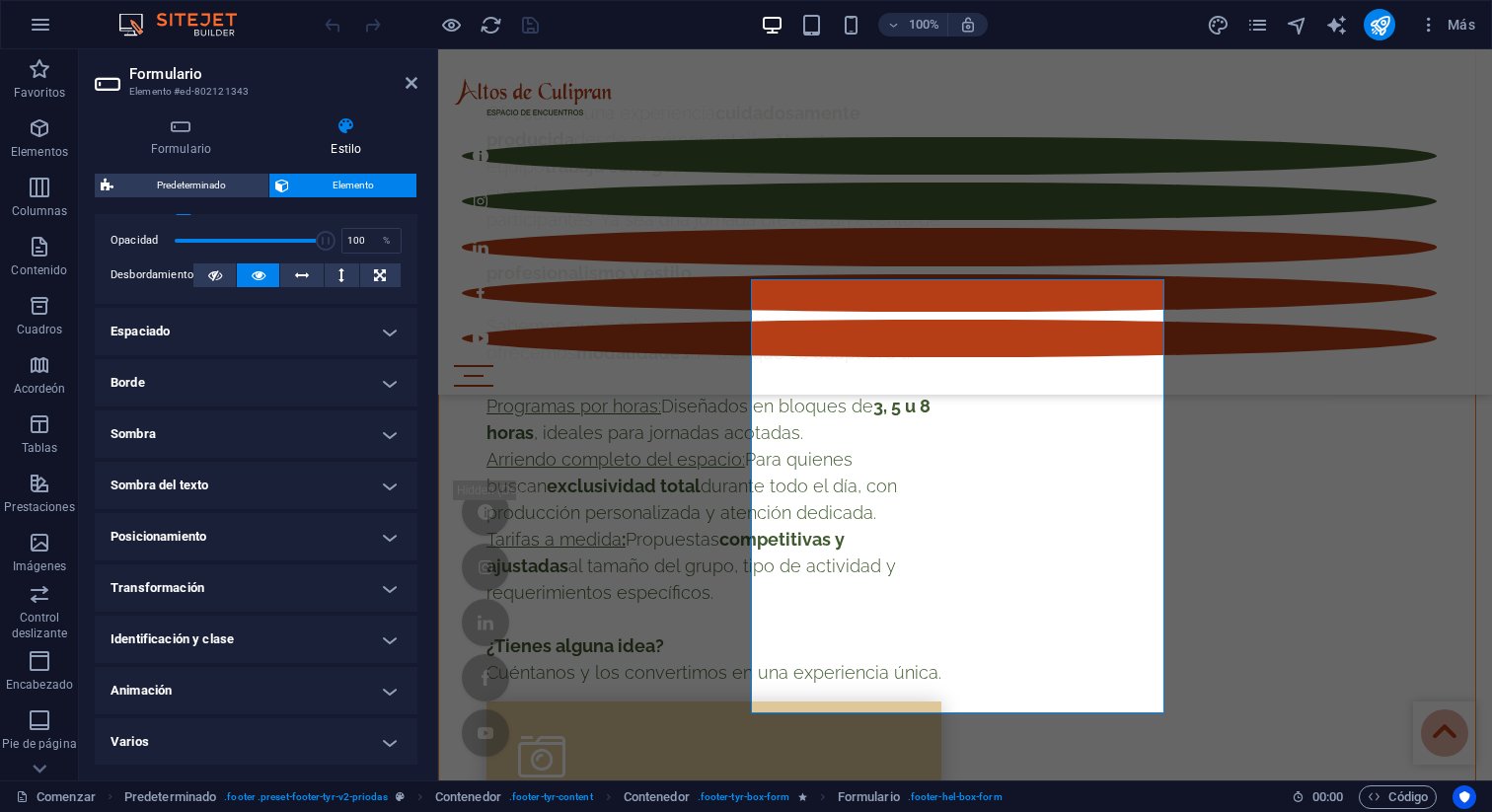 click on "Varios" at bounding box center [256, 742] 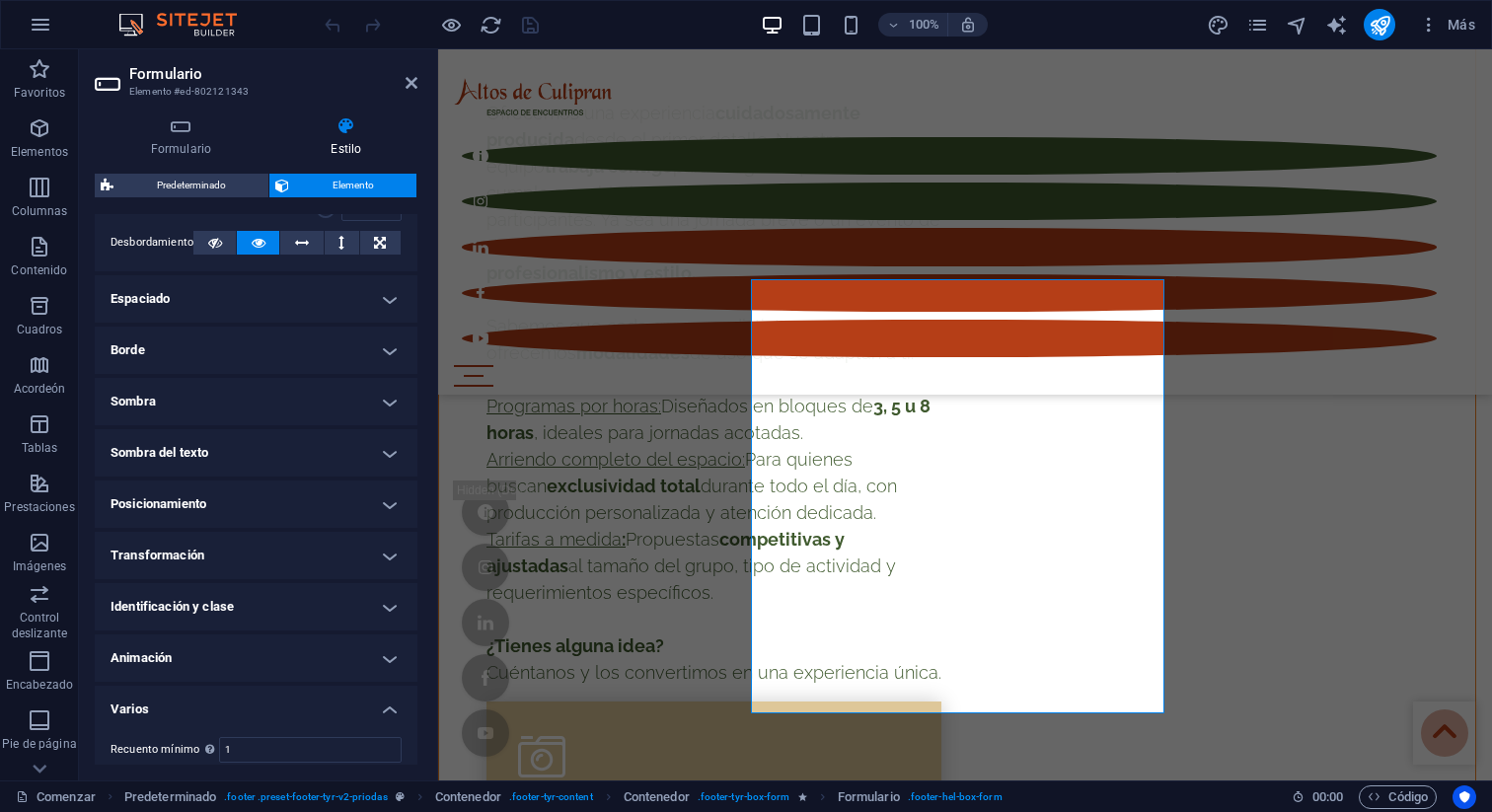 scroll, scrollTop: 421, scrollLeft: 0, axis: vertical 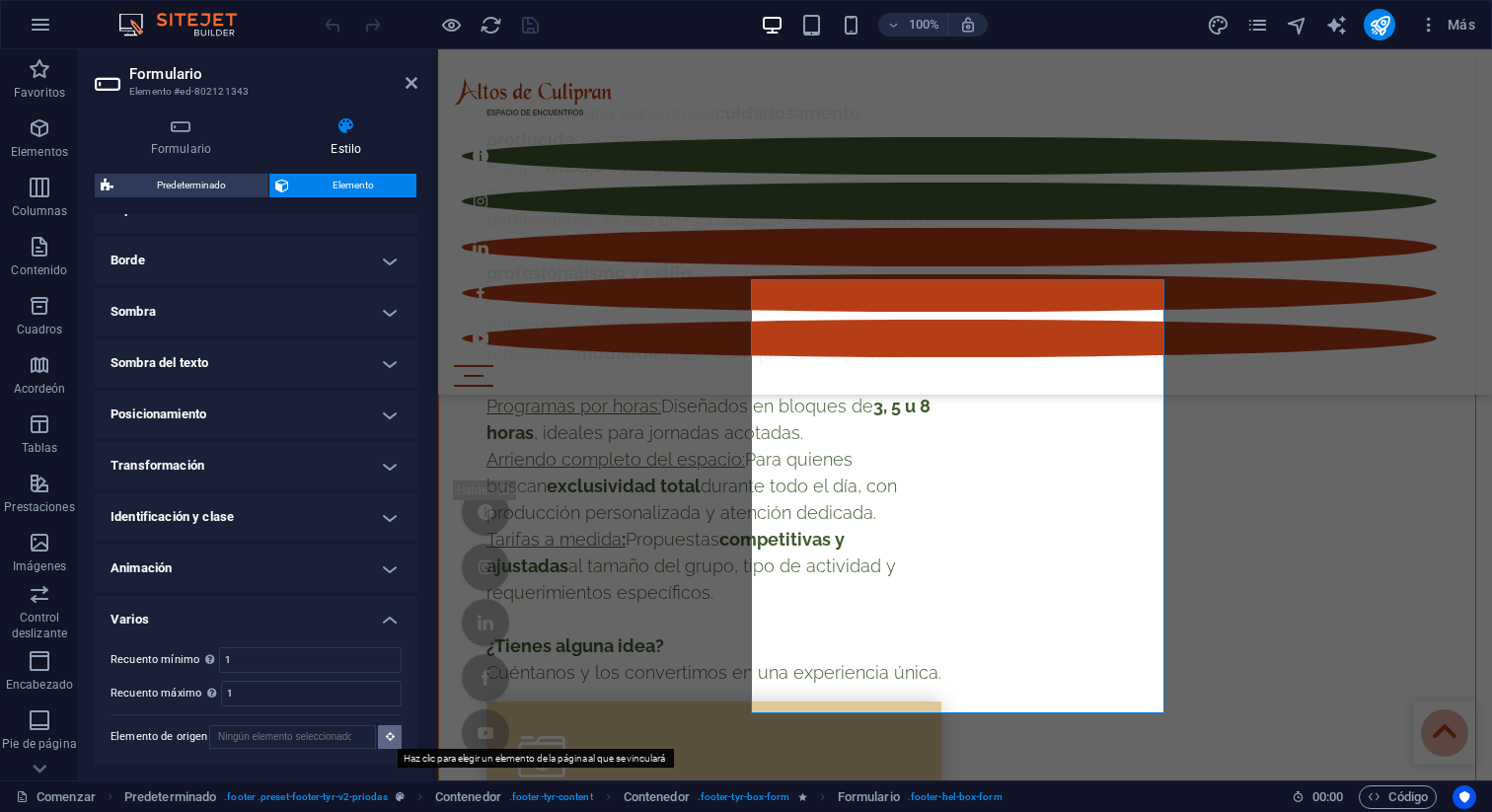 click at bounding box center (390, 736) 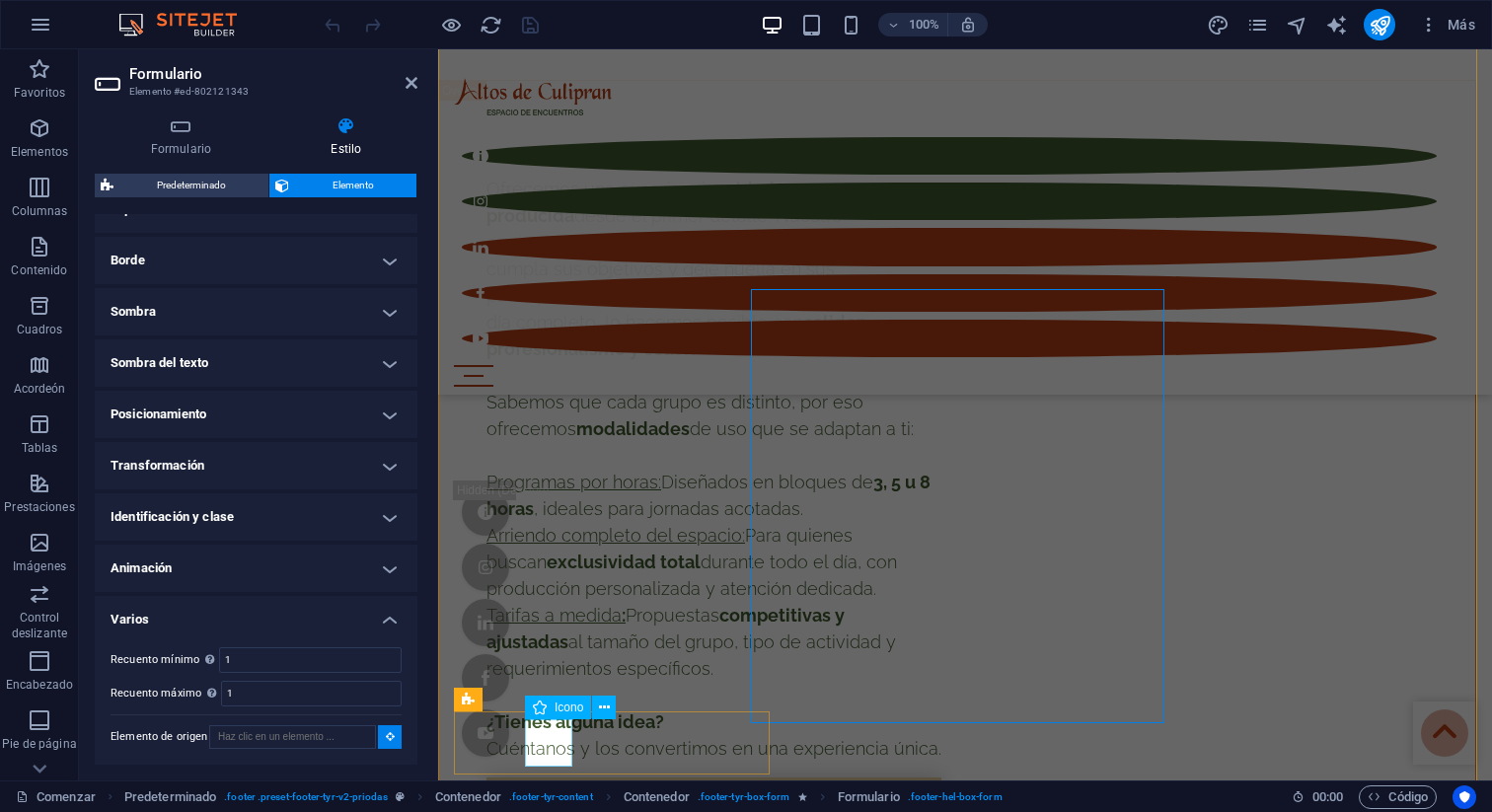 scroll, scrollTop: 9691, scrollLeft: 0, axis: vertical 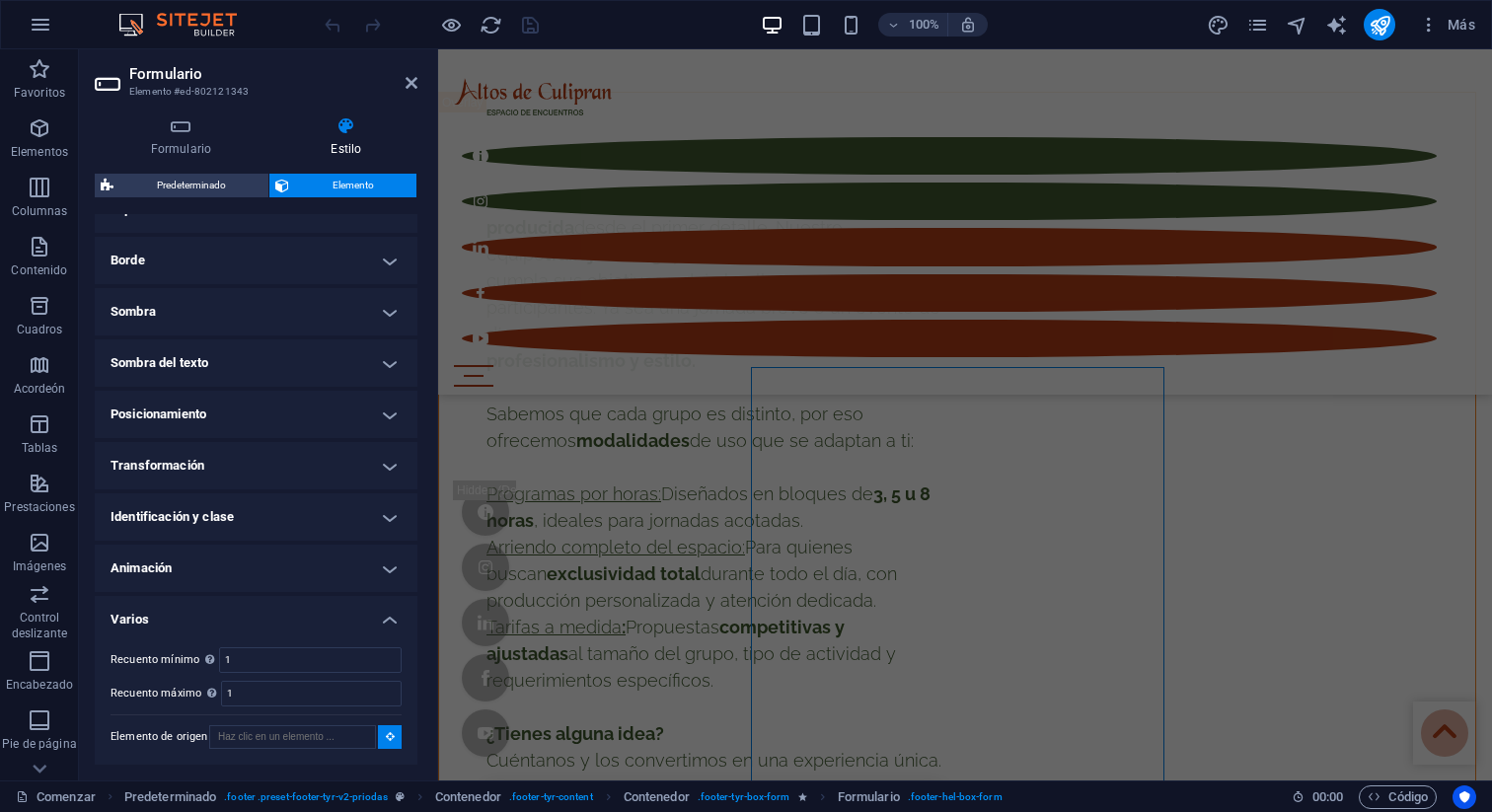 click at bounding box center (390, 736) 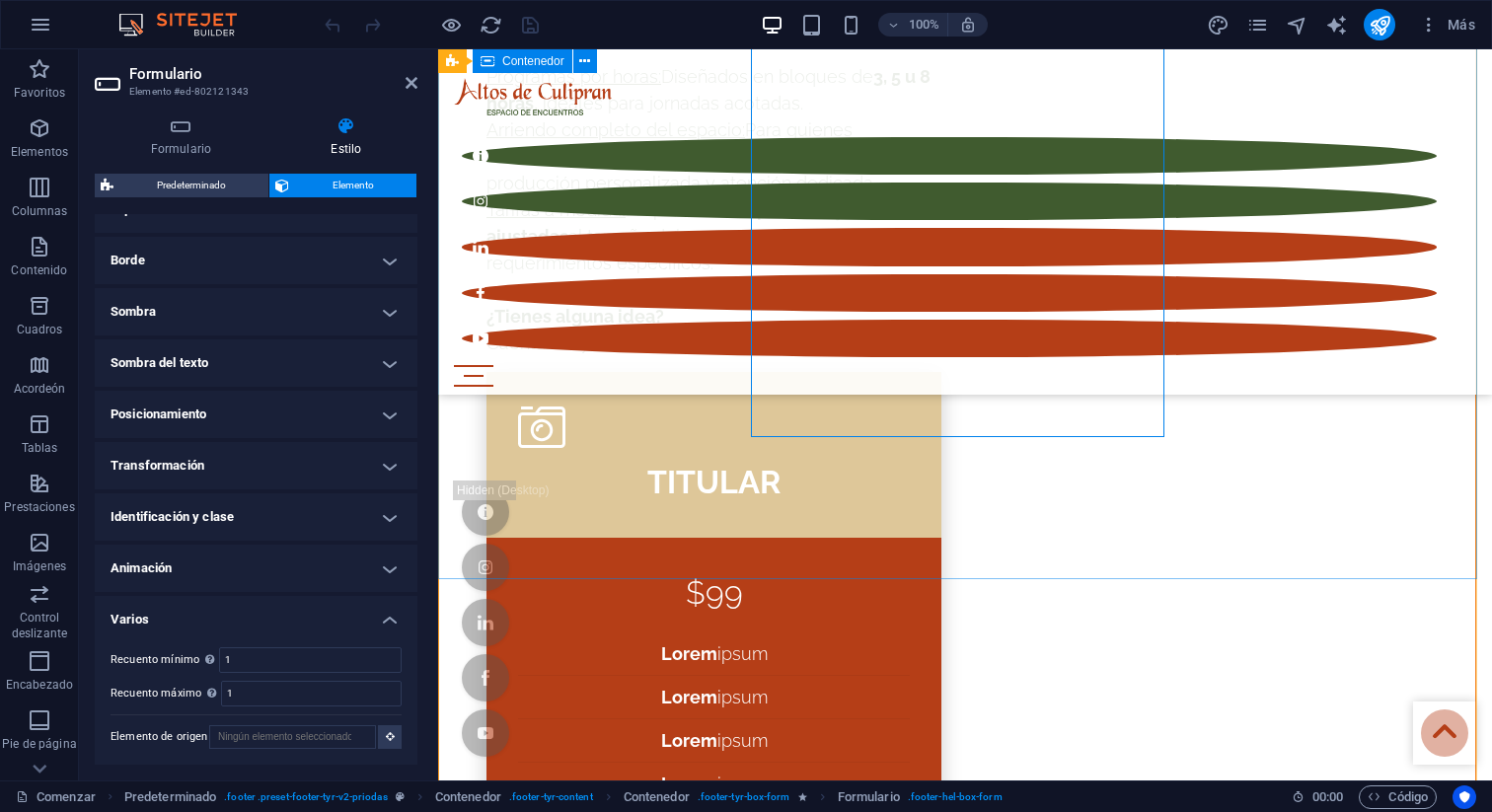 scroll, scrollTop: 9765, scrollLeft: 0, axis: vertical 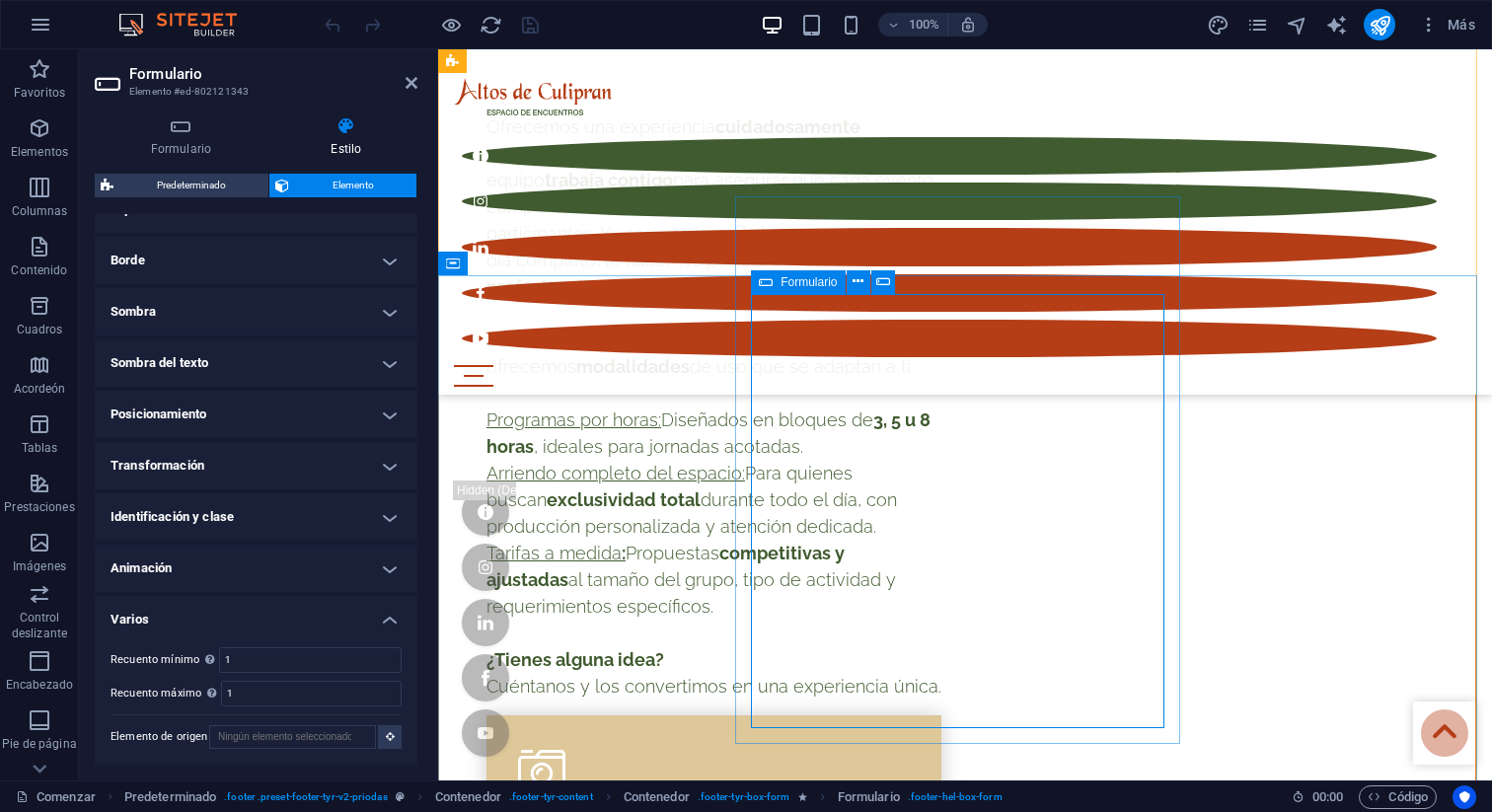 click on "Aceptar   He leído y comprendido la política de privacidad. ¿Ilegible? Cargar nuevo Enviar" at bounding box center [965, 14897] 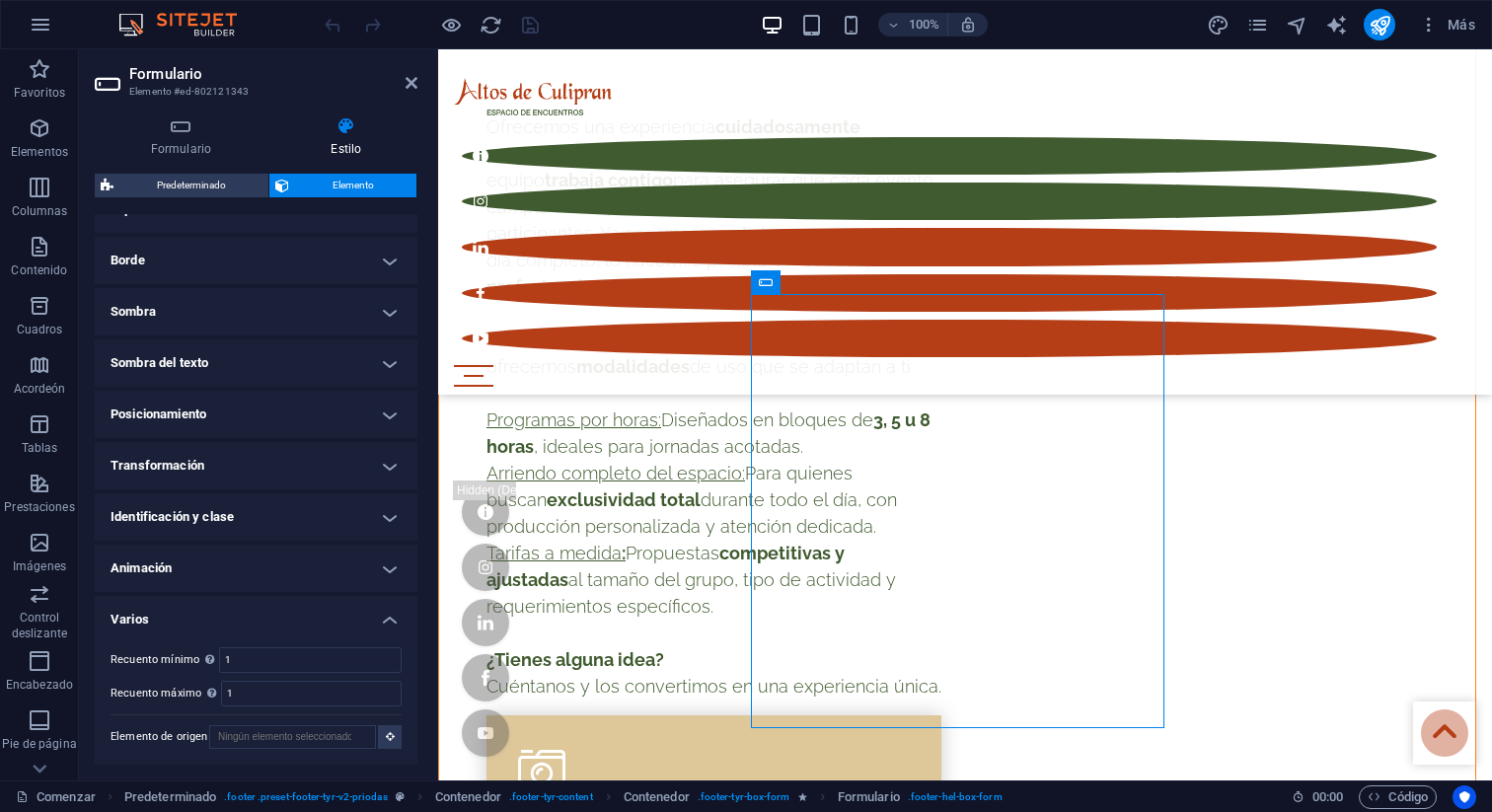 click on "Varios" at bounding box center (256, 614) 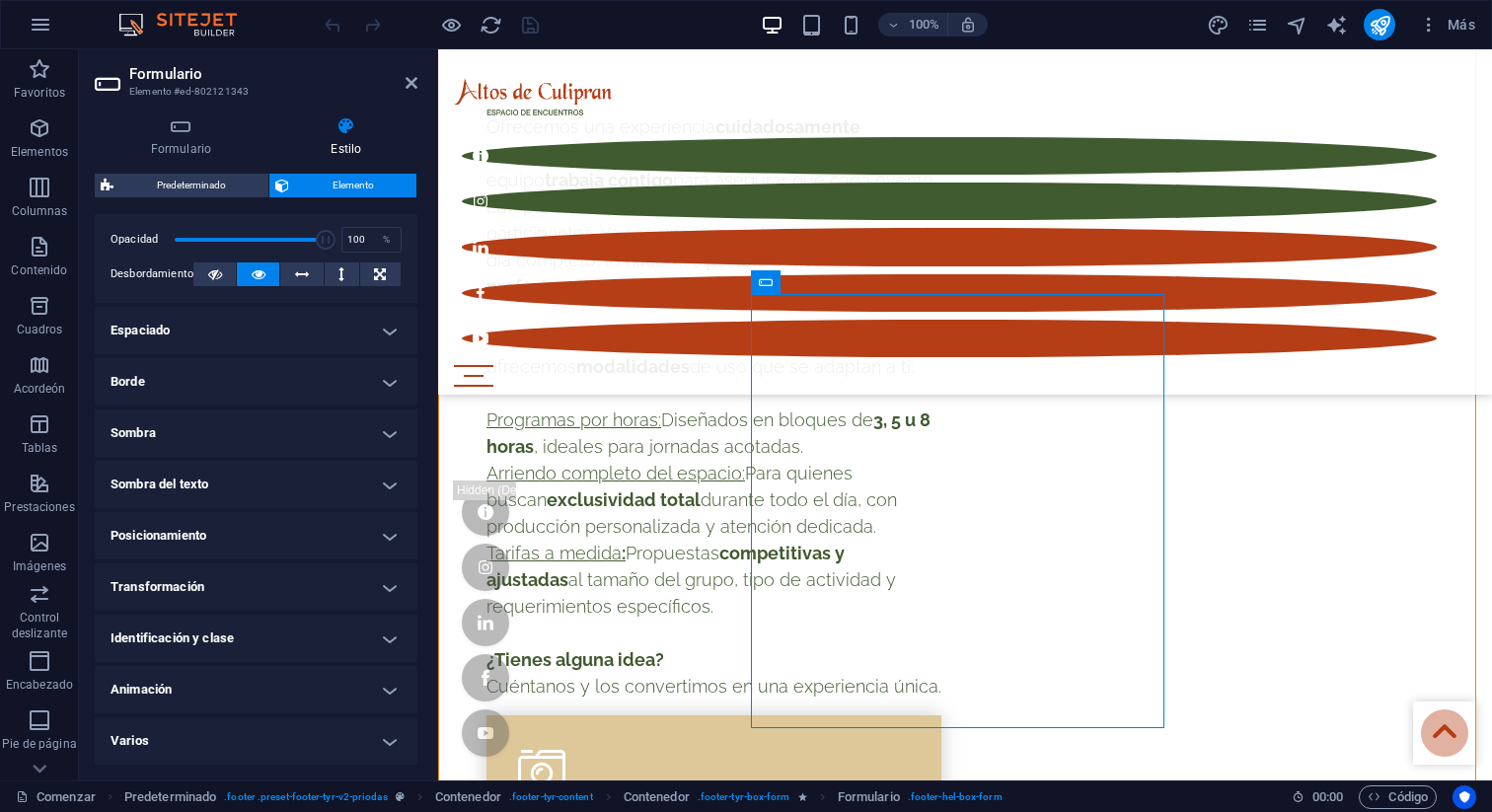 scroll, scrollTop: 299, scrollLeft: 0, axis: vertical 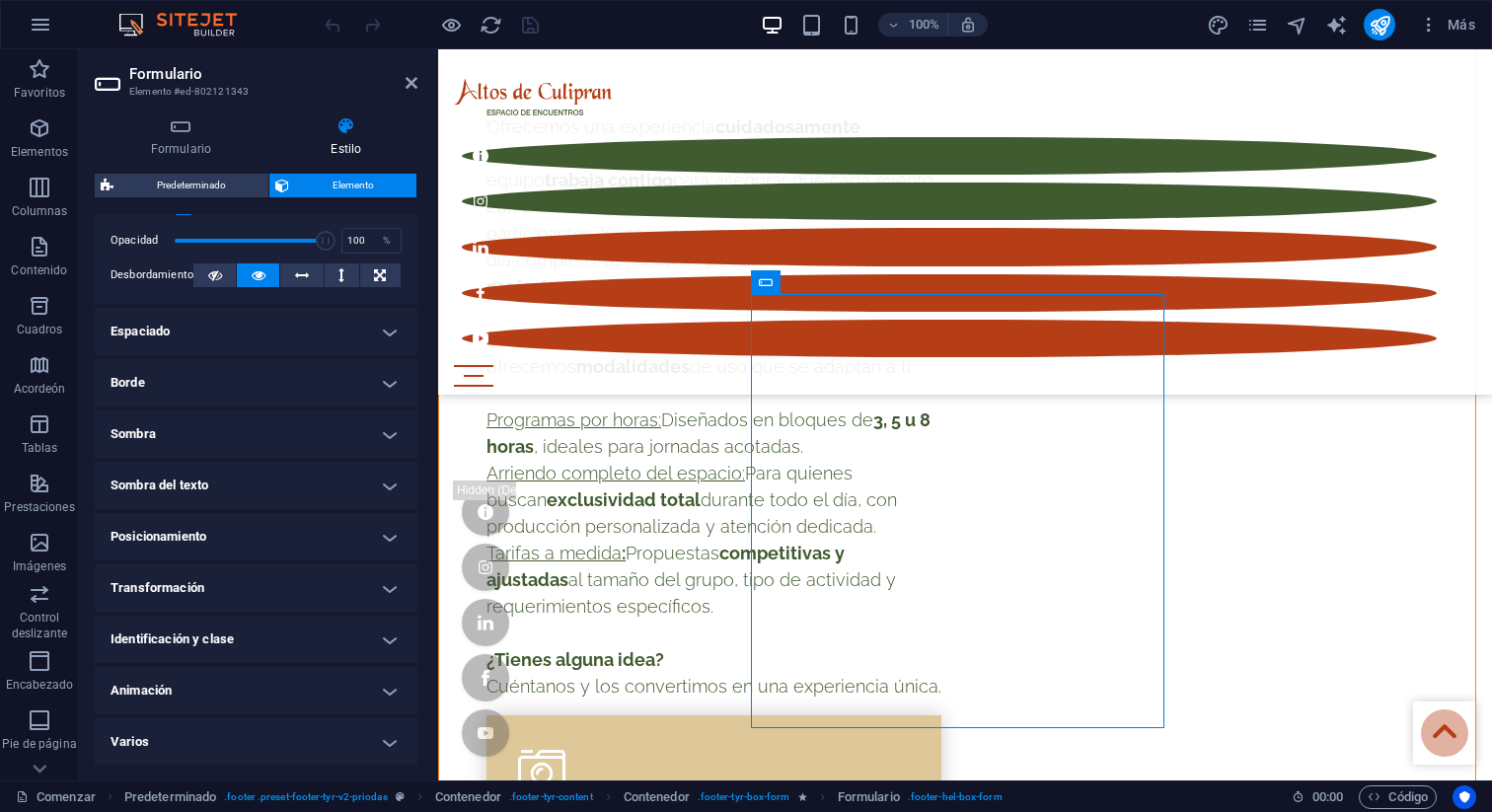 click on "Identificación y clase" at bounding box center (256, 639) 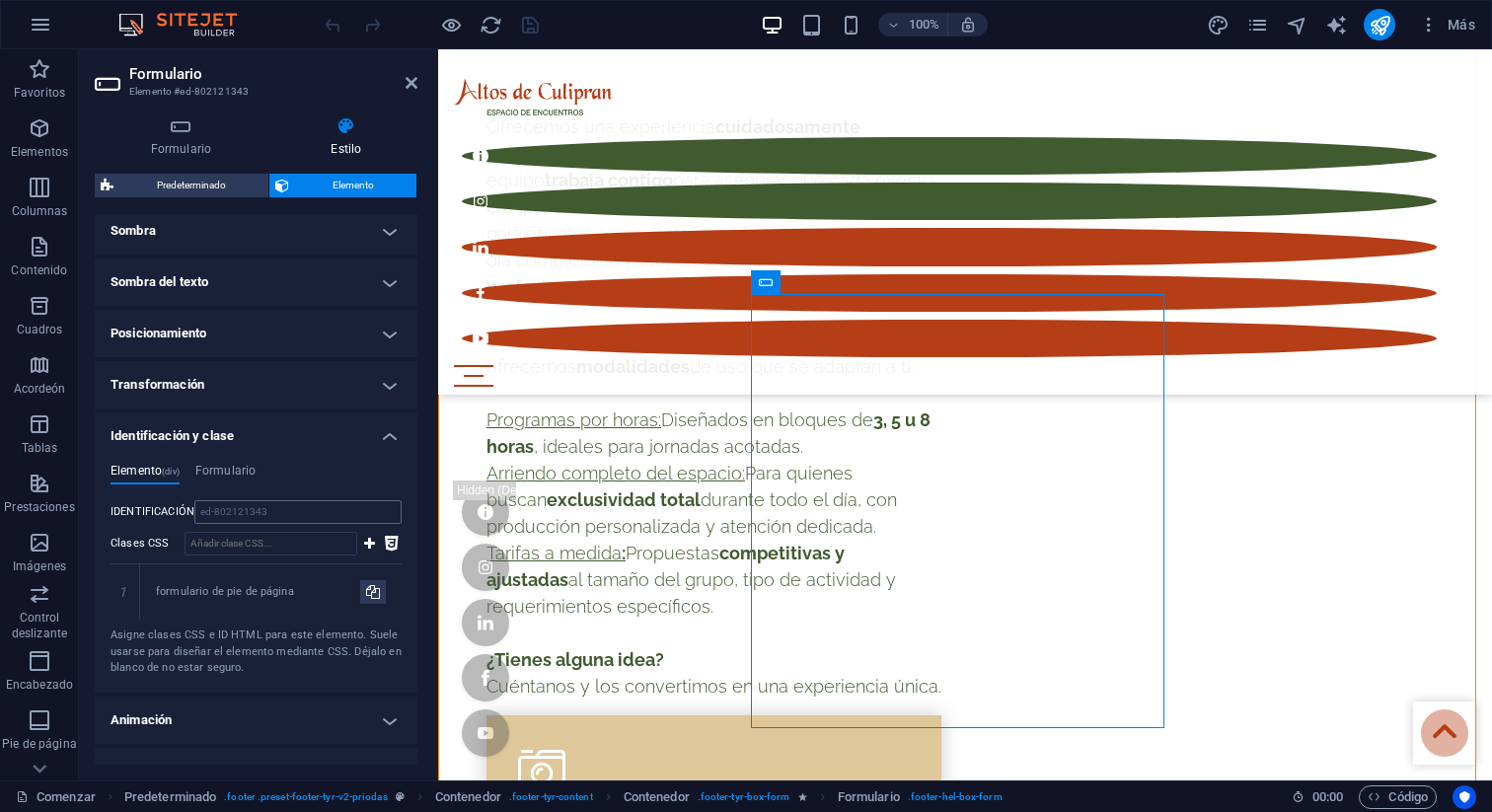 scroll, scrollTop: 510, scrollLeft: 0, axis: vertical 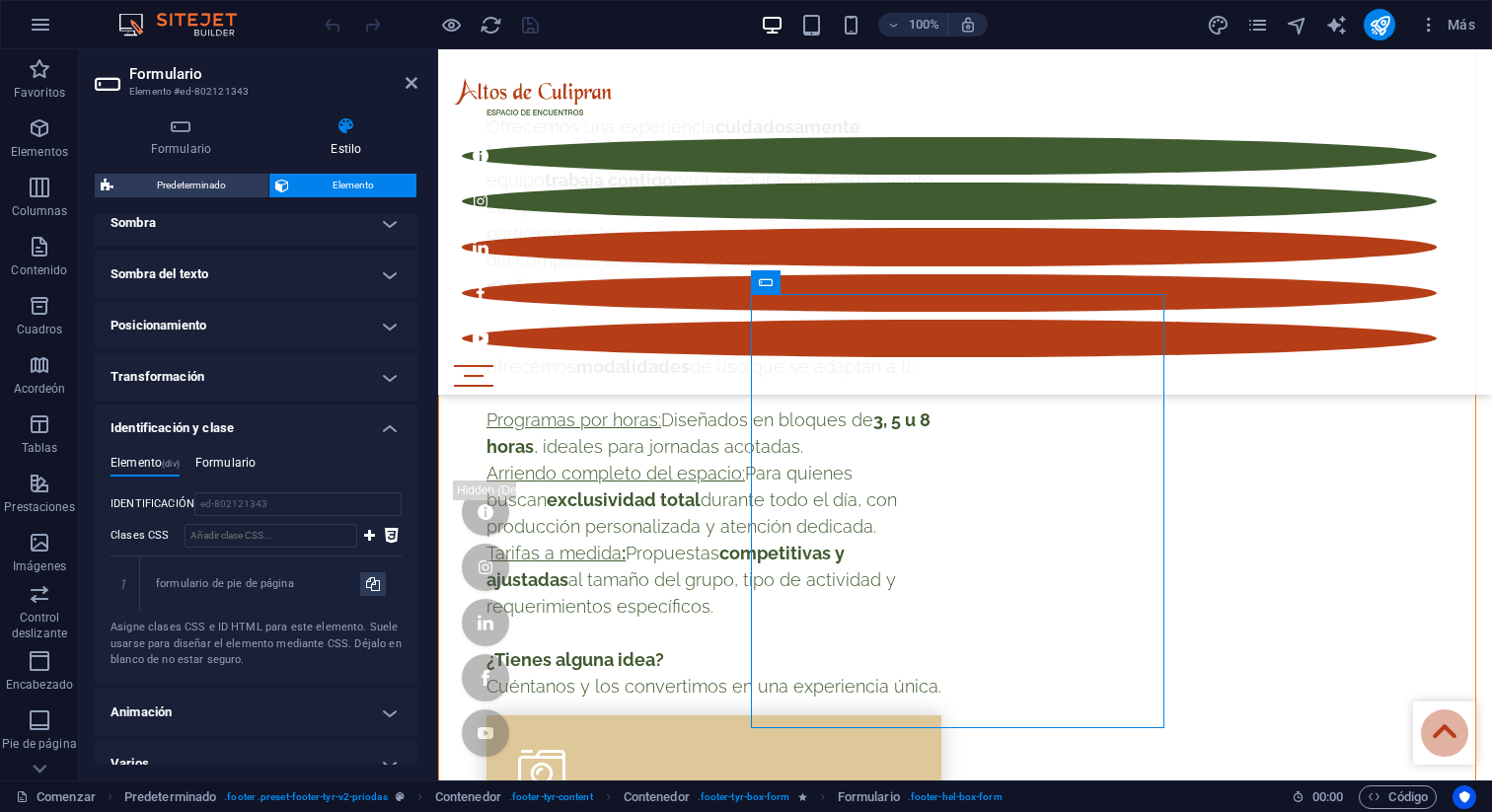 click on "Formulario" at bounding box center [225, 463] 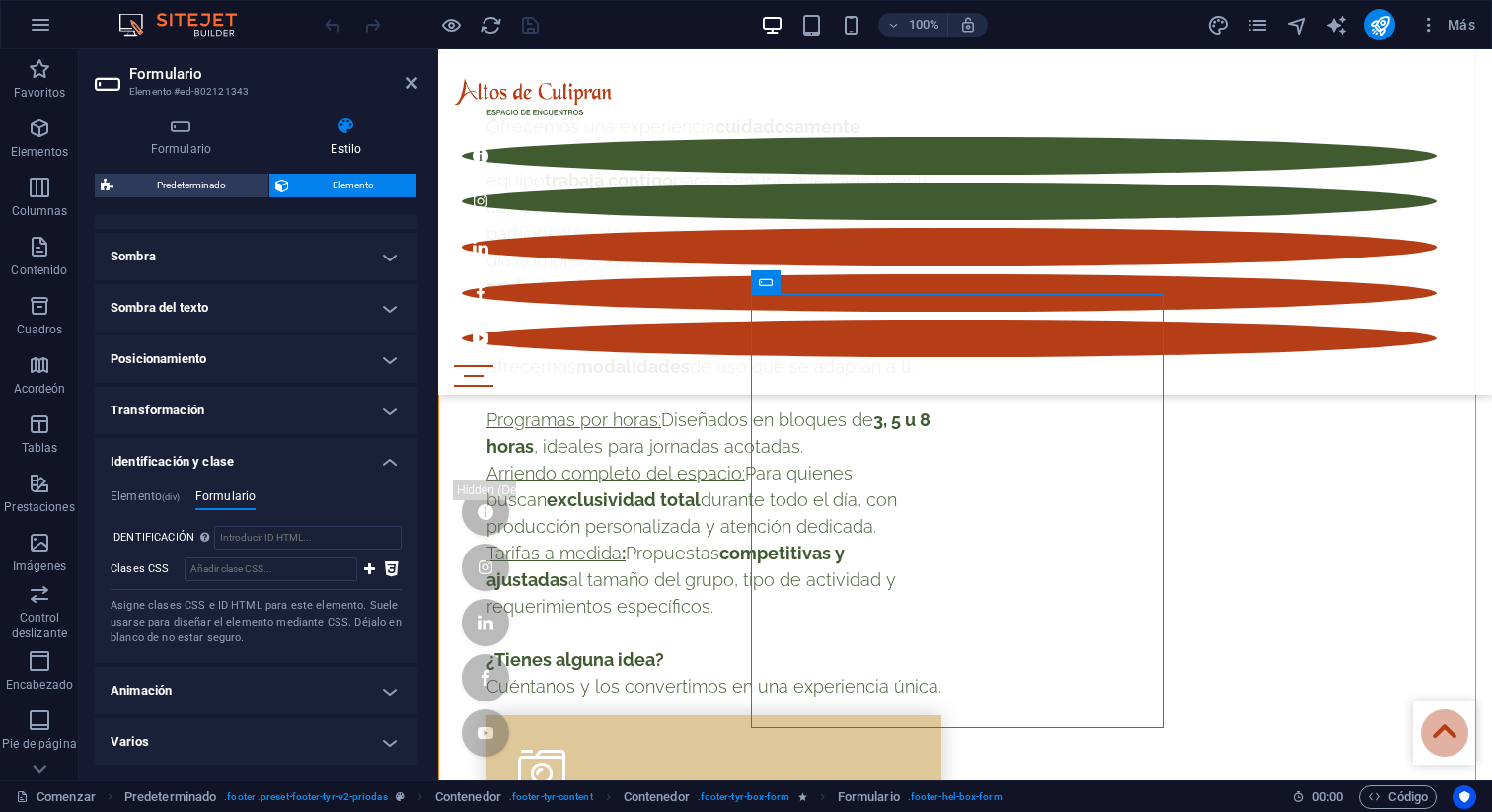 click on "Identificación y clase" at bounding box center (256, 456) 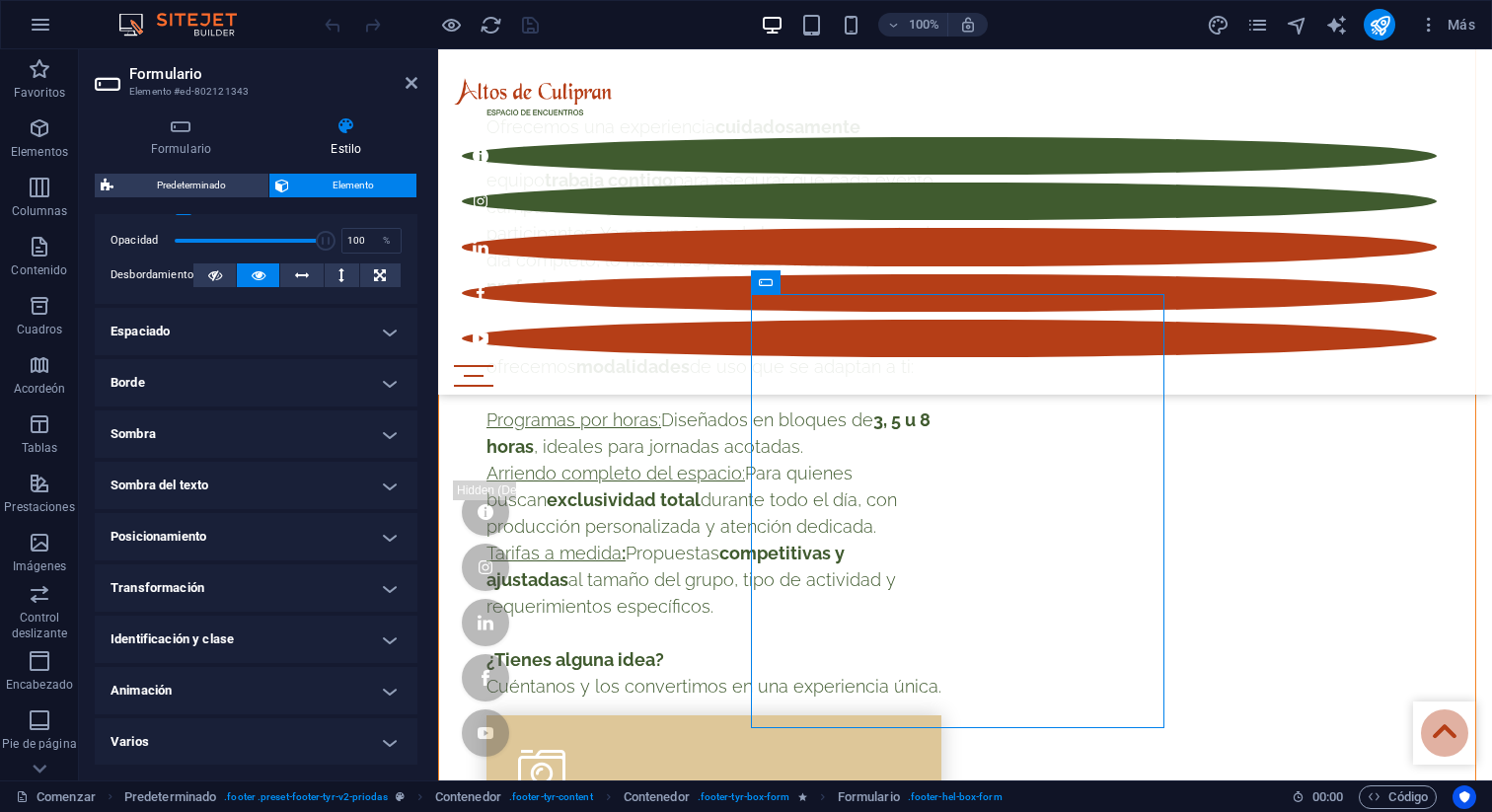 click on "Transformación" at bounding box center [256, 588] 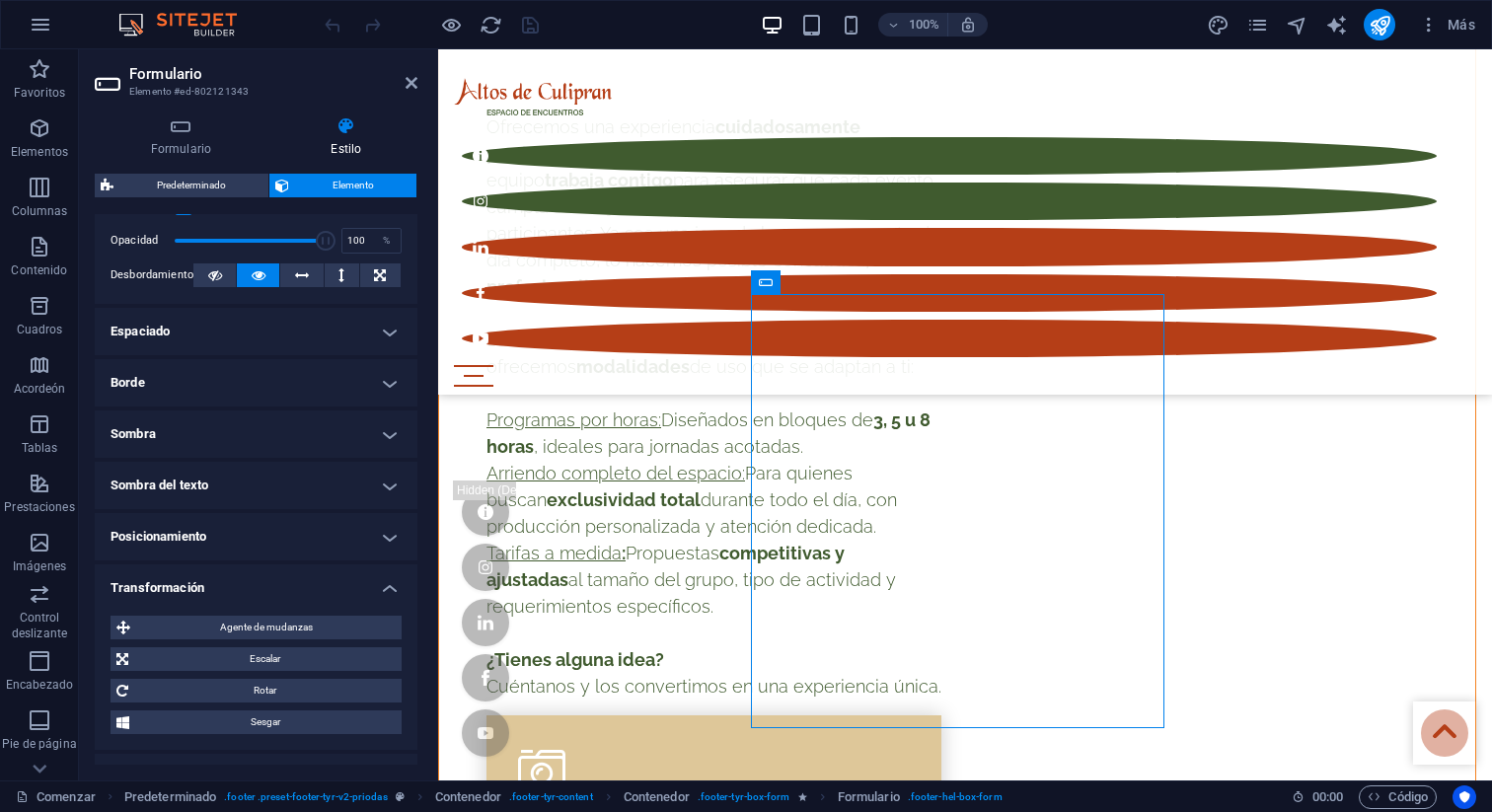 scroll, scrollTop: 437, scrollLeft: 0, axis: vertical 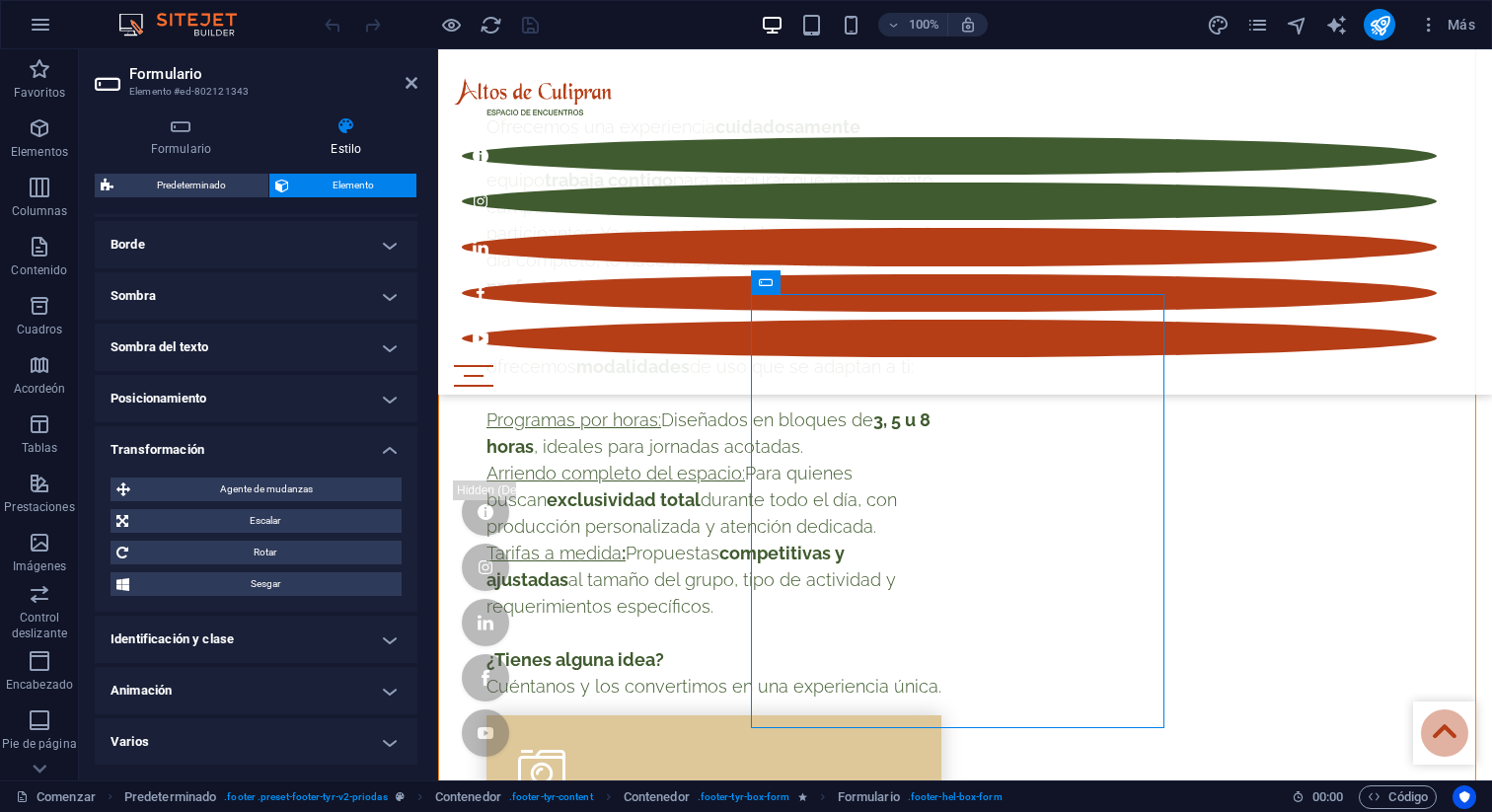 click on "Transformación" at bounding box center (256, 444) 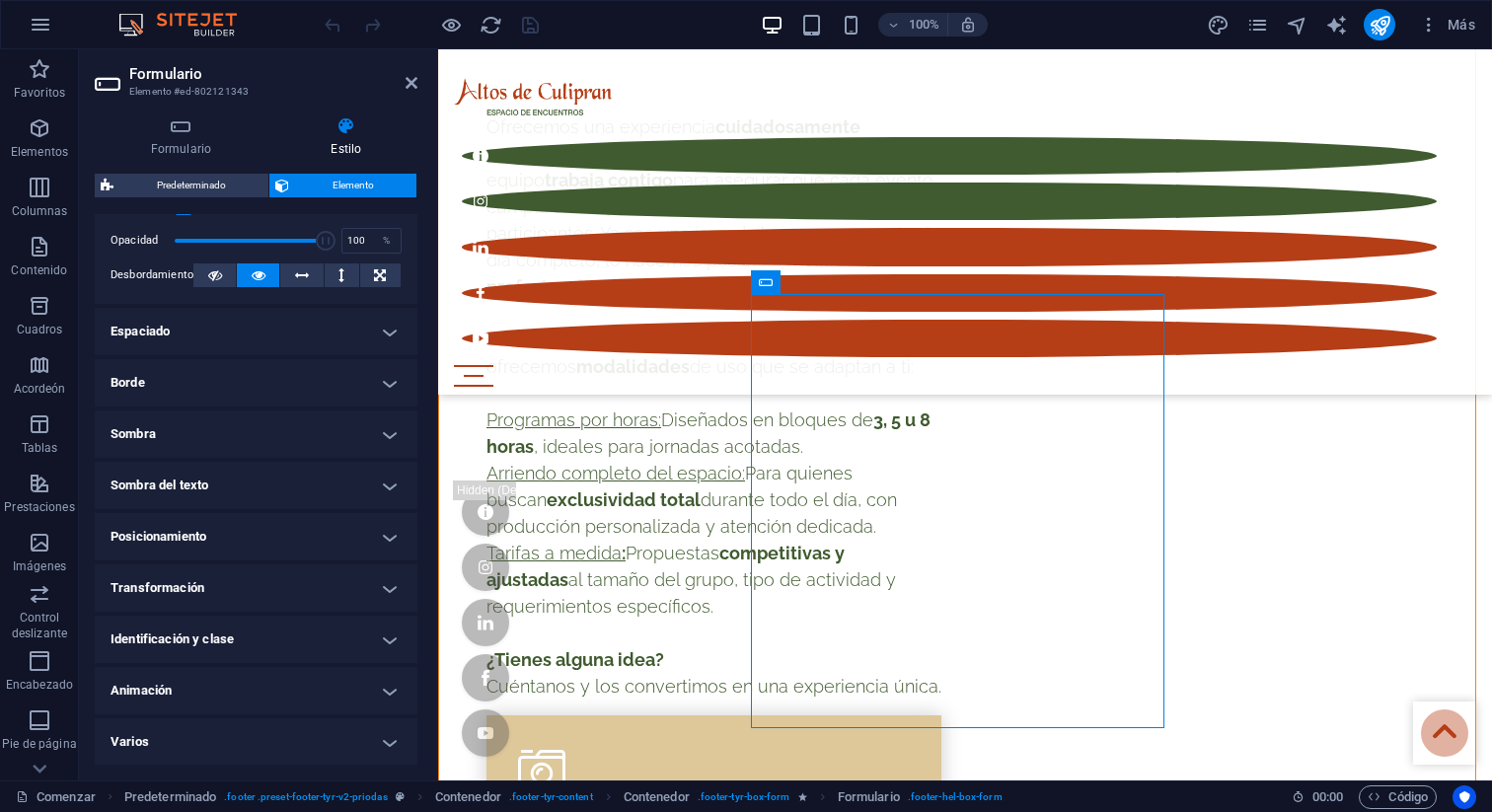 click on "Posicionamiento" at bounding box center [256, 537] 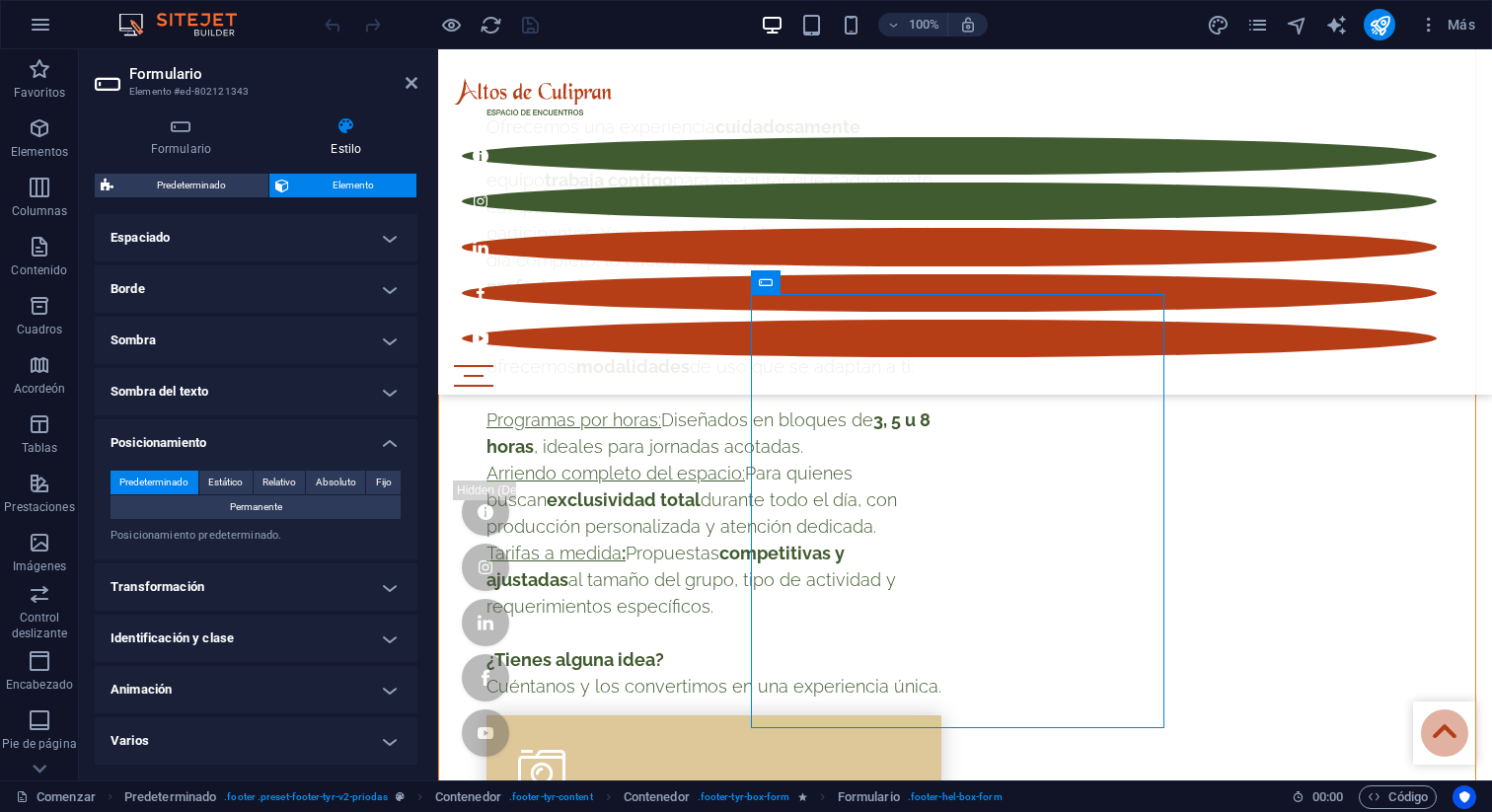 click on "Posicionamiento" at bounding box center (256, 437) 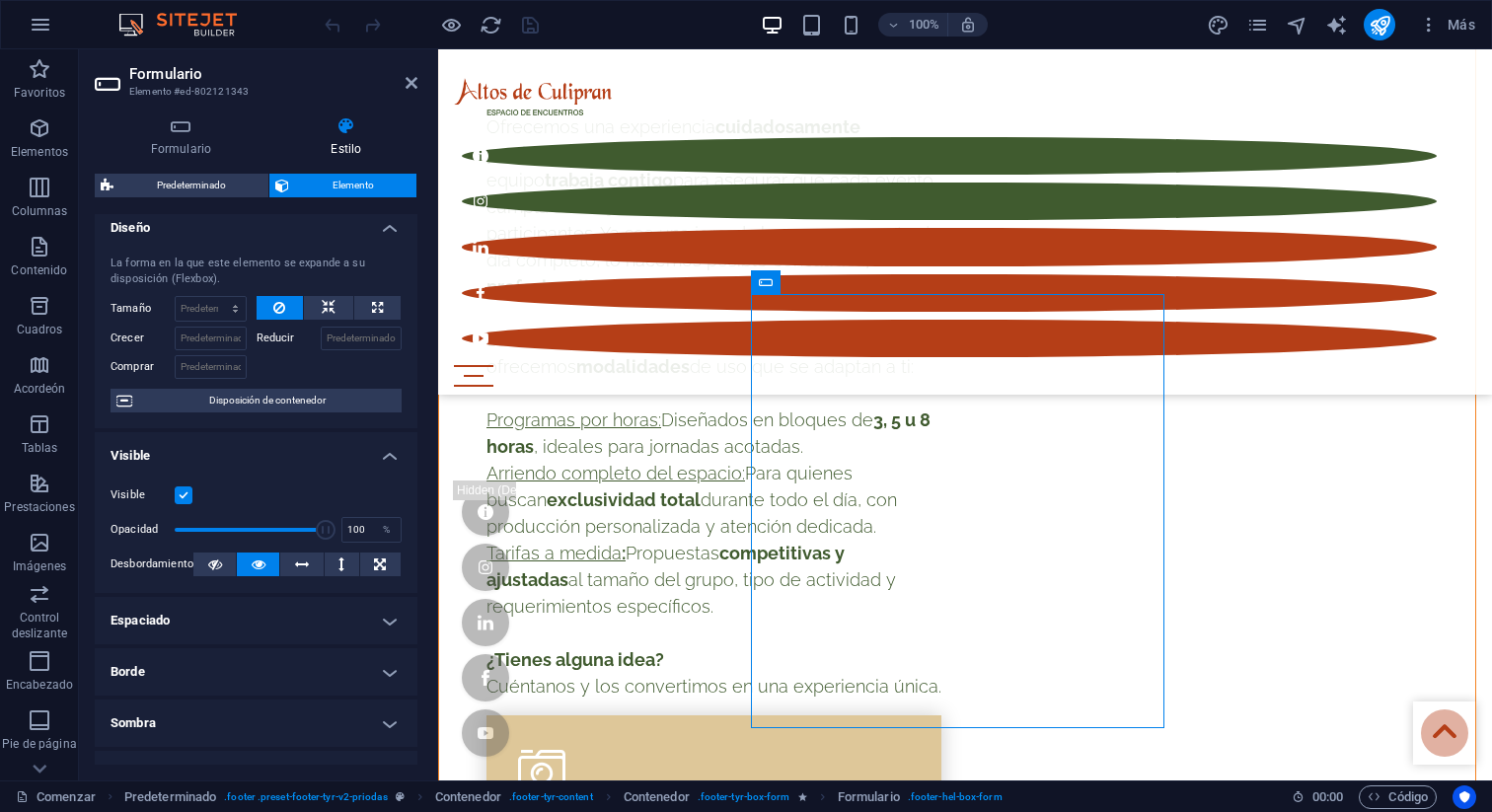scroll, scrollTop: 0, scrollLeft: 0, axis: both 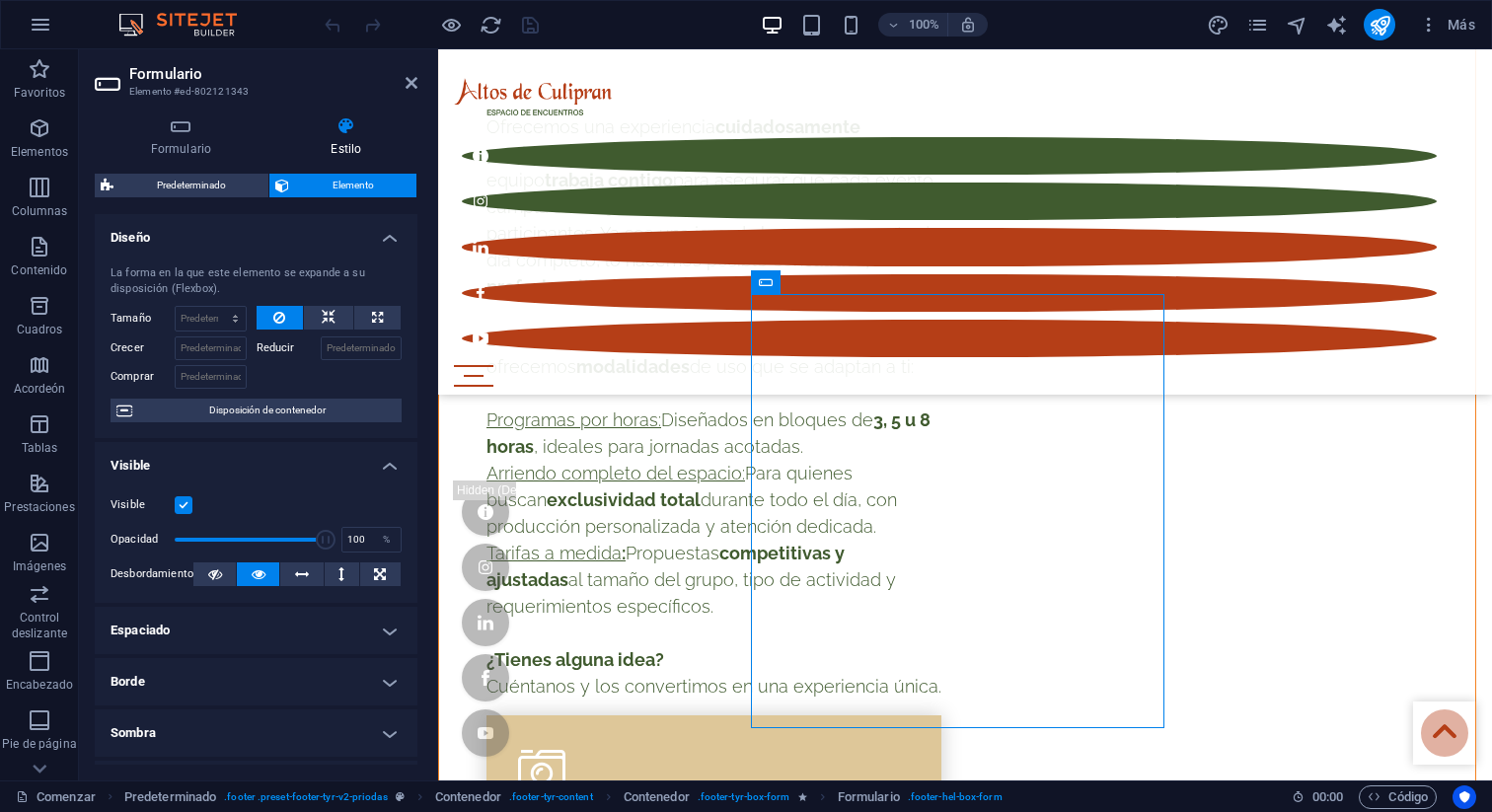 click on "Visible" at bounding box center [256, 460] 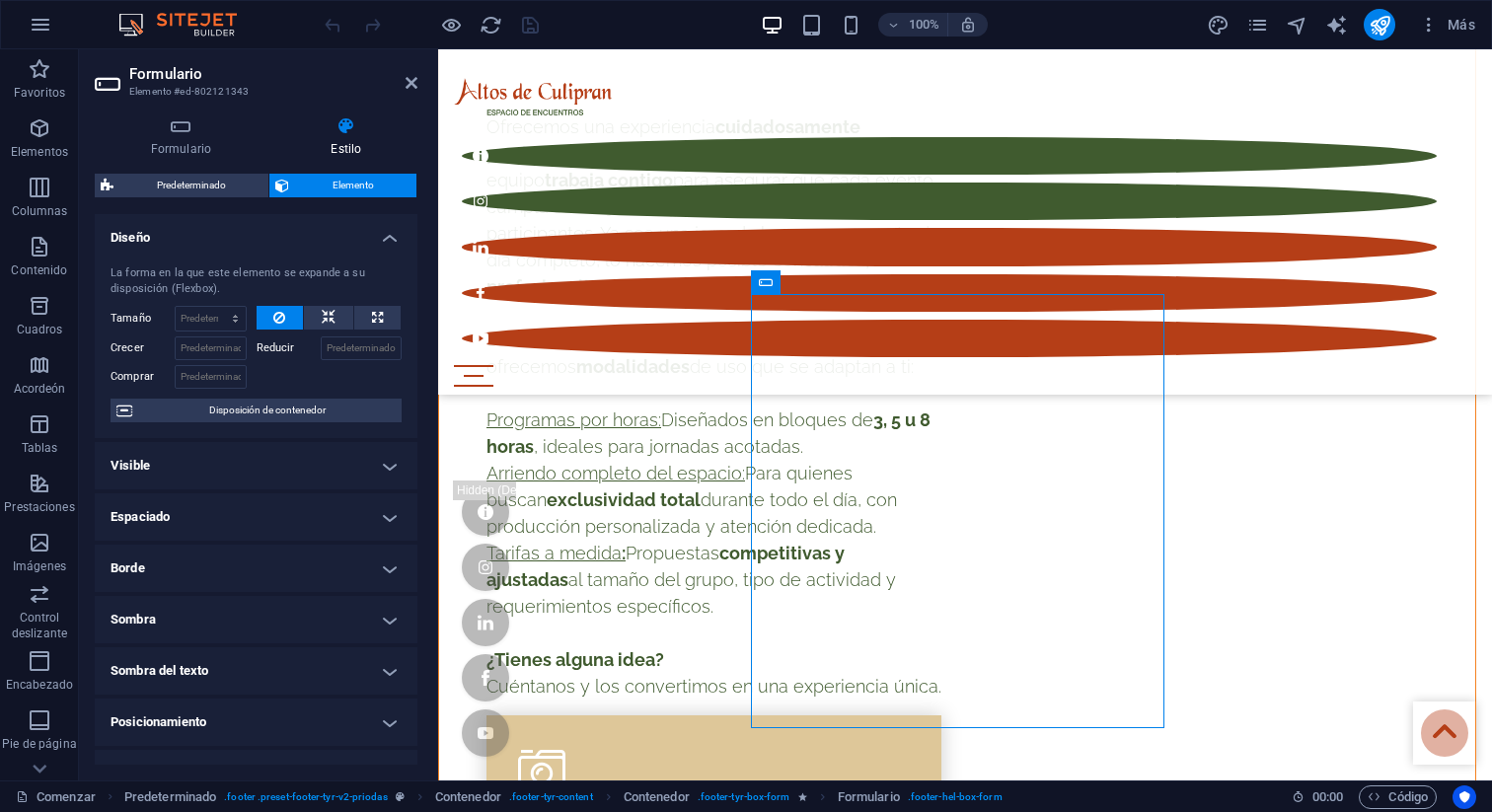 click on "Diseño" at bounding box center [256, 232] 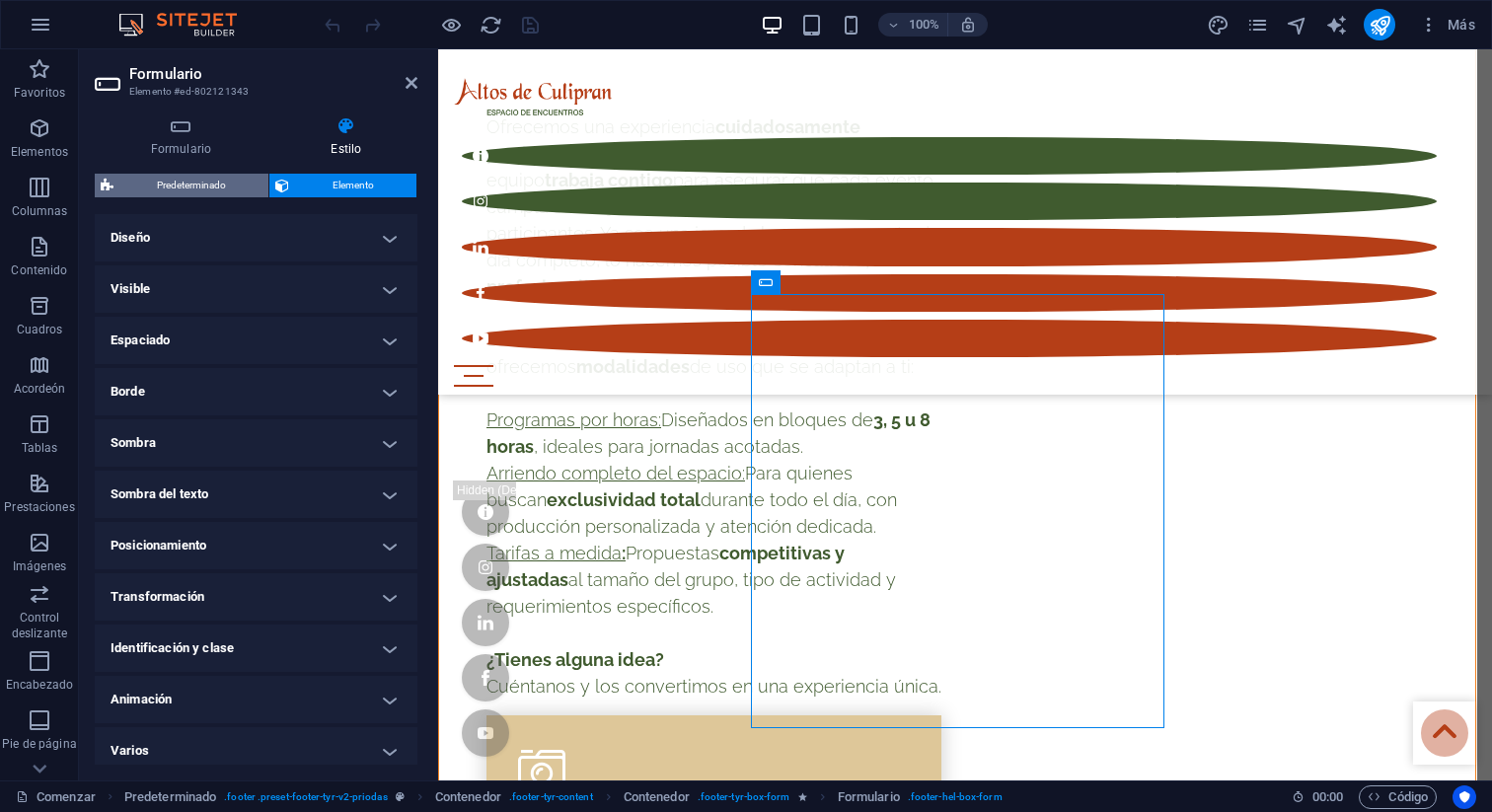 click on "Predeterminado" at bounding box center (190, 185) 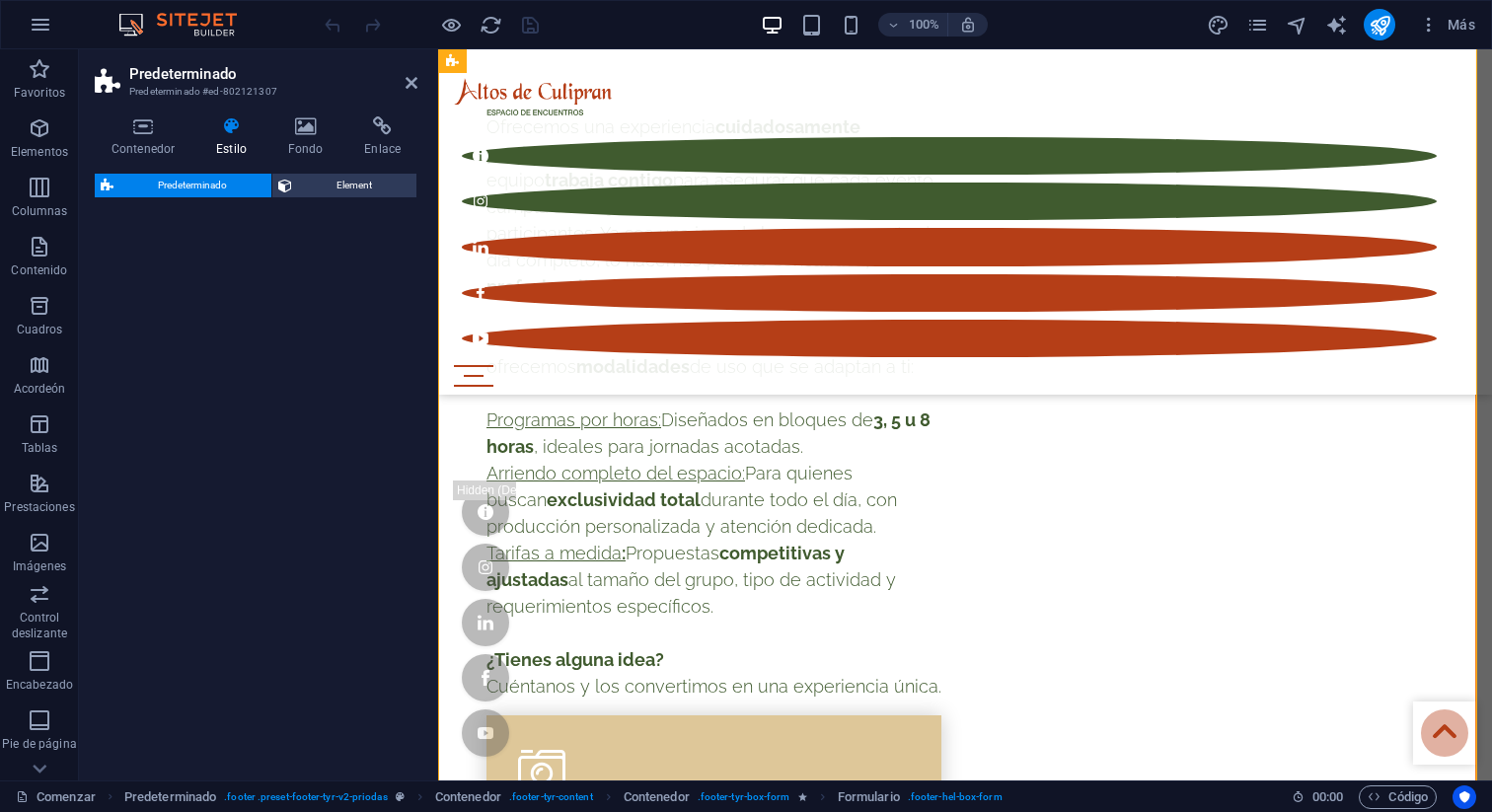 select on "rem" 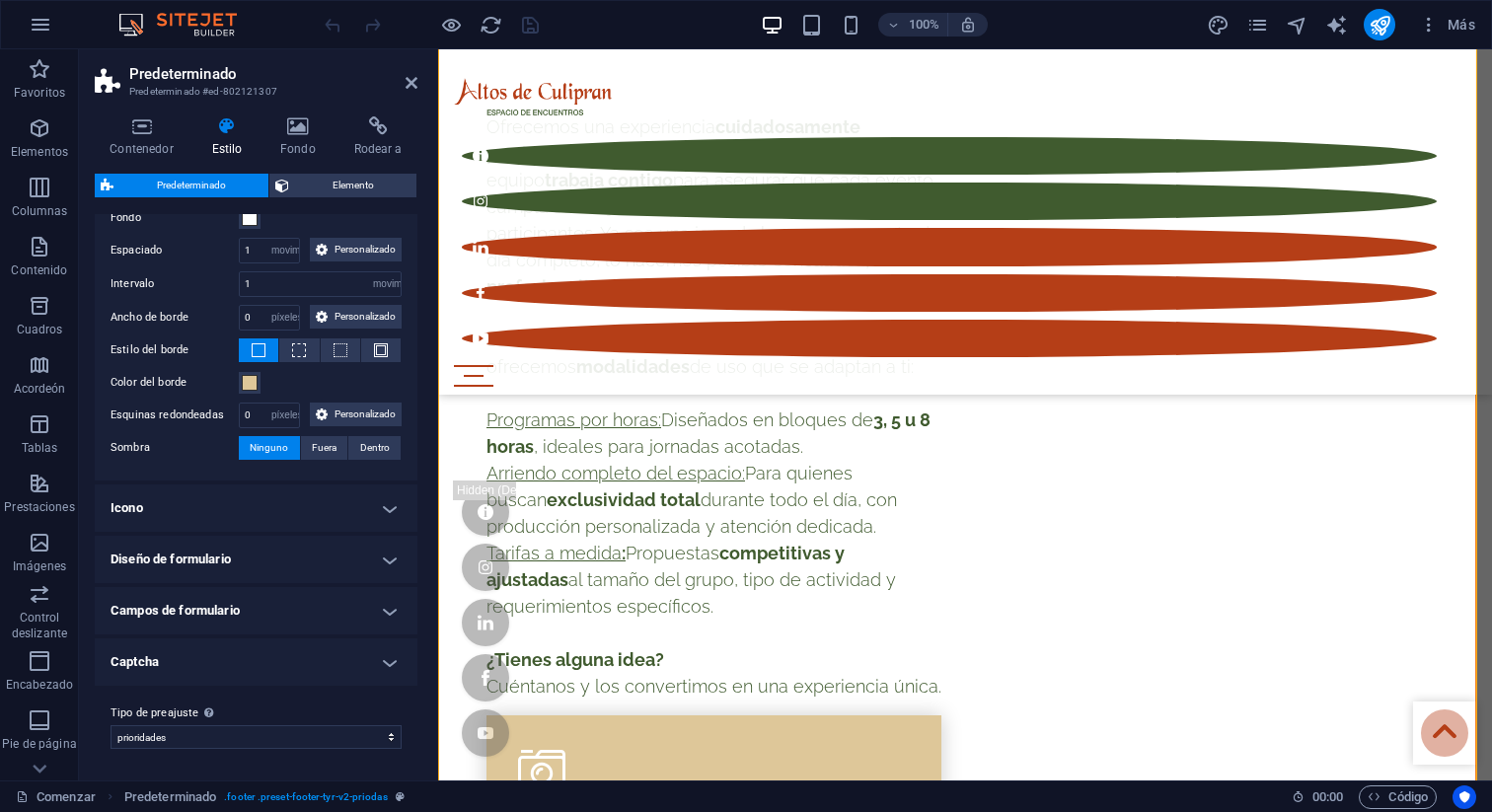 scroll, scrollTop: 165, scrollLeft: 0, axis: vertical 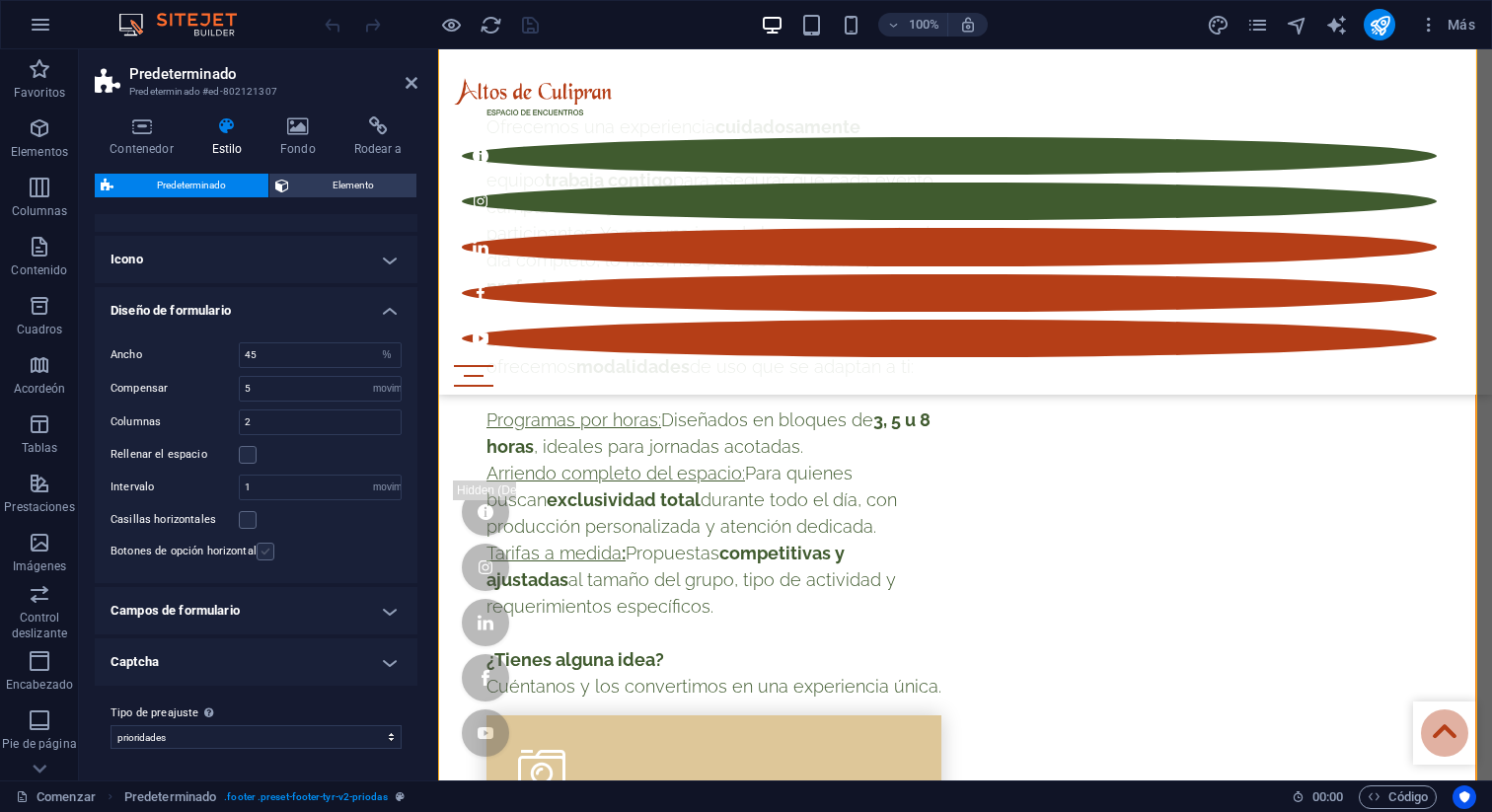 click at bounding box center (265, 552) 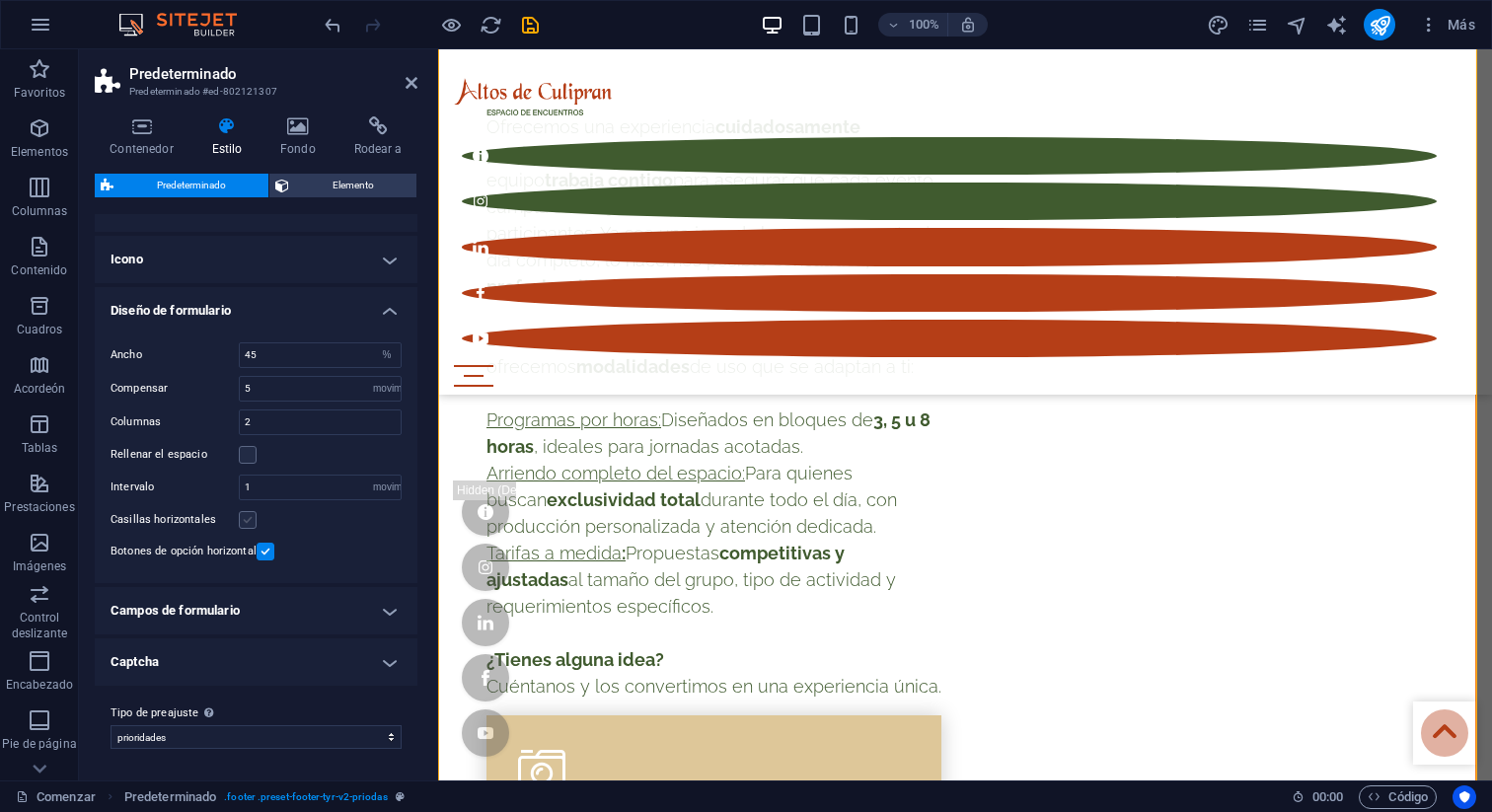 click at bounding box center (248, 520) 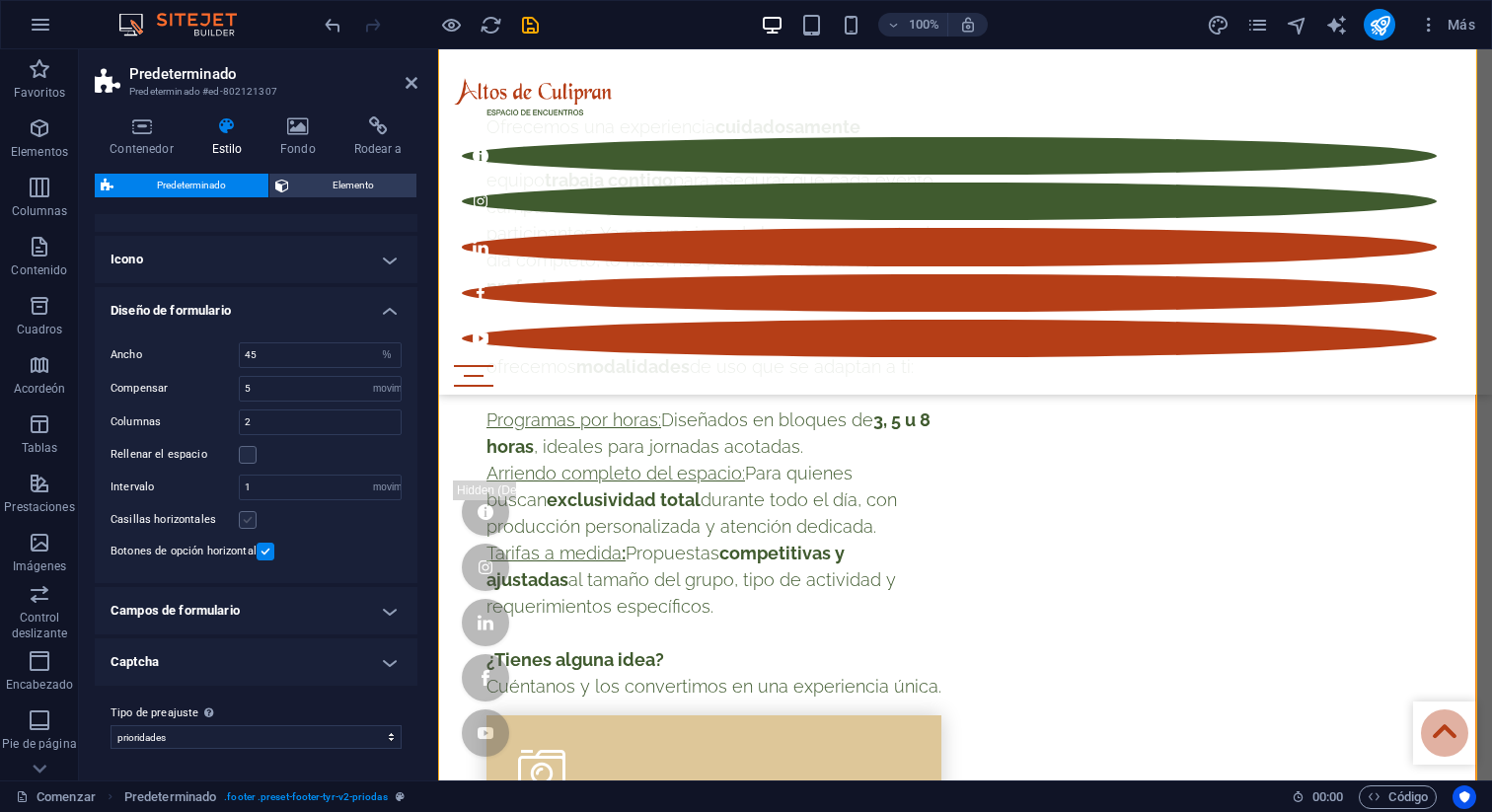 click on "Casillas horizontales" at bounding box center (0, 0) 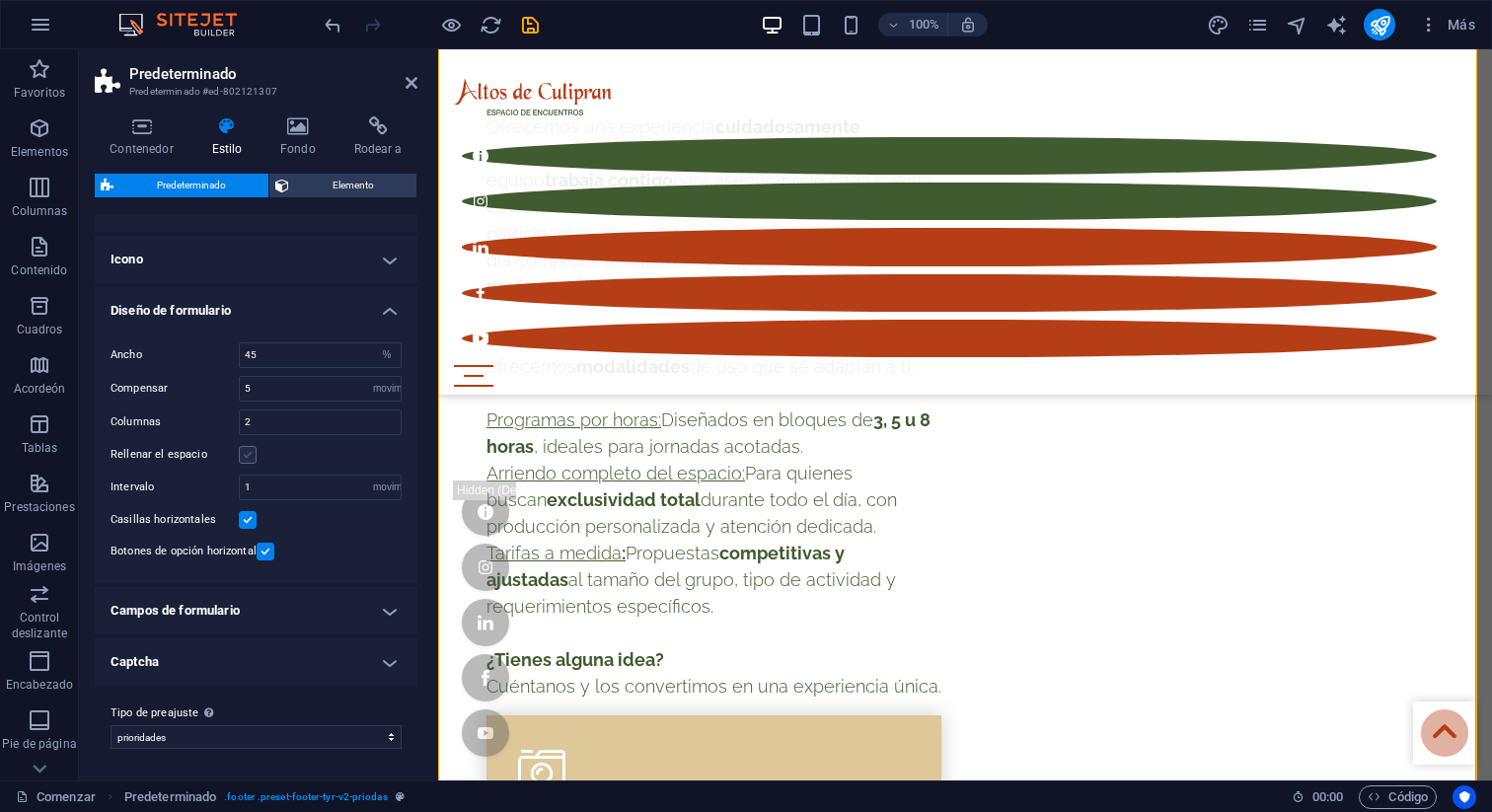 click at bounding box center (248, 455) 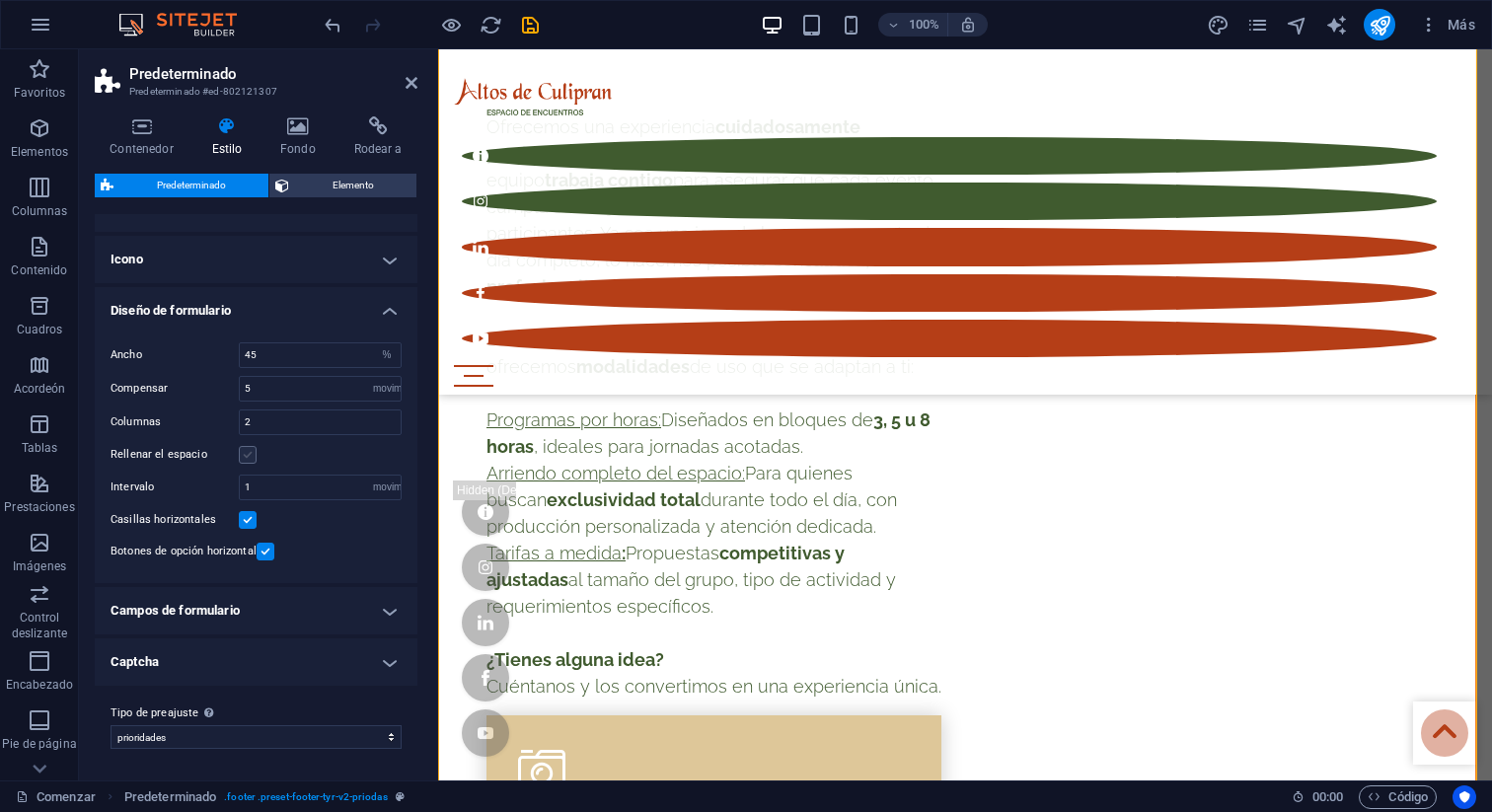 click on "Rellenar el espacio" at bounding box center (0, 0) 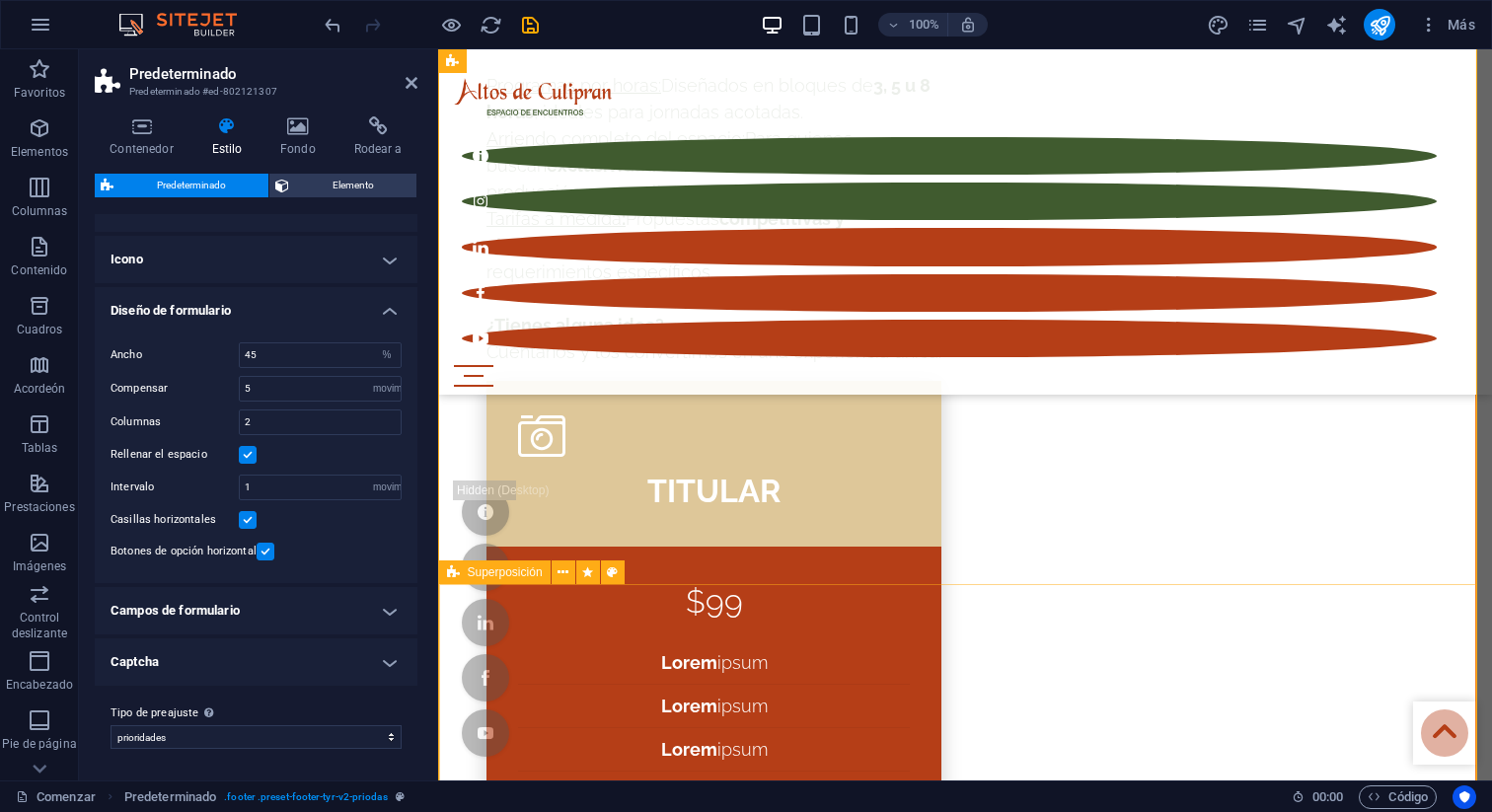scroll, scrollTop: 10094, scrollLeft: 0, axis: vertical 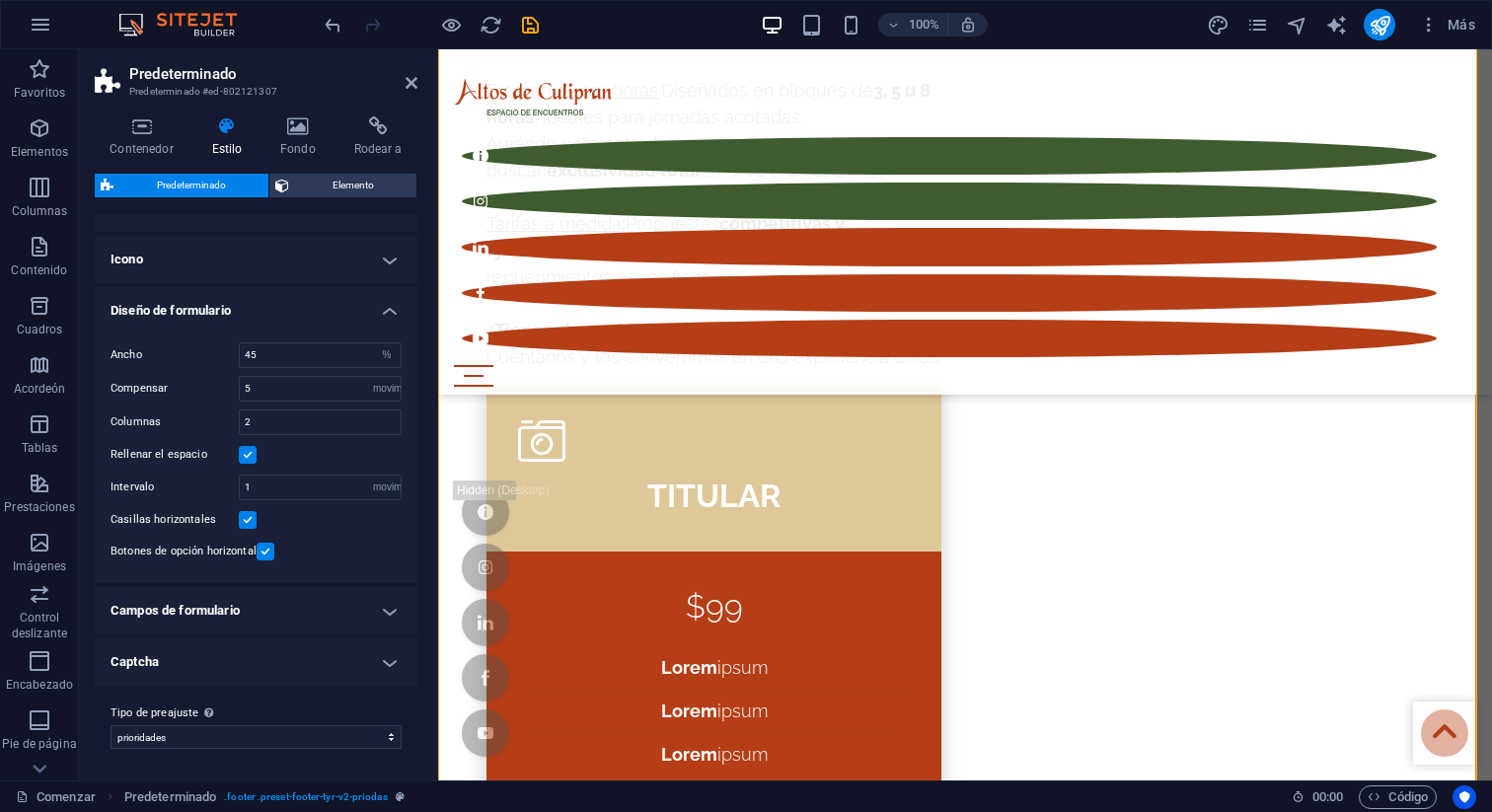 click on "Diseño de formulario" at bounding box center [256, 305] 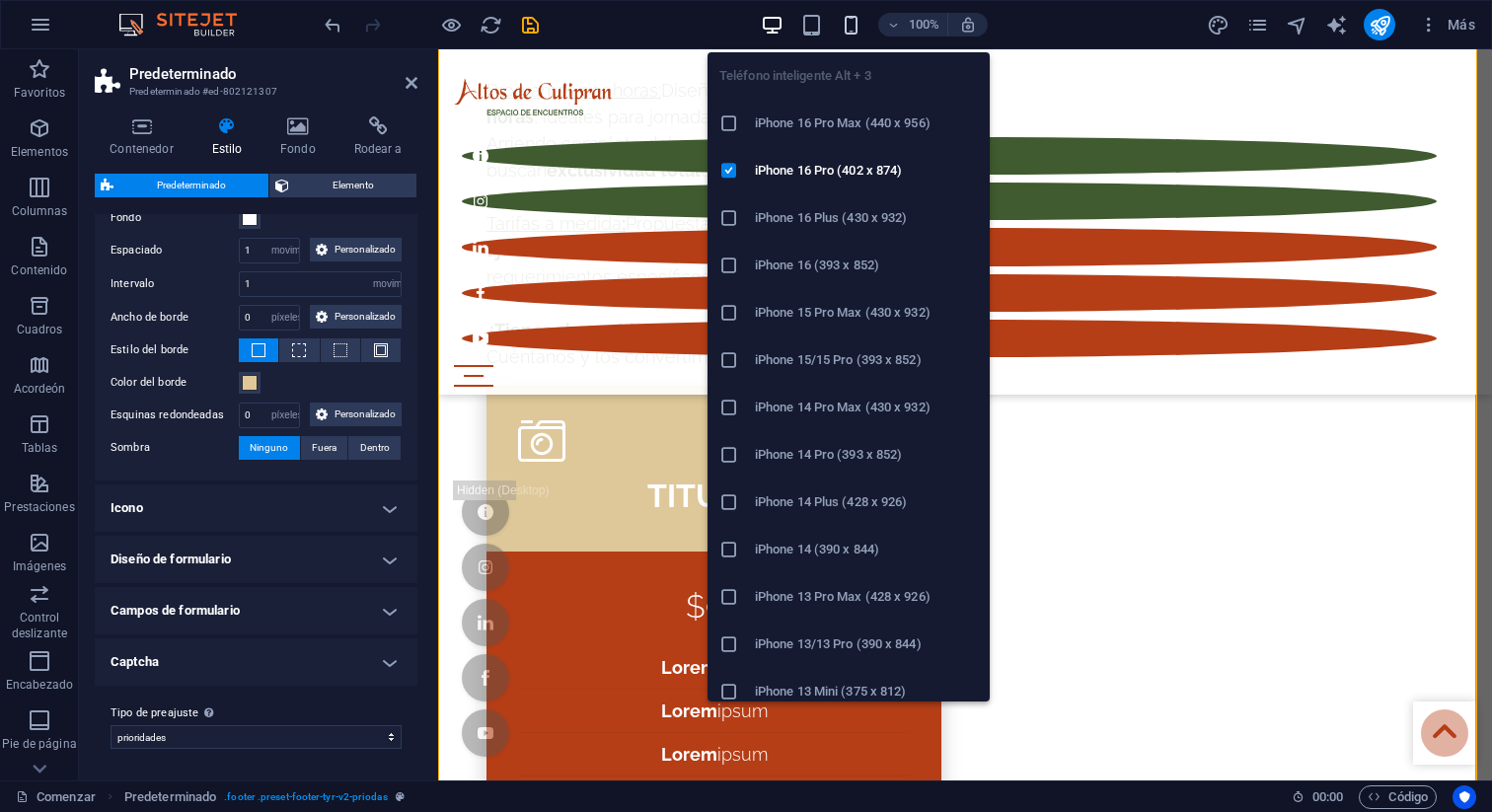 click at bounding box center [851, 25] 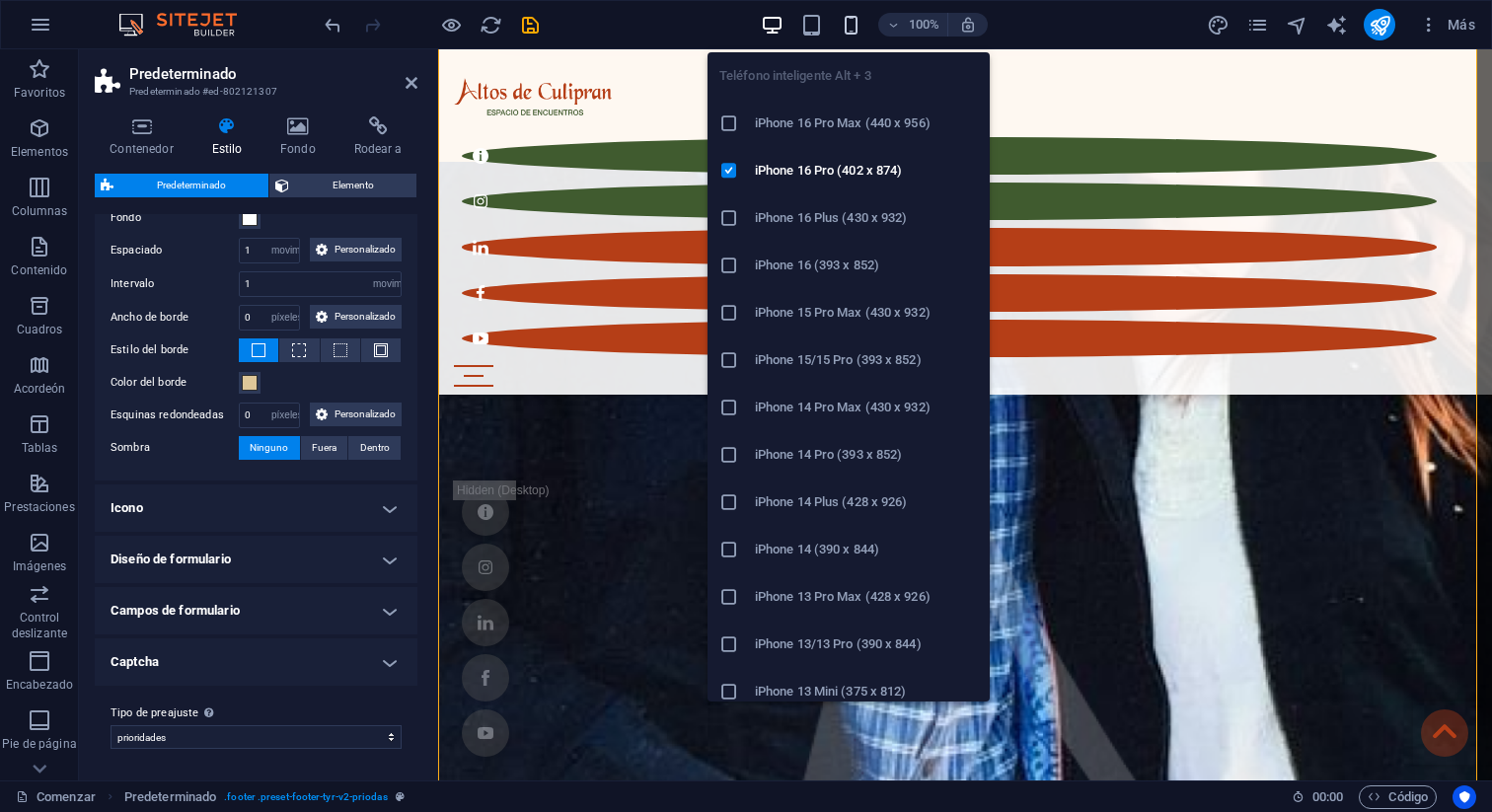 type on "2" 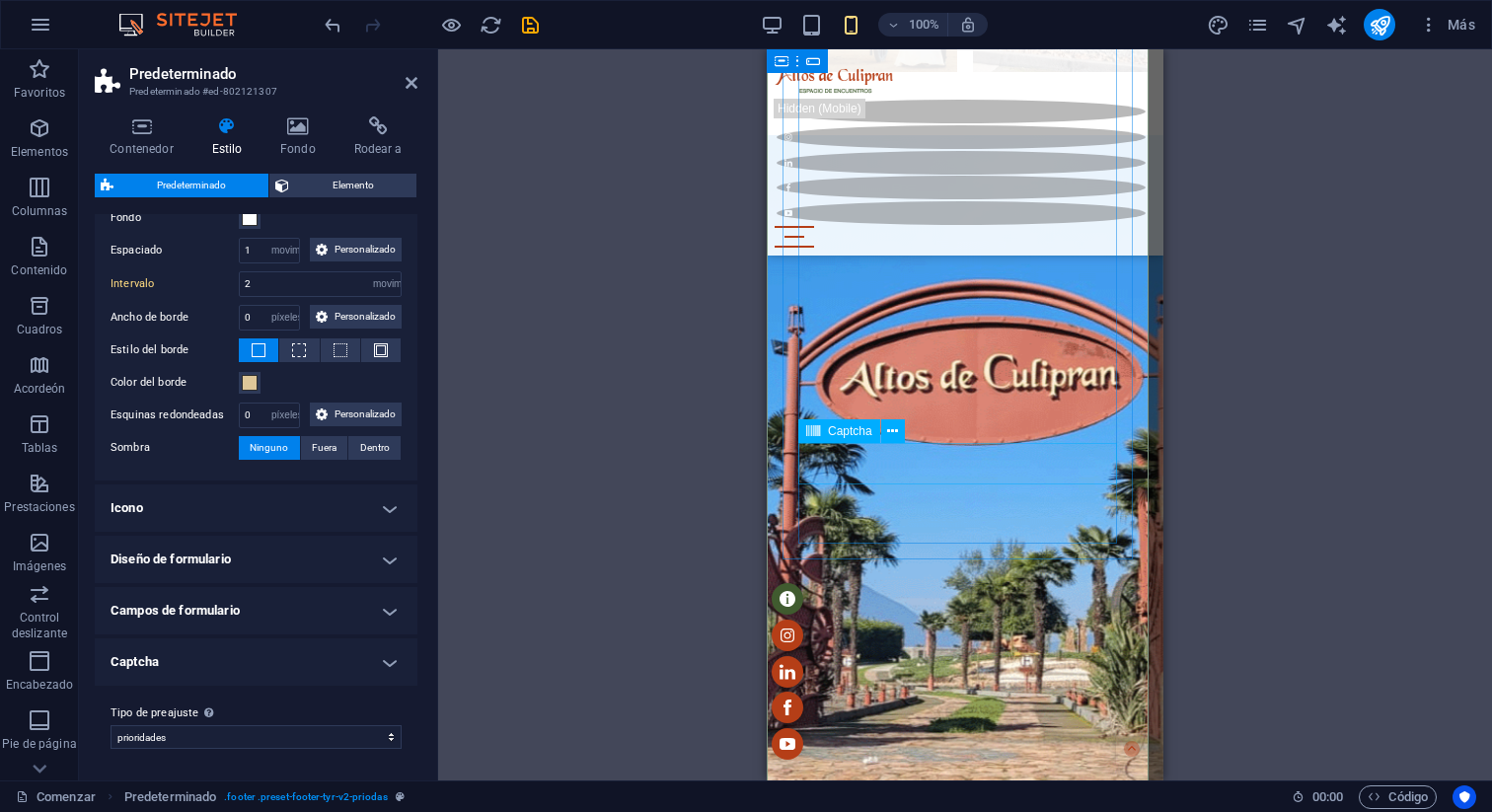 scroll, scrollTop: 13145, scrollLeft: 0, axis: vertical 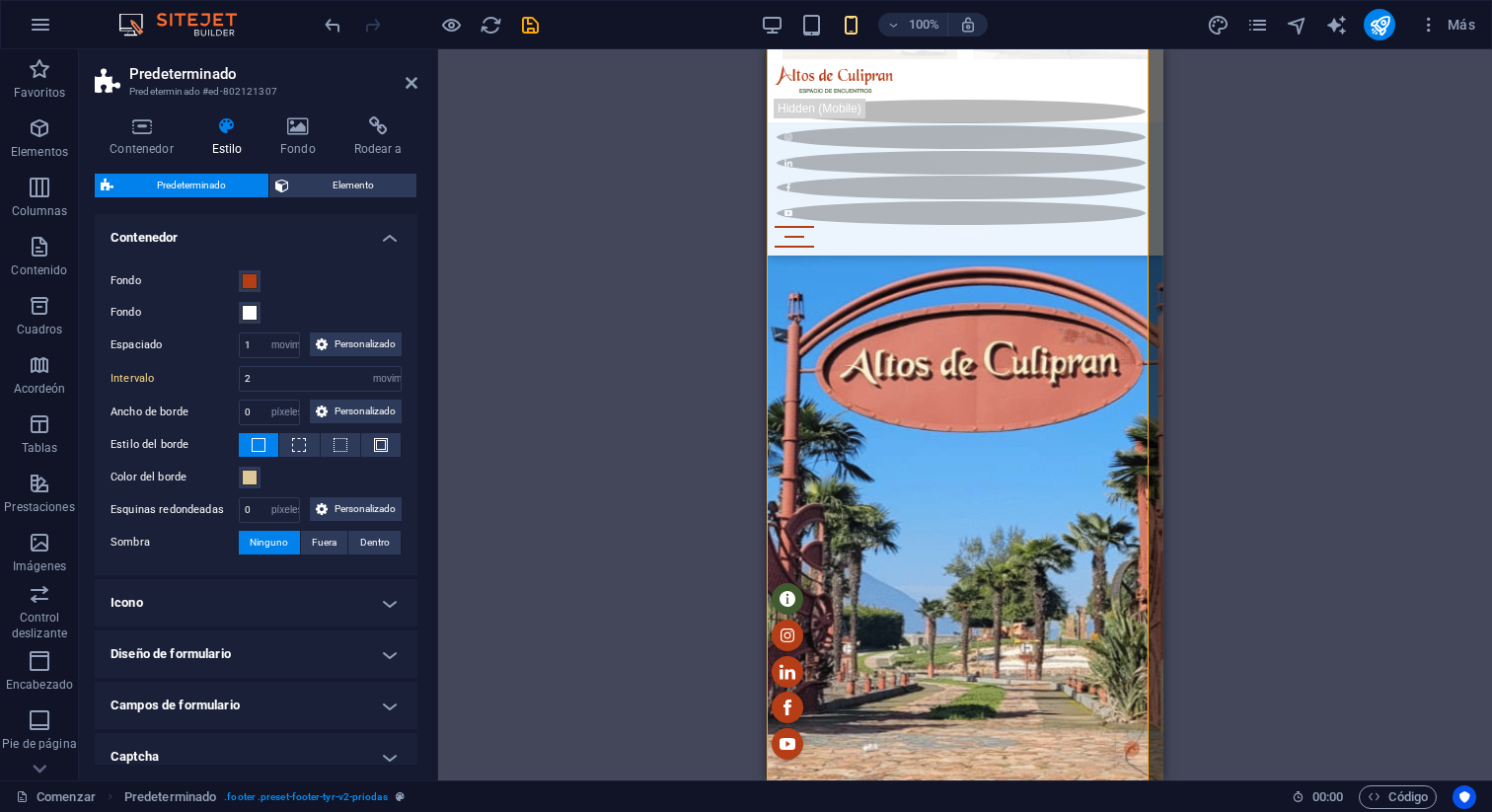 click on "Contenedor" at bounding box center (256, 232) 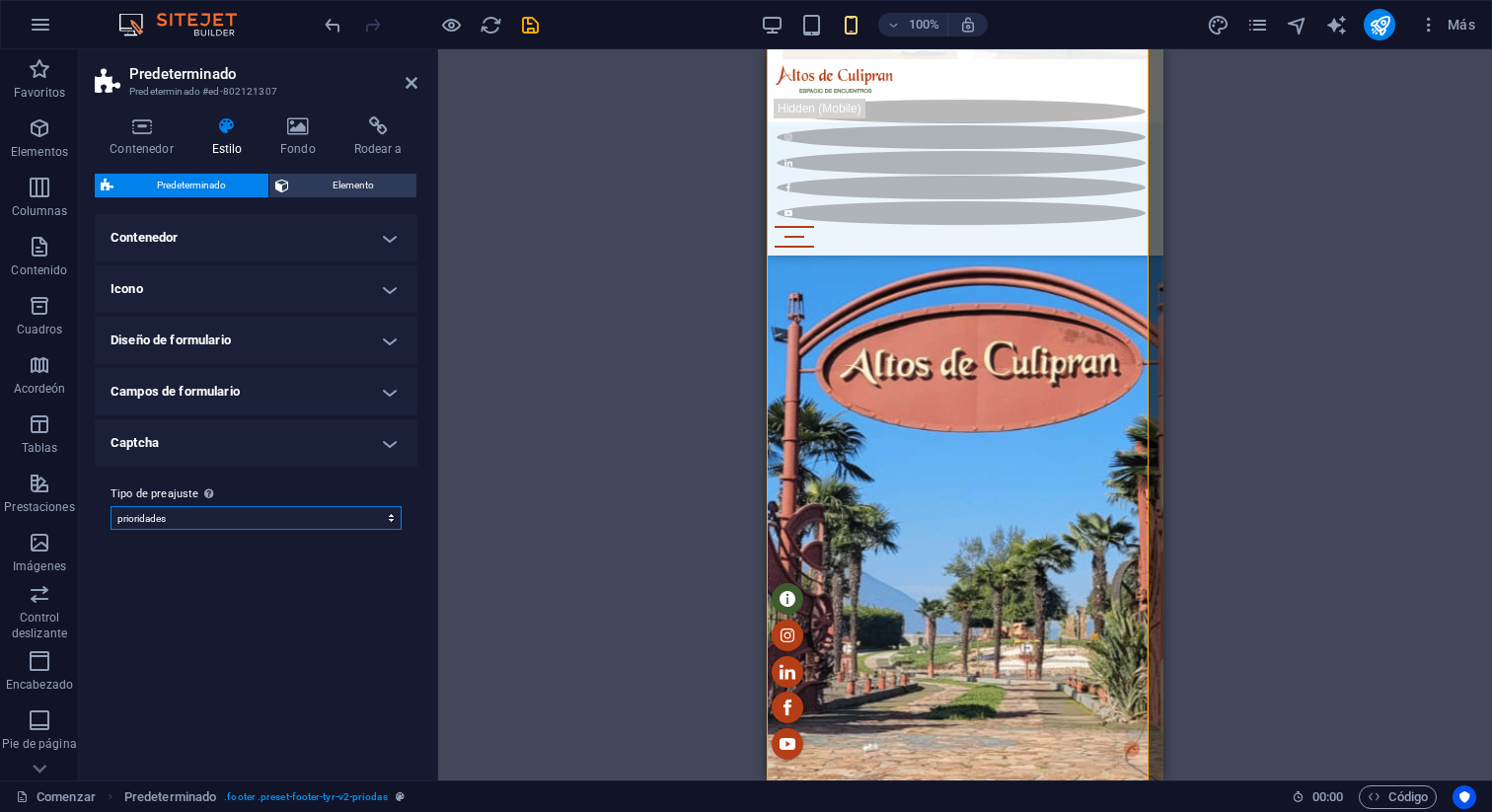 click on "prioridades Añadir tipo de preajuste" at bounding box center (256, 518) 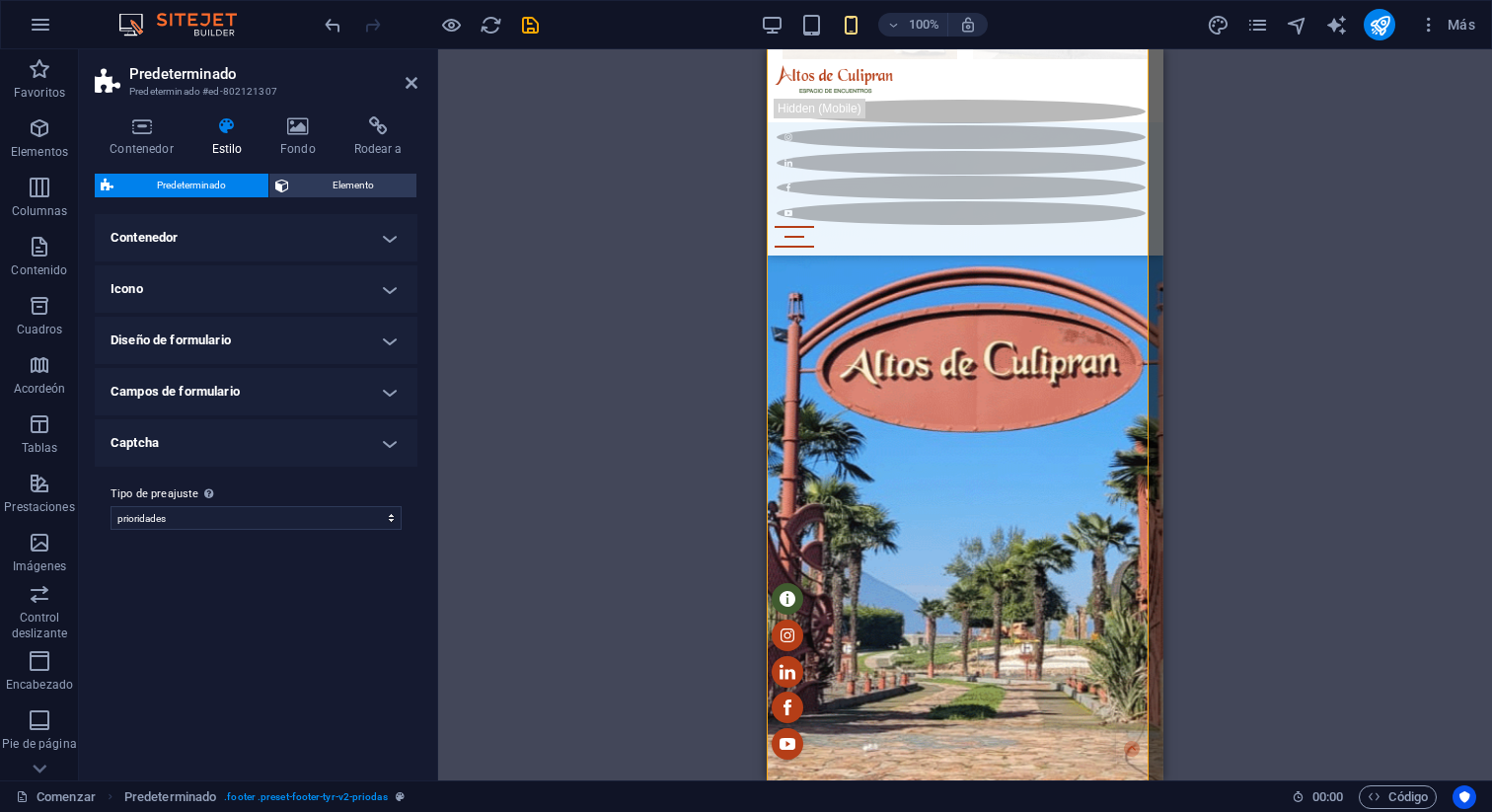 click on "Captcha" at bounding box center (256, 443) 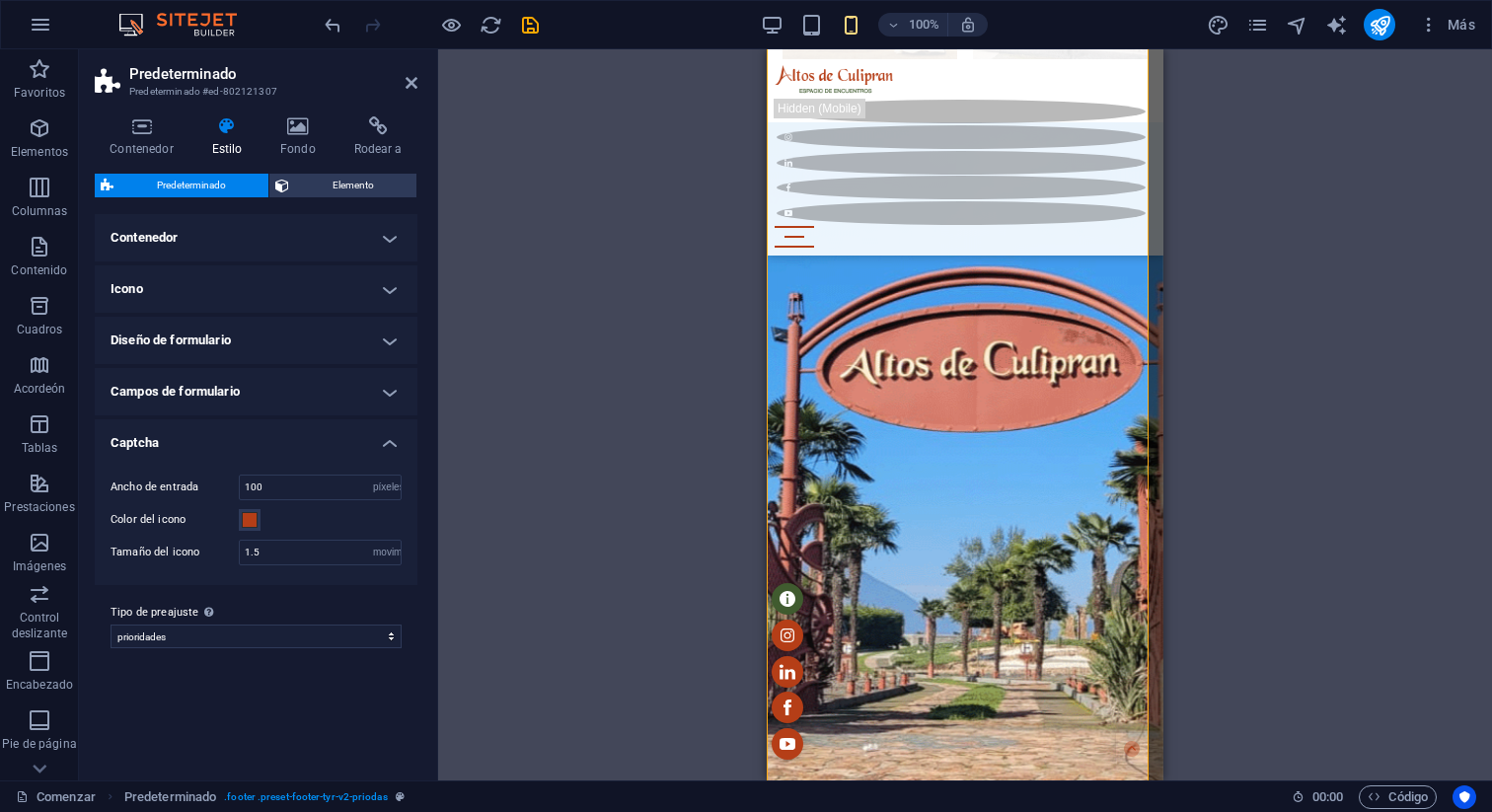 click on "Captcha" at bounding box center [256, 437] 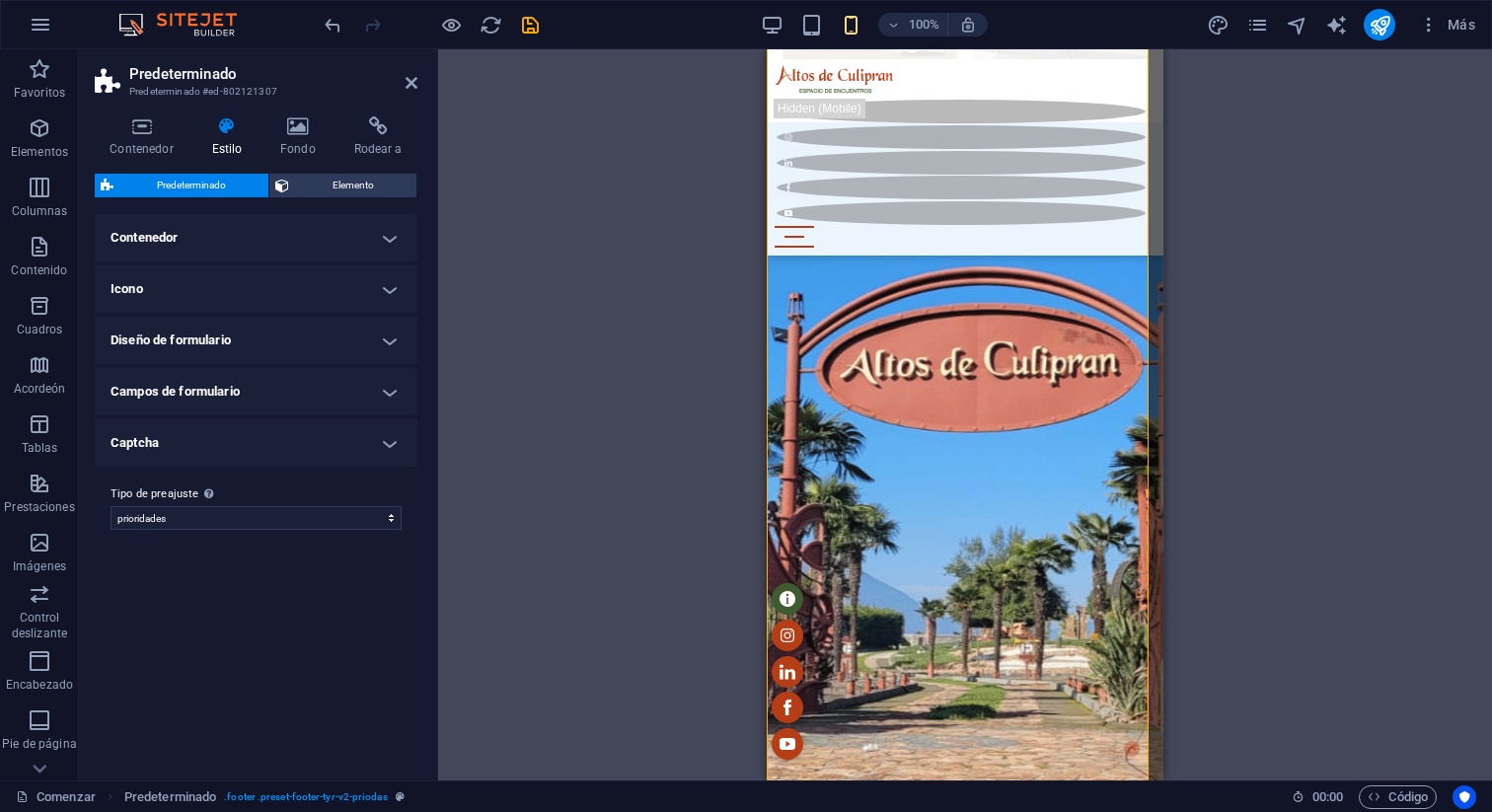 click on "Campos de formulario" at bounding box center (256, 392) 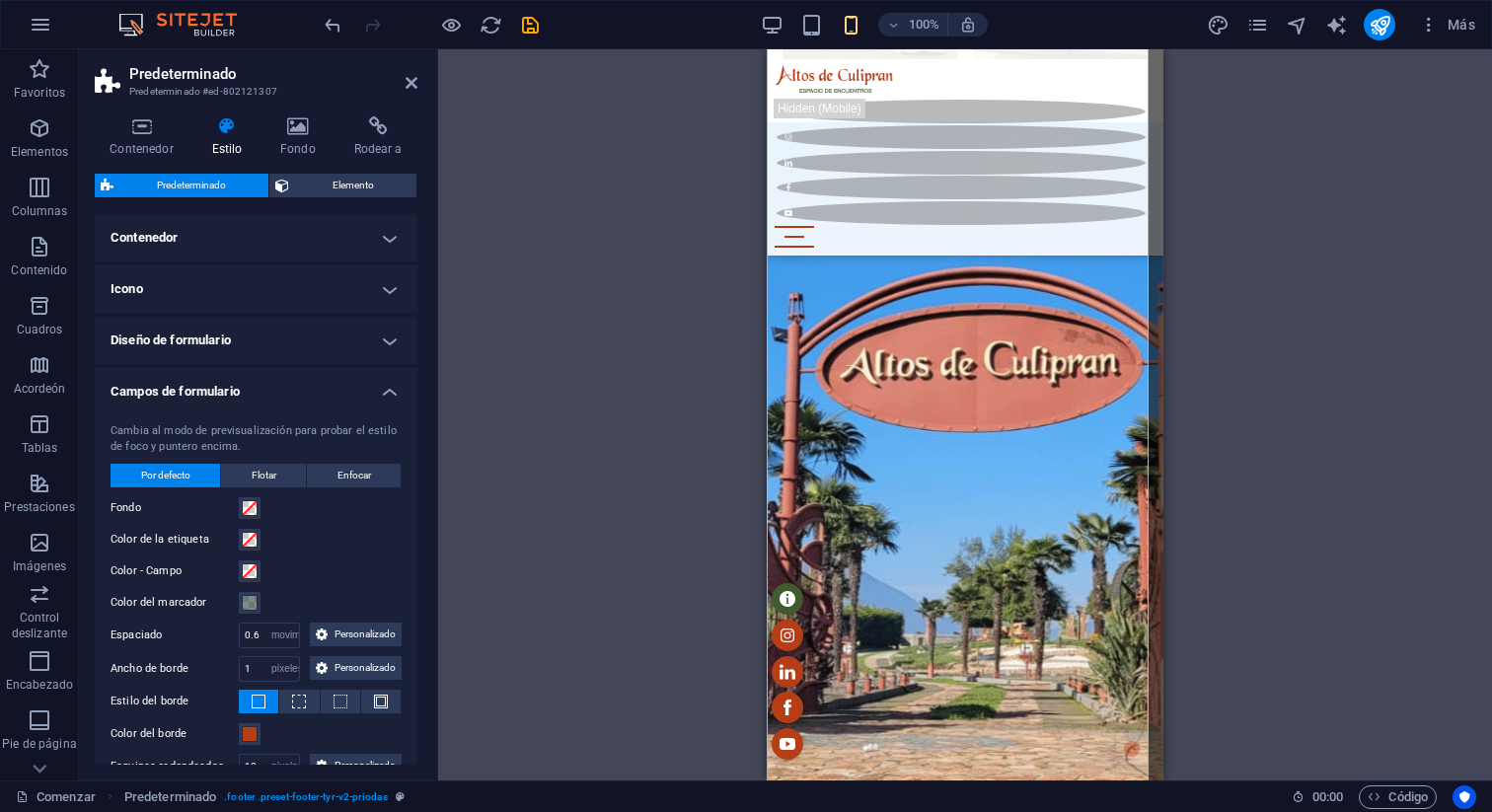 click on "Campos de formulario" at bounding box center [256, 386] 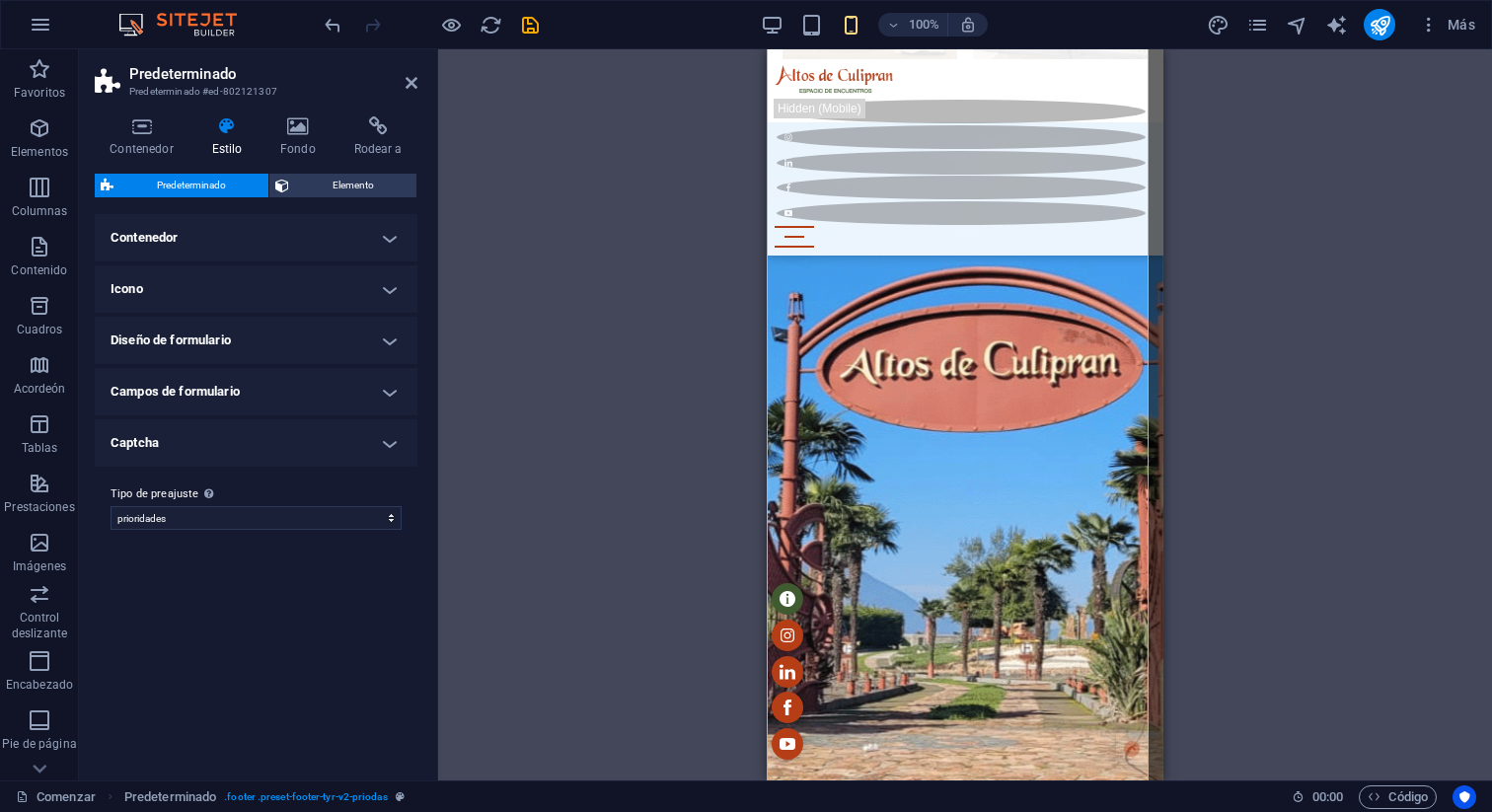 click on "Diseño de formulario" at bounding box center [256, 340] 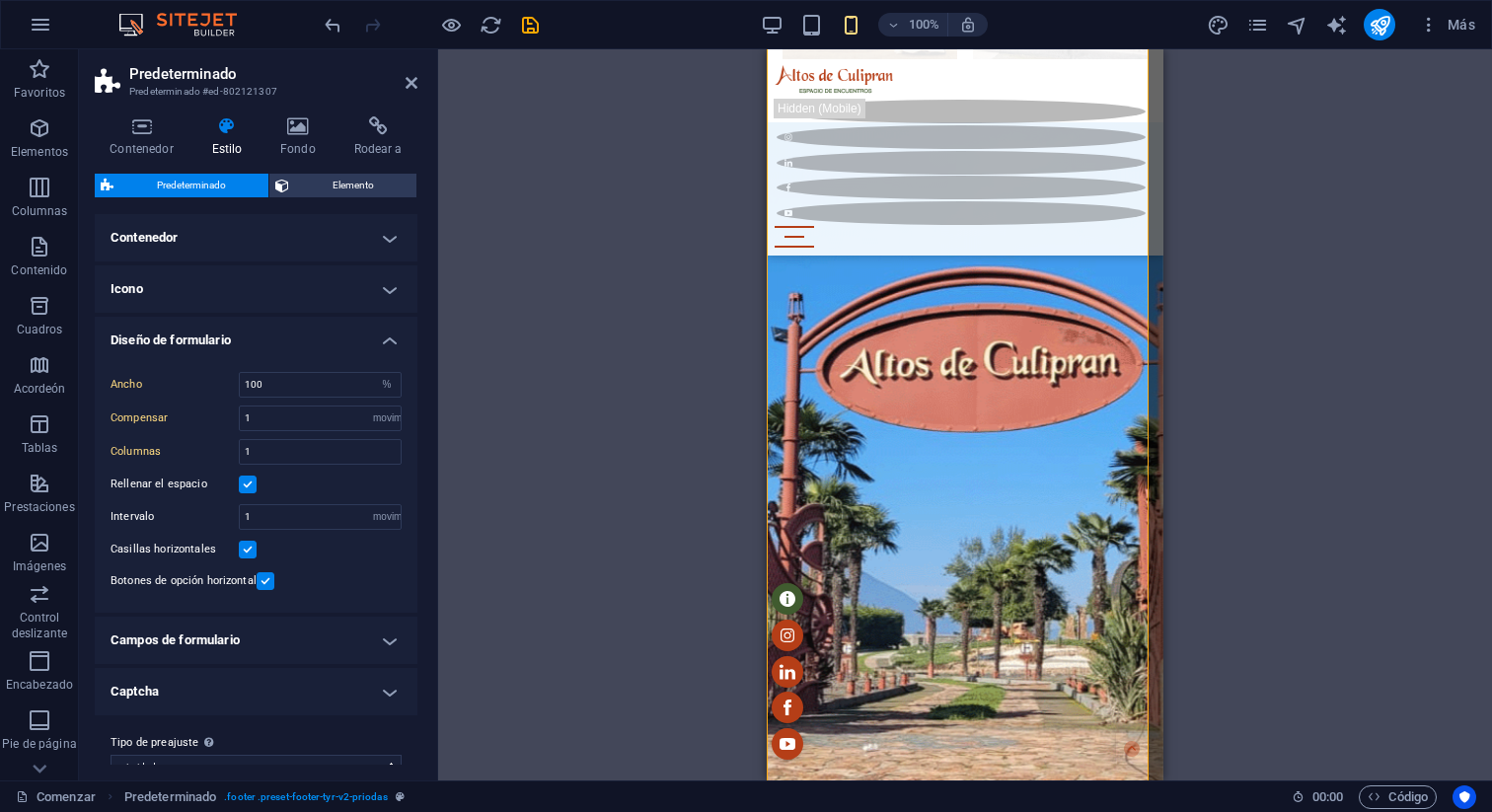 click on "Diseño de formulario" at bounding box center (256, 334) 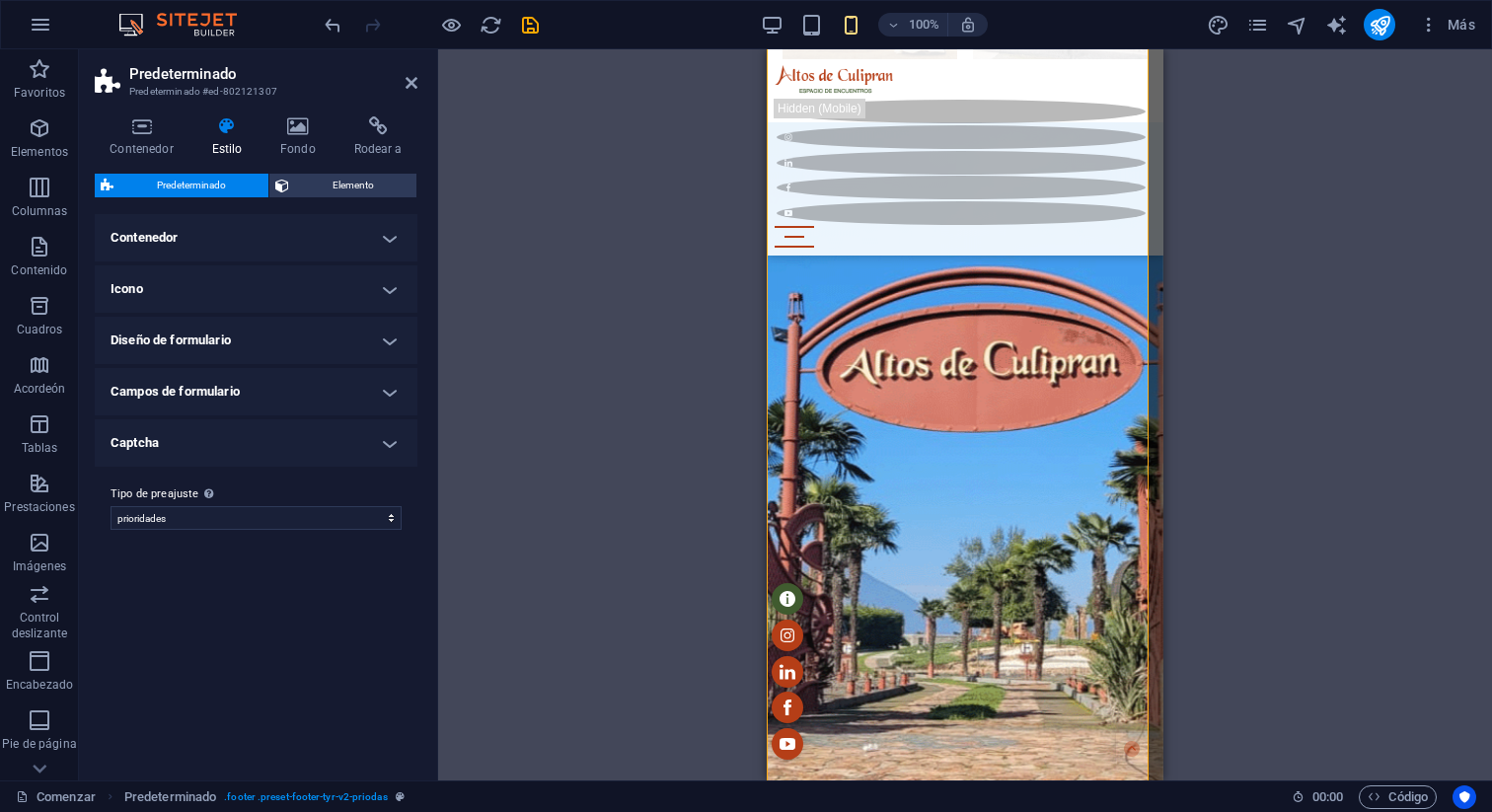 click on "Icono" at bounding box center [256, 289] 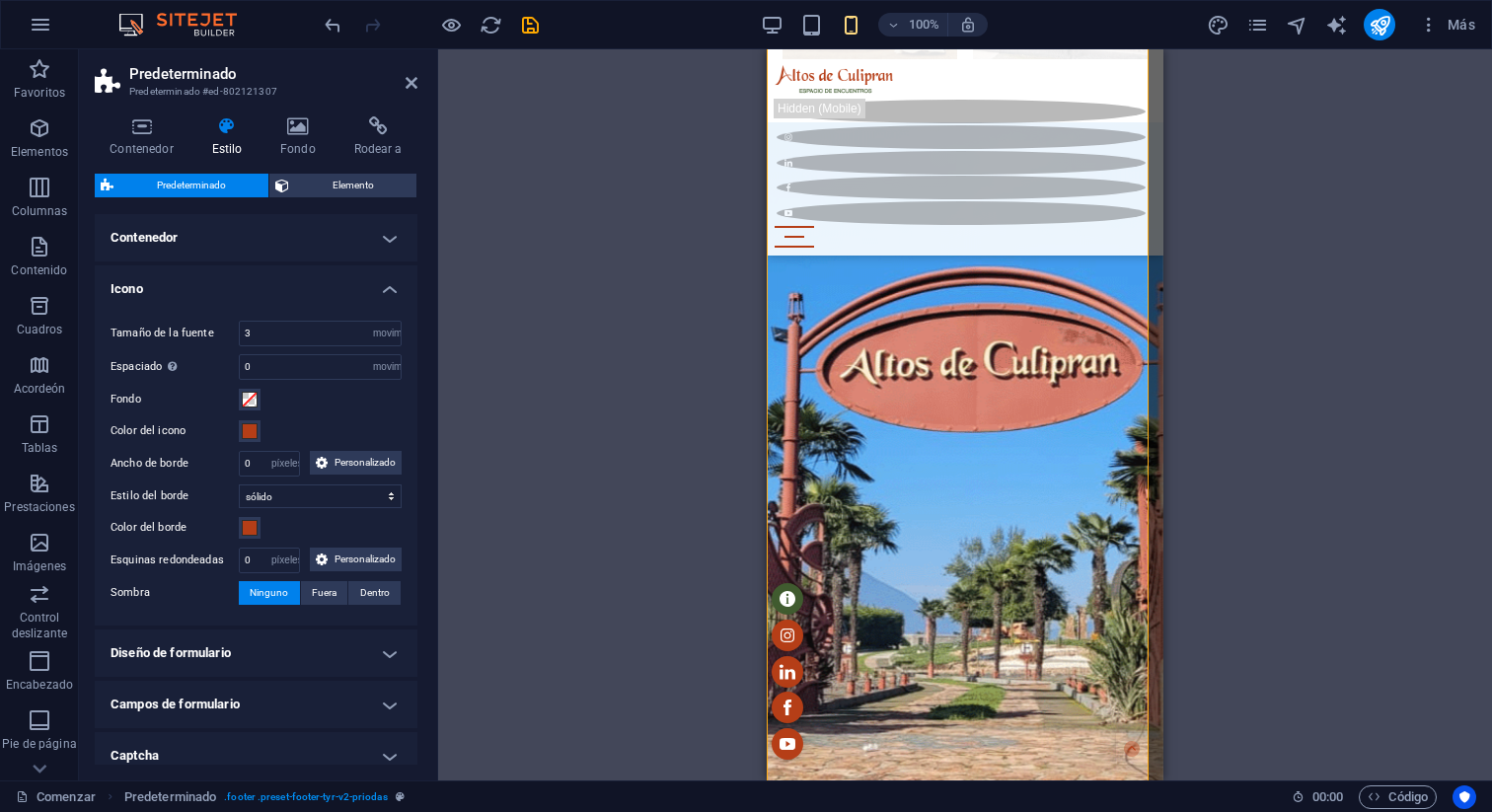 click on "Icono" at bounding box center (256, 283) 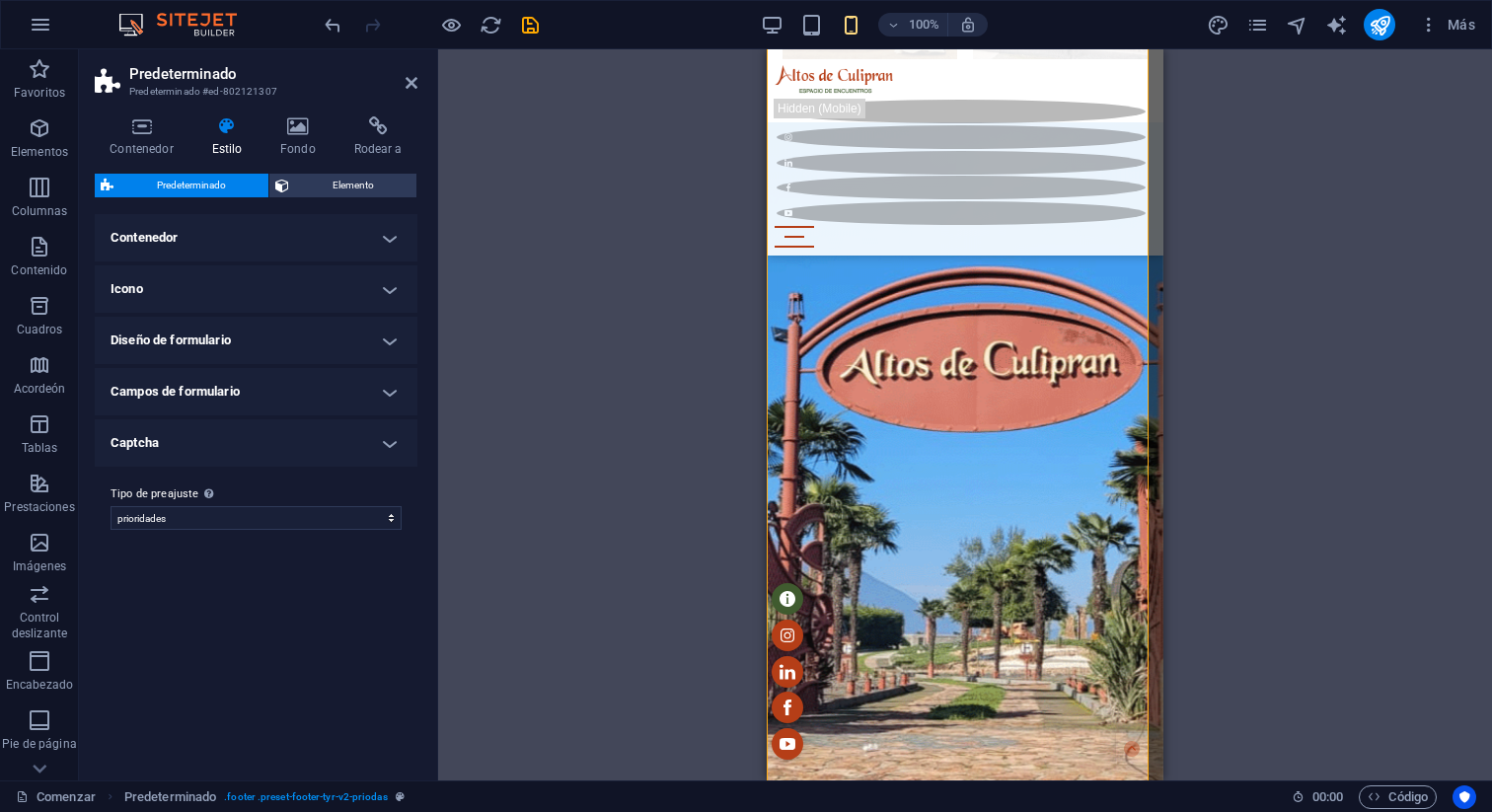 click on "Contenedor" at bounding box center (256, 238) 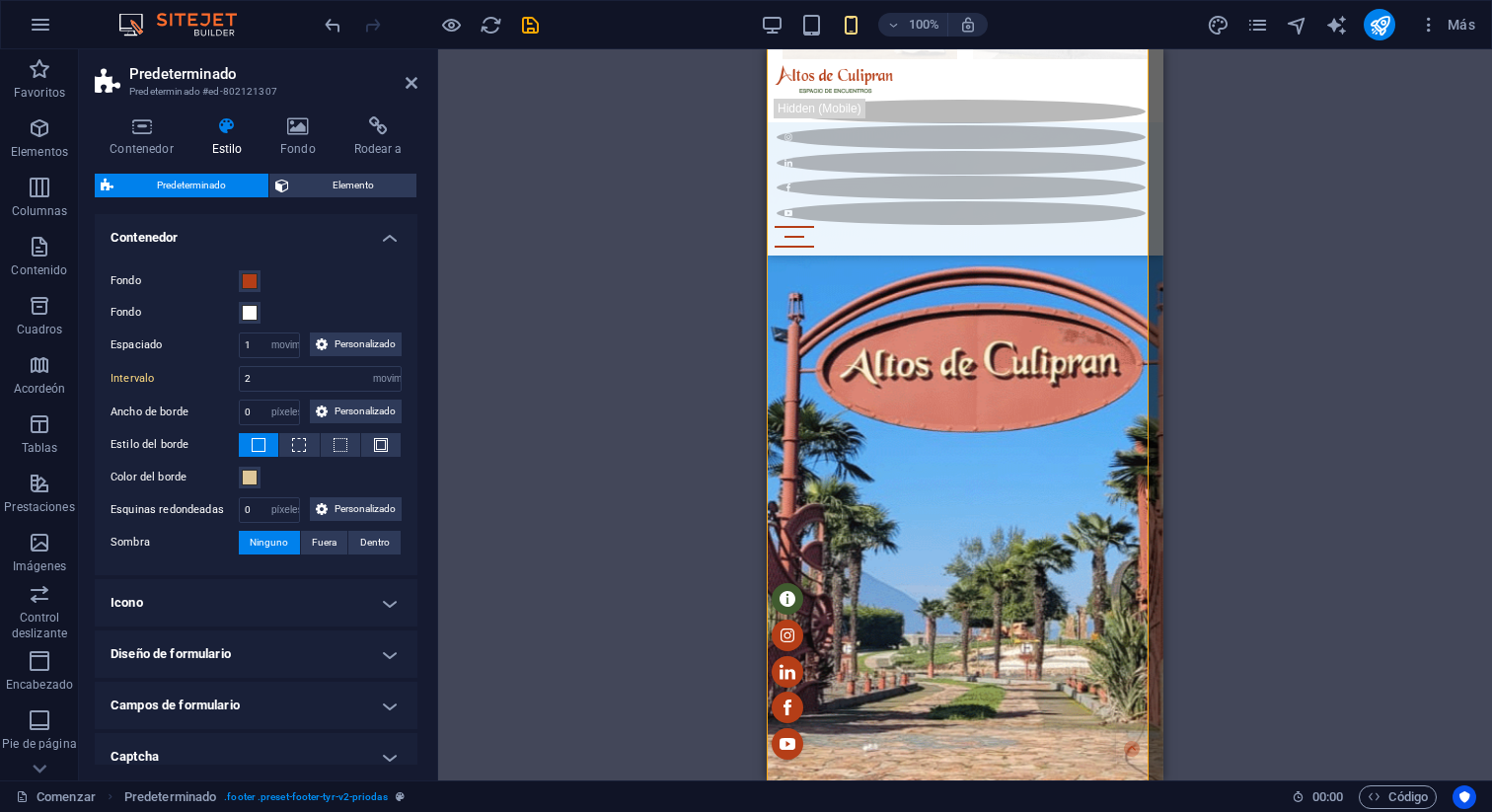 click on "Contenedor" at bounding box center (256, 232) 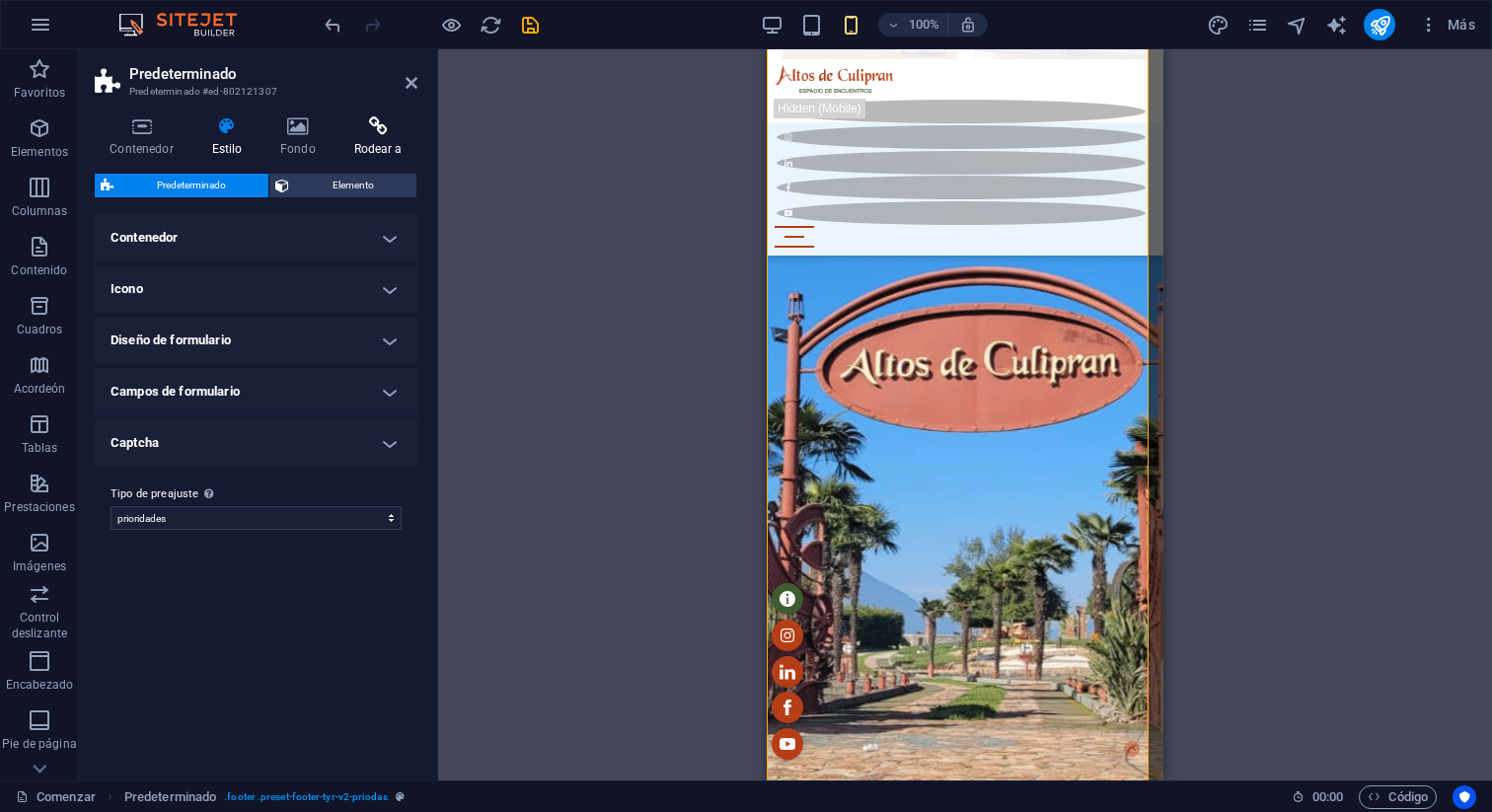 click at bounding box center (378, 126) 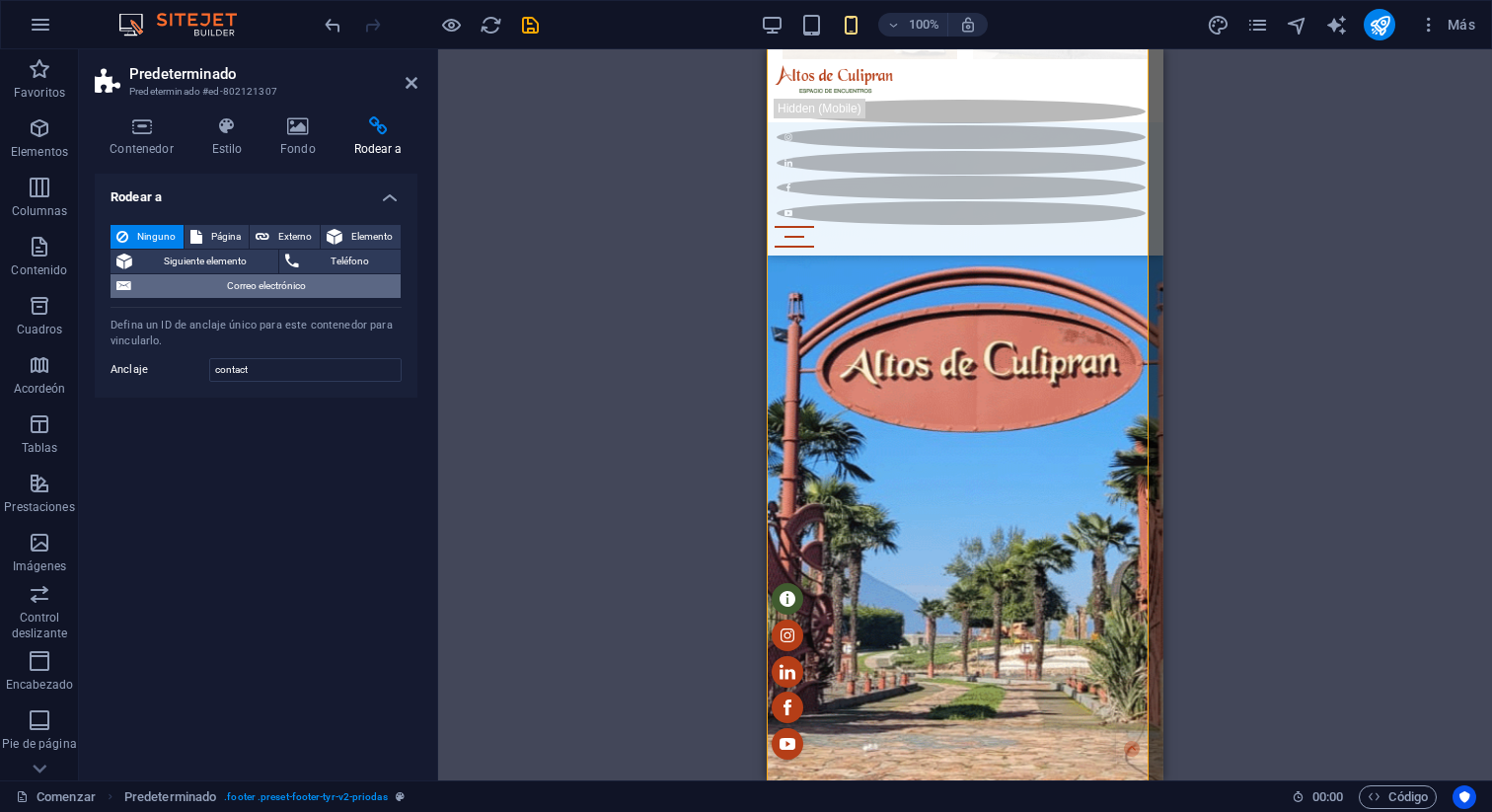 click on "Correo electrónico" at bounding box center (265, 286) 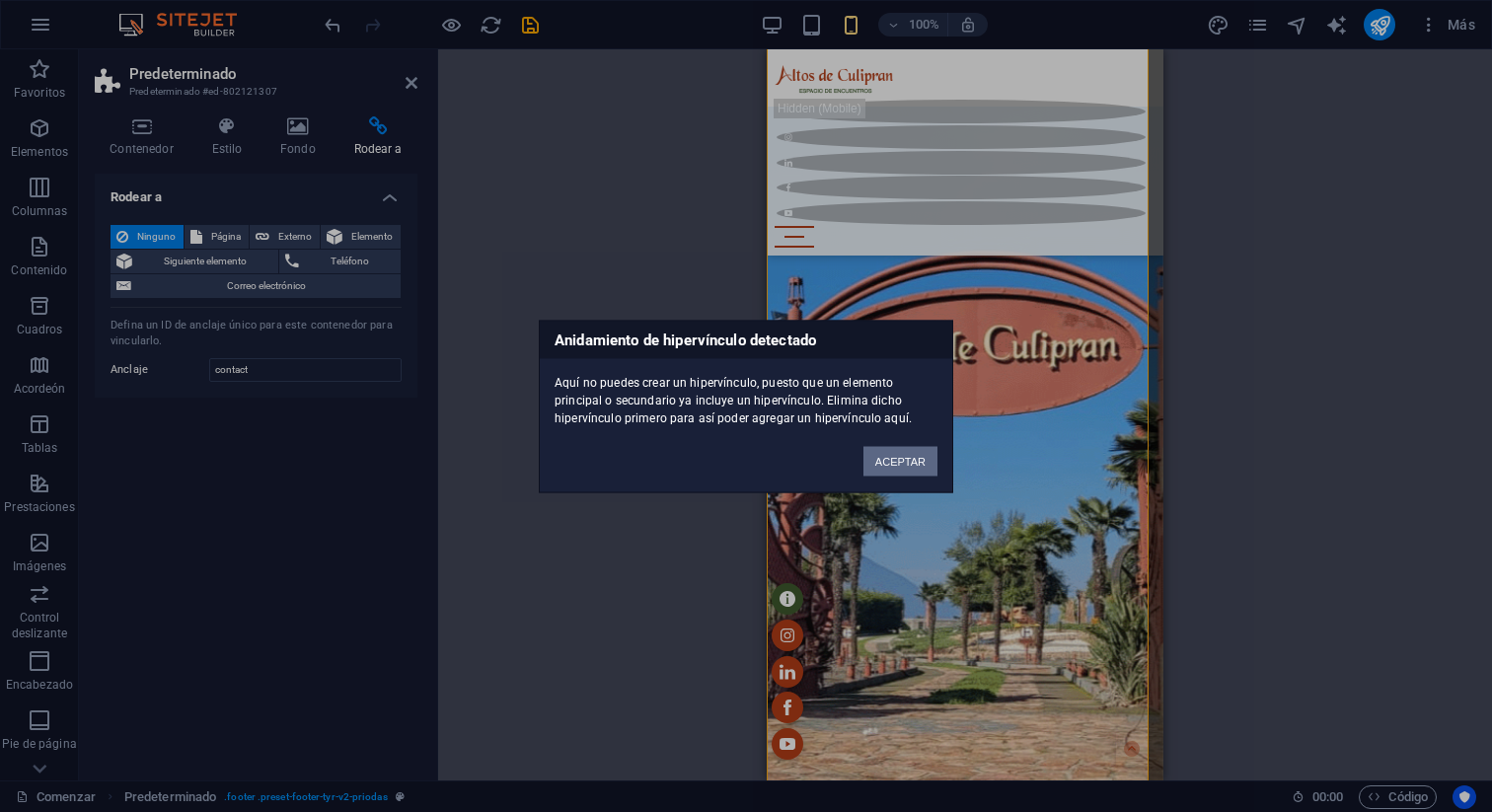drag, startPoint x: 876, startPoint y: 466, endPoint x: 71, endPoint y: 417, distance: 806.48993 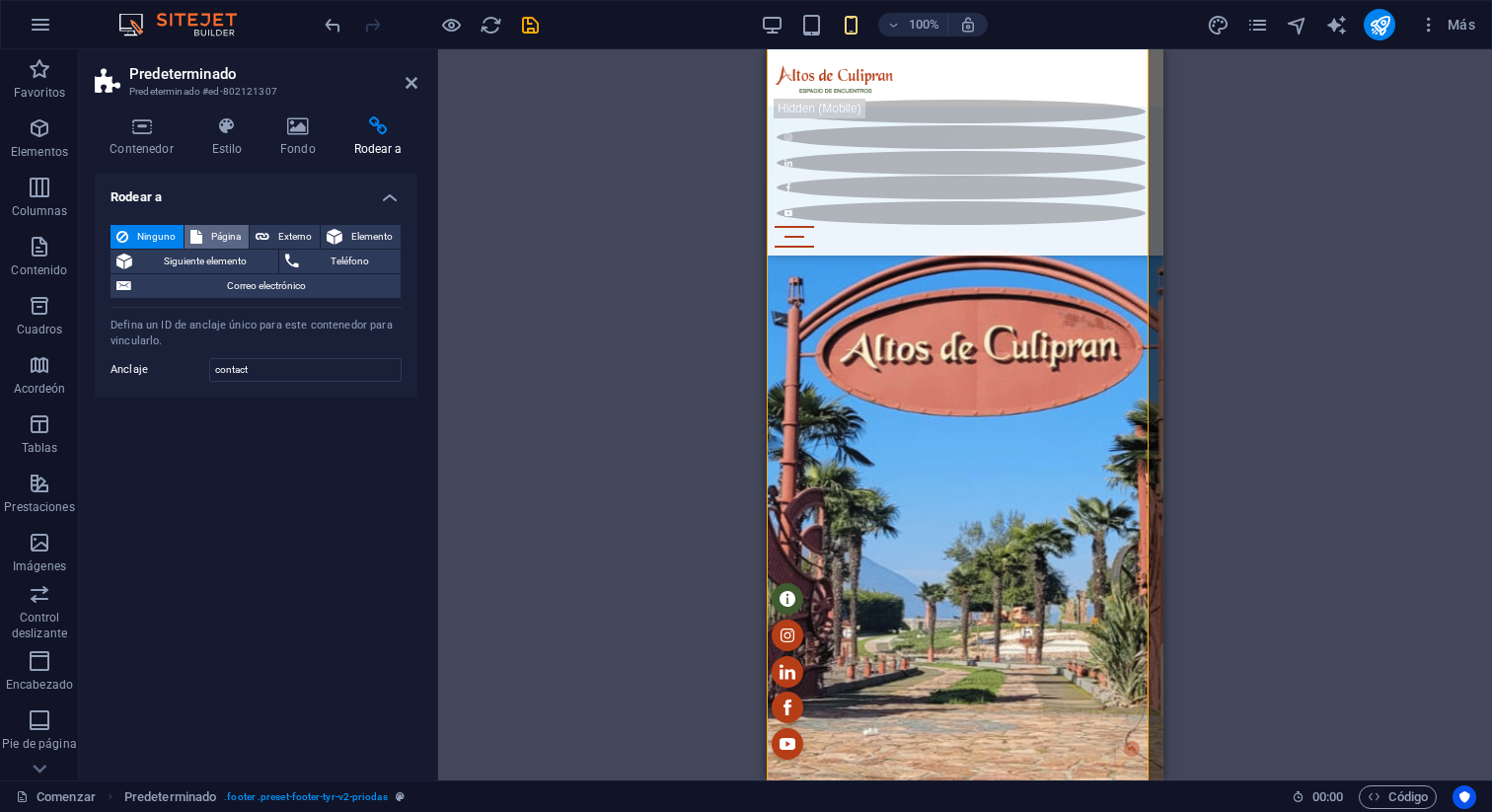 click on "Página" at bounding box center [226, 236] 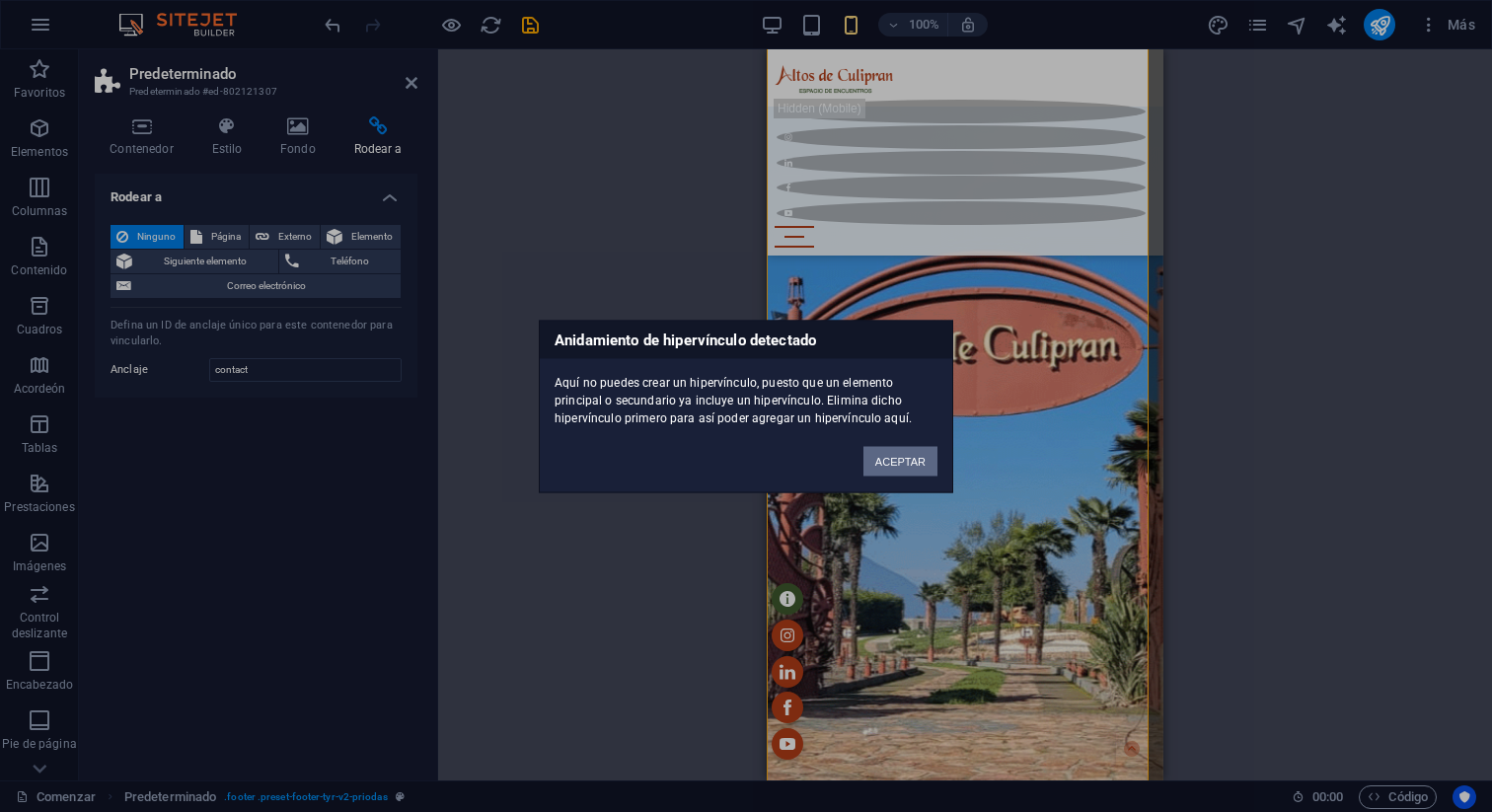 drag, startPoint x: 892, startPoint y: 460, endPoint x: 22, endPoint y: 411, distance: 871.37879 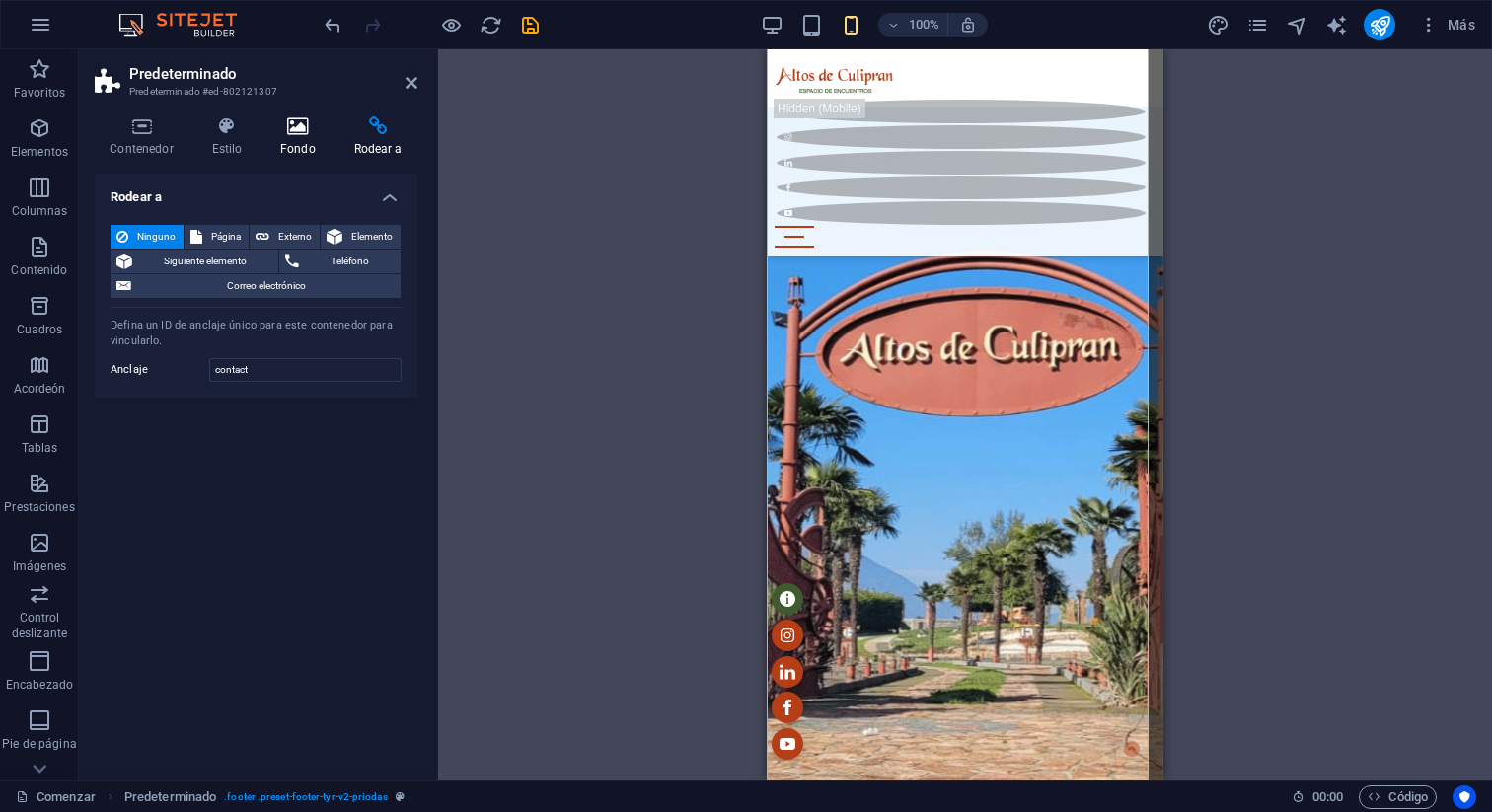 click at bounding box center (298, 126) 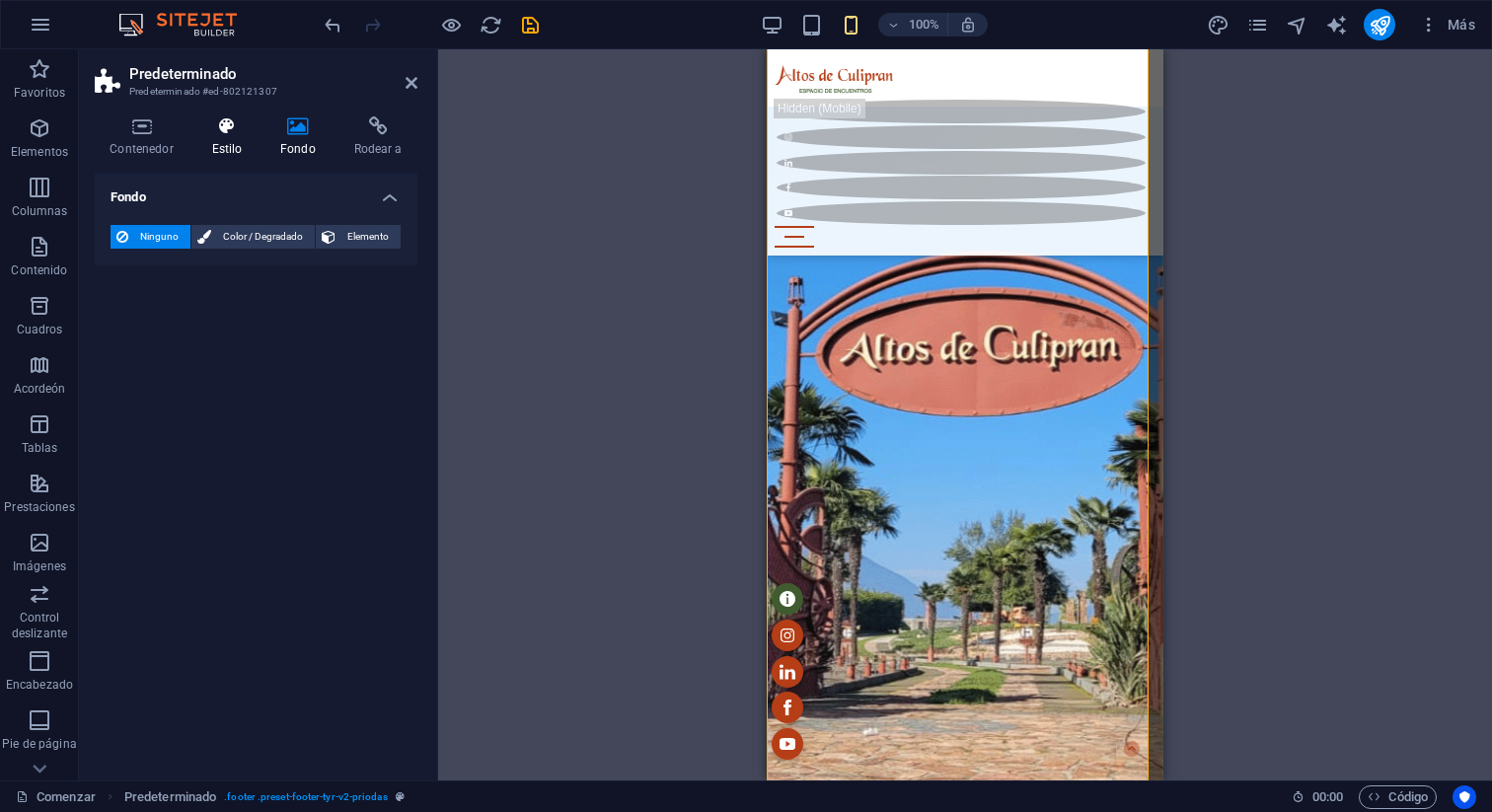 click at bounding box center (227, 126) 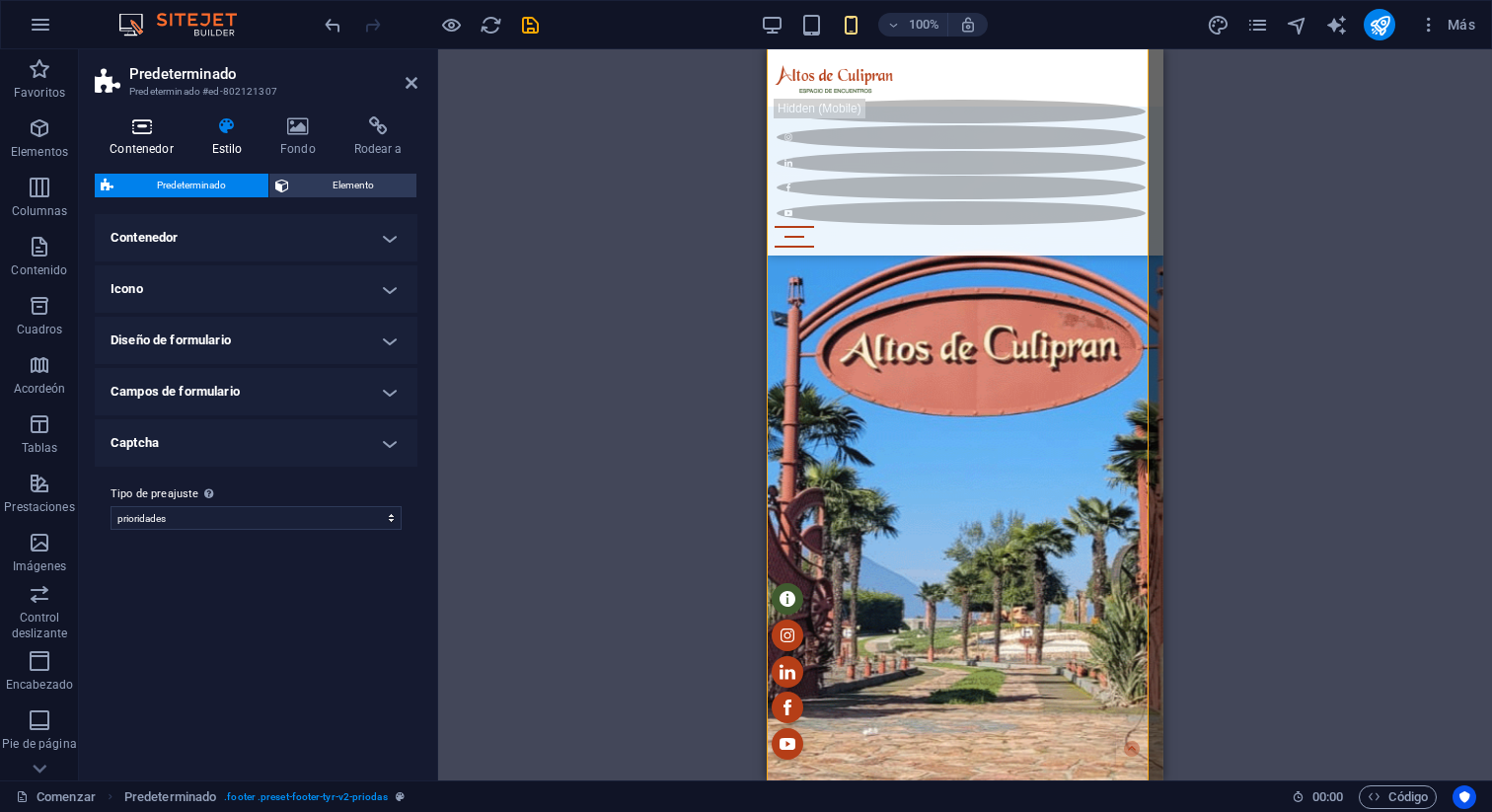 click at bounding box center [141, 126] 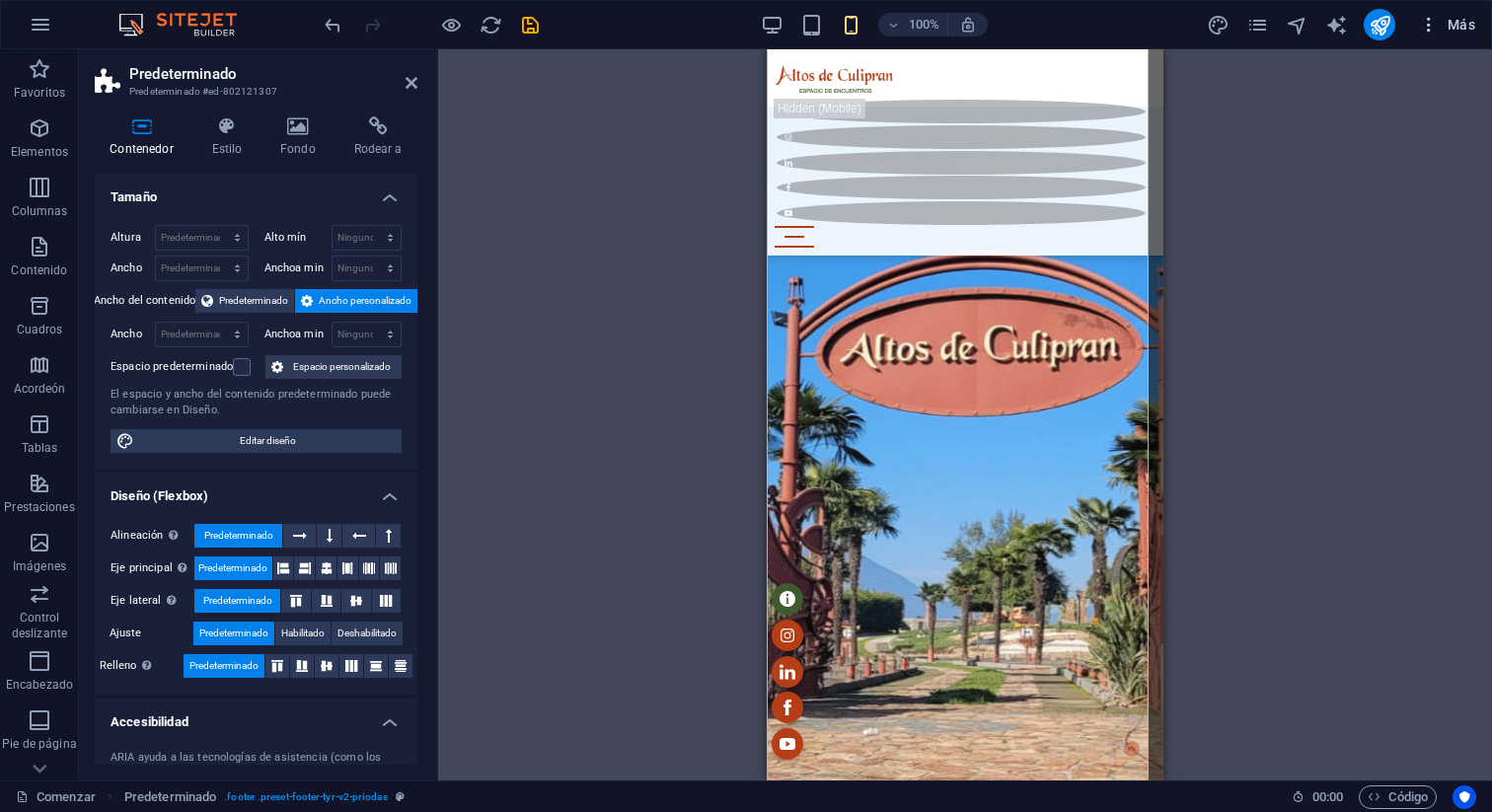 click at bounding box center [1429, 25] 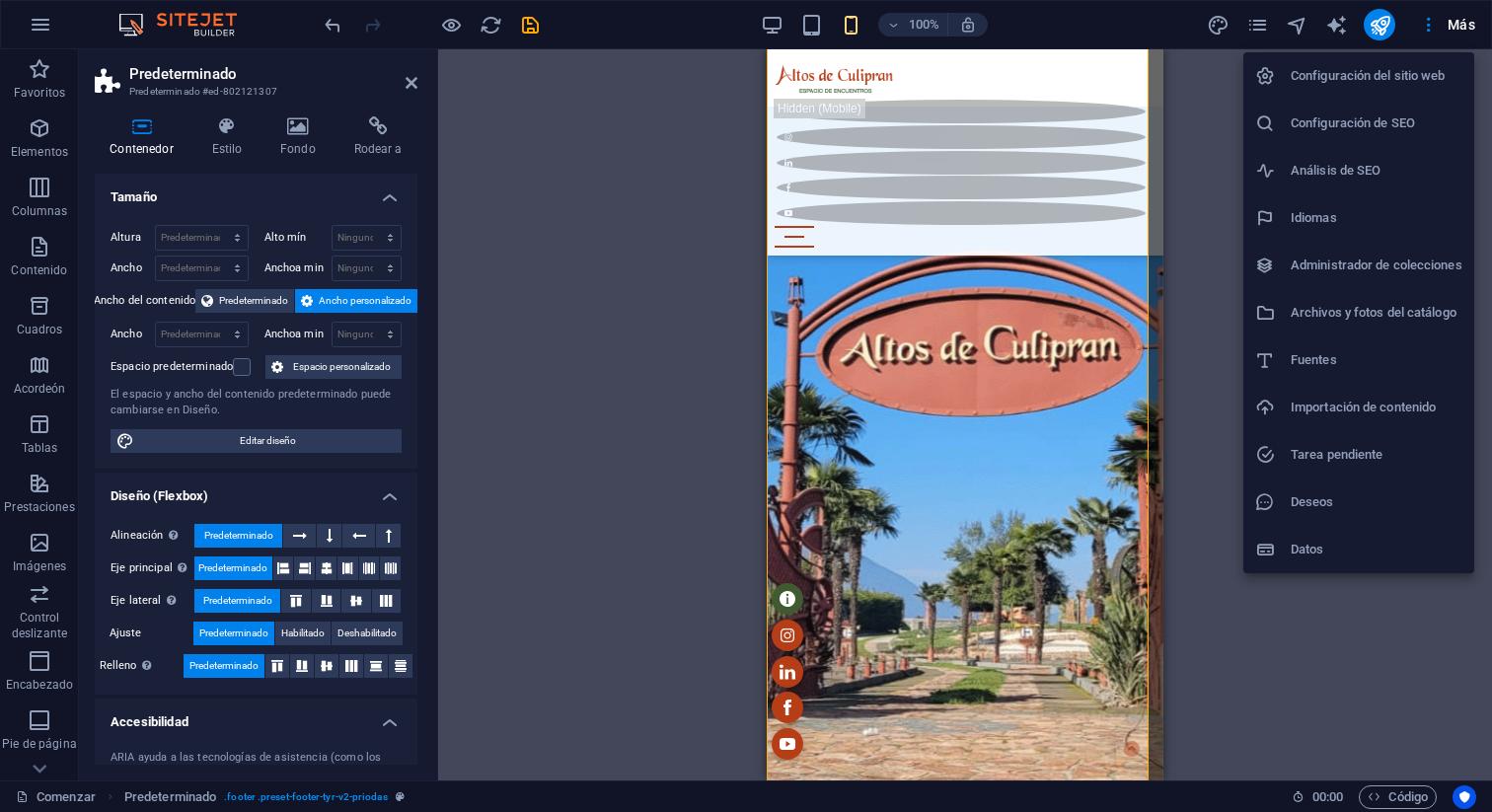 click on "Importación de contenido" at bounding box center [1359, 407] 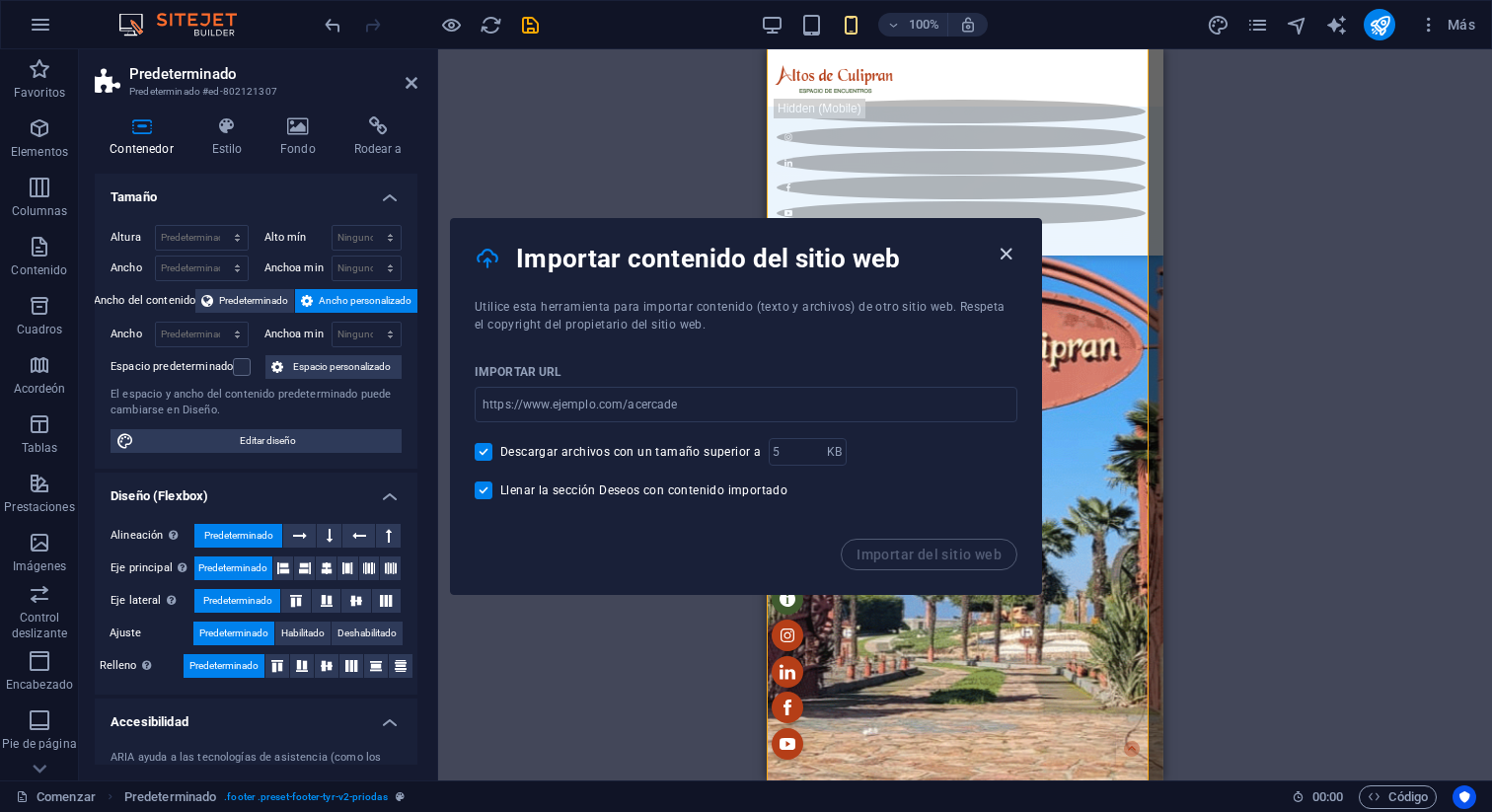 click at bounding box center (1006, 254) 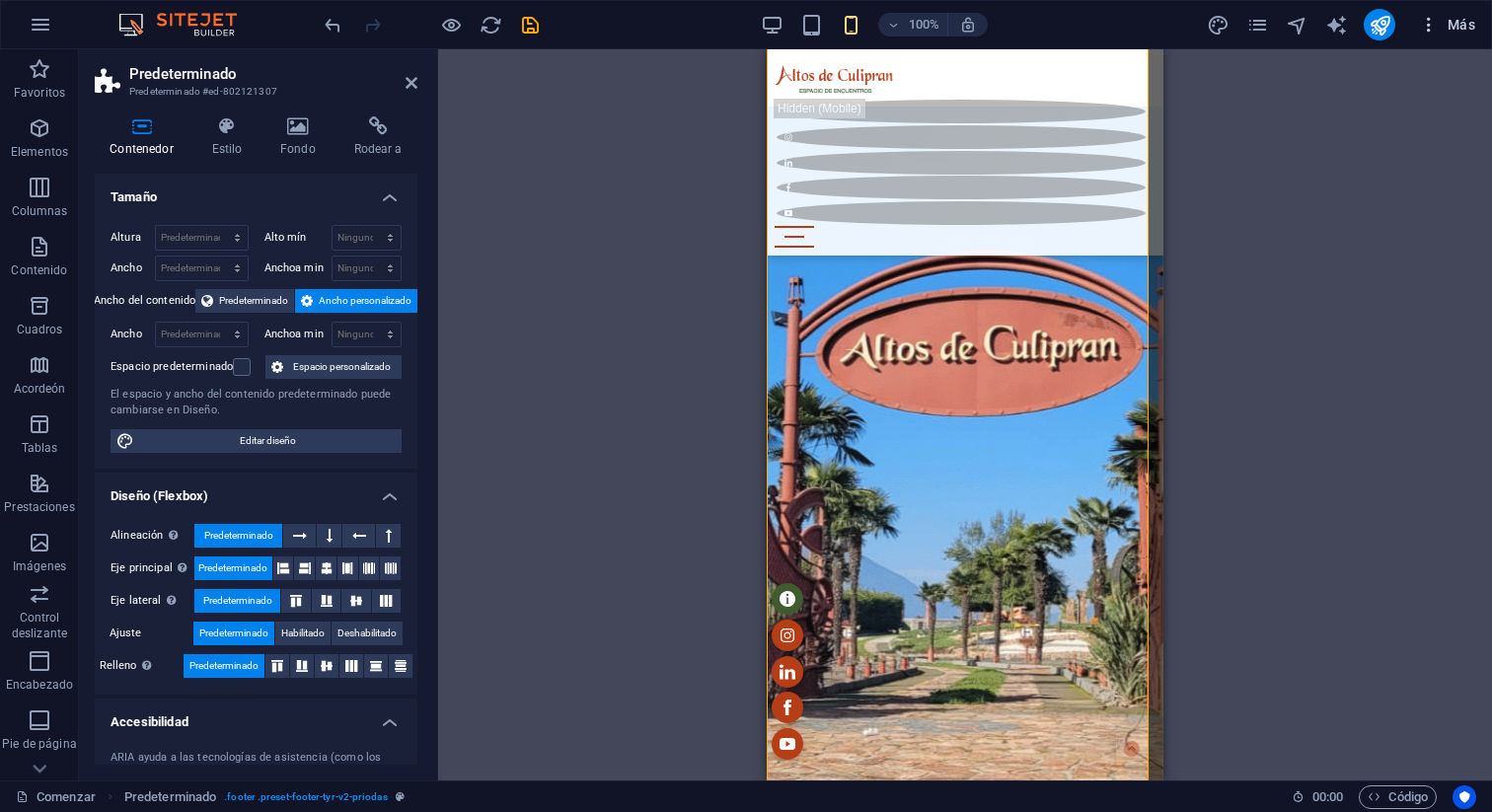 click at bounding box center [1429, 25] 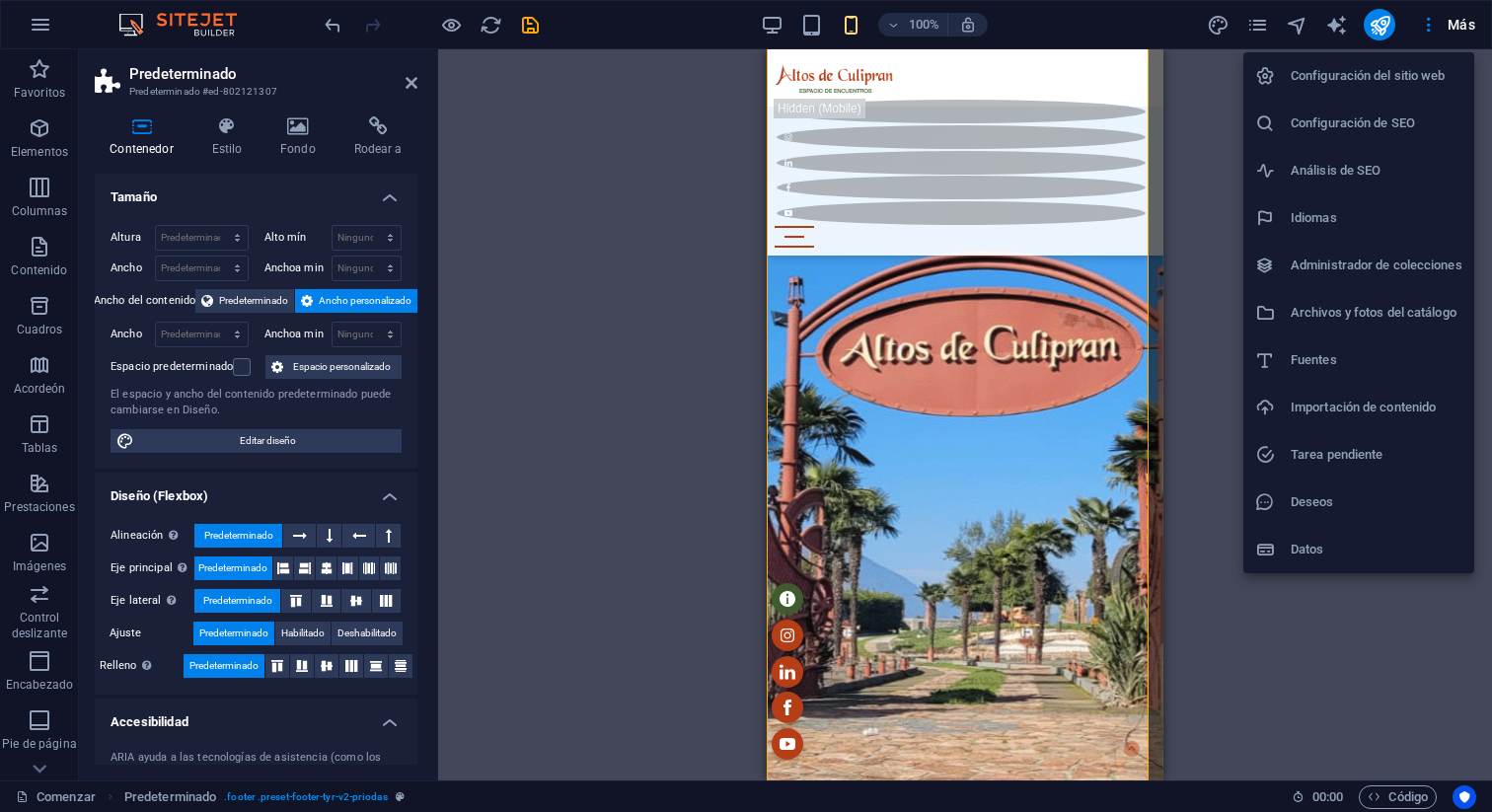 click at bounding box center (746, 406) 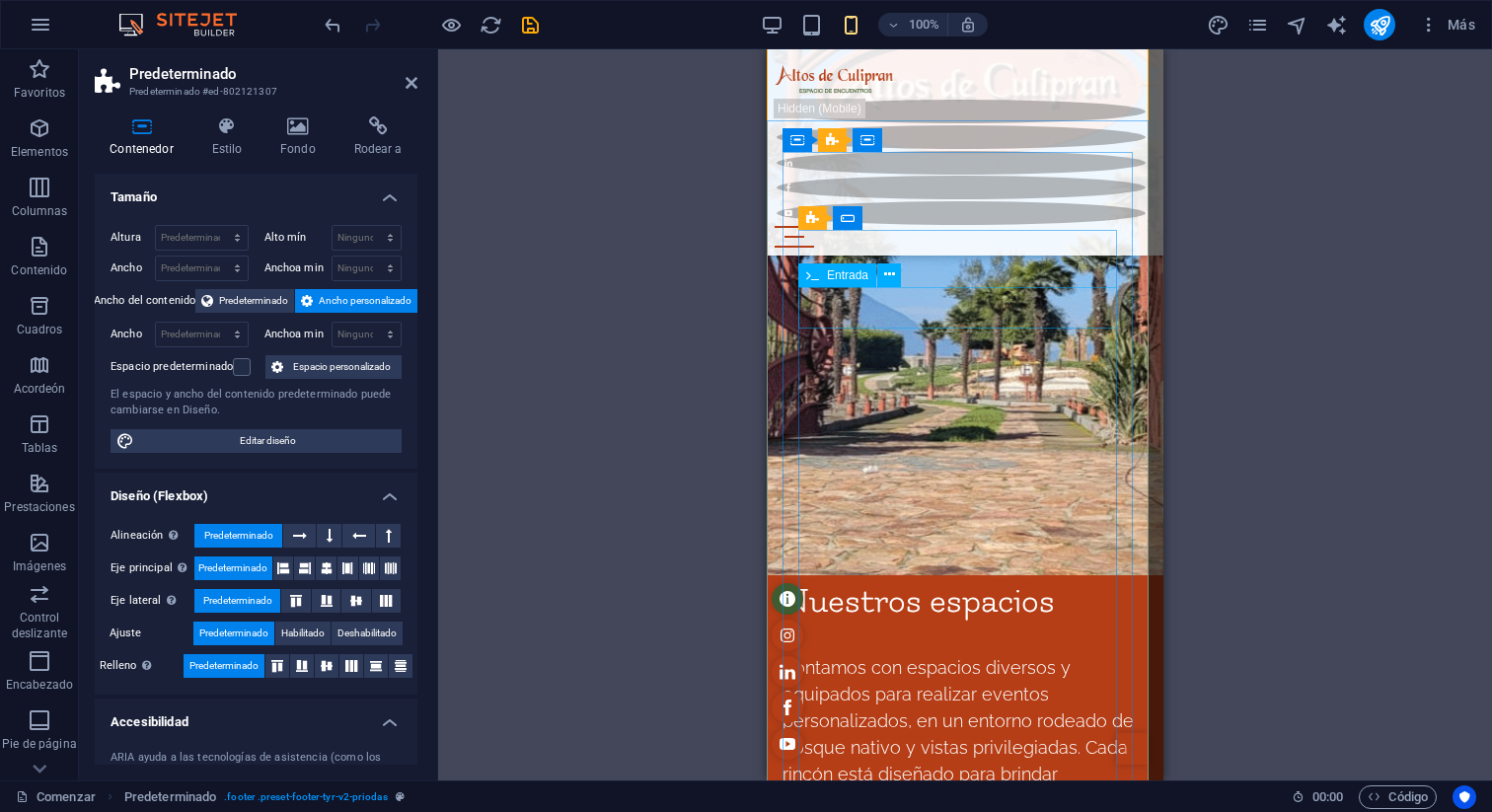 scroll, scrollTop: 12736, scrollLeft: 0, axis: vertical 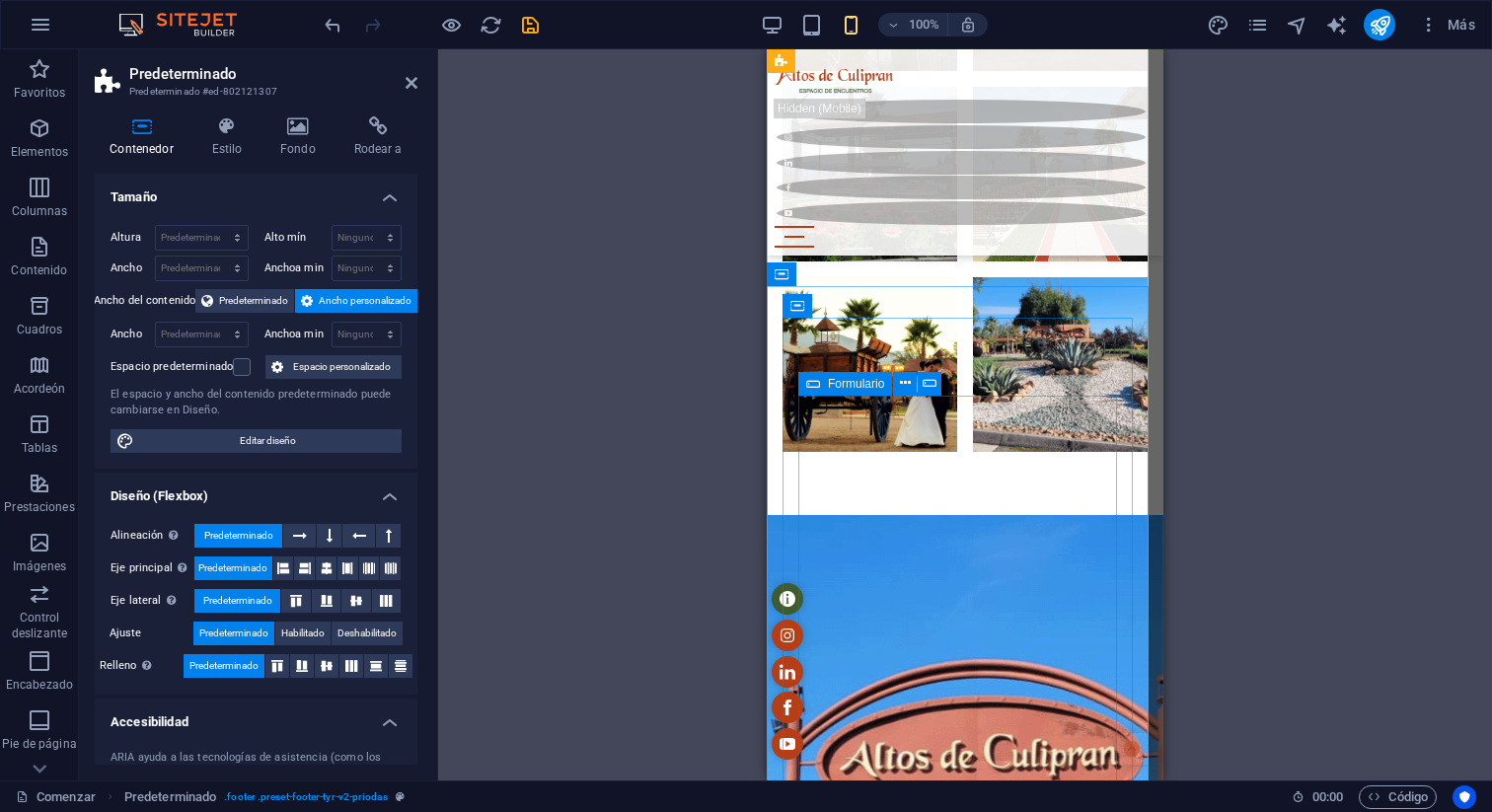 click on "Aceptar   He leído y comprendido la política de privacidad. ¿Ilegible? Cargar nuevo Enviar" at bounding box center [965, 6854] 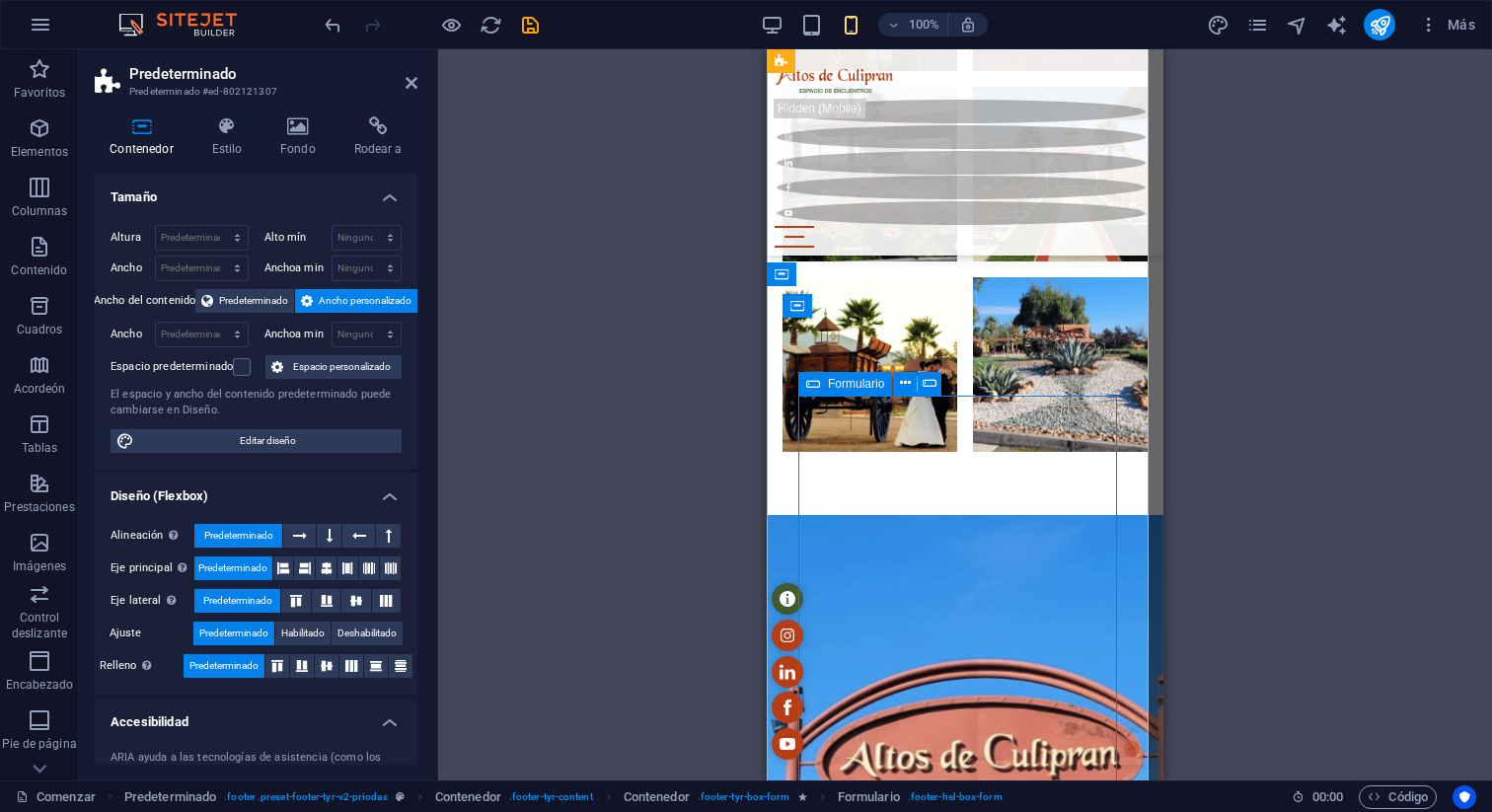 click on "Aceptar   He leído y comprendido la política de privacidad. ¿Ilegible? Cargar nuevo Enviar" at bounding box center (965, 6854) 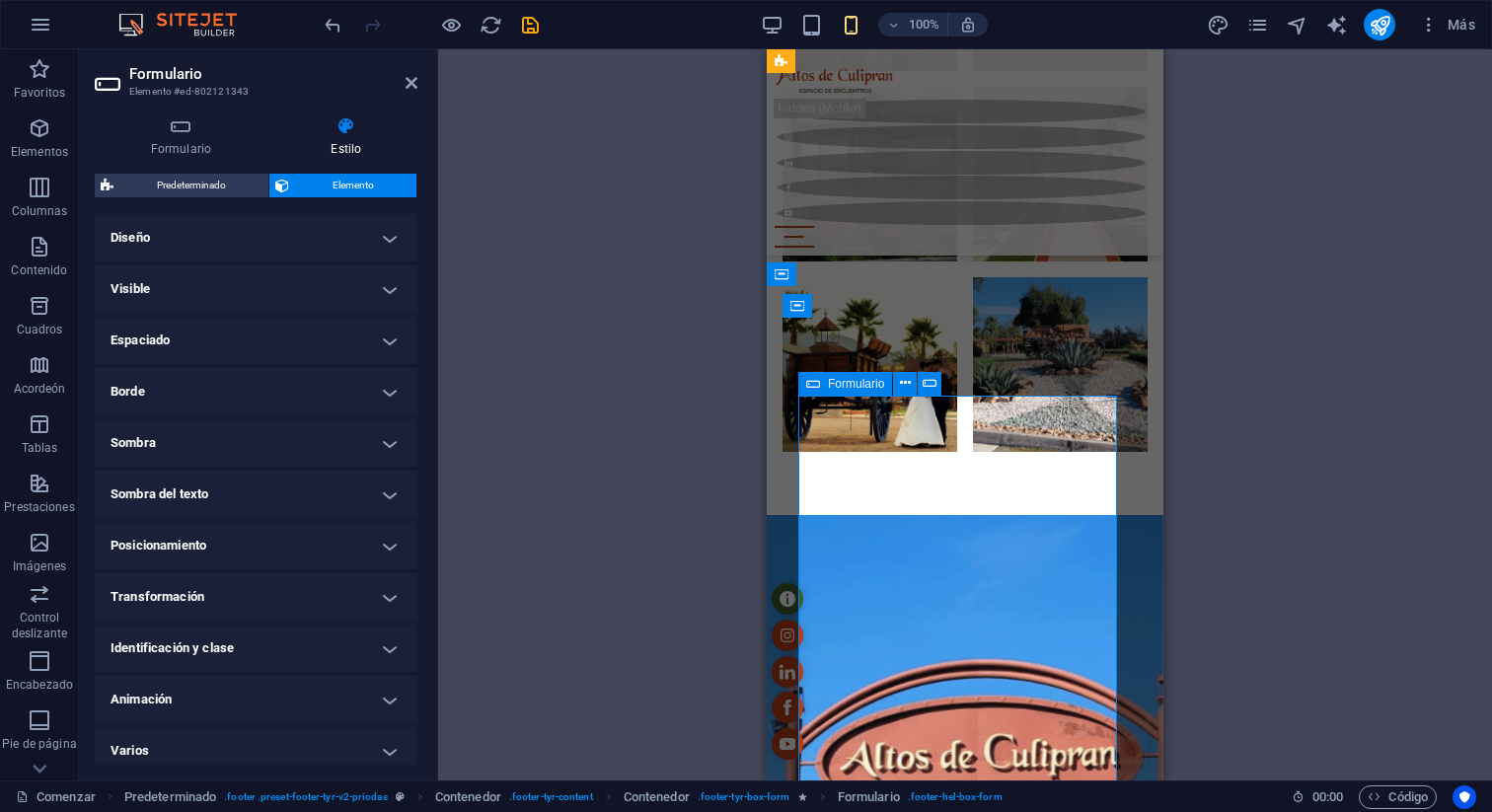 click on "Aceptar   He leído y comprendido la política de privacidad. ¿Ilegible? Cargar nuevo Enviar" at bounding box center [965, 6854] 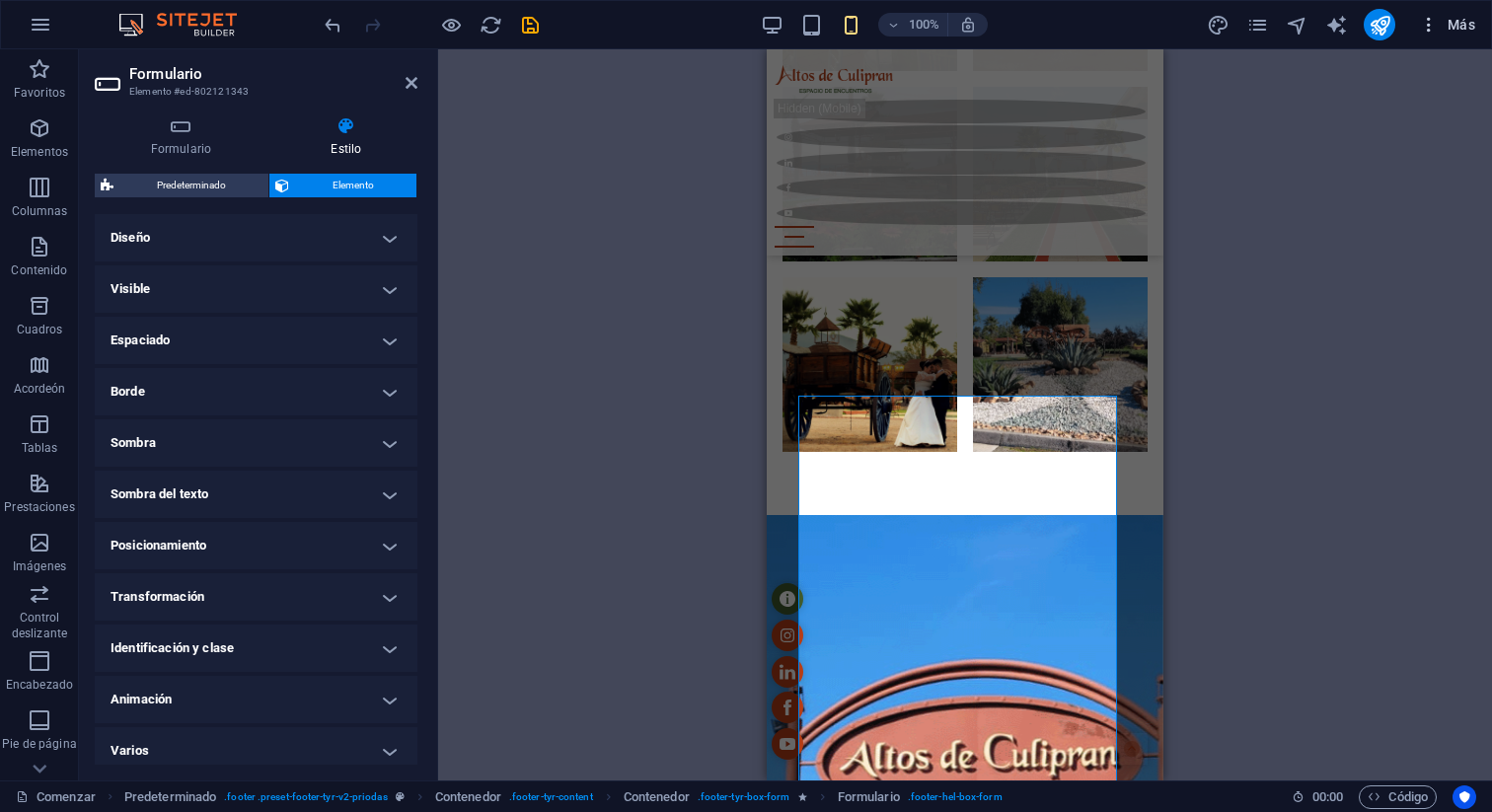 click at bounding box center [1429, 25] 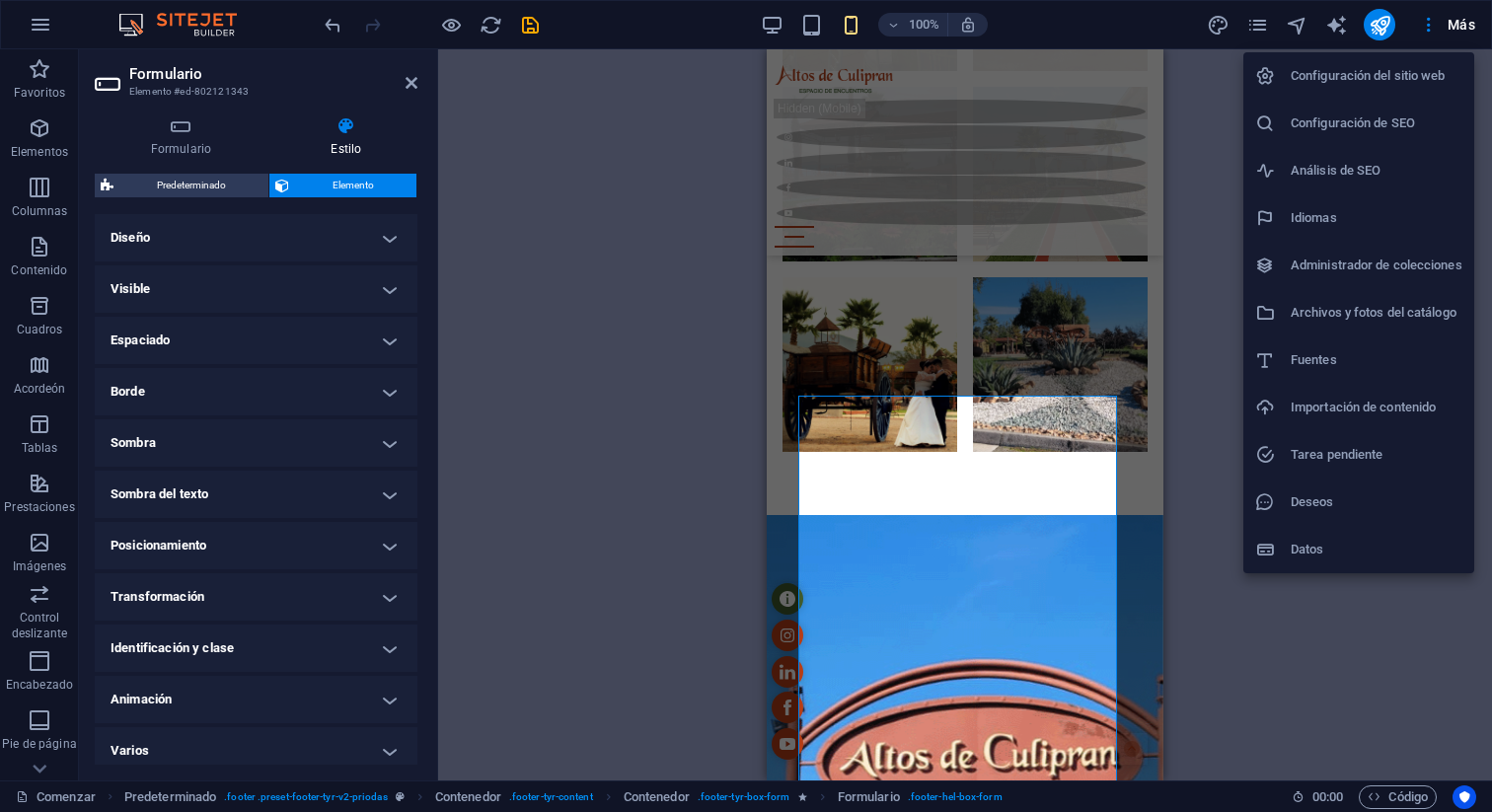 click at bounding box center [746, 406] 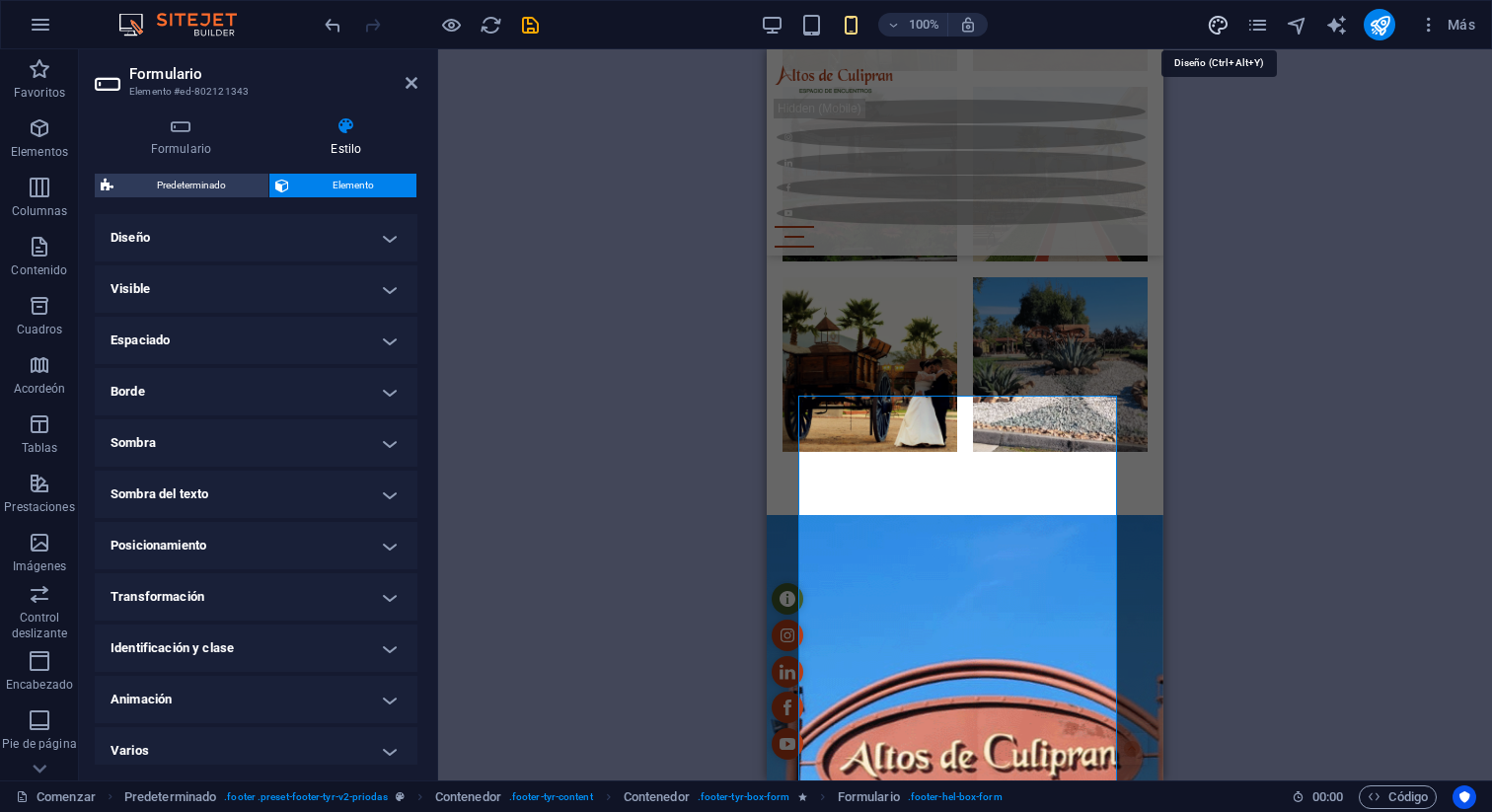 click at bounding box center (1218, 25) 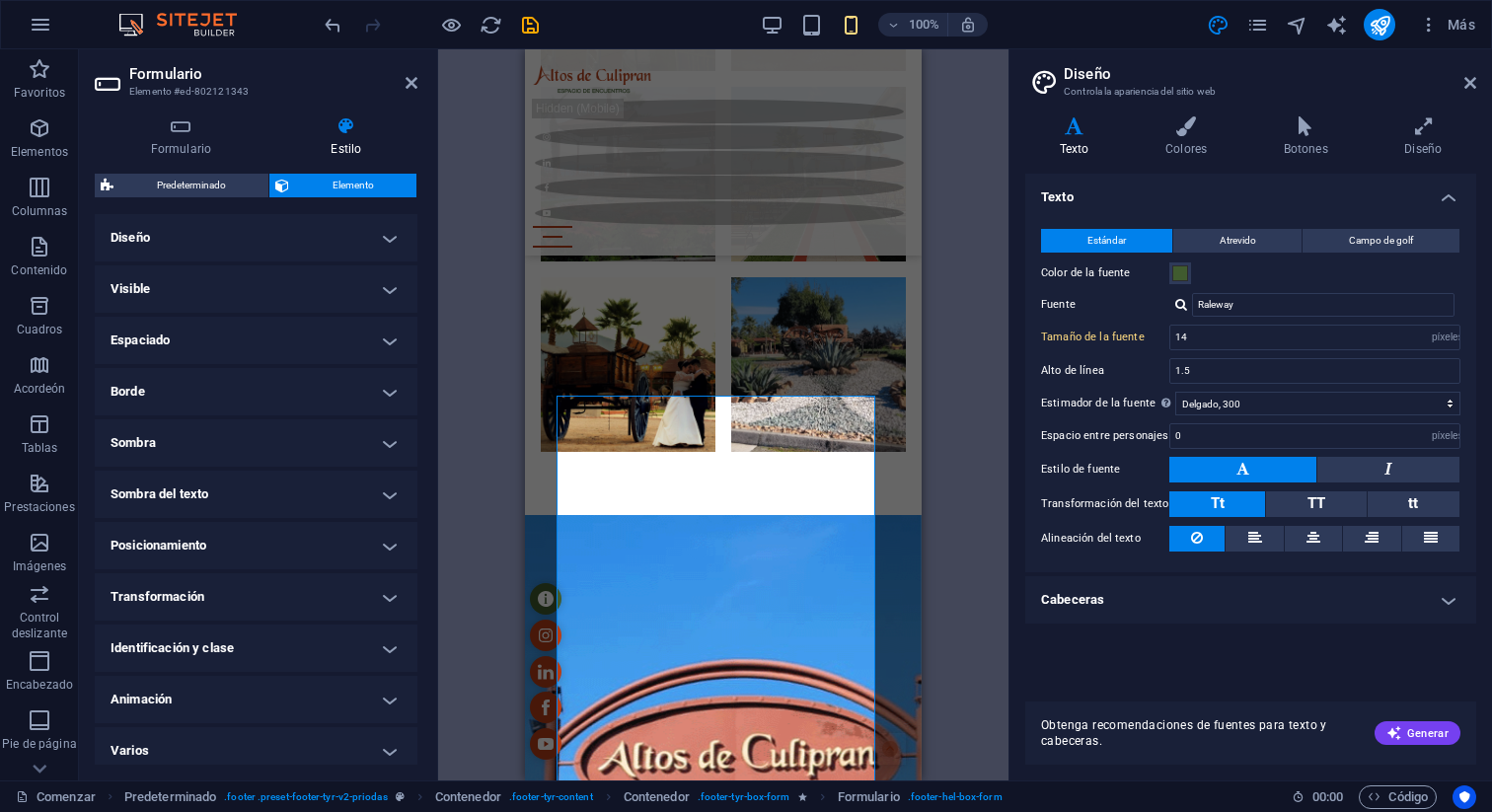 click on "Diseño Controla la apariencia del sitio web Variantes Texto Colores Botones Diseño Texto Estándar Atrevido Campo de golf Color de la fuente Fuente Raleway Tamaño de la fuente 14 movimiento rápido del ojo píxeles Alto de línea 1.5 Estimador de la fuente Para mostrar el espesor de la fuente correctamente, puede que deba activarse.  Gestionar fuentes Fino, 100 Extra delgado, 200 Delgado, 300 Normal, 400 Medio, 500 Seminegrita, 600 Negrita, 700 Extra negrita, 800 Negro, 900 Espacio entre personajes 0 movimiento rápido del ojo píxeles Estilo de fuente Transformación del texto Tt TT tt Alineación del texto Estimador de la fuente Para mostrar el espesor de la fuente correctamente, puede que deba activarse.  Gestionar fuentes Fino, 100 Extra delgado, 200 Delgado, 300 Normal, 400 Medio, 500 Seminegrita, 600 Negrita, 700 Extra negrita, 800 Negro, 900 Por defecto Flotar / Activo Color de la fuente Color de la fuente Decoración Ninguno Decoración Ninguno Duración de la transición 0.3 s Lentitud Lineal H2 0" at bounding box center [1250, 414] 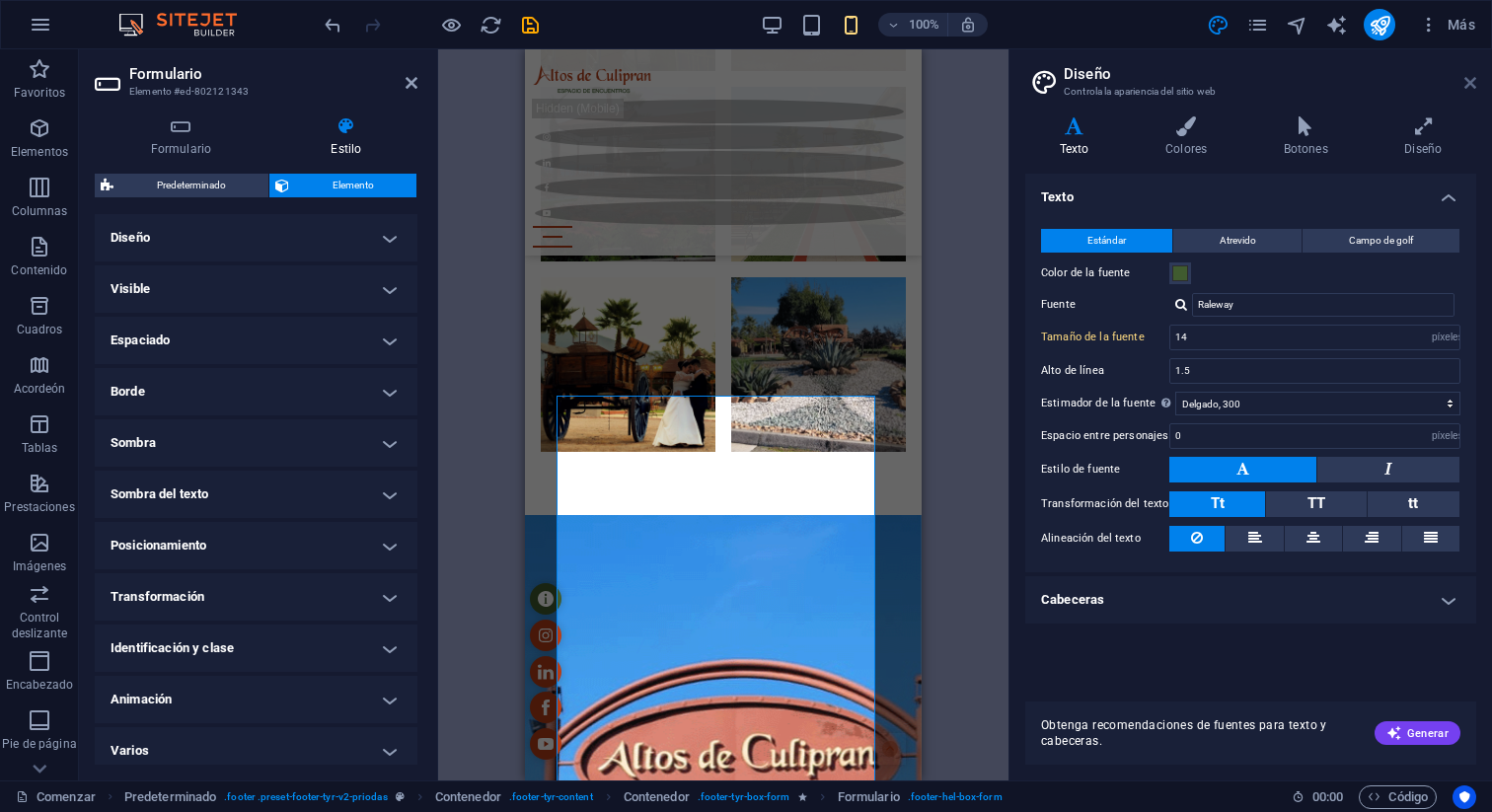 click at bounding box center (1470, 83) 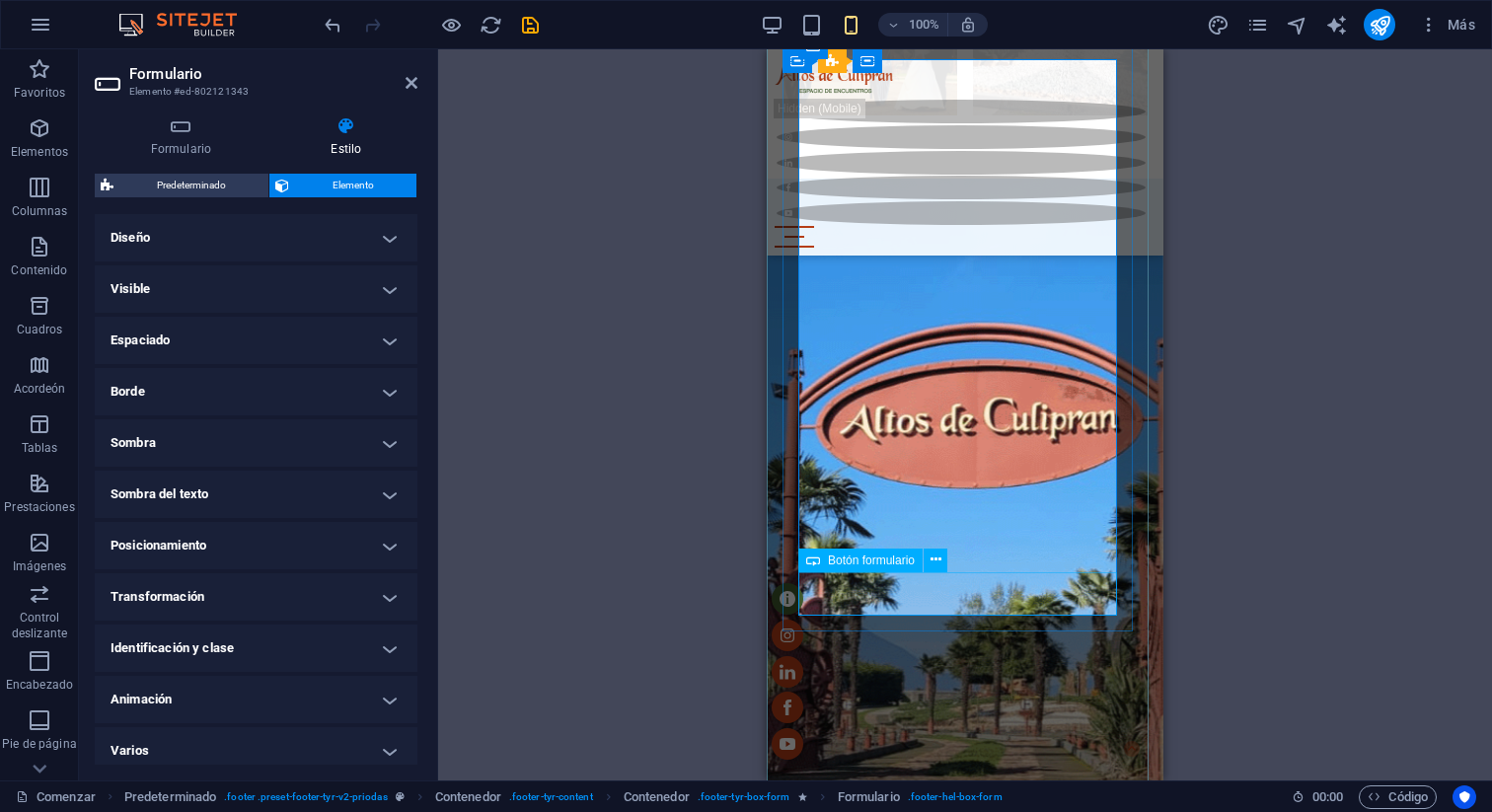 scroll, scrollTop: 12437, scrollLeft: 0, axis: vertical 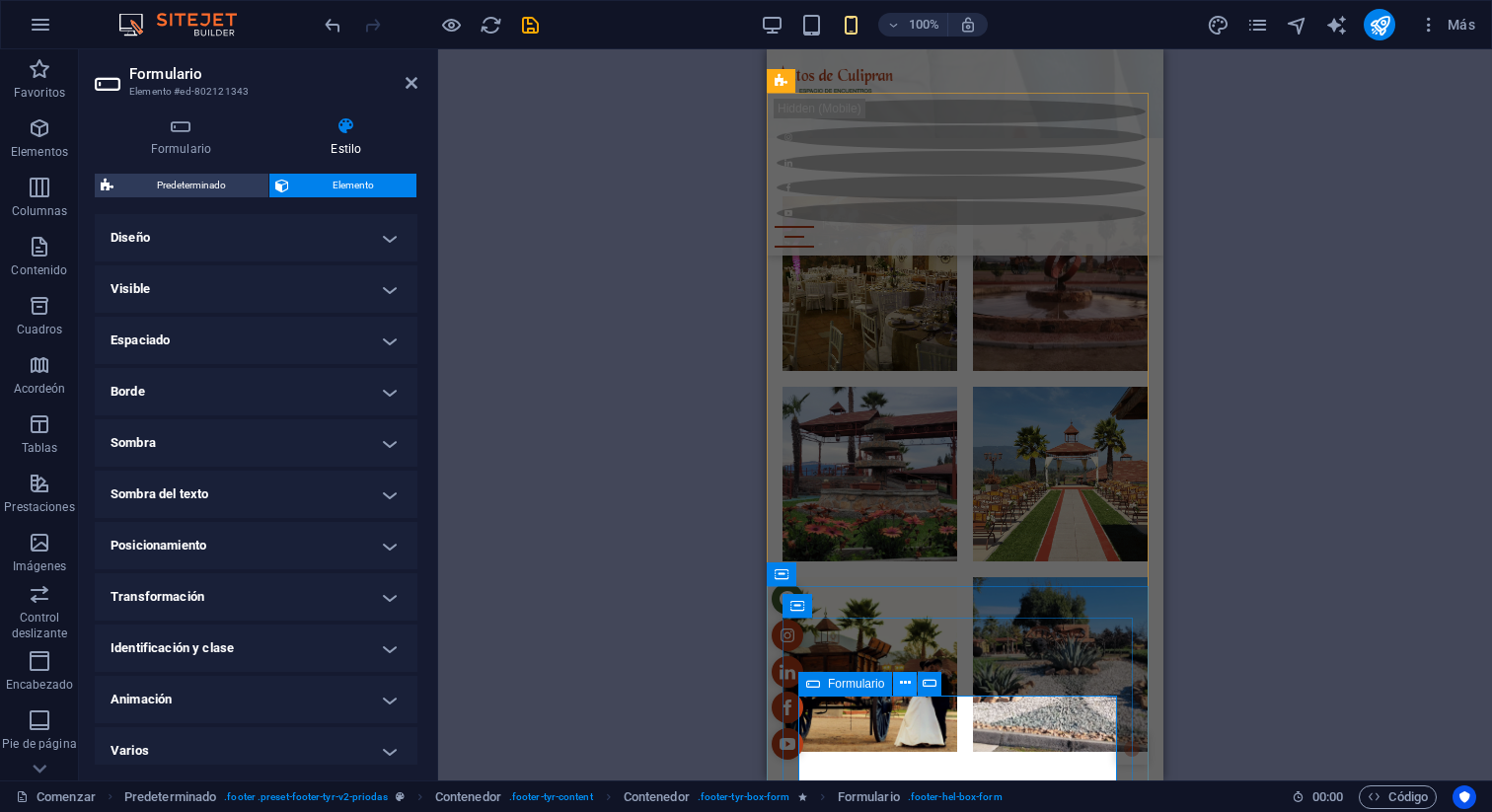 click at bounding box center [905, 684] 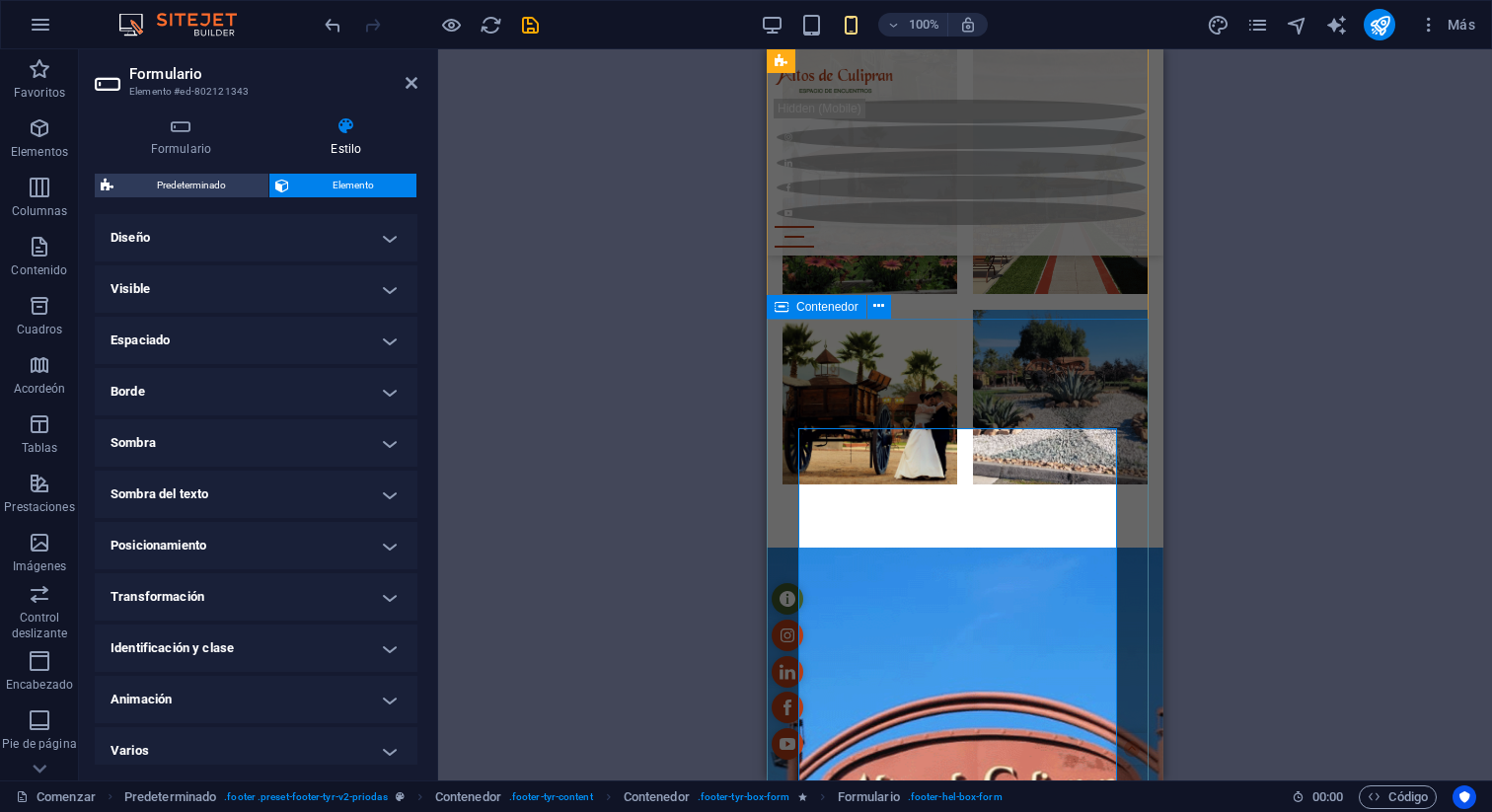 scroll, scrollTop: 12720, scrollLeft: 0, axis: vertical 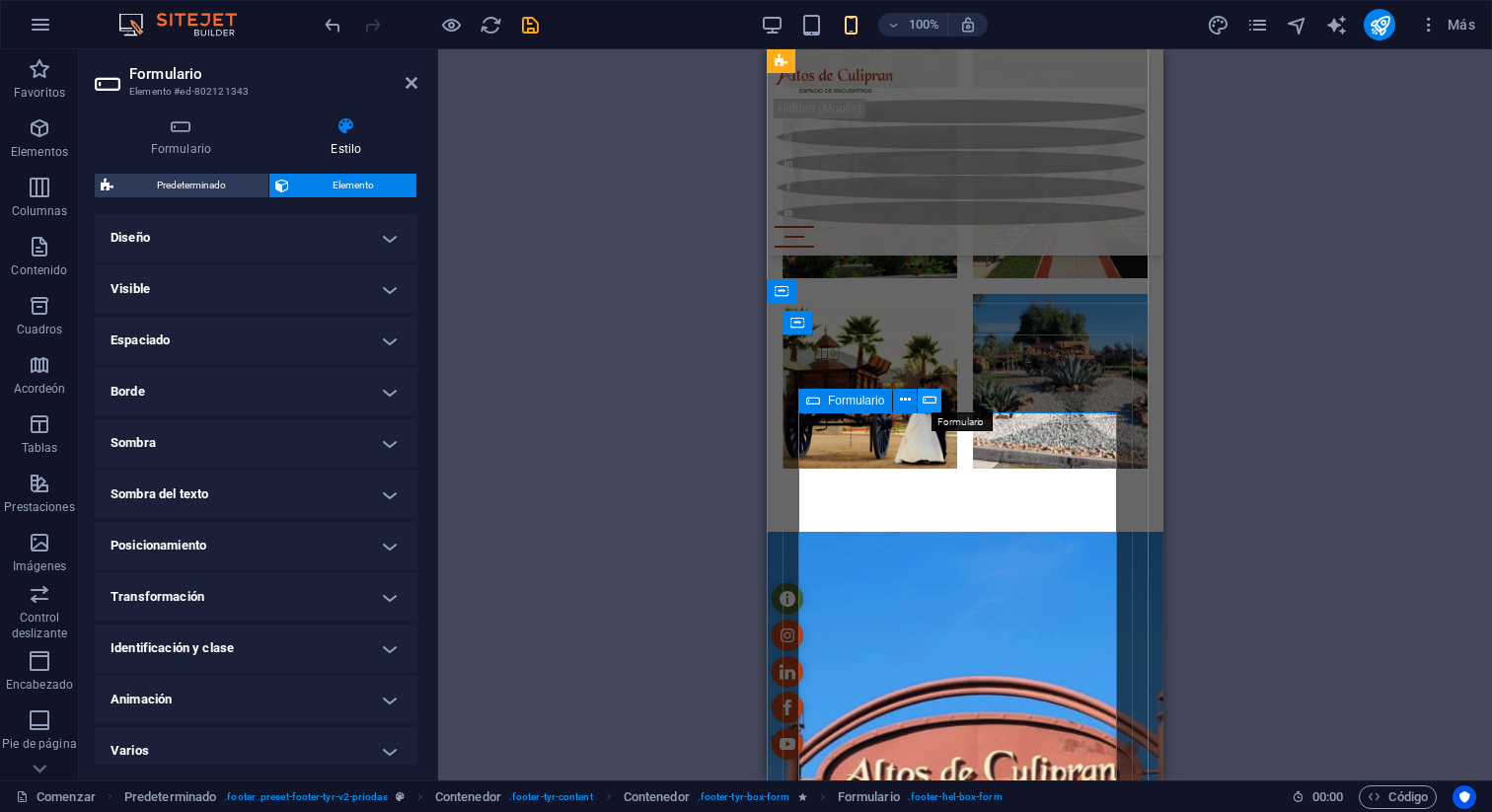click at bounding box center (930, 400) 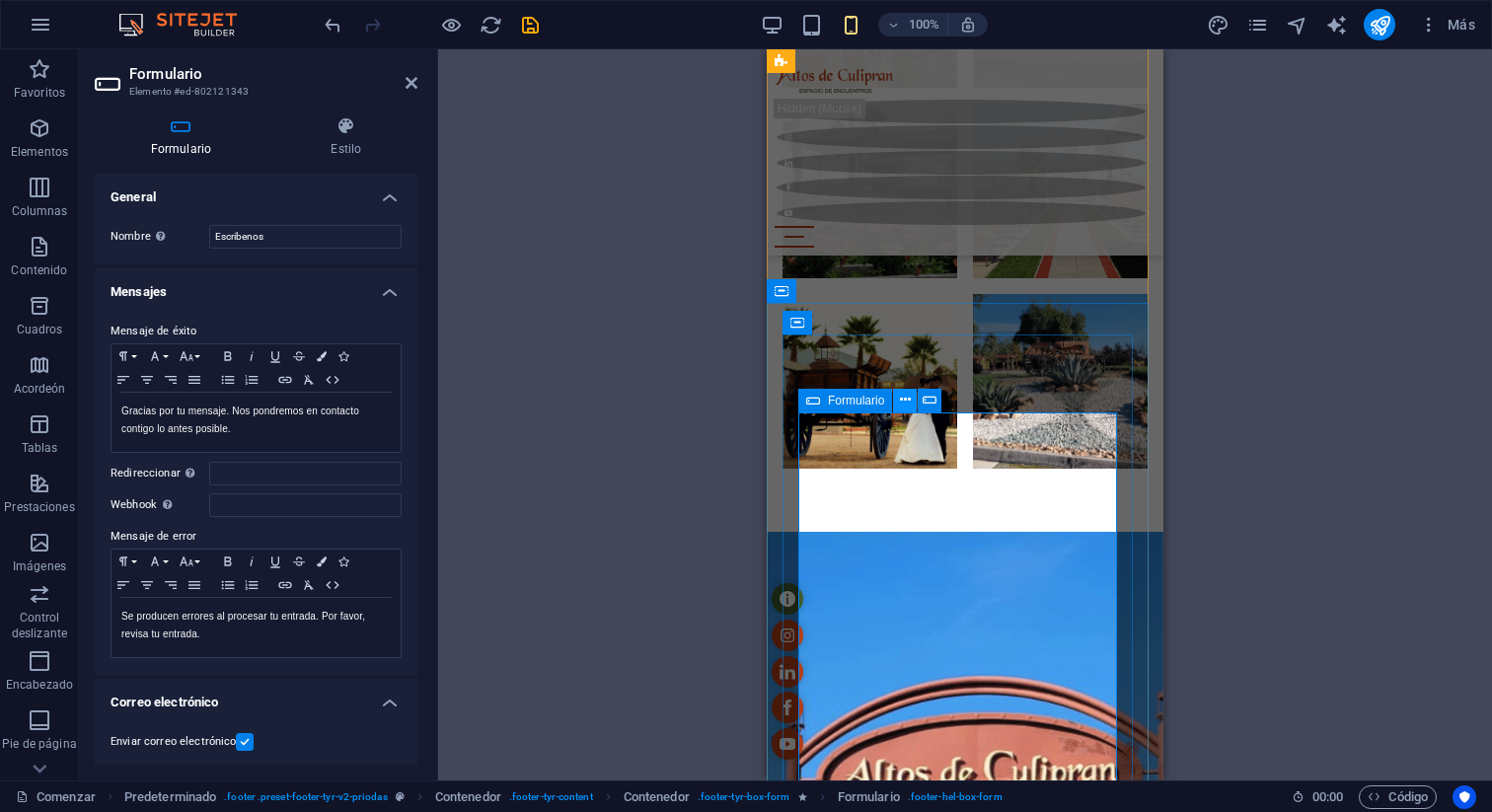 click at bounding box center (905, 400) 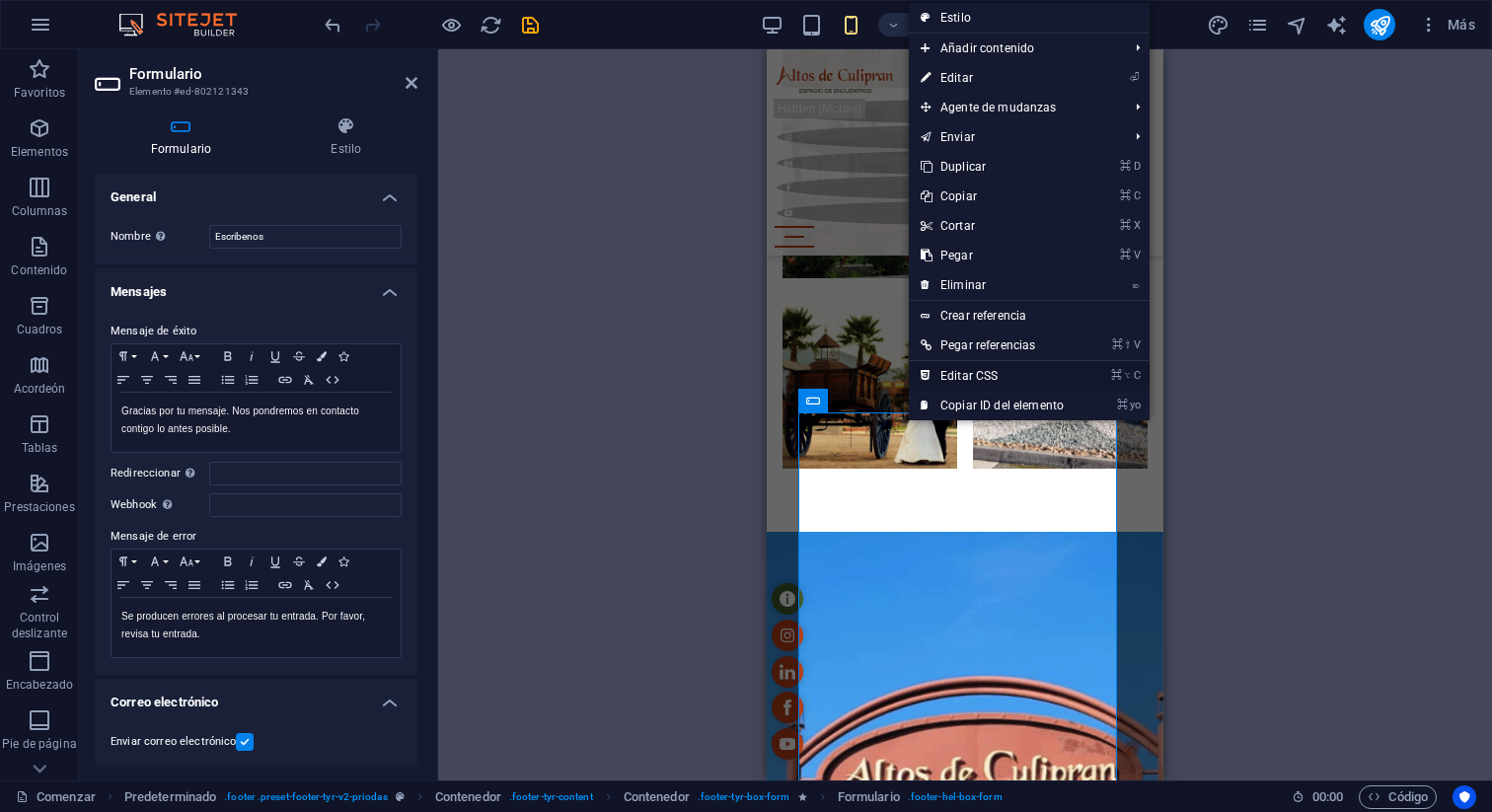 click on "Editar CSS" at bounding box center [969, 376] 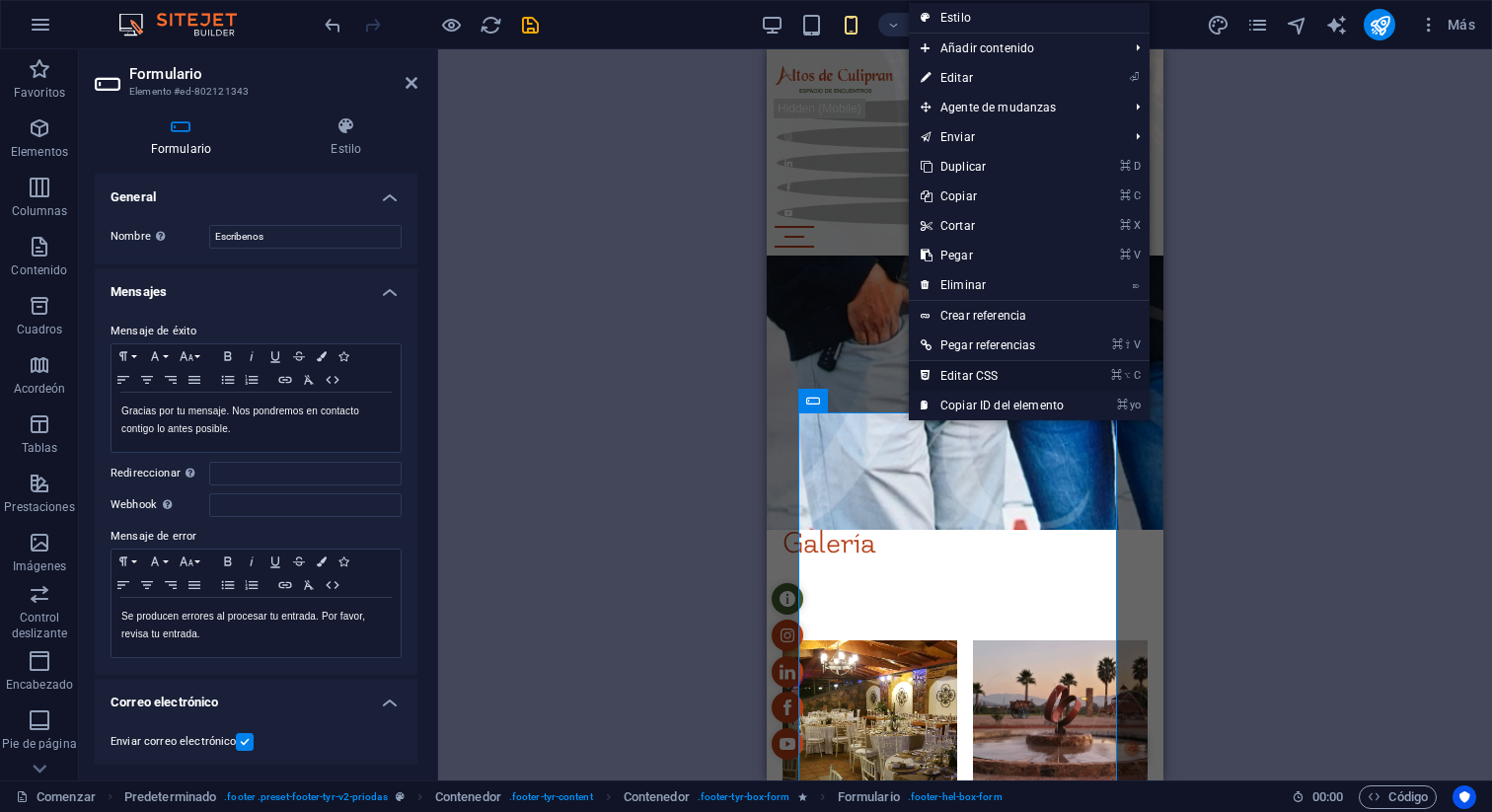 scroll, scrollTop: 12842, scrollLeft: 0, axis: vertical 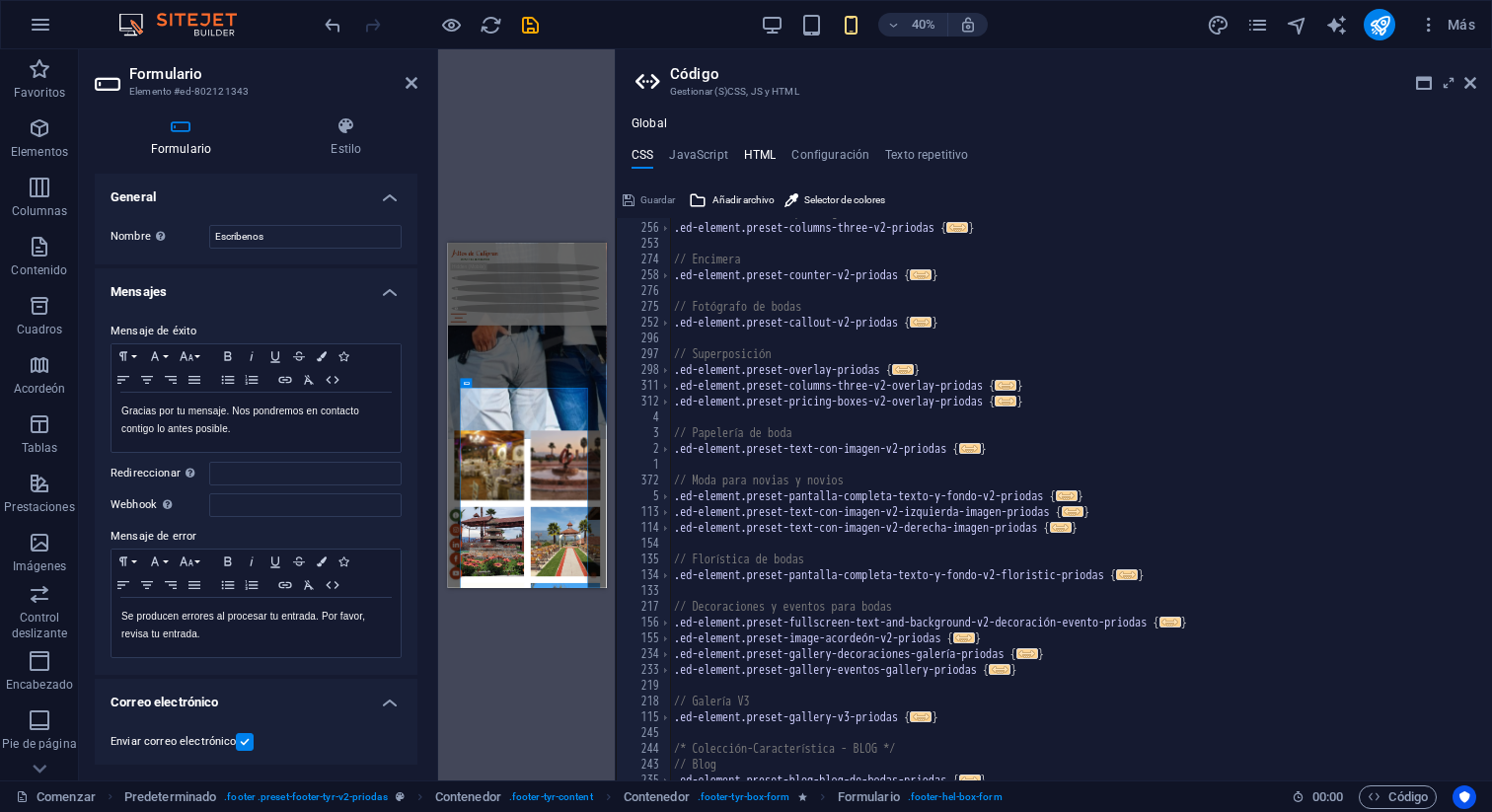 click on "HTML" at bounding box center [760, 155] 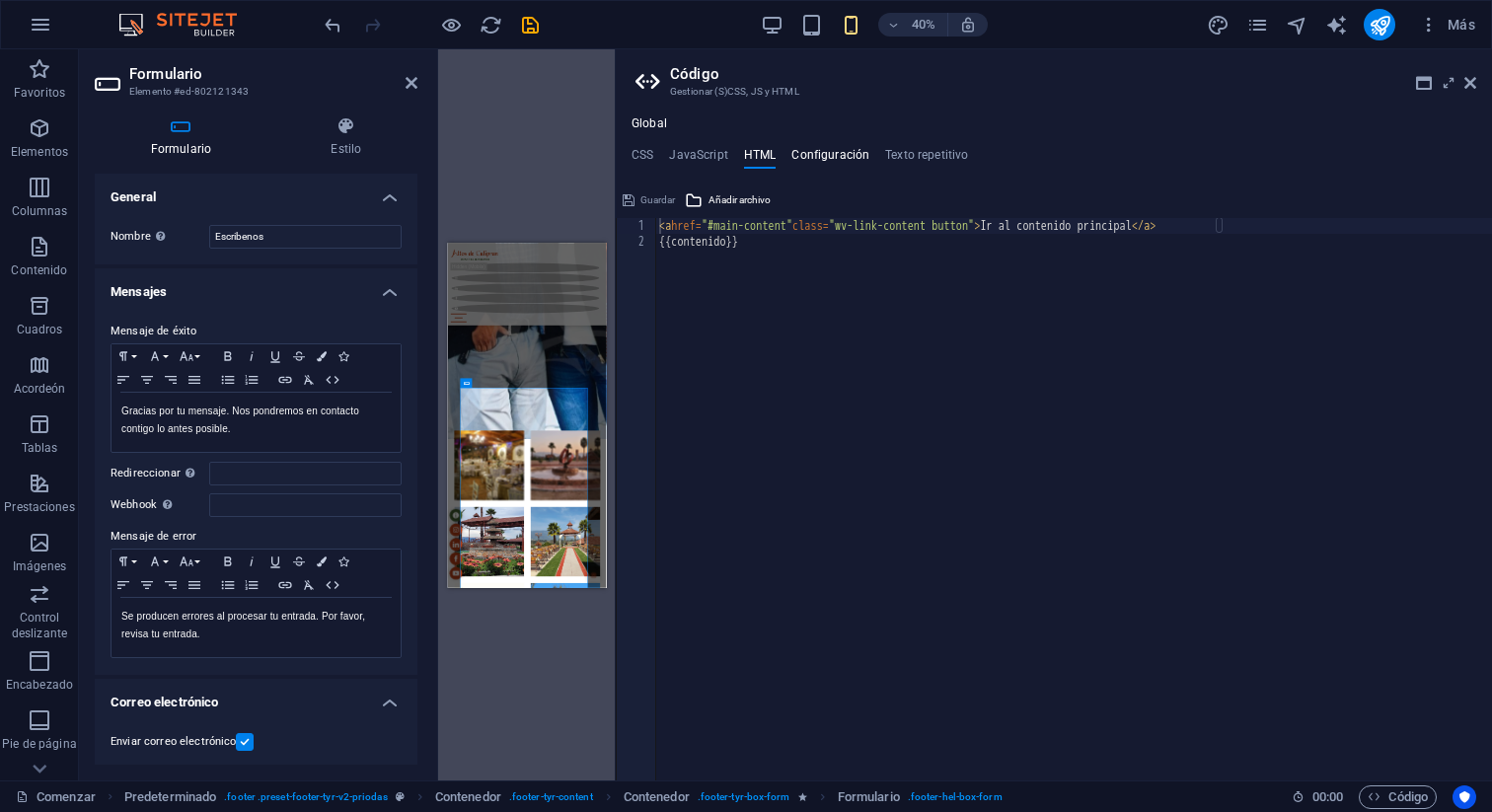 click on "Configuración" at bounding box center (830, 155) 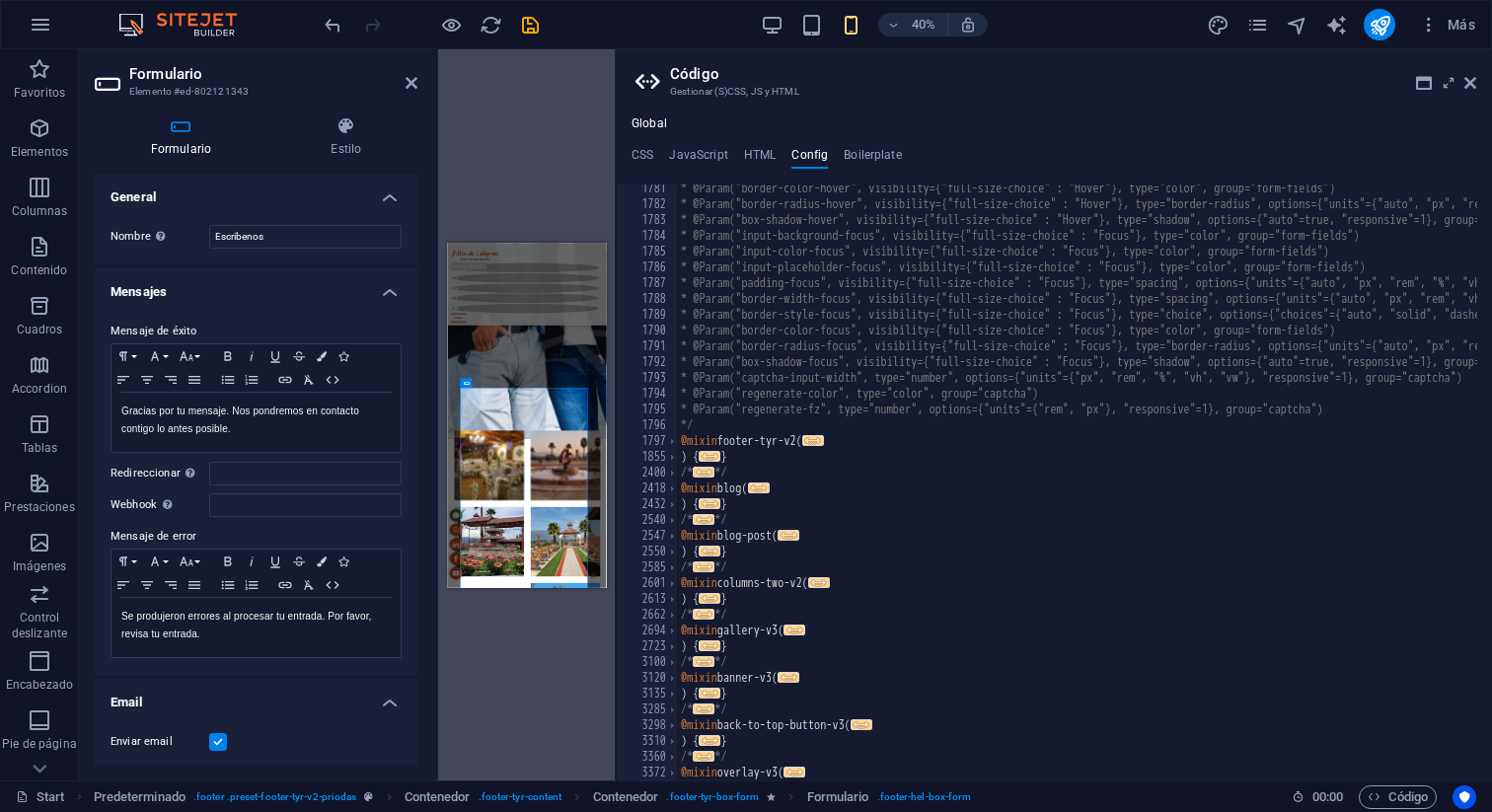 scroll, scrollTop: 2892, scrollLeft: 0, axis: vertical 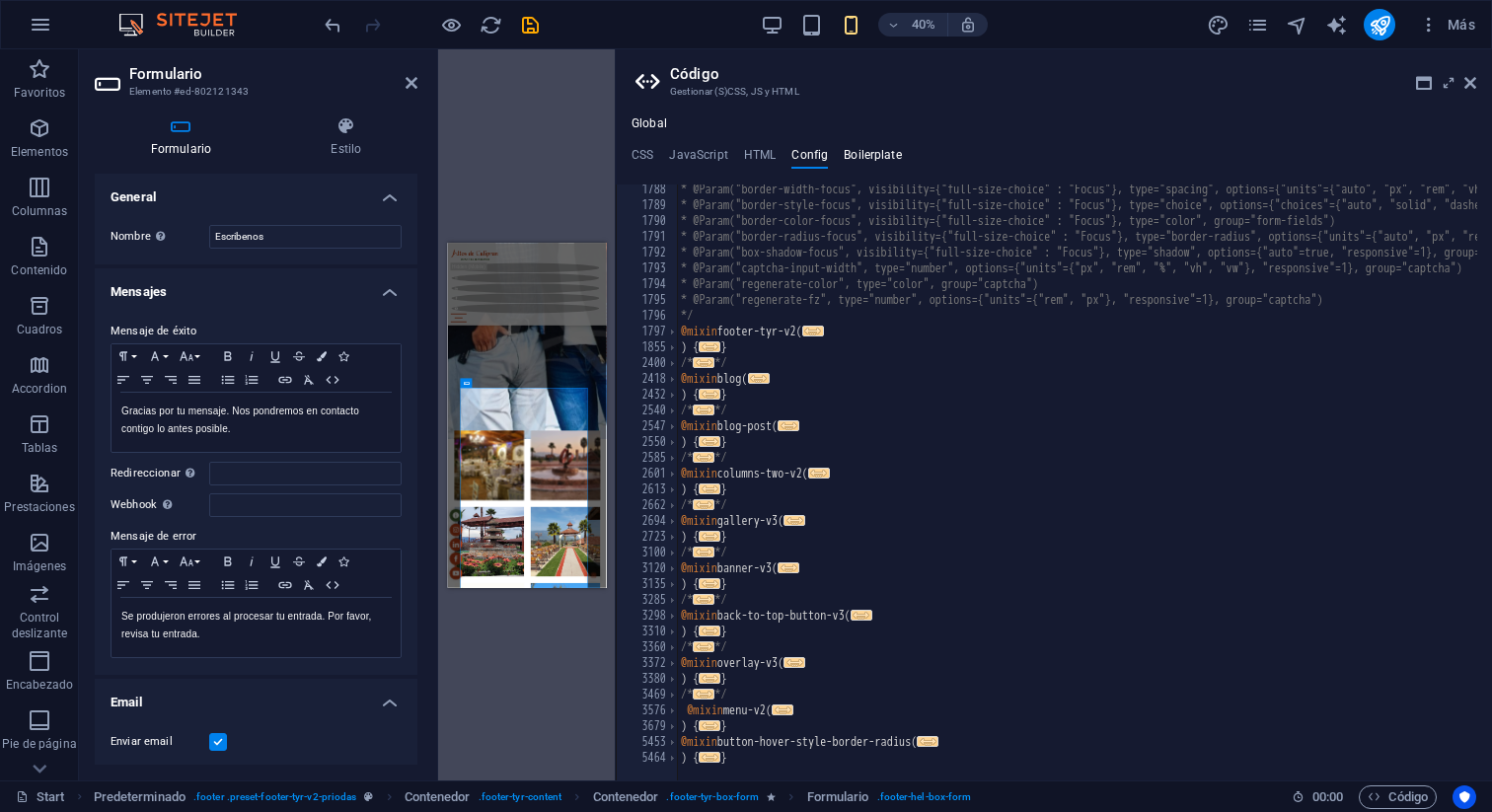click on "Boilerplate" at bounding box center (872, 159) 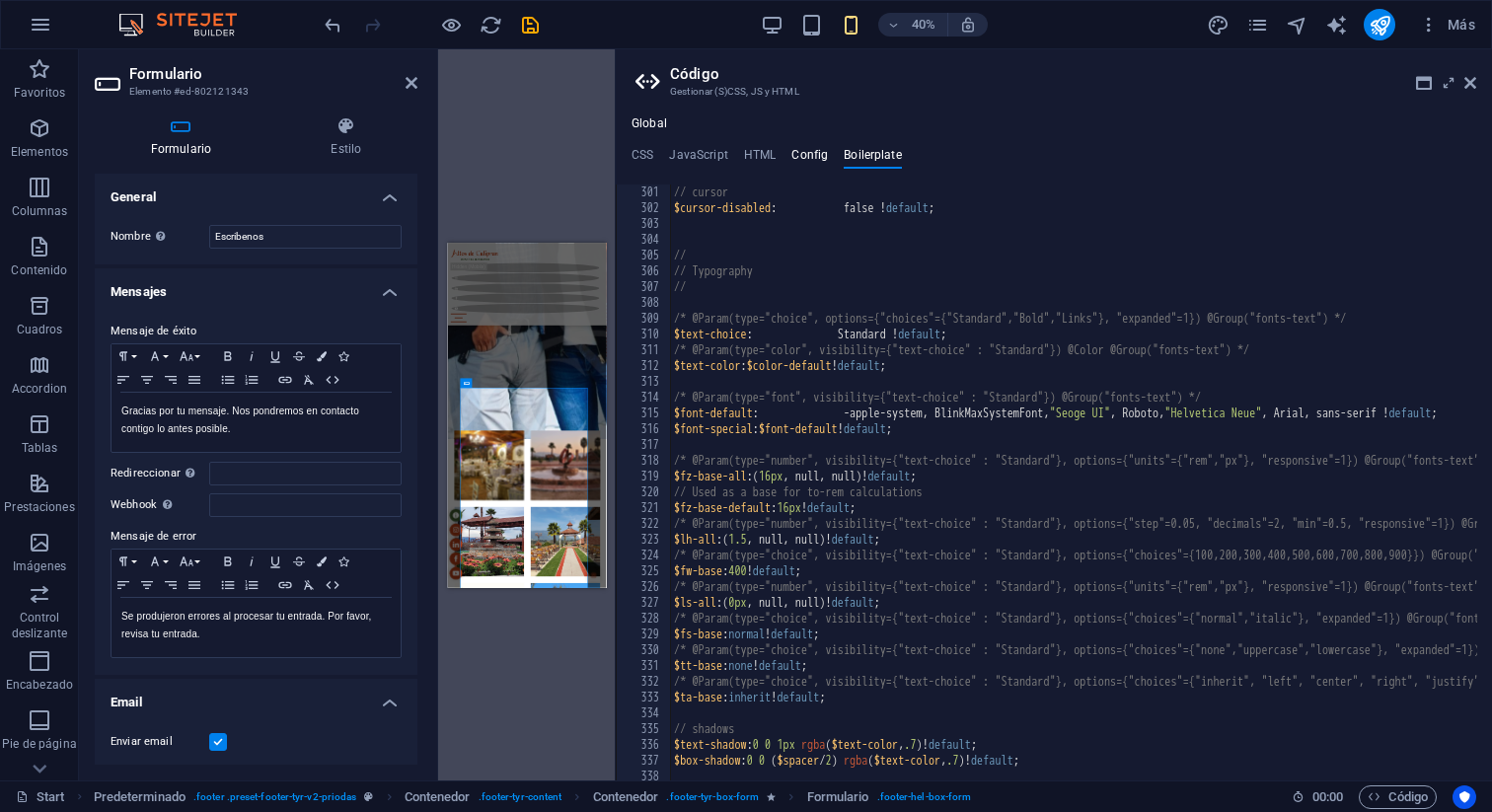 scroll, scrollTop: 2409, scrollLeft: 0, axis: vertical 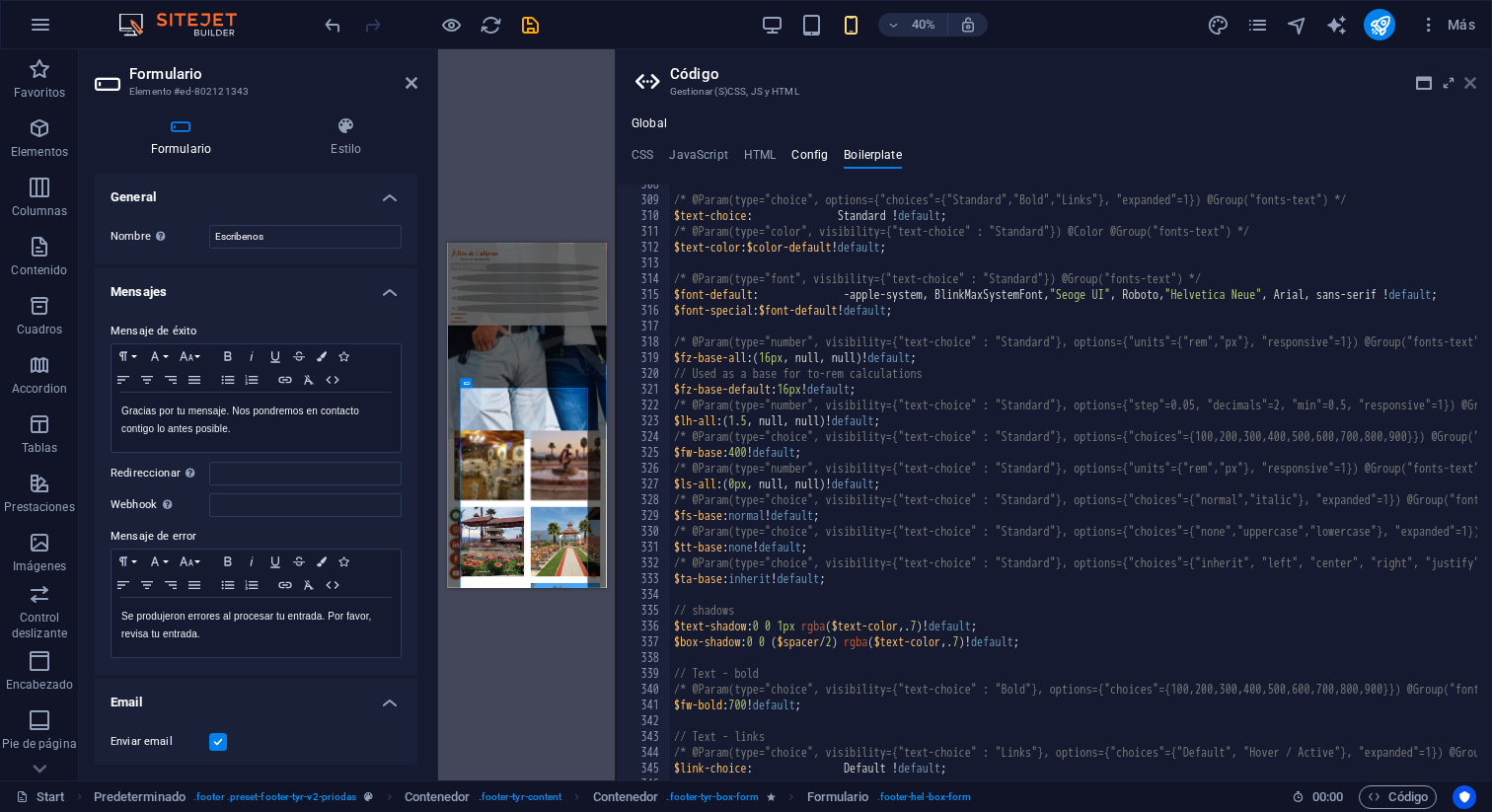 click at bounding box center [1470, 83] 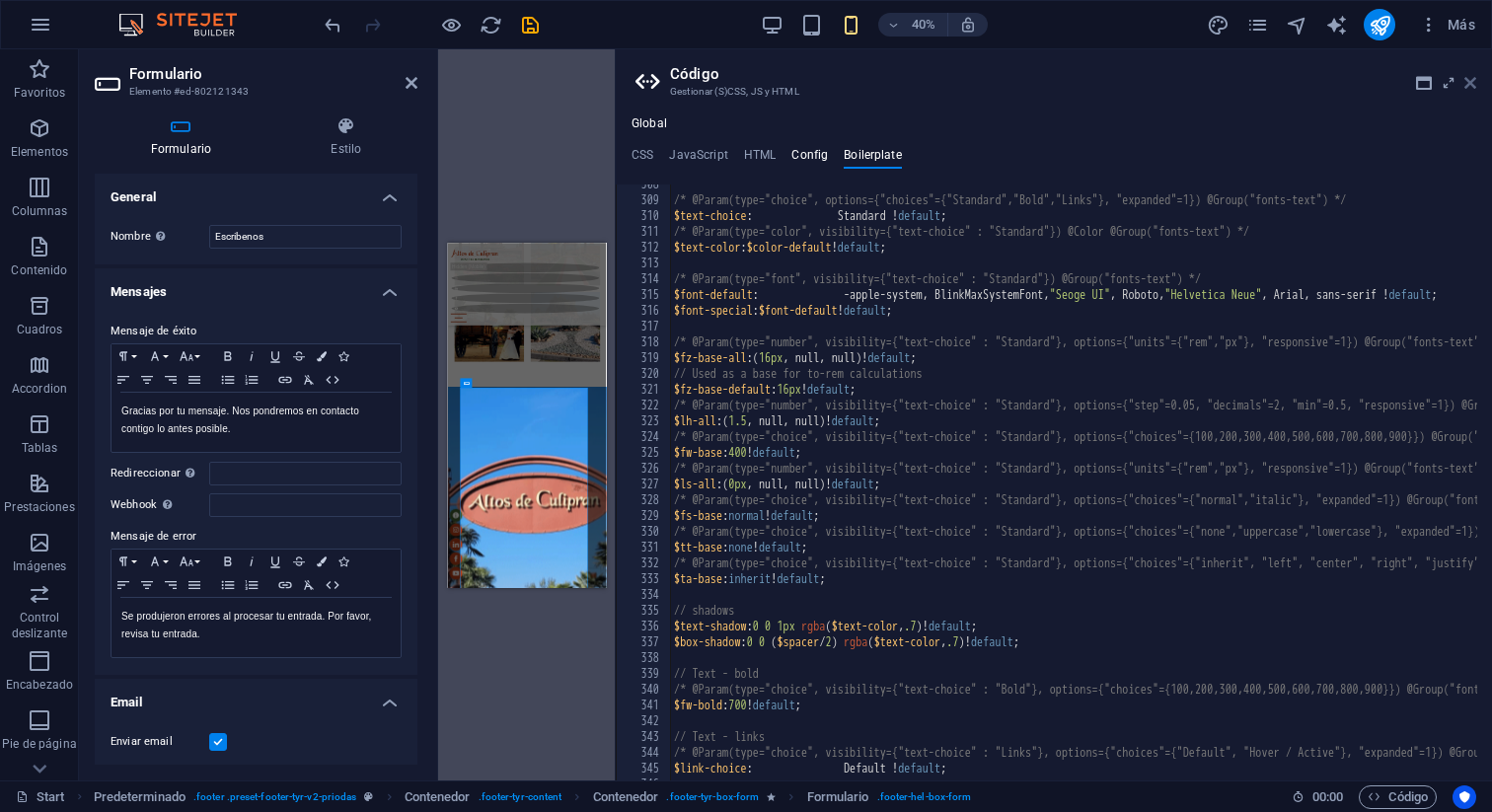 scroll, scrollTop: 12720, scrollLeft: 0, axis: vertical 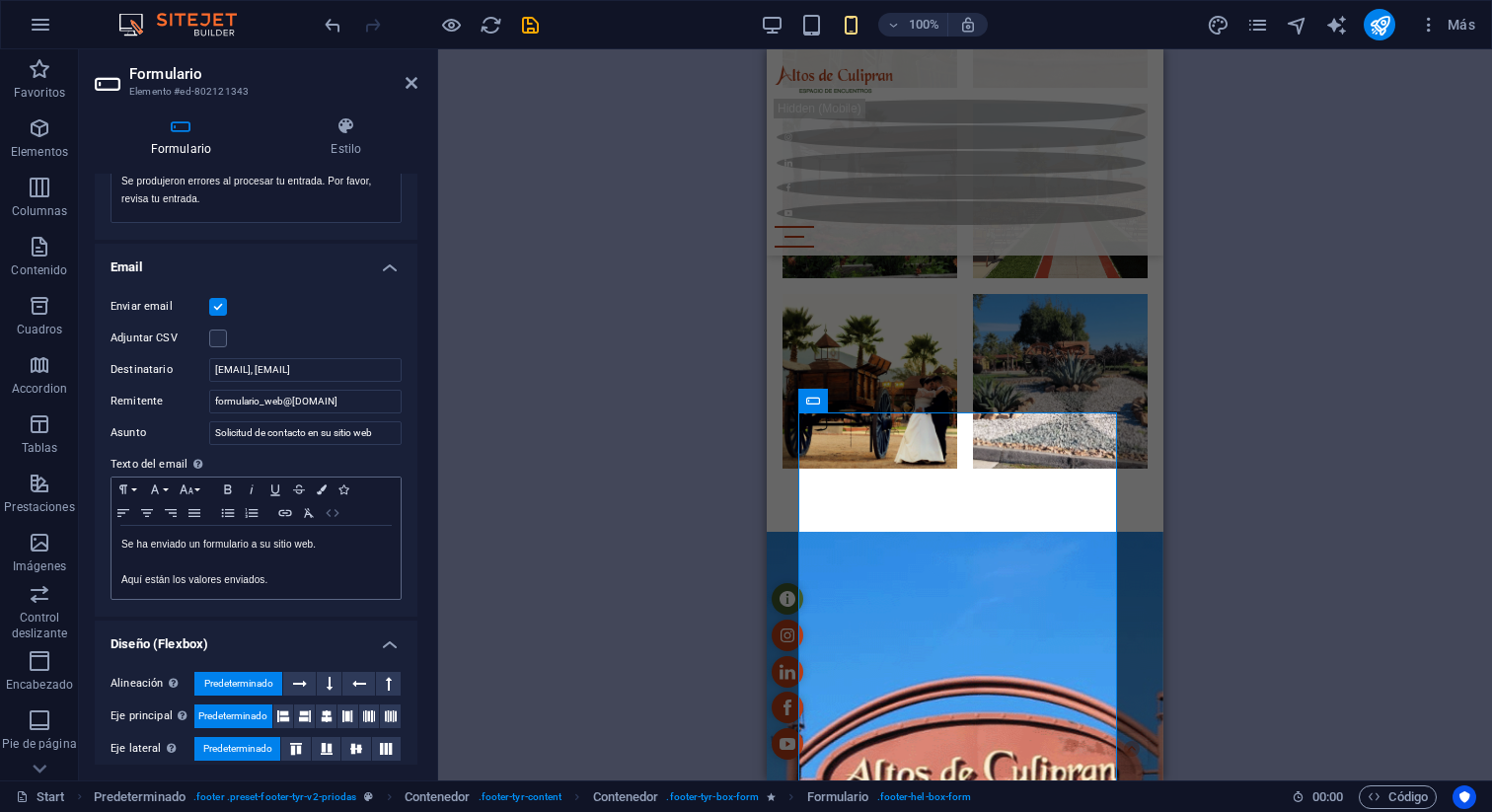 click 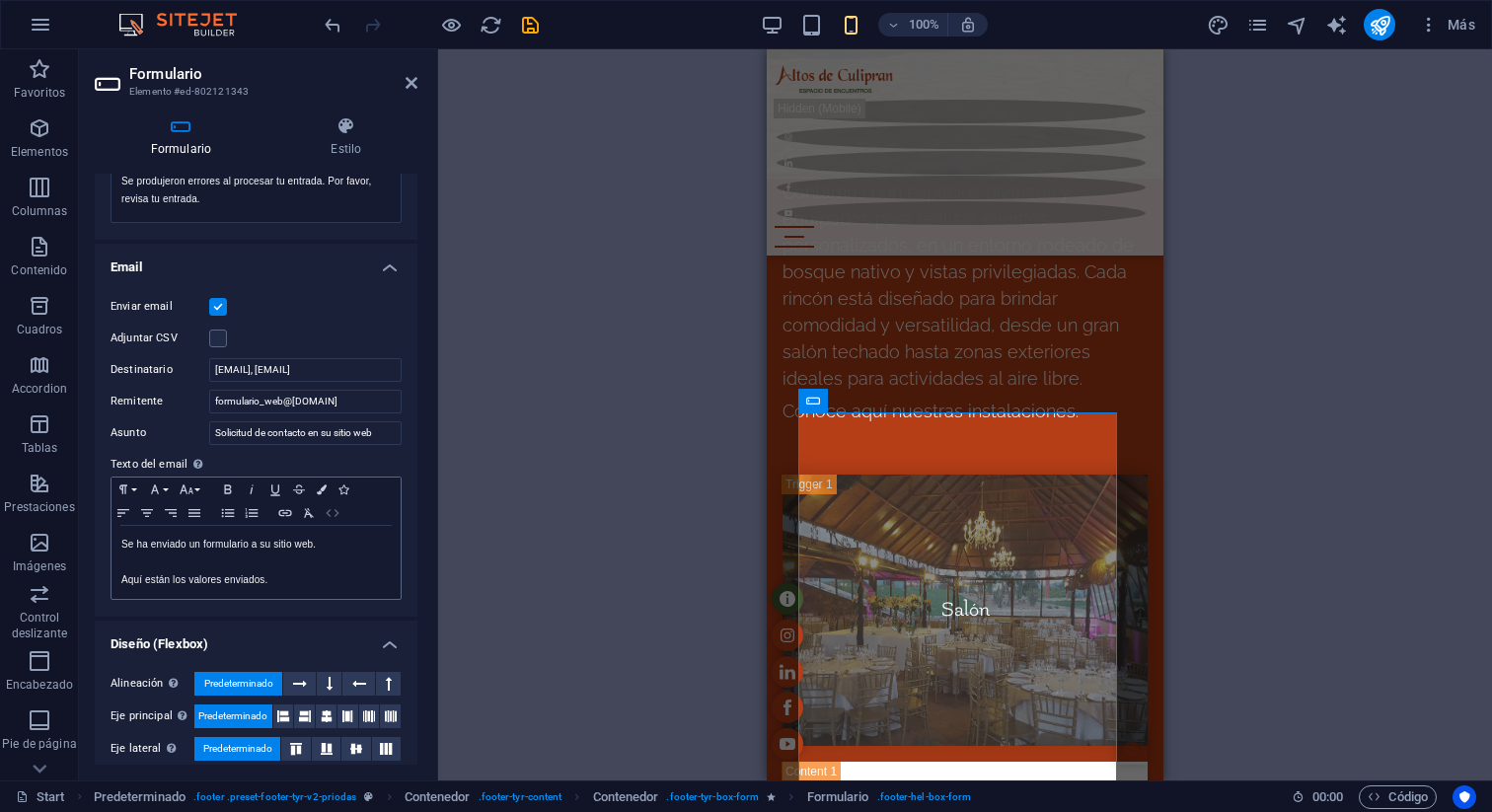 scroll, scrollTop: 12536, scrollLeft: 0, axis: vertical 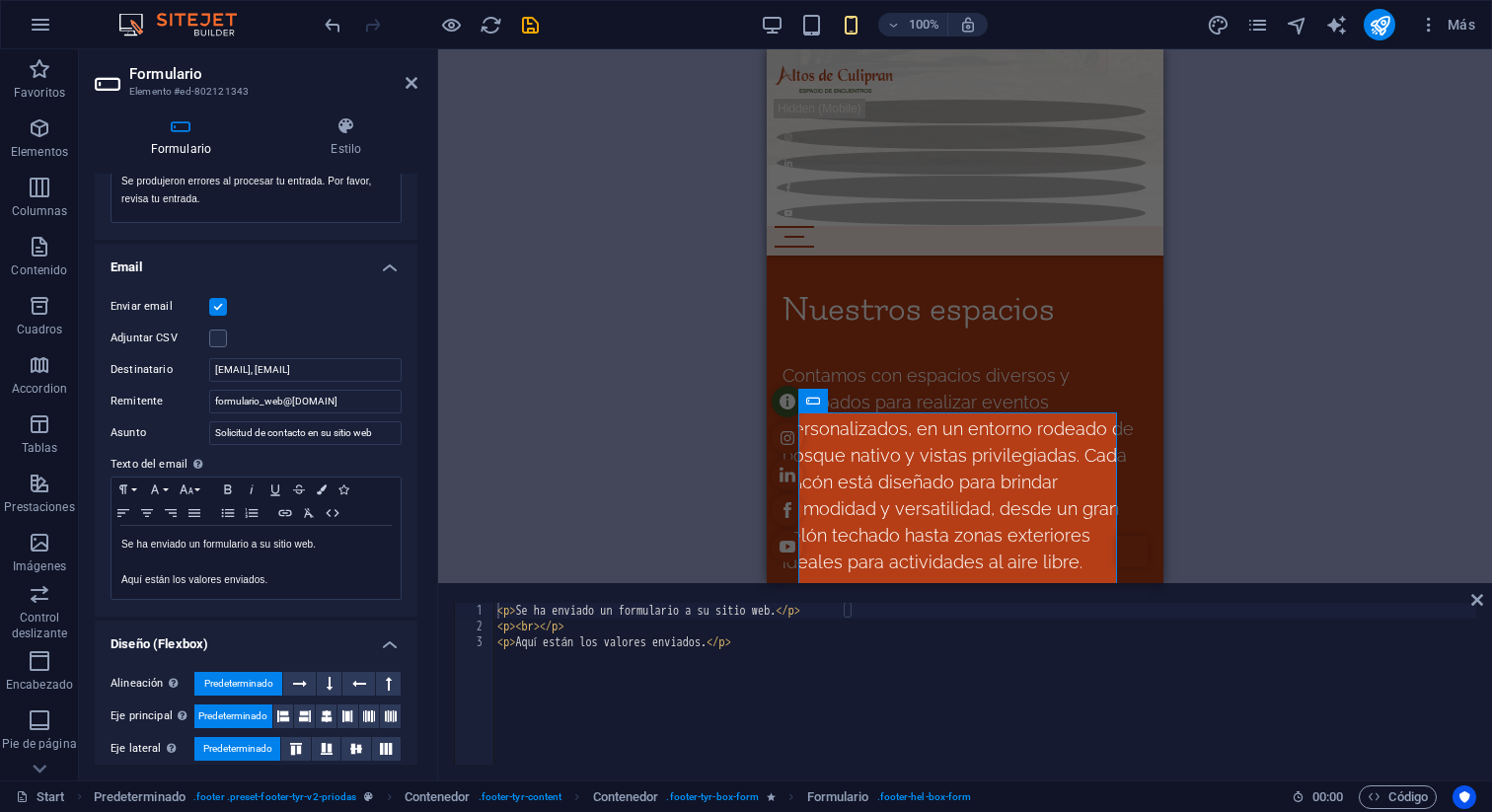 click on "Diseño (Flexbox)" at bounding box center [256, 638] 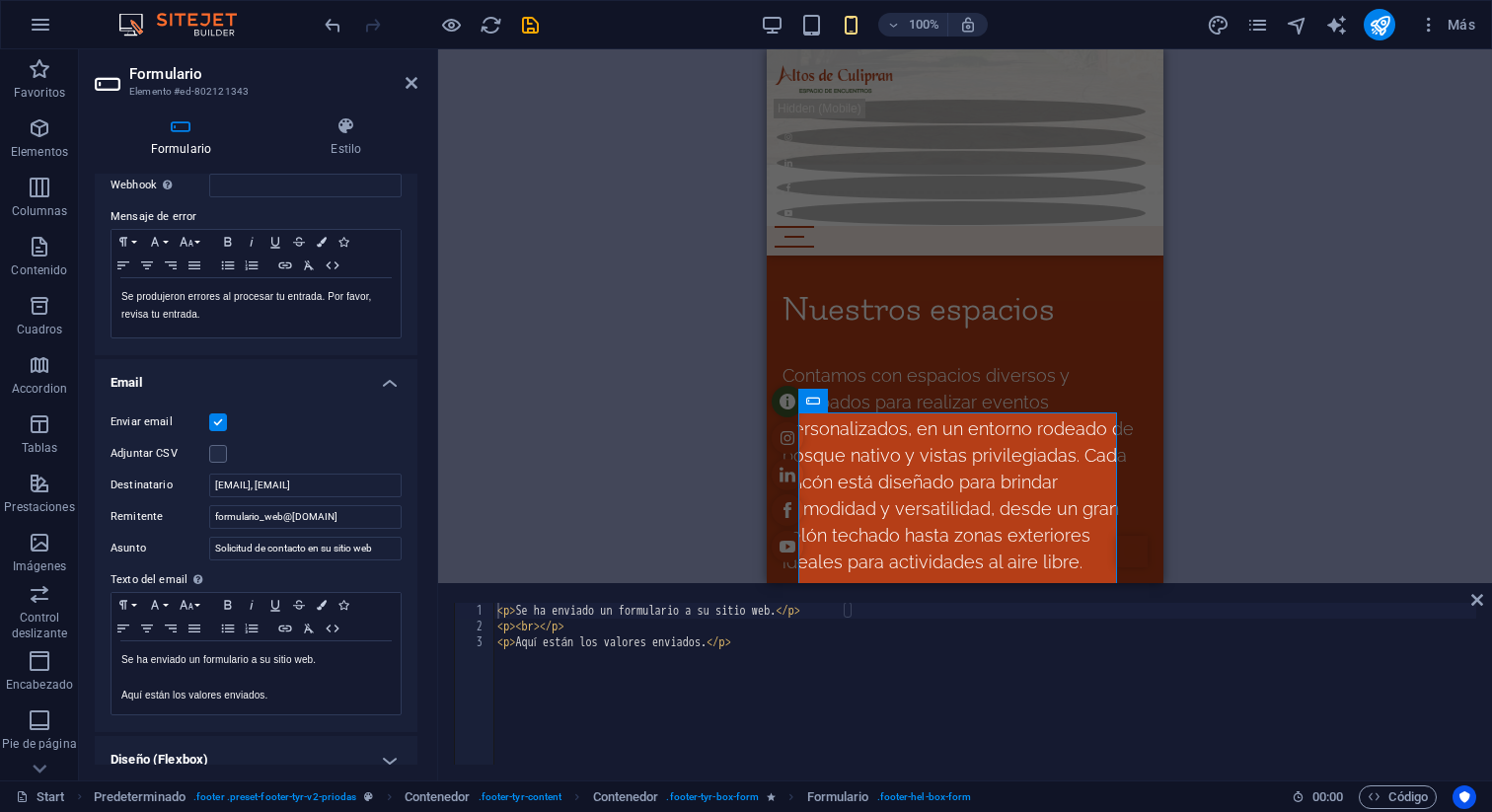 scroll, scrollTop: 337, scrollLeft: 0, axis: vertical 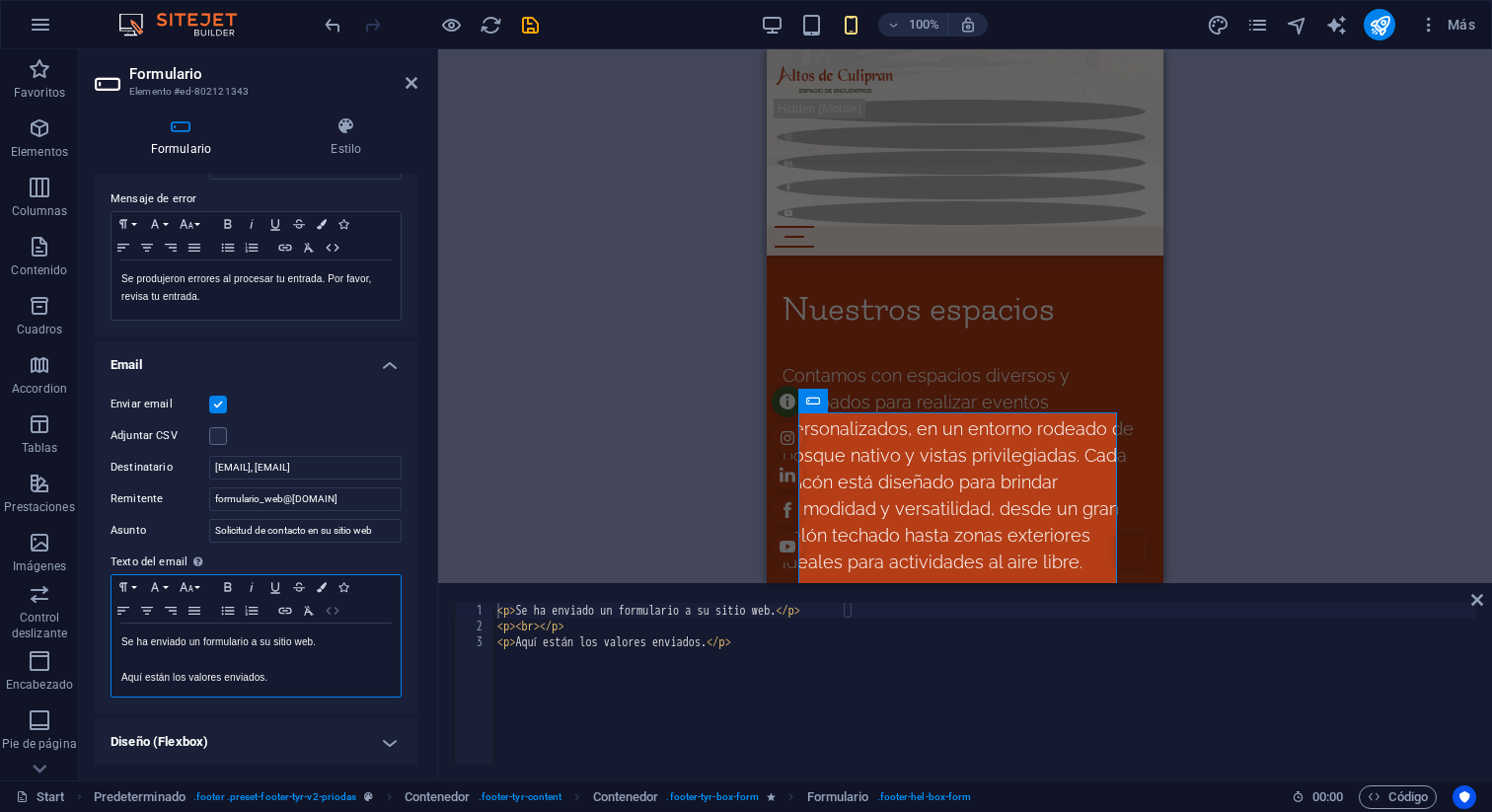 click 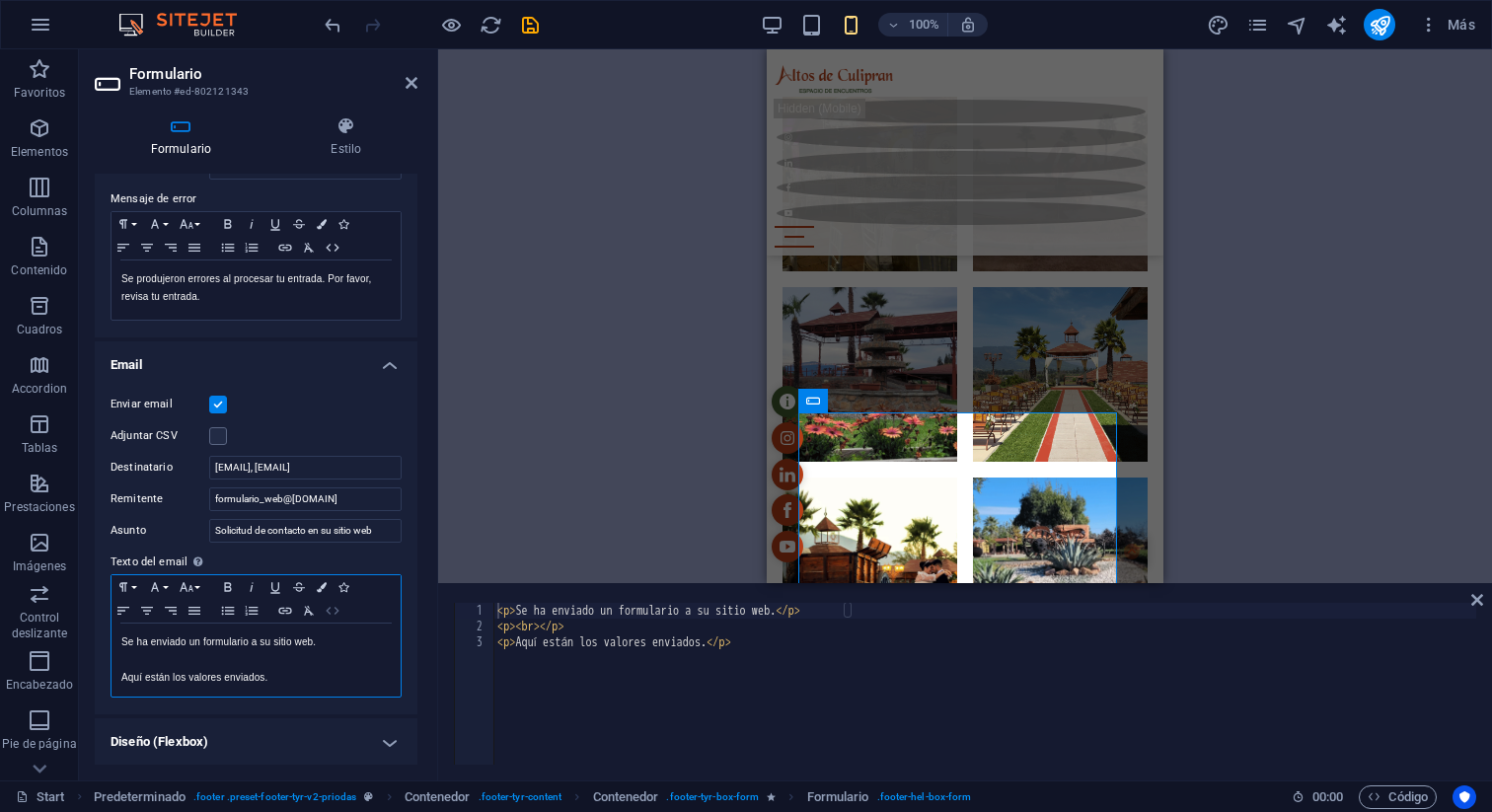 scroll, scrollTop: 12720, scrollLeft: 0, axis: vertical 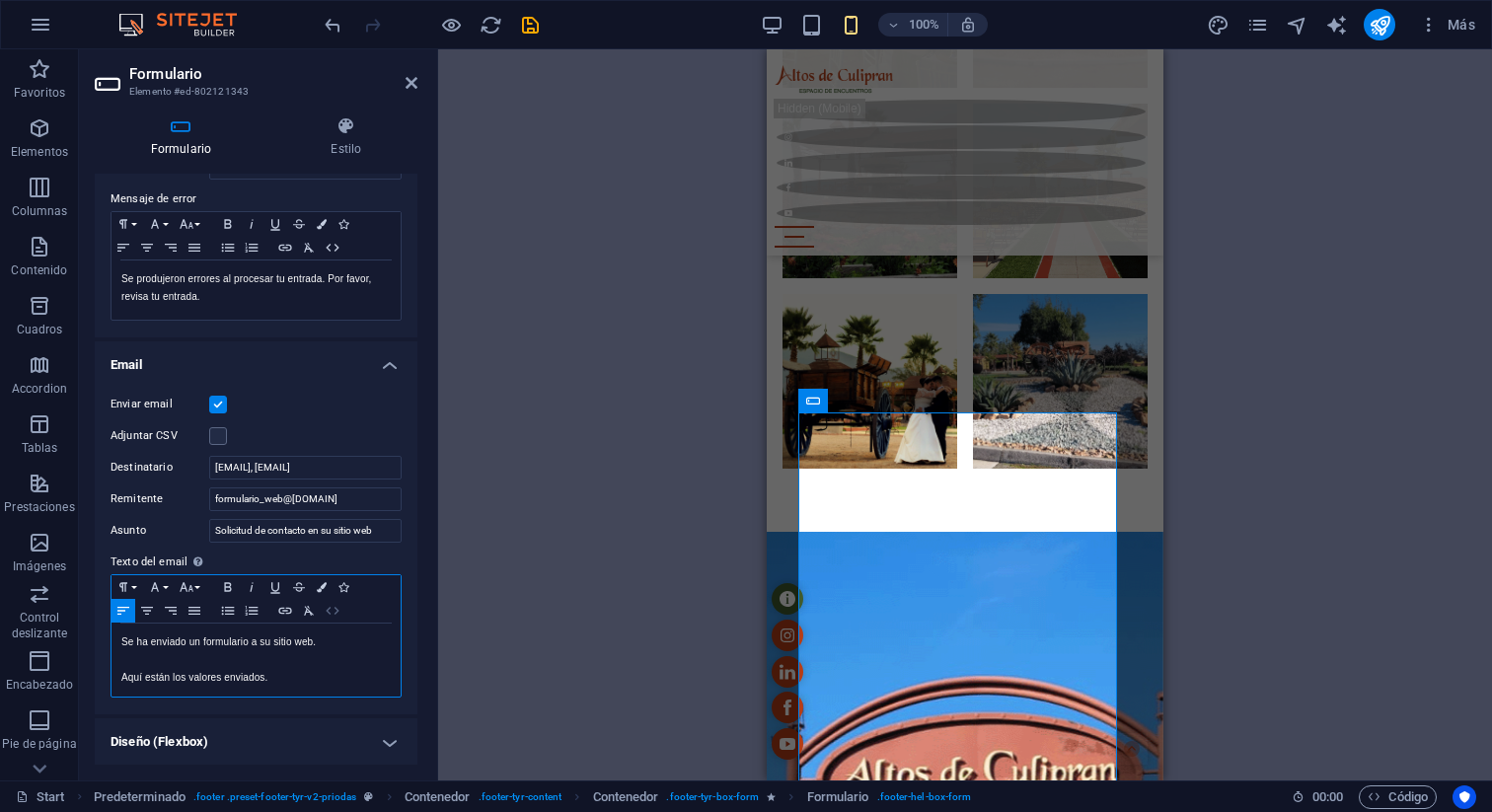 click 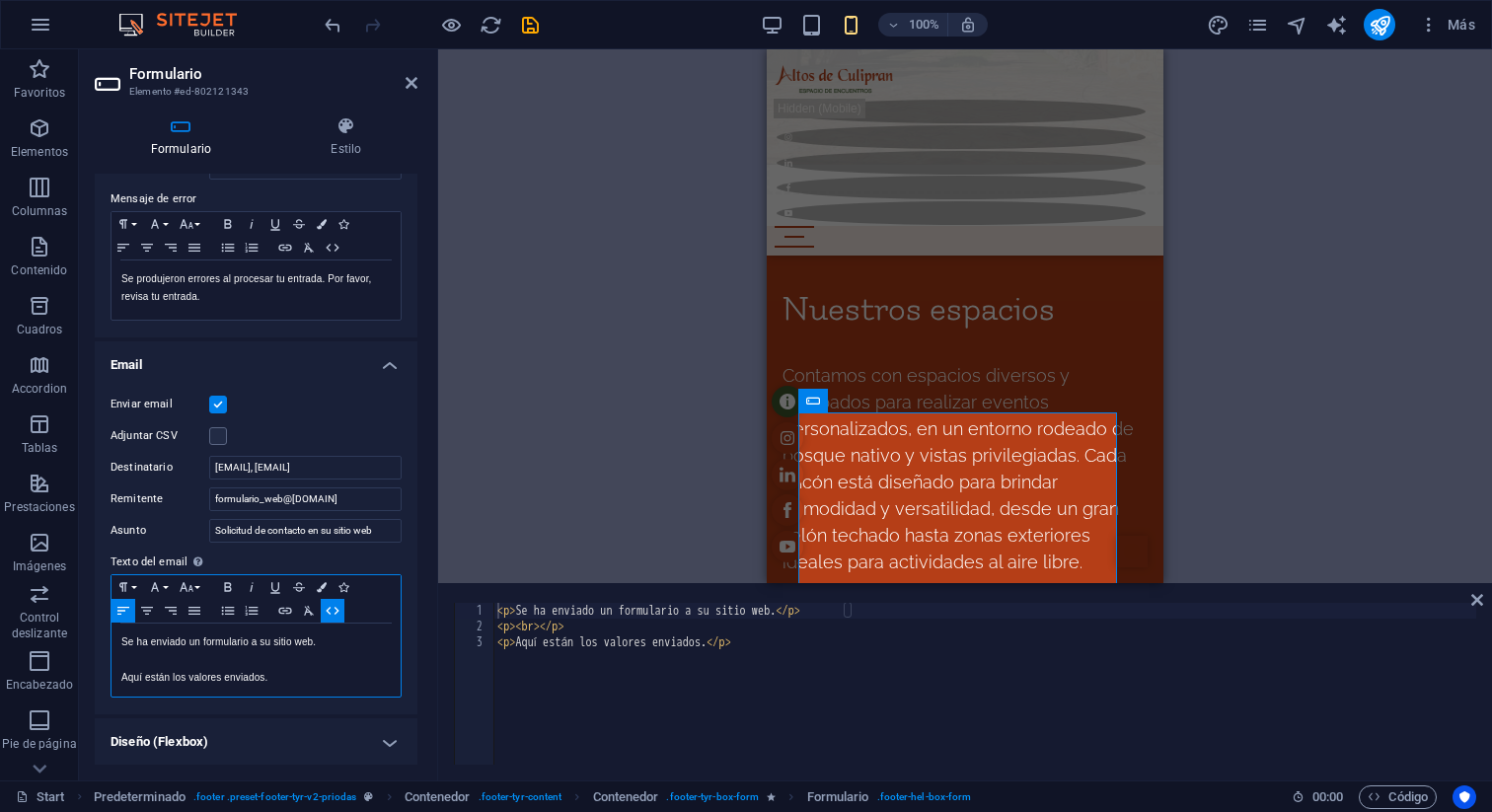 click 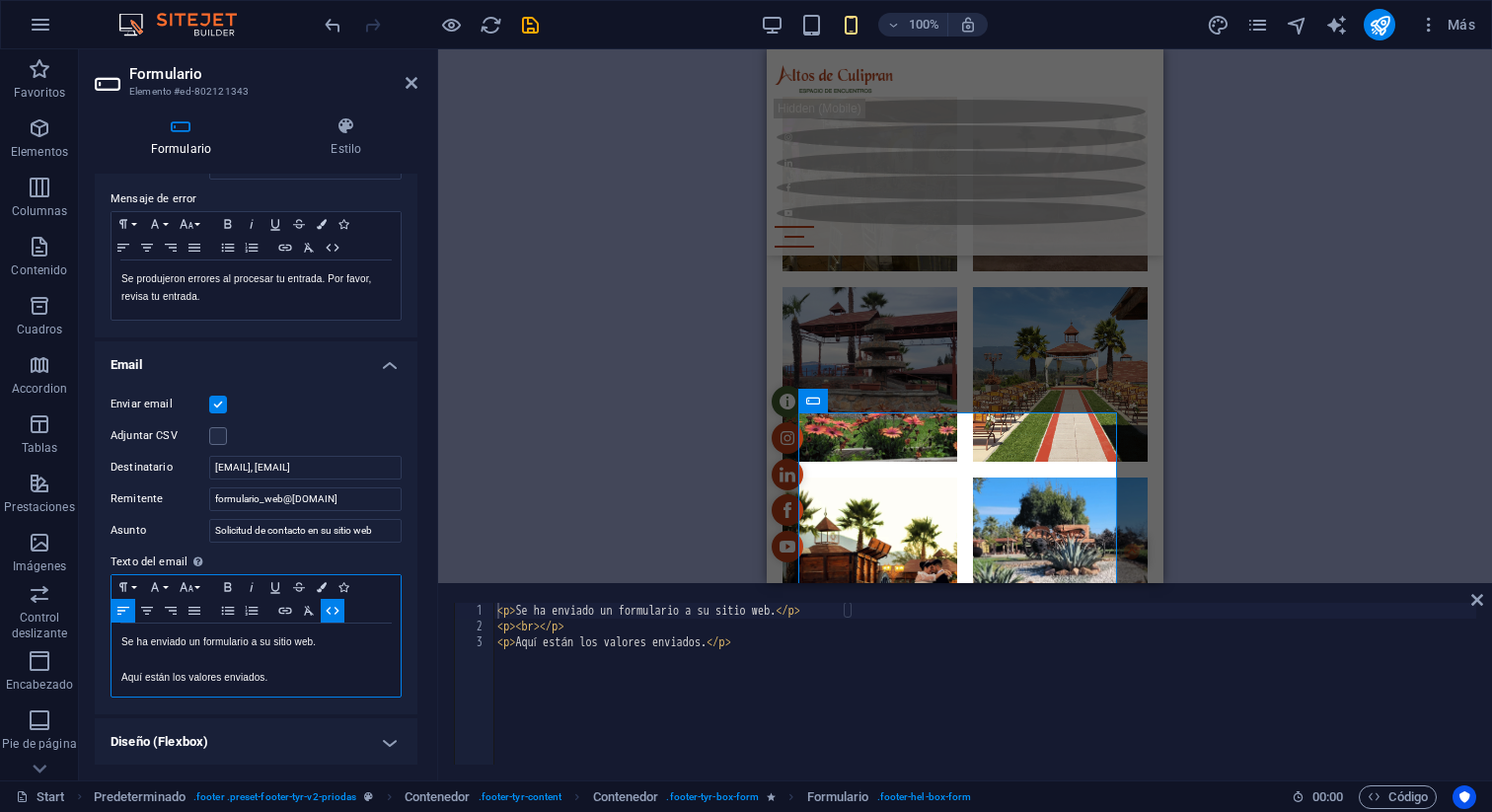 scroll, scrollTop: 12720, scrollLeft: 0, axis: vertical 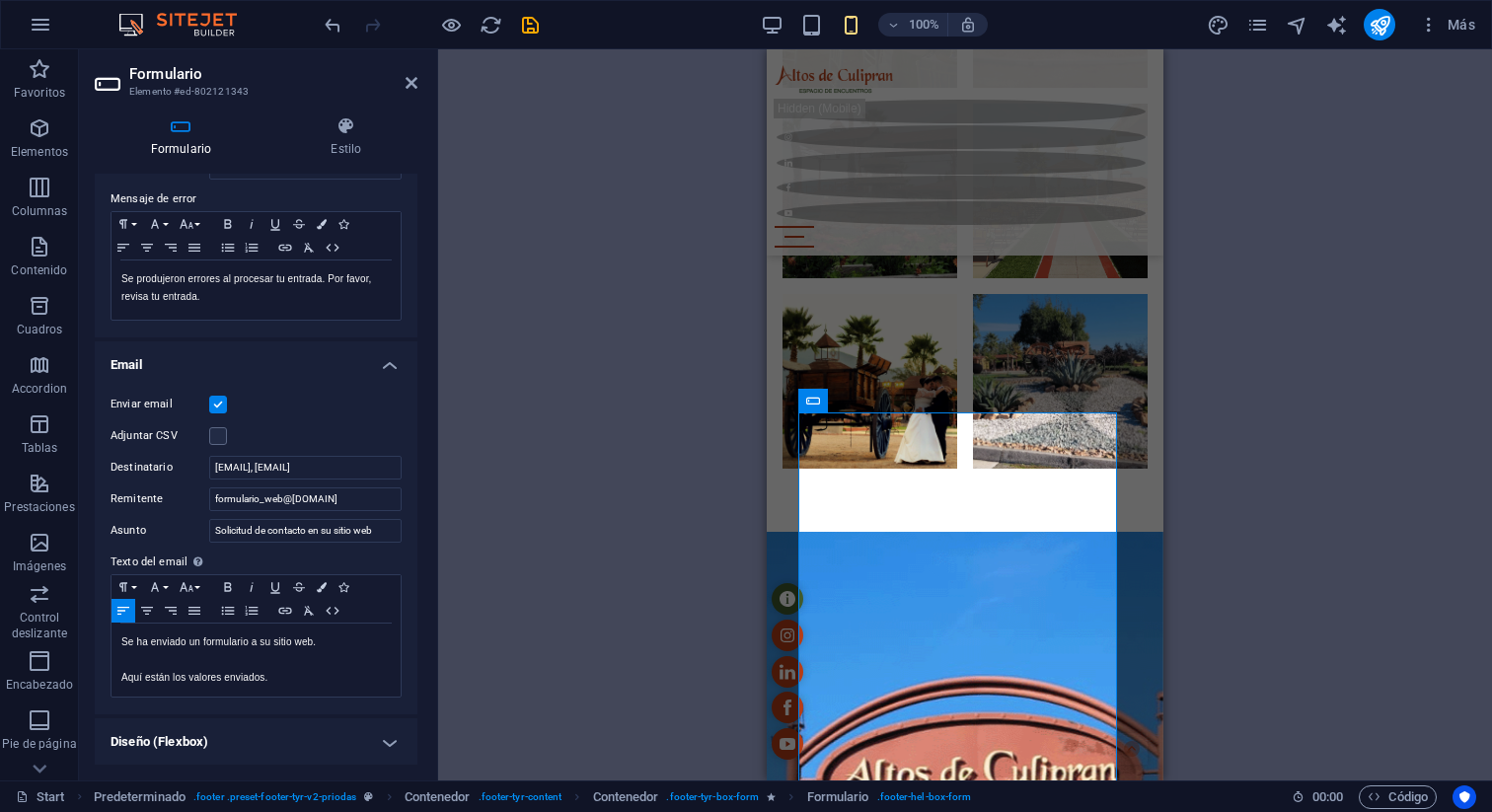 click on "Diseño (Flexbox)" at bounding box center [256, 742] 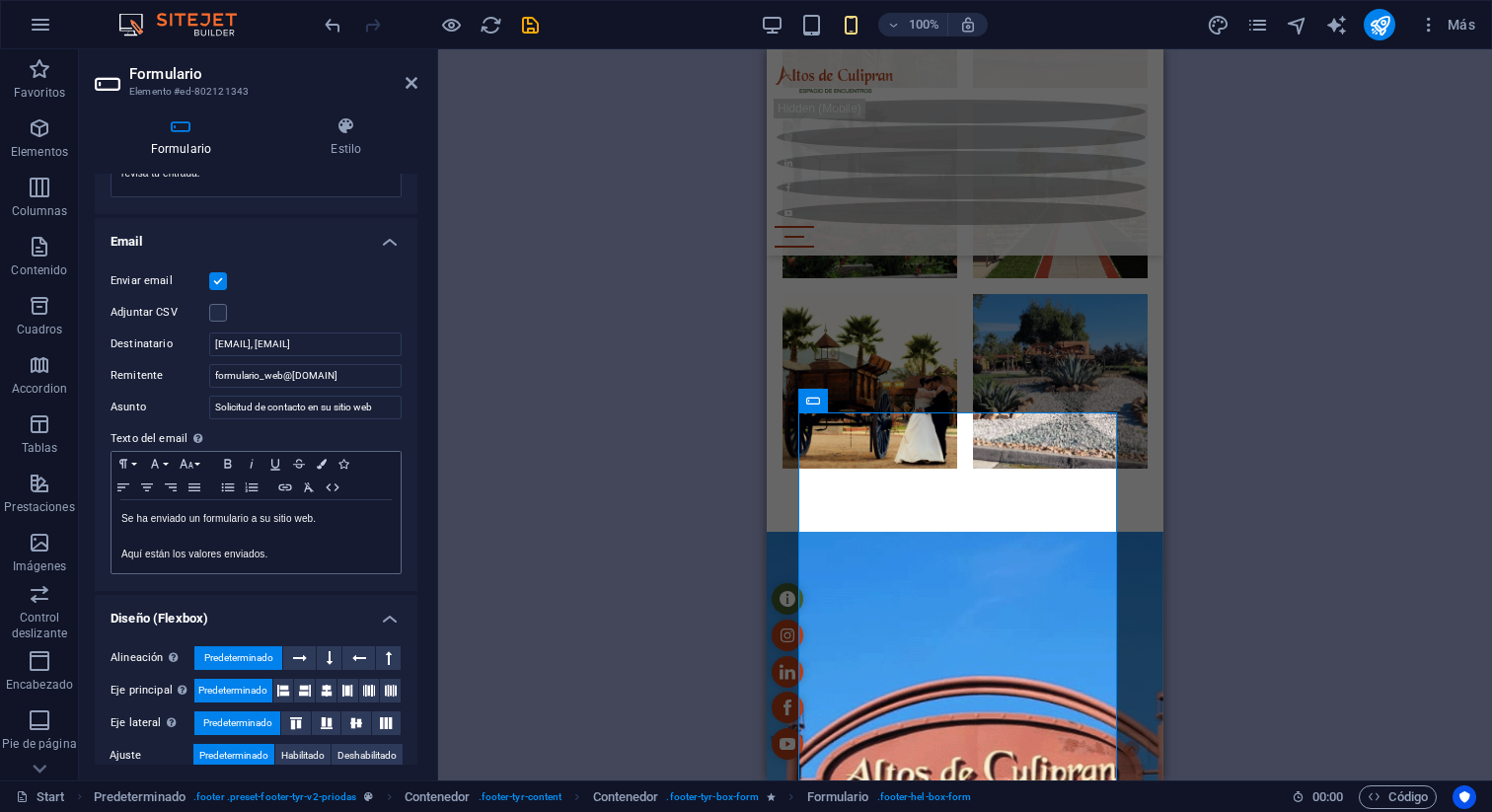 scroll, scrollTop: 512, scrollLeft: 0, axis: vertical 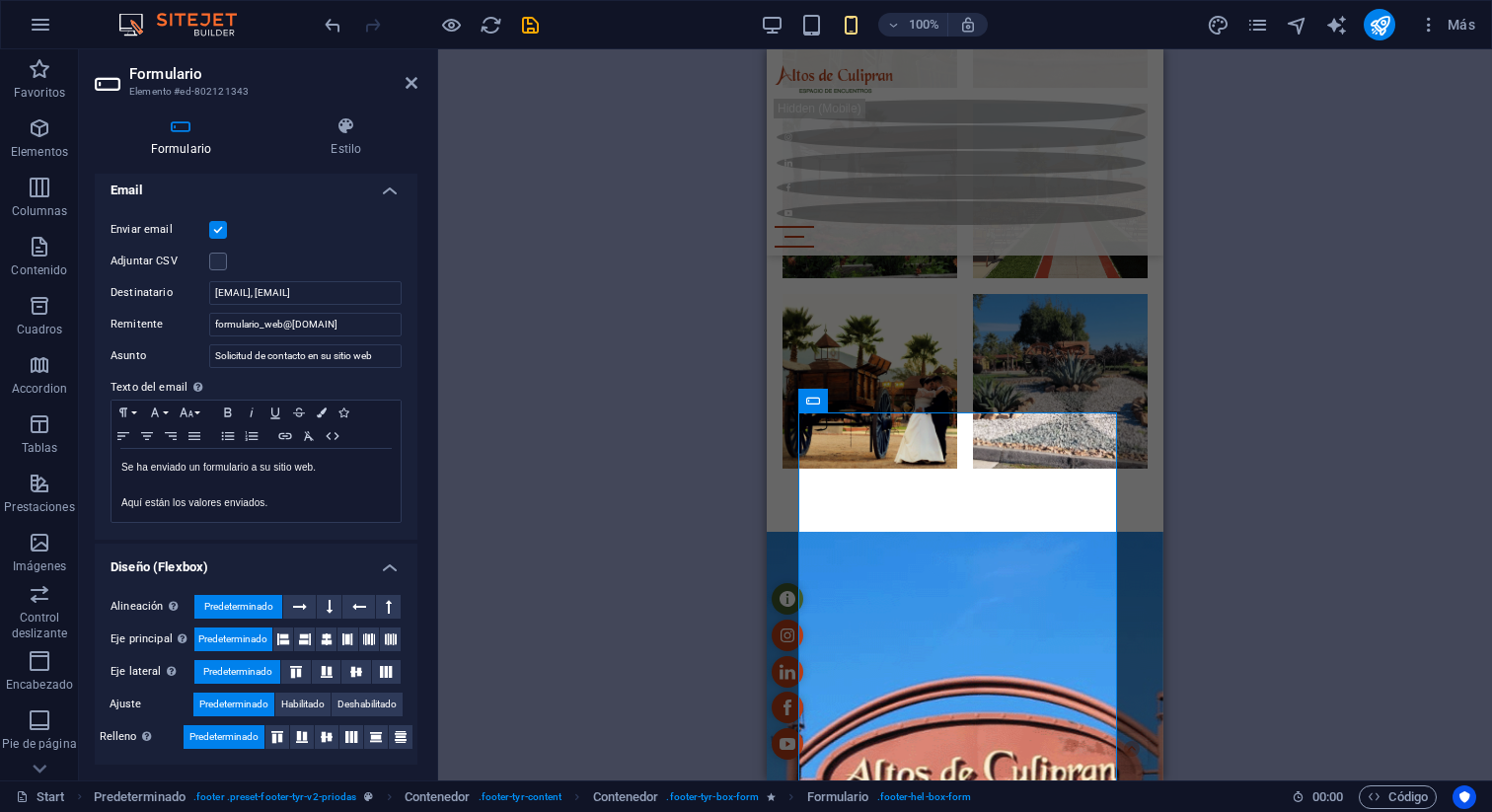 click on "Predeterminado" at bounding box center (239, 607) 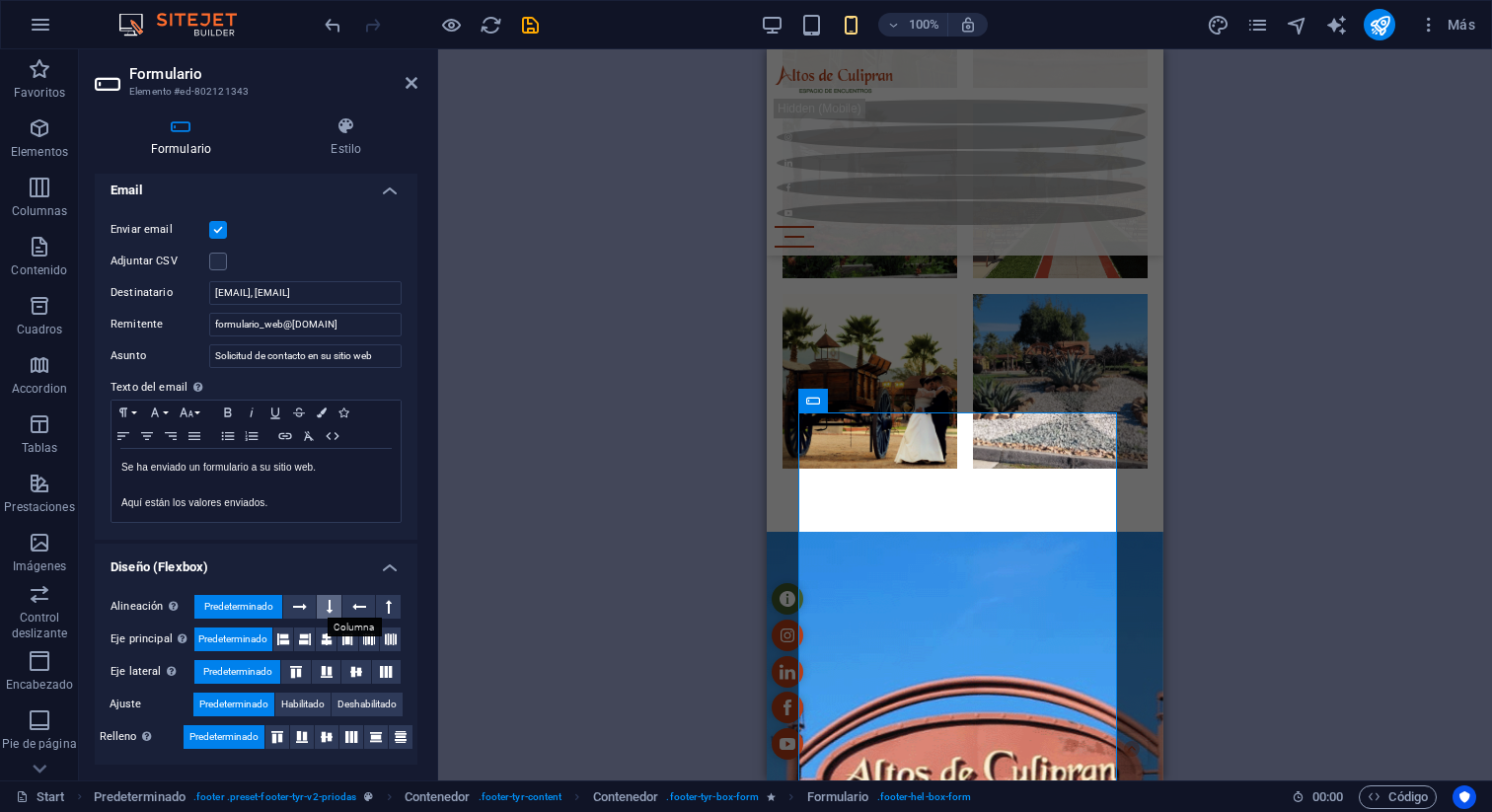 click at bounding box center (330, 607) 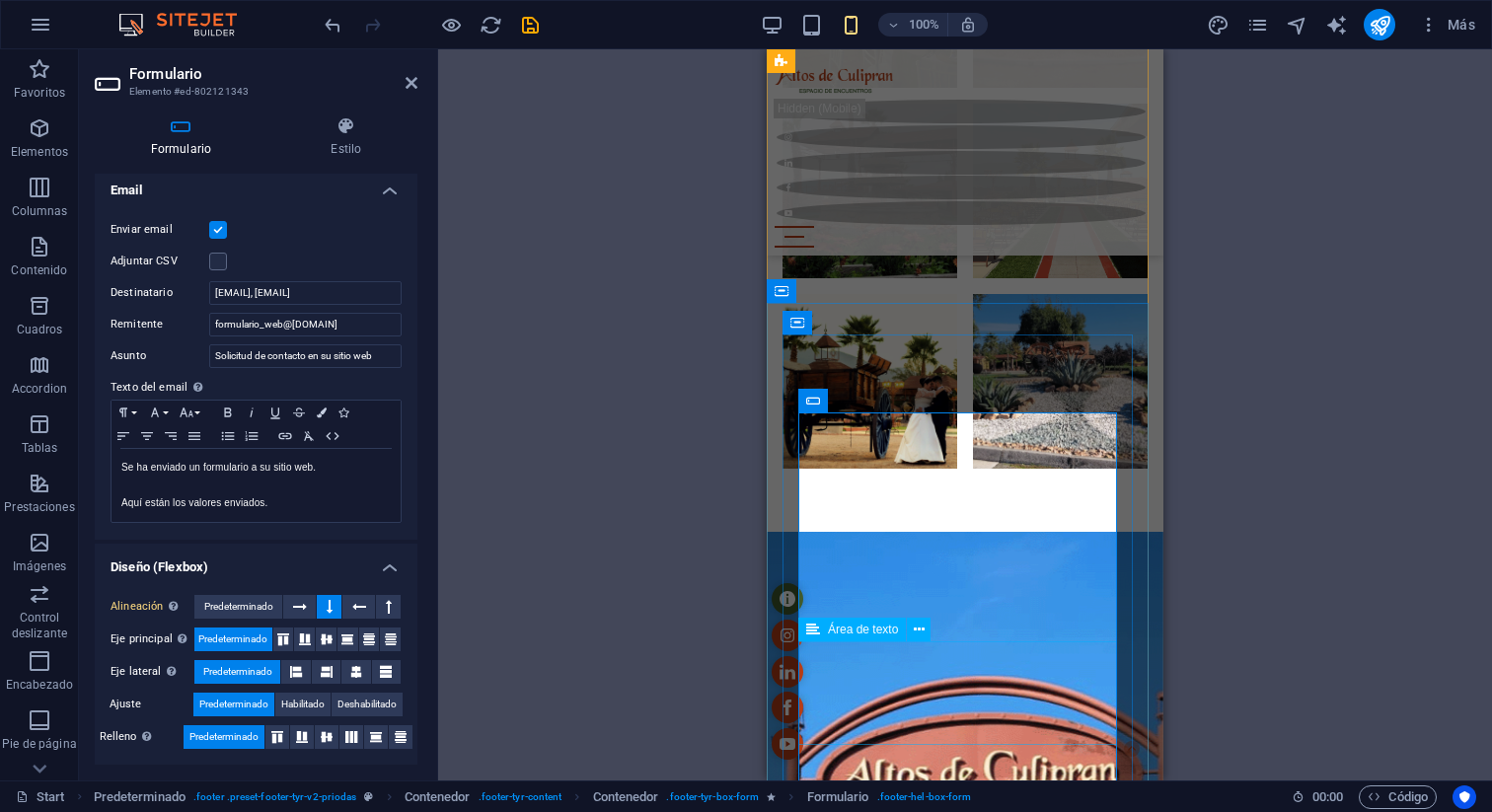click at bounding box center [922, 6871] 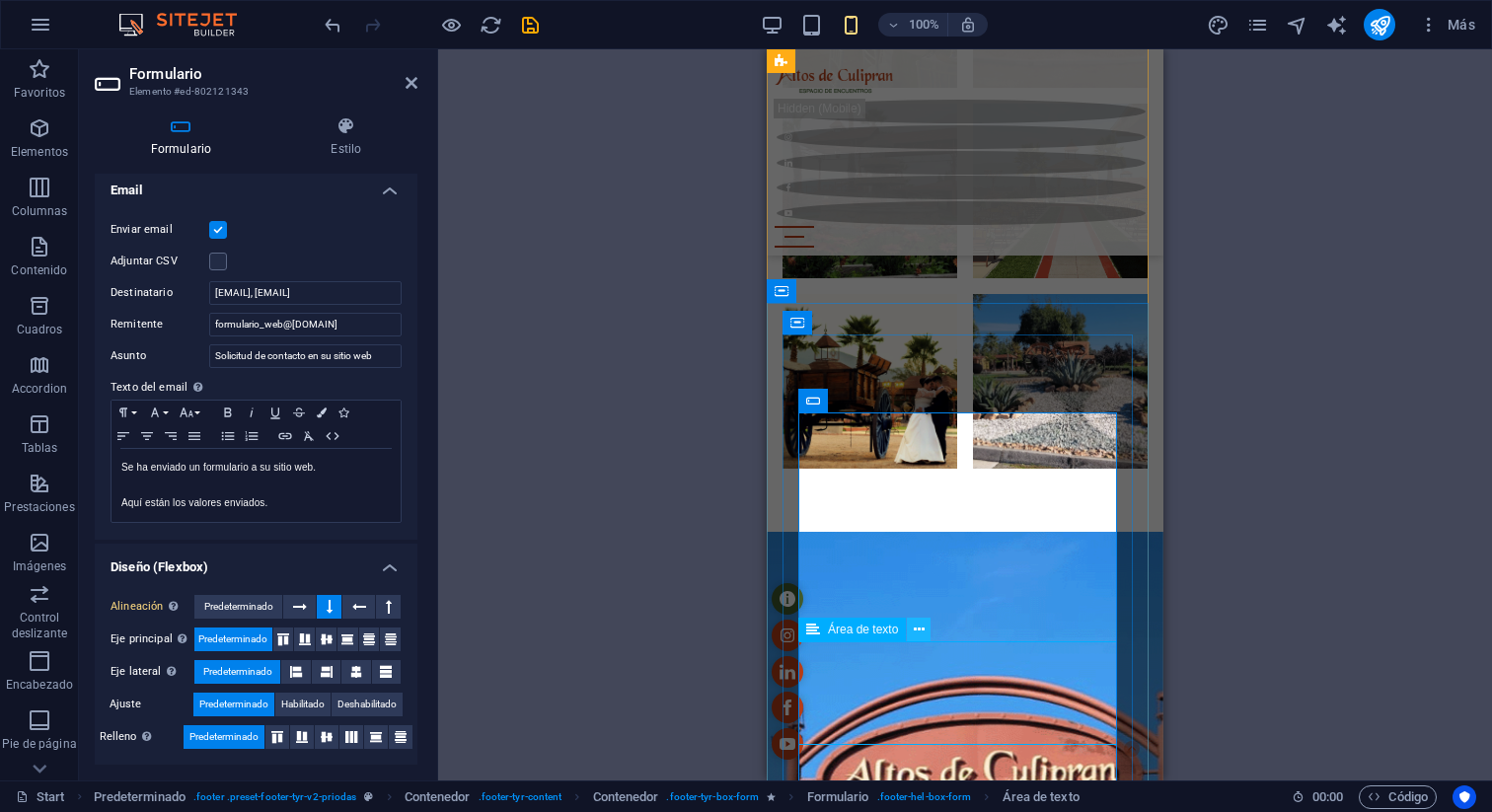click at bounding box center (919, 629) 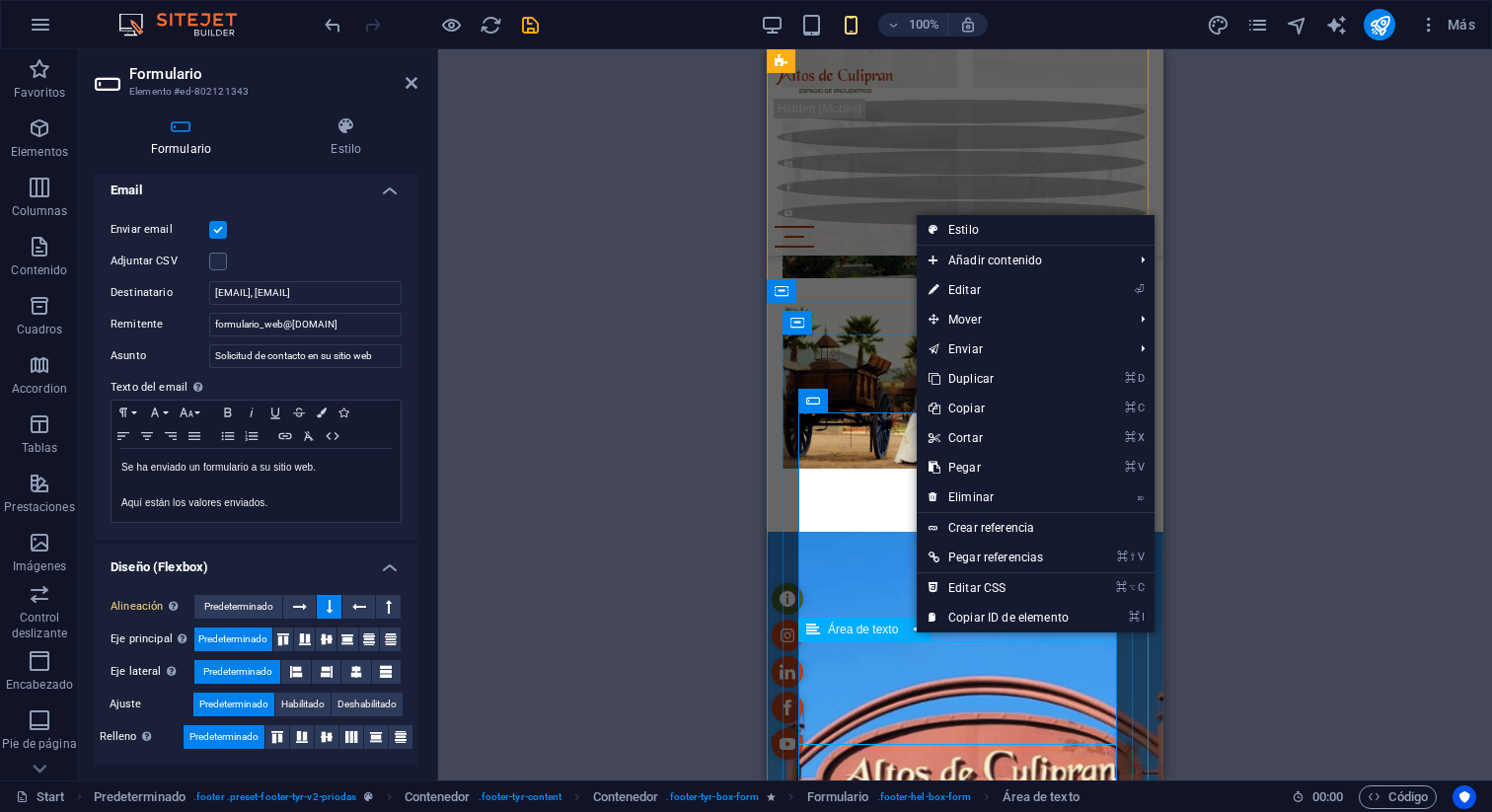 click at bounding box center [922, 6871] 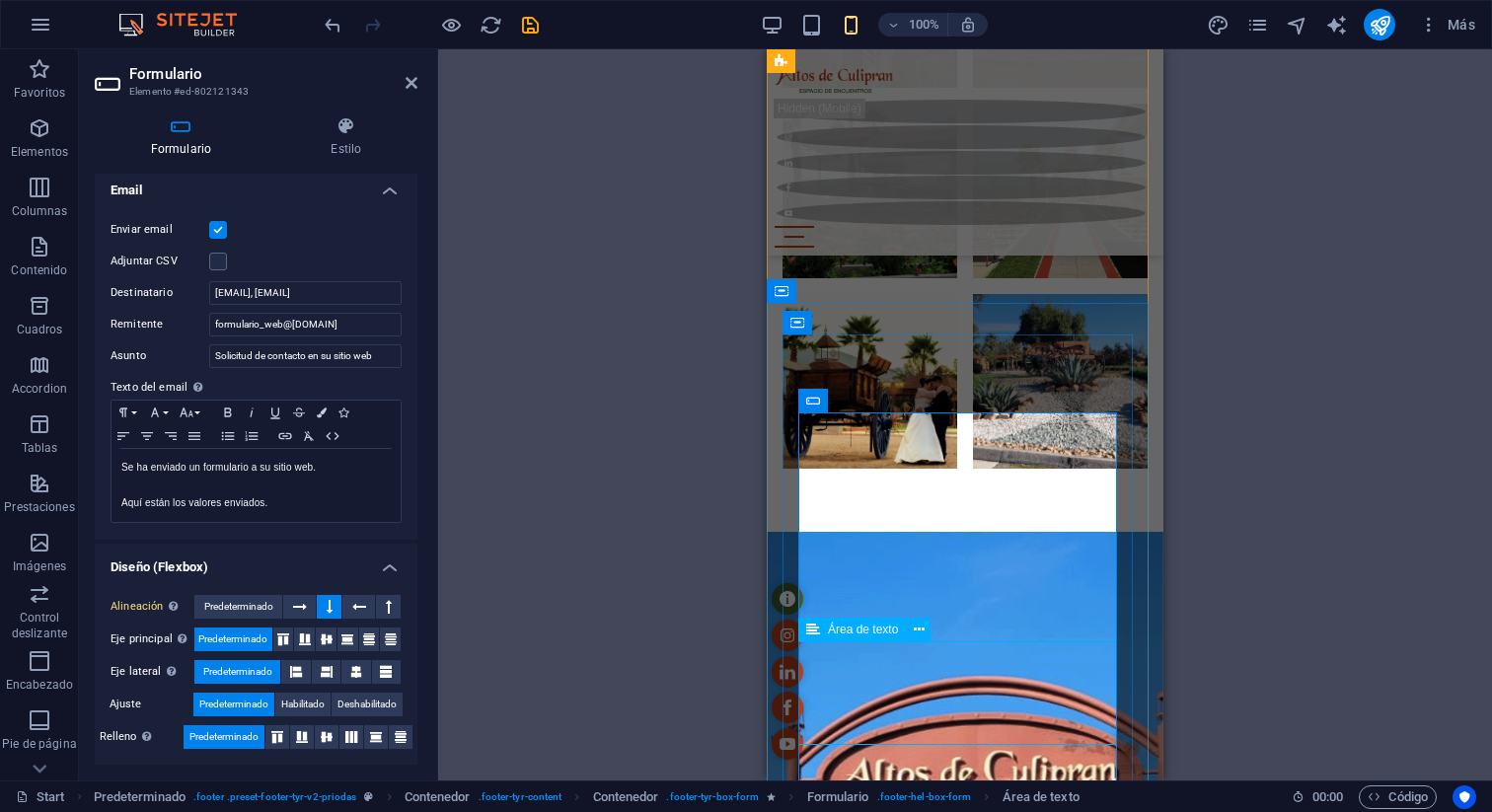 click at bounding box center (922, 6871) 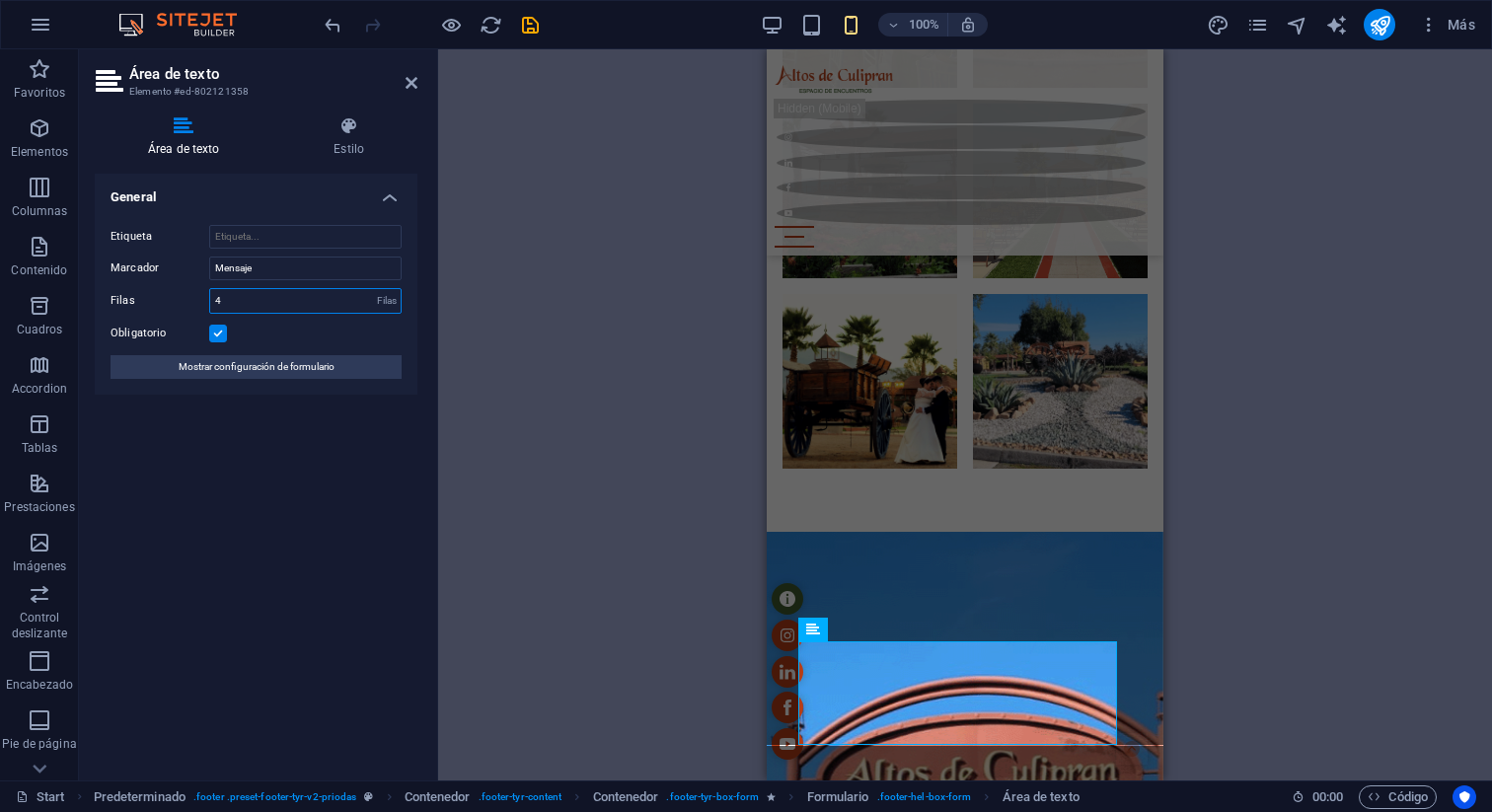 drag, startPoint x: 231, startPoint y: 302, endPoint x: 211, endPoint y: 303, distance: 20.024984 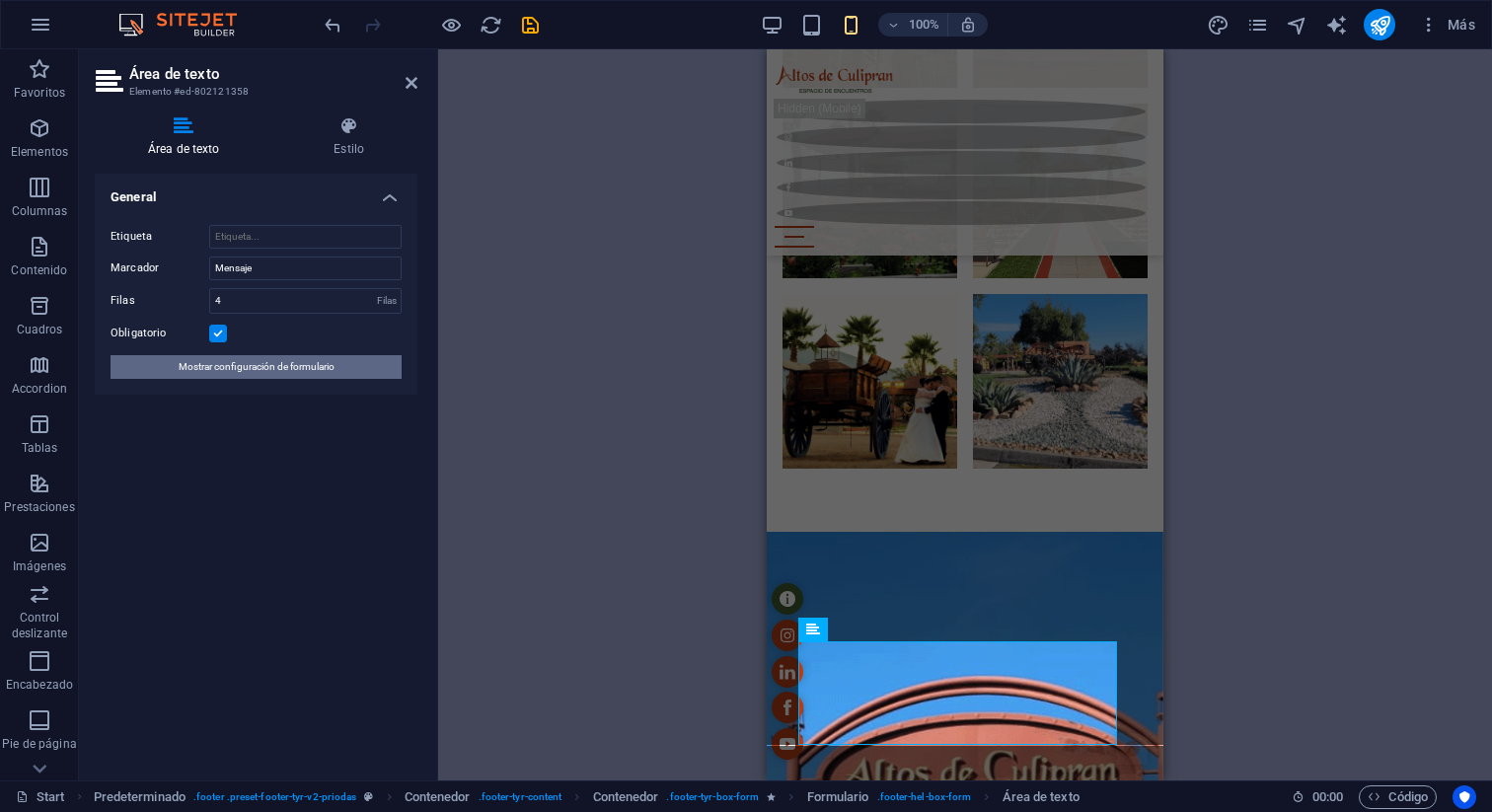 click on "Mostrar configuración de formulario" at bounding box center [257, 367] 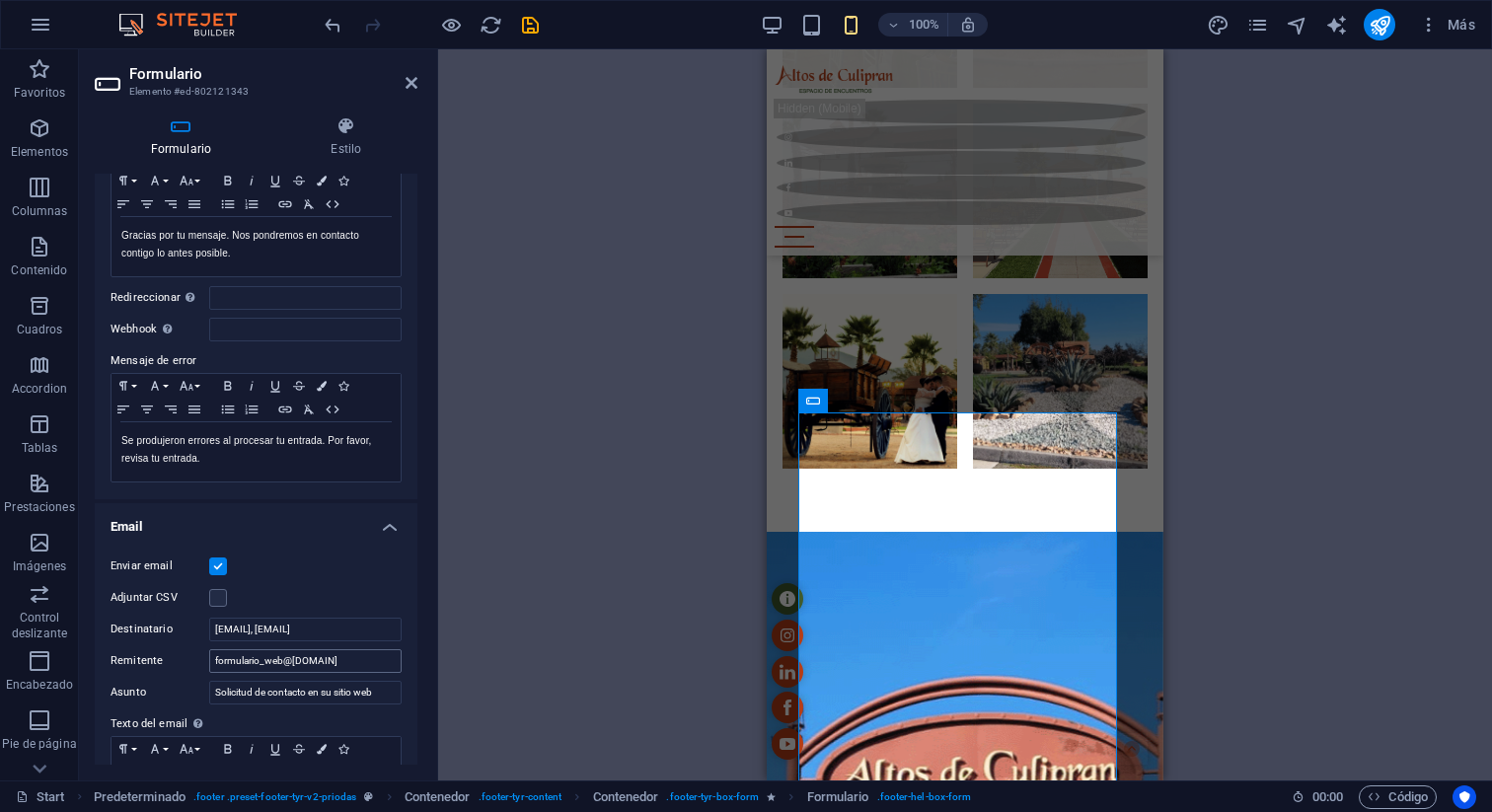 scroll, scrollTop: 512, scrollLeft: 0, axis: vertical 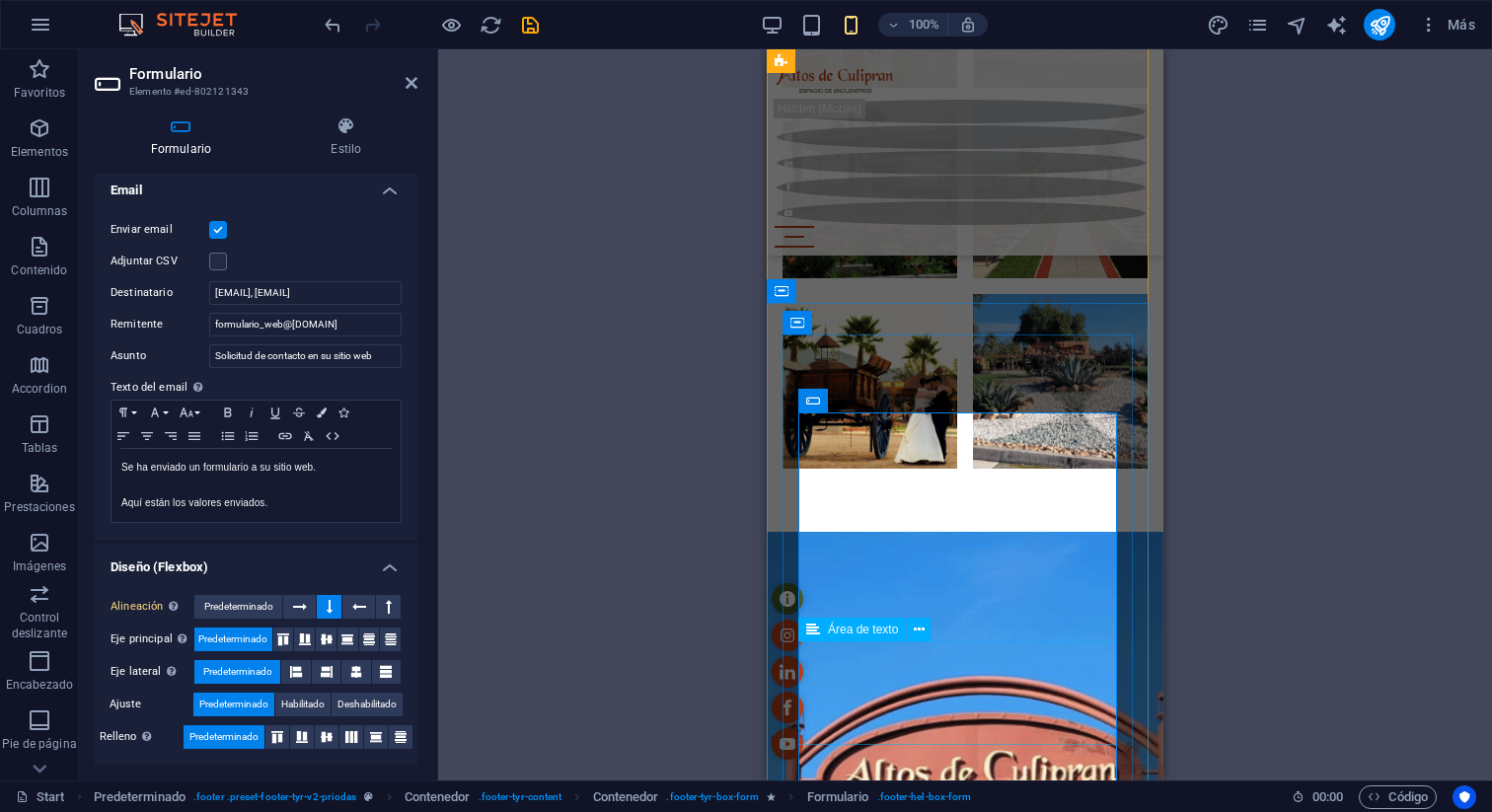 click at bounding box center [922, 6871] 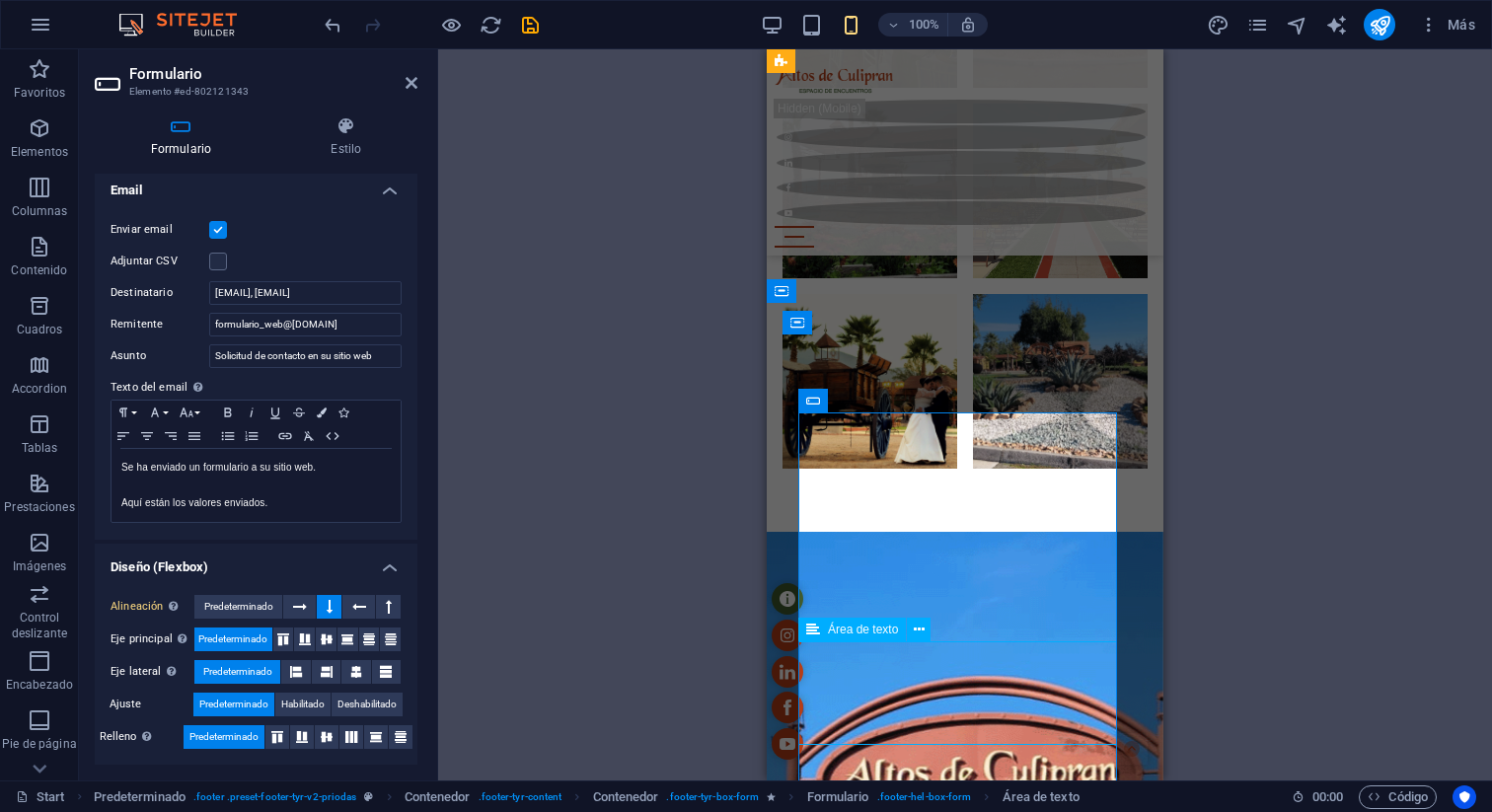 type on "d" 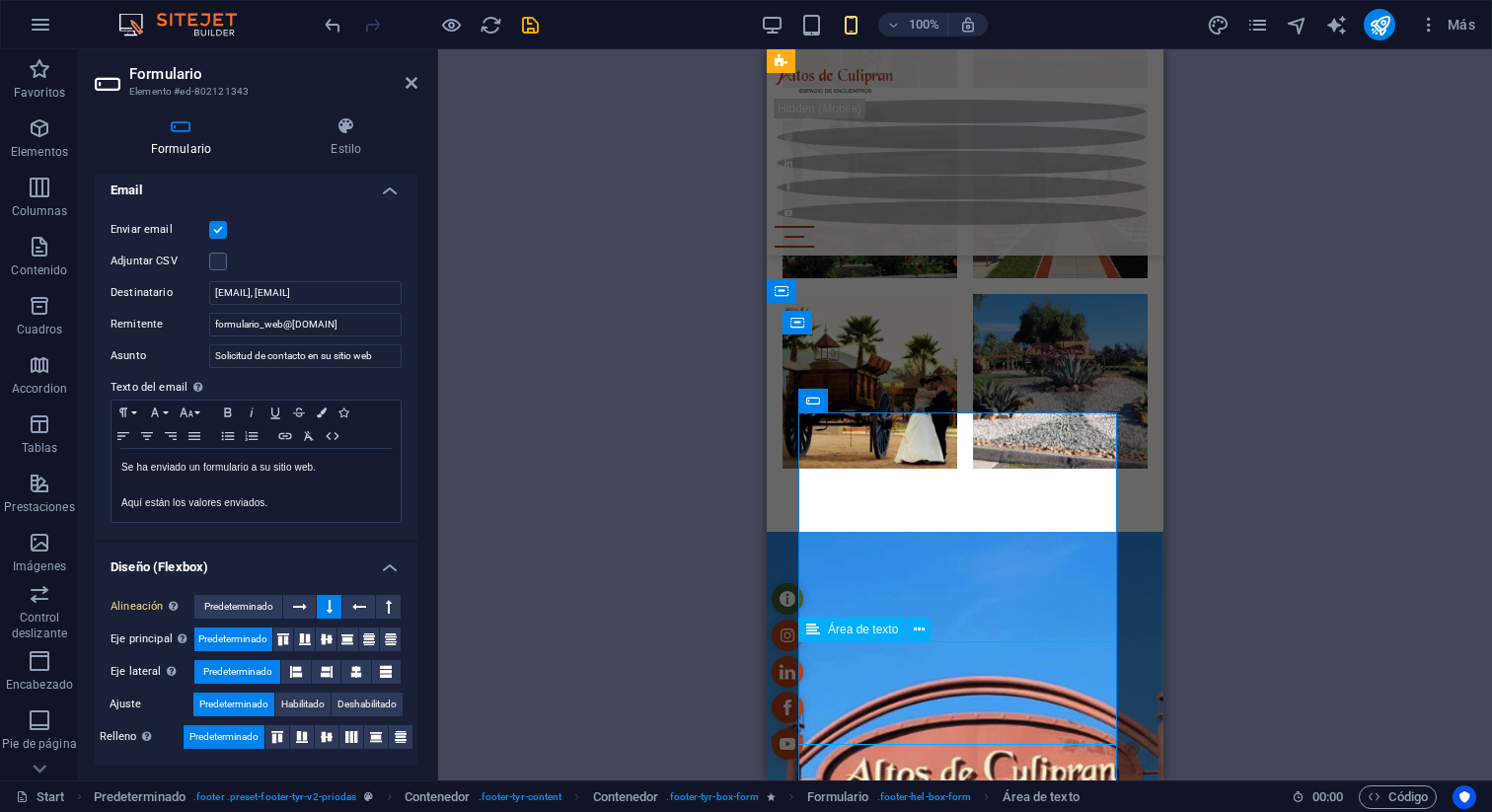 type 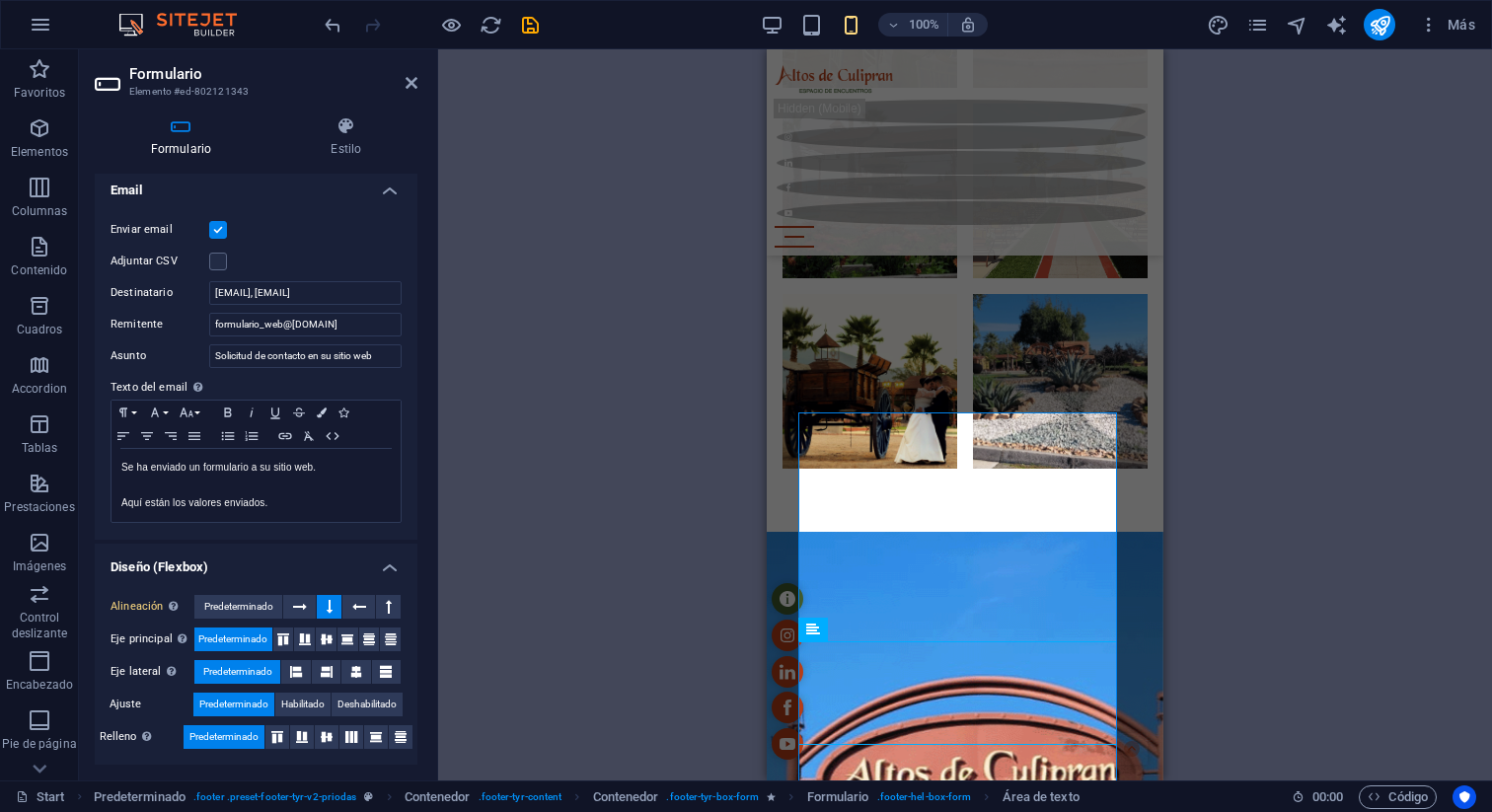click on "Arrastra aquí para reemplazar el contenido existente. Si quieres crear un elemento nuevo, pulsa “Ctrl”.
H1   3 columnas   Contenedor   Contenedor   Contenedor   Contenedor   H2   Contenedor   Contenedor   Contenedor   Contenedor   Contador   H2   Contenedor   Predeterminado   Texto   3 columnas   Contenedor   Contenedor   Predeterminado   Contenedor   Predeterminado   Contenedor   Contenedor   Predeterminado   Contenedor   Contenedor   Separador   Predeterminado   Imagen   Contenedor   Predeterminado   H2   Separador   Texto   Predeterminado   Imagen   Predeterminado   H3   Predeterminado   Predeterminado   Contenedor   Texto   Contenedor   Predeterminado   Separador   Galería   Galería   Galería   Predeterminado   Contenedor   Predeterminado   Separador   Texto   Separador   Predeterminado   Contenedor   Predeterminado   Texto   Contenedor   Contenedor   Separador   Predeterminado   Galería   Predeterminado   Texto   Contenedor   Separador   Predeterminado   Galería" at bounding box center [965, 414] 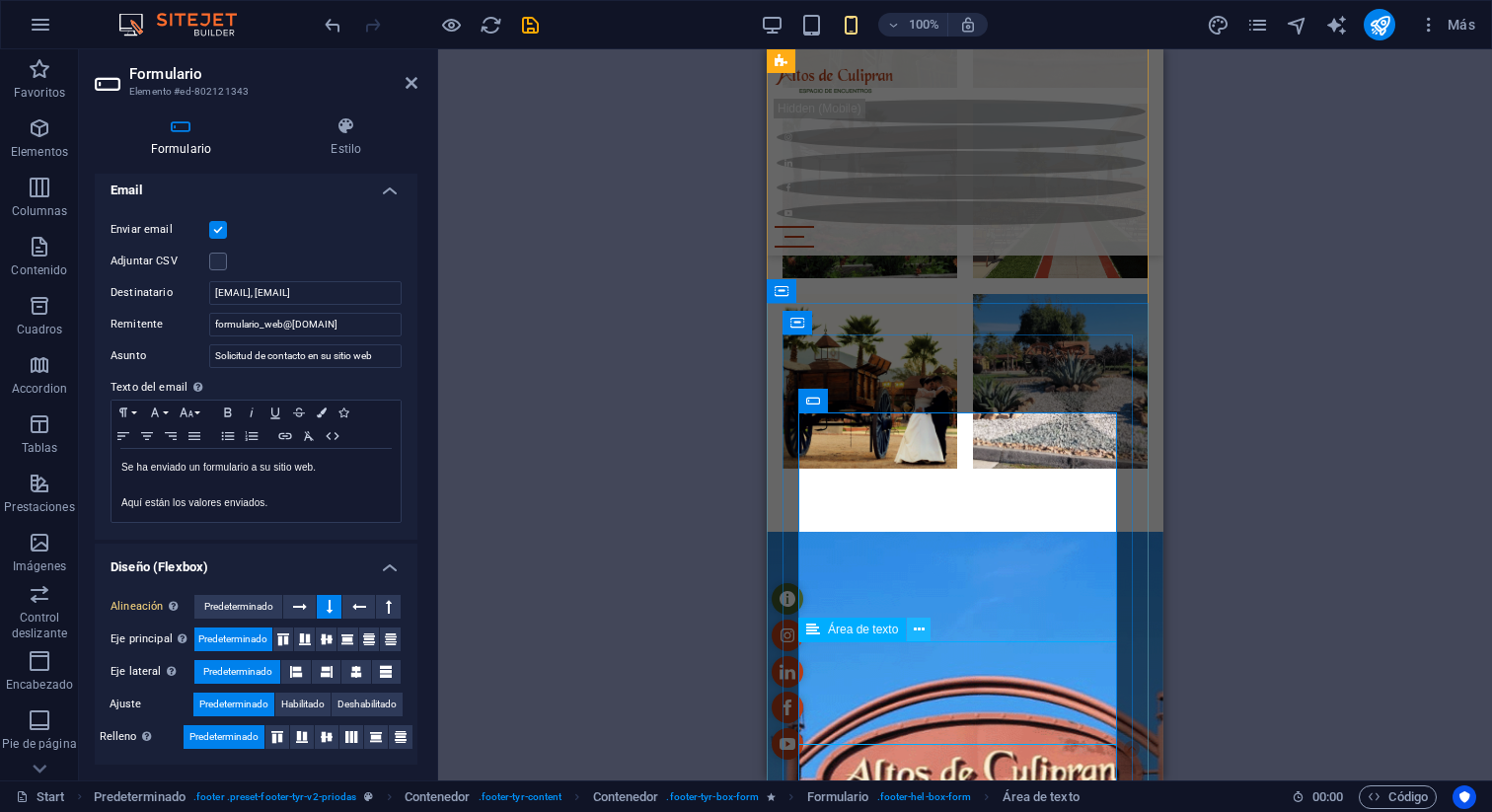 click at bounding box center (919, 629) 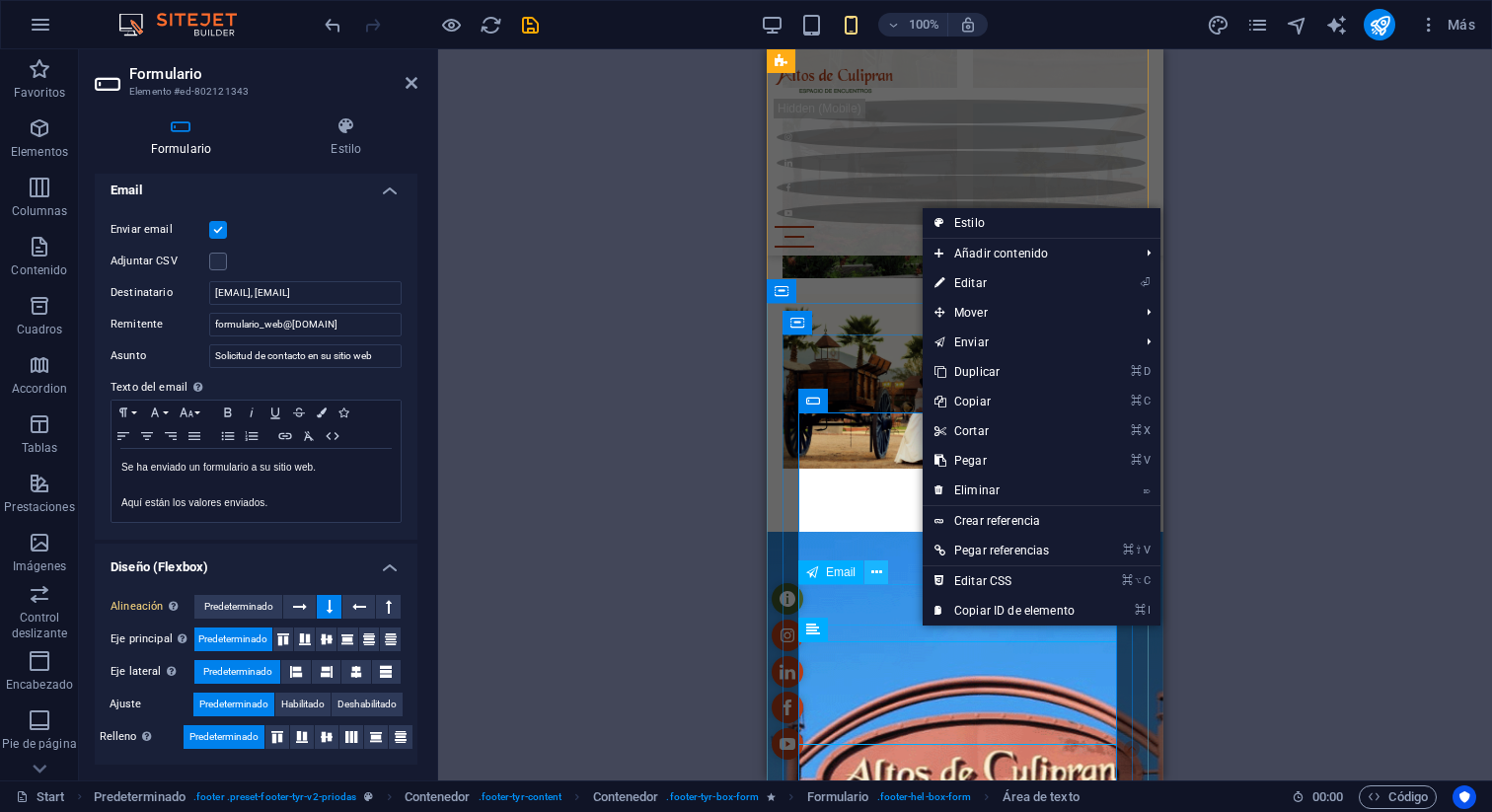 click at bounding box center [876, 572] 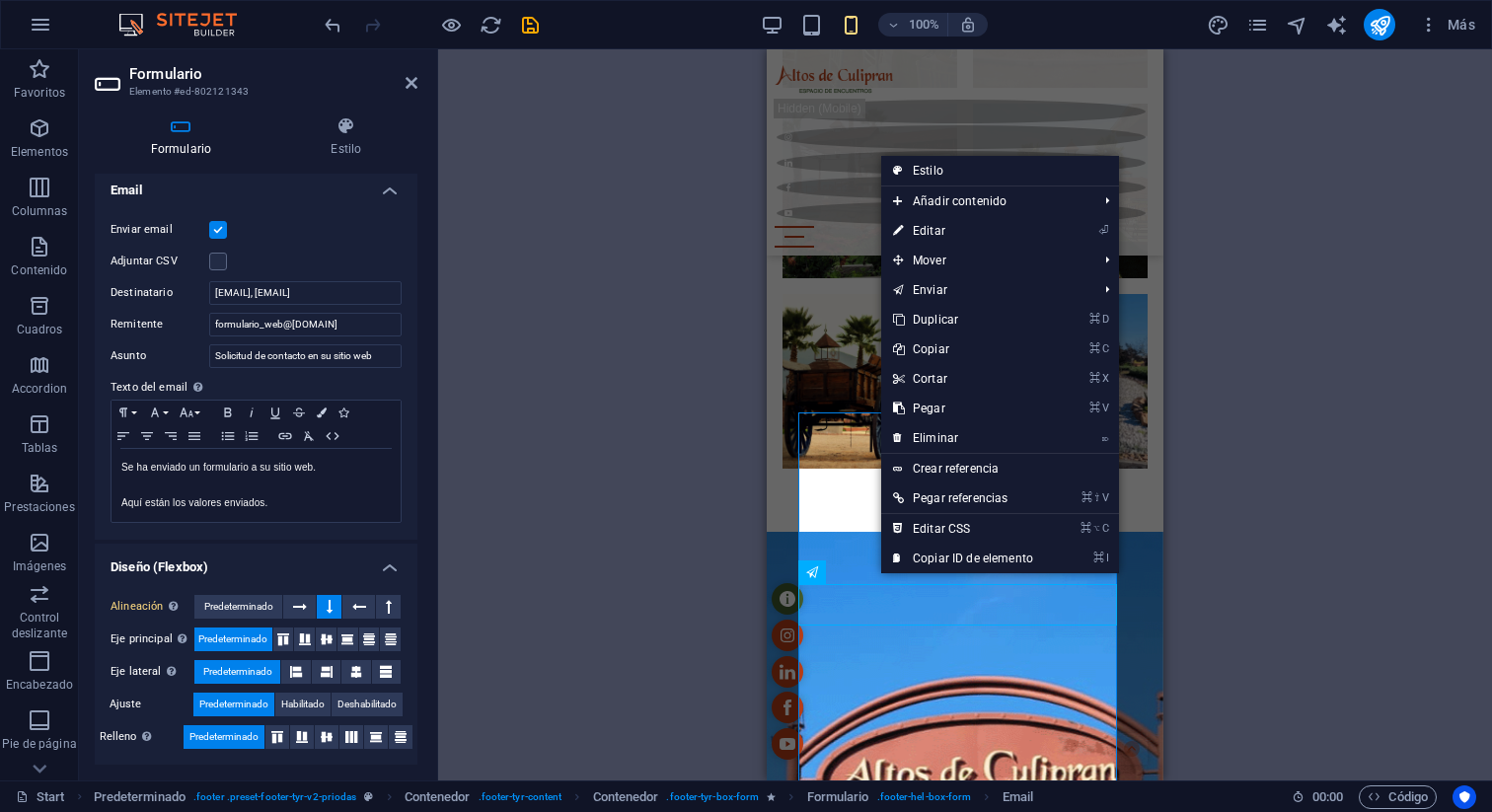 click on "Arrastra aquí para reemplazar el contenido existente. Si quieres crear un elemento nuevo, pulsa “Ctrl”.
H1   3 columnas   Contenedor   Contenedor   Contenedor   Contenedor   H2   Contenedor   Contenedor   Contenedor   Contenedor   Contador   H2   Contenedor   Predeterminado   Texto   3 columnas   Contenedor   Contenedor   Predeterminado   Contenedor   Predeterminado   Contenedor   Contenedor   Predeterminado   Contenedor   Contenedor   Separador   Predeterminado   Imagen   Contenedor   Predeterminado   H2   Separador   Texto   Predeterminado   Imagen   Predeterminado   H3   Predeterminado   Predeterminado   Contenedor   Texto   Contenedor   Predeterminado   Separador   Galería   Galería   Galería   Predeterminado   Contenedor   Predeterminado   Separador   Texto   Separador   Predeterminado   Contenedor   Predeterminado   Texto   Contenedor   Contenedor   Separador   Predeterminado   Galería   Predeterminado   Texto   Contenedor   Separador   Predeterminado   Galería" at bounding box center (965, 414) 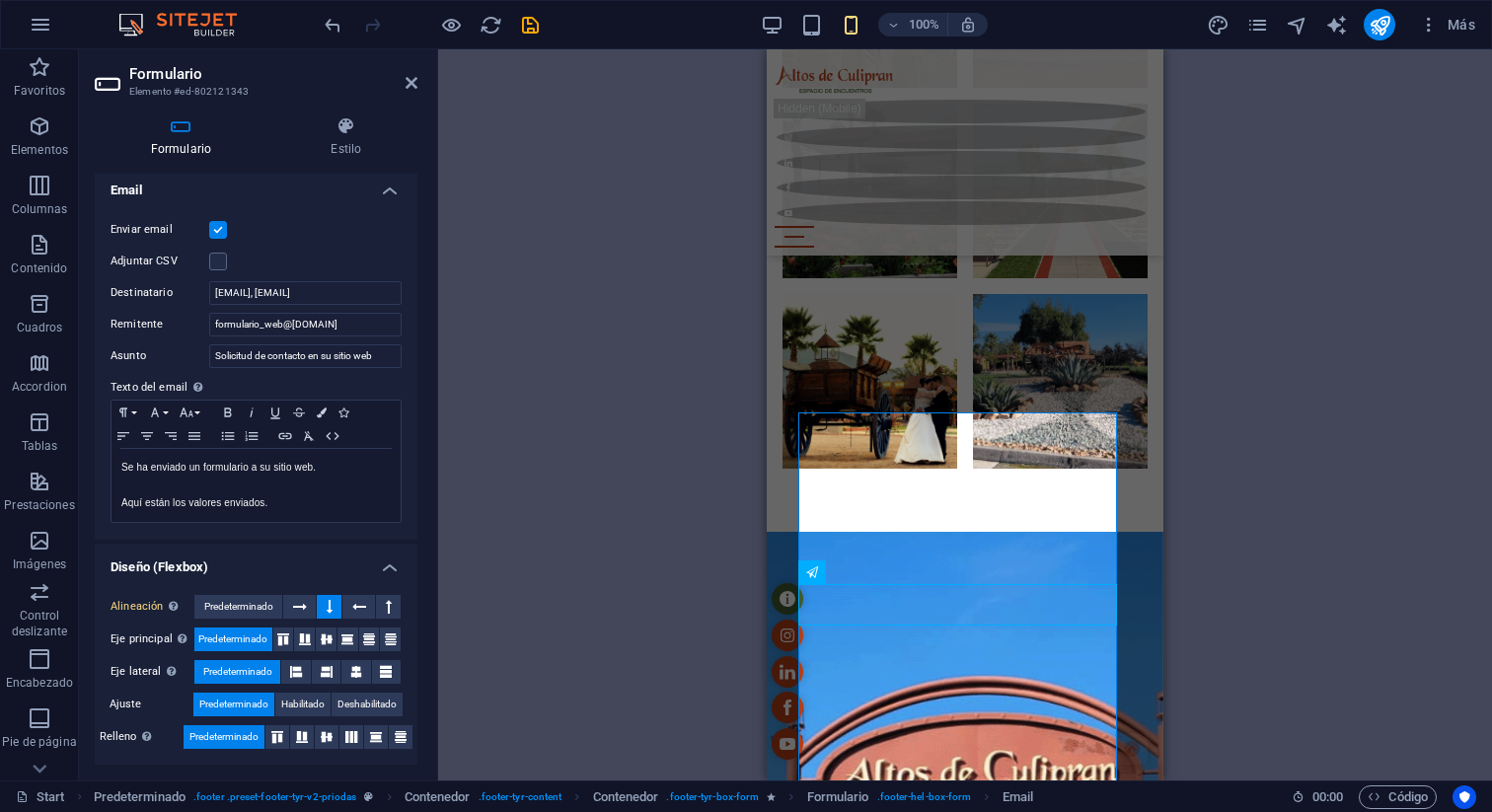 scroll, scrollTop: 4, scrollLeft: 0, axis: vertical 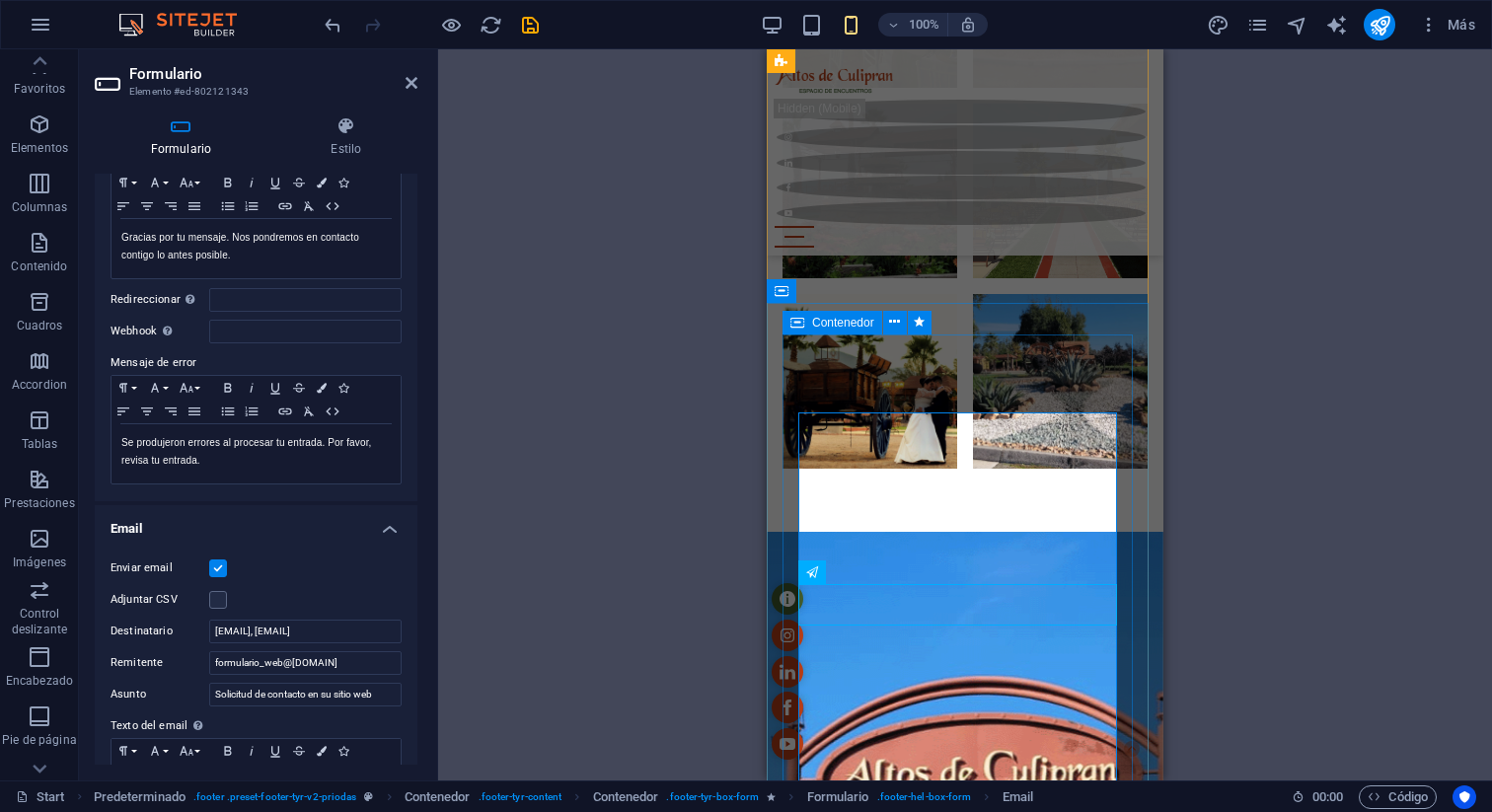 click on "Contenedor" at bounding box center [843, 323] 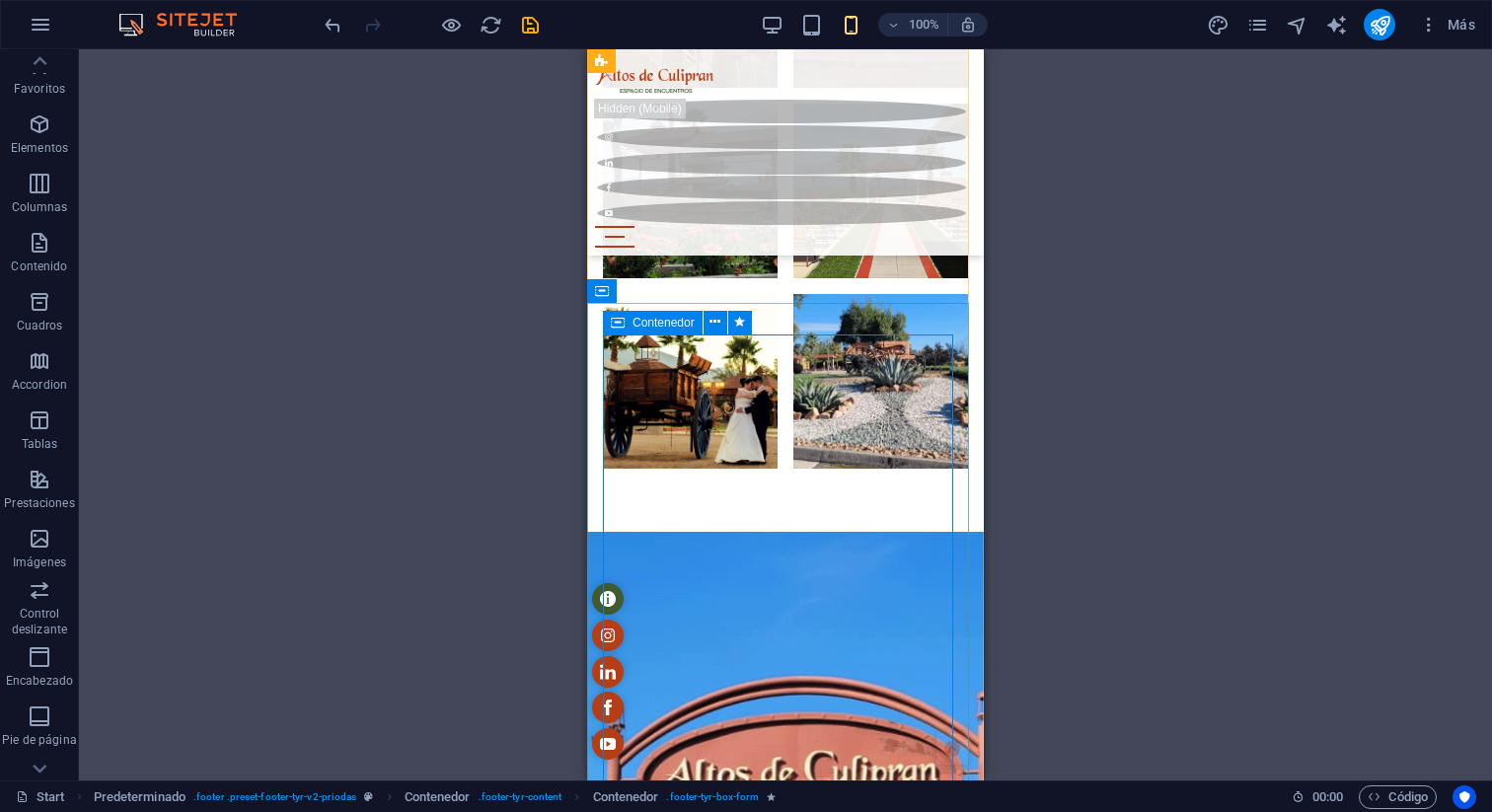 click on "Contenedor" at bounding box center [663, 323] 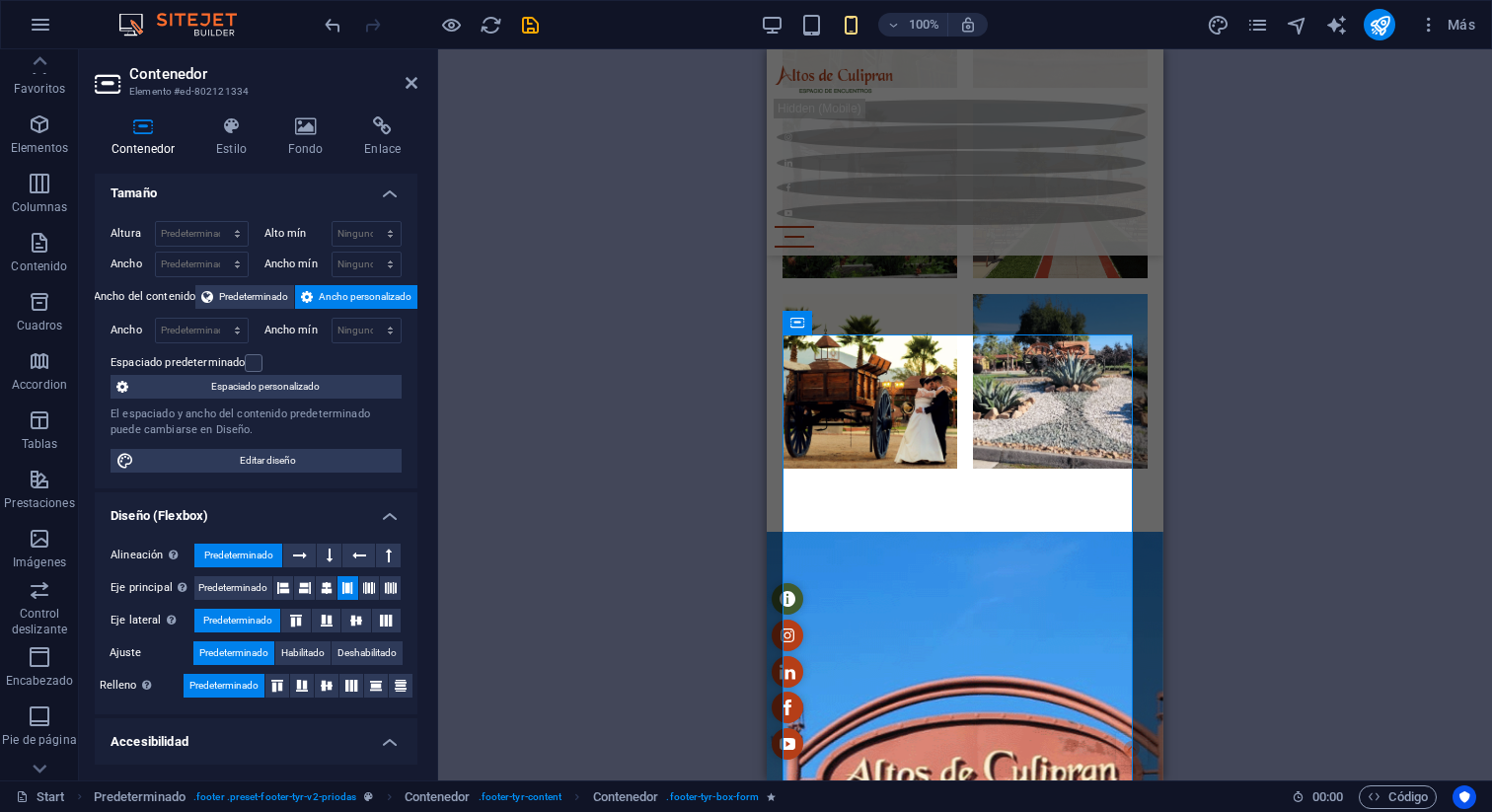 scroll, scrollTop: 0, scrollLeft: 0, axis: both 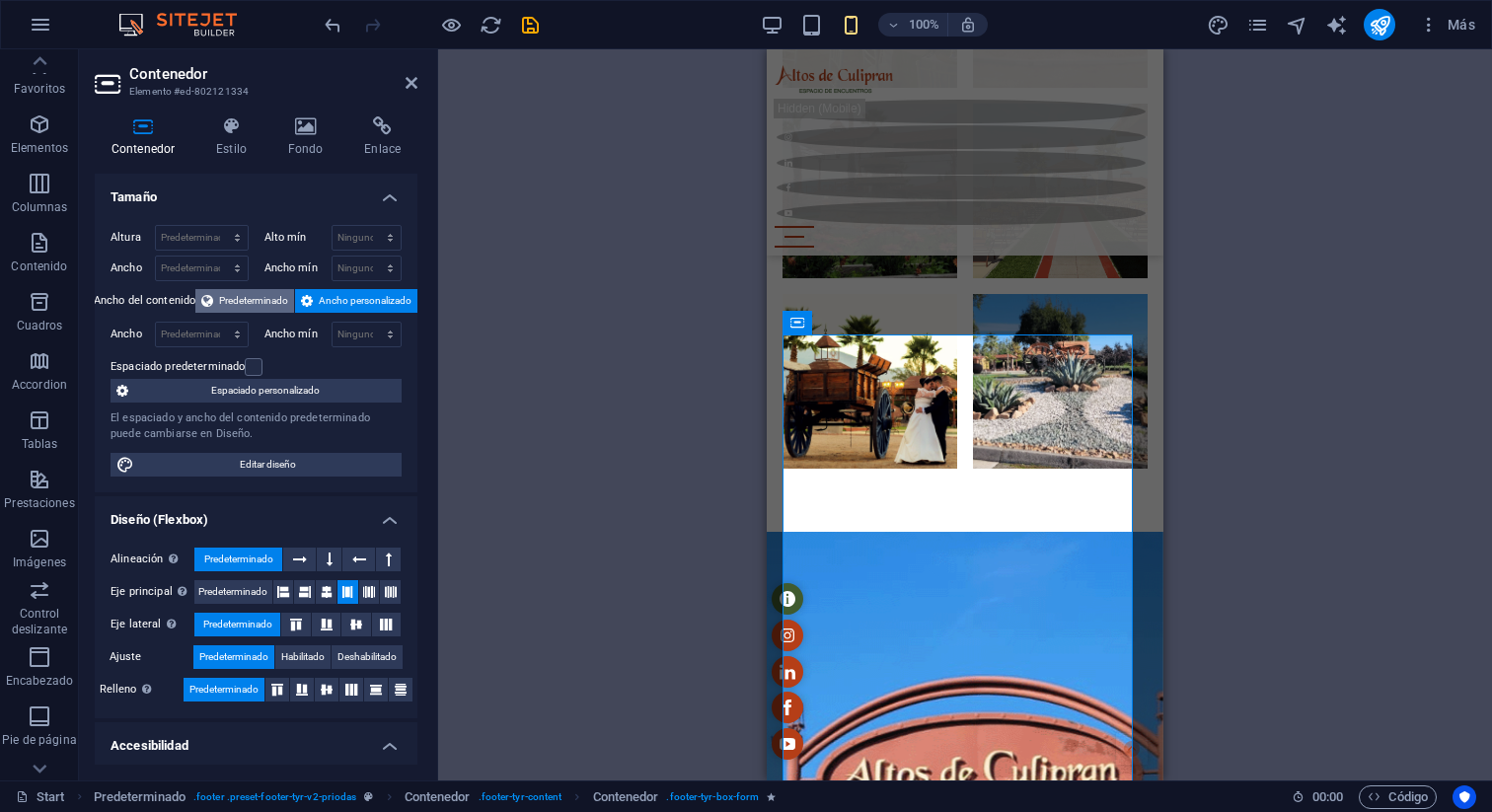 click on "Predeterminado" at bounding box center [254, 301] 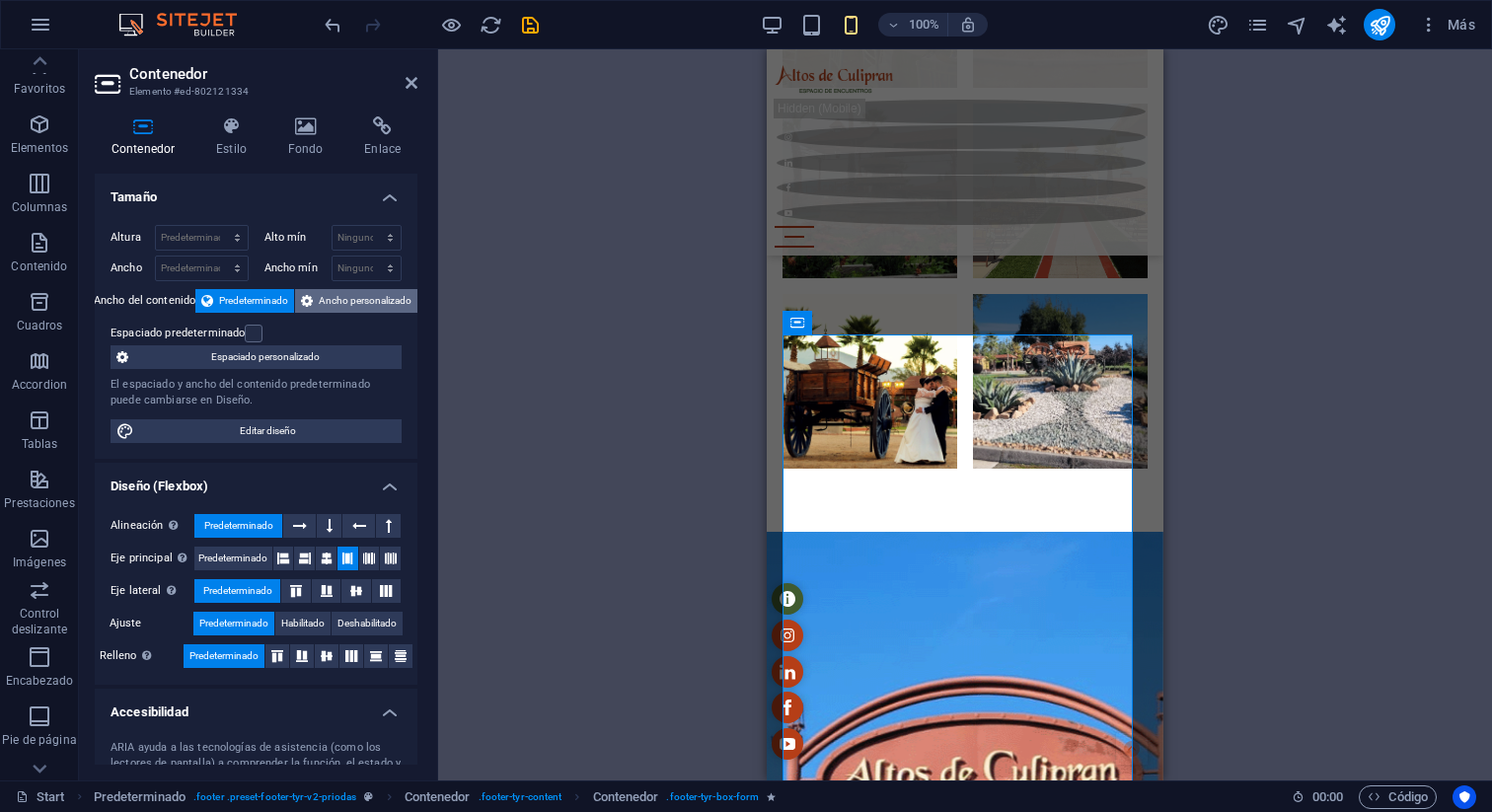 click on "Ancho personalizado" at bounding box center (365, 301) 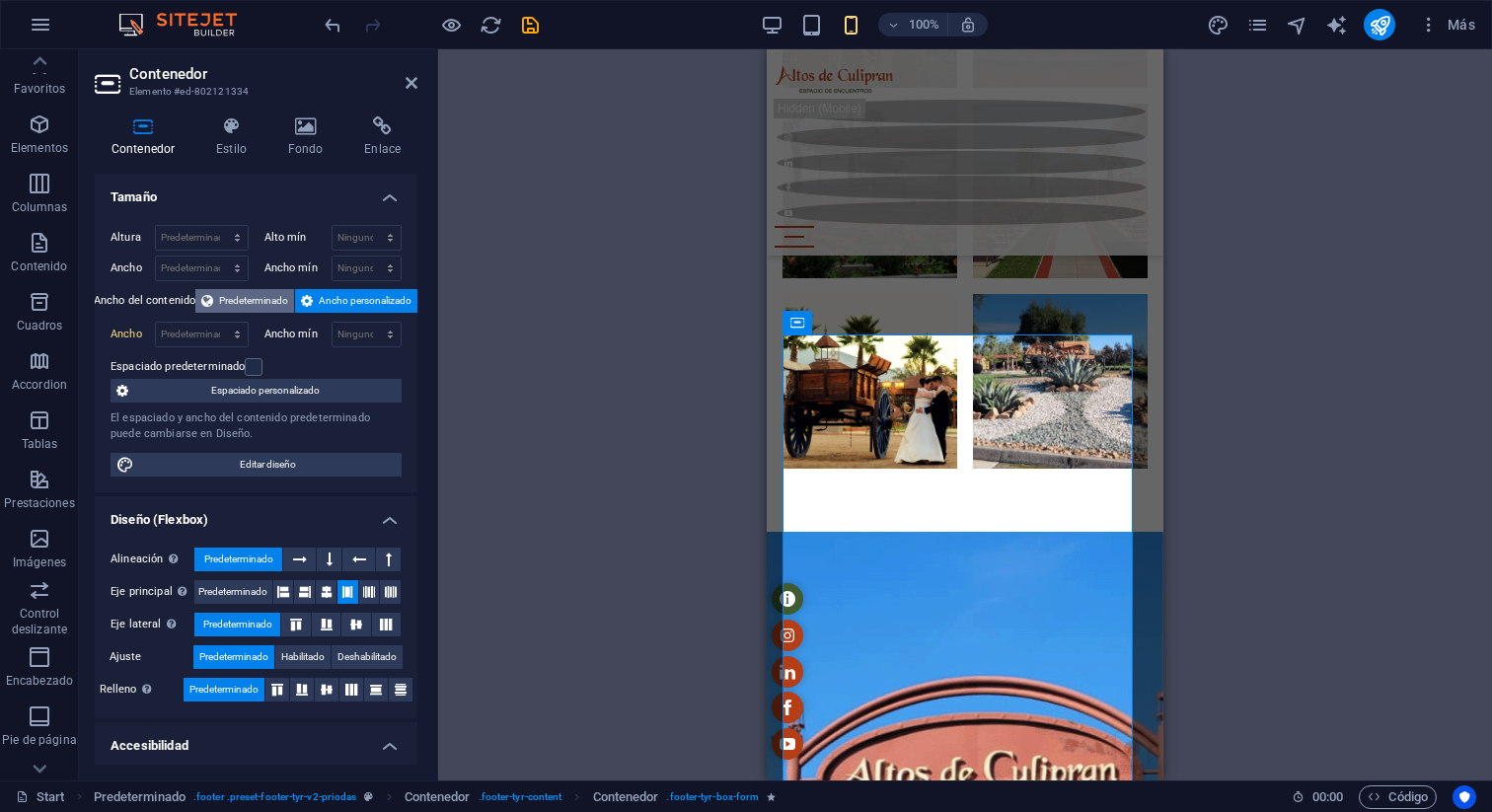 click on "Predeterminado" at bounding box center (254, 301) 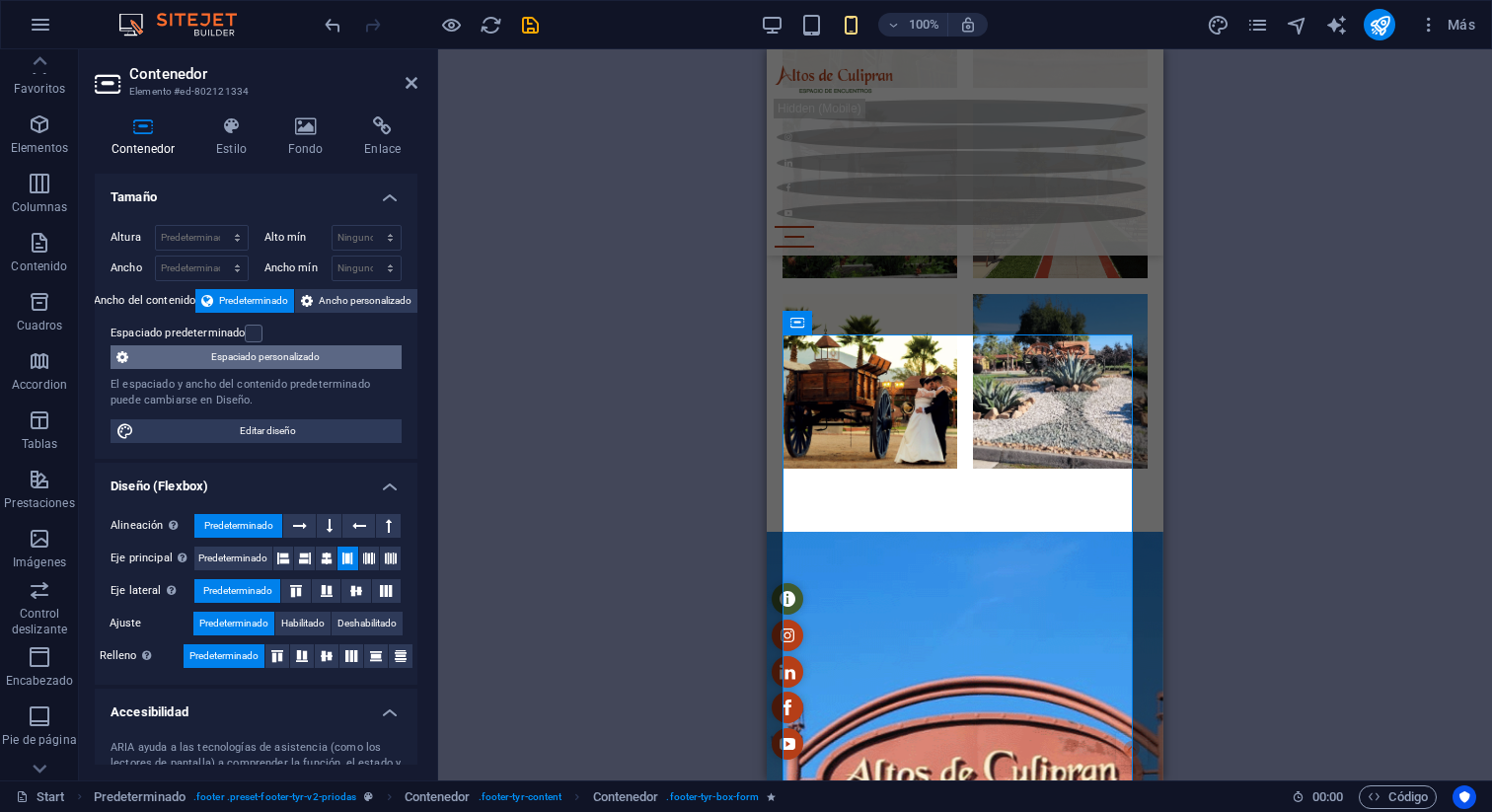 click on "Espaciado personalizado" at bounding box center (264, 357) 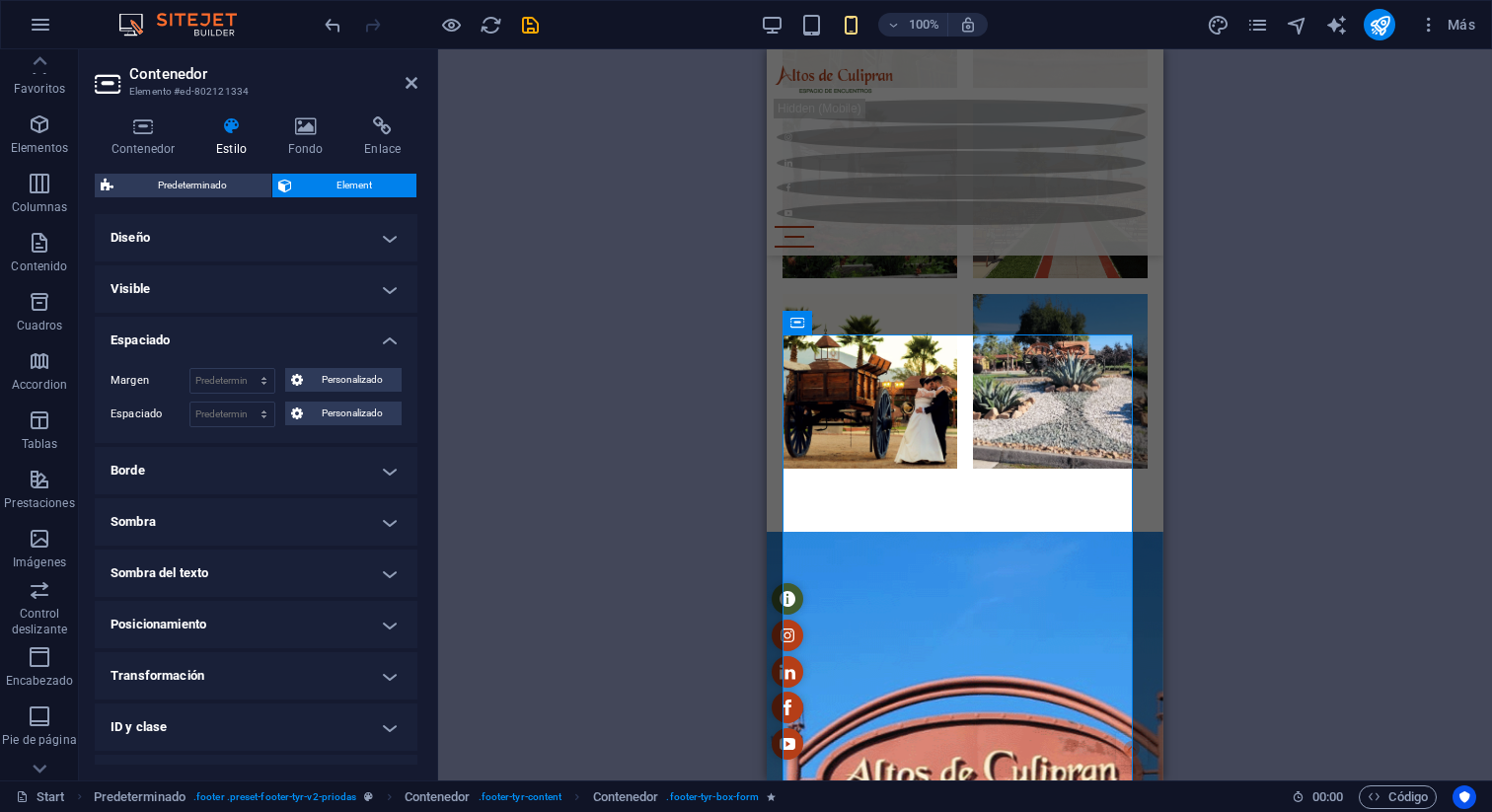 click on "Espaciado" at bounding box center [256, 334] 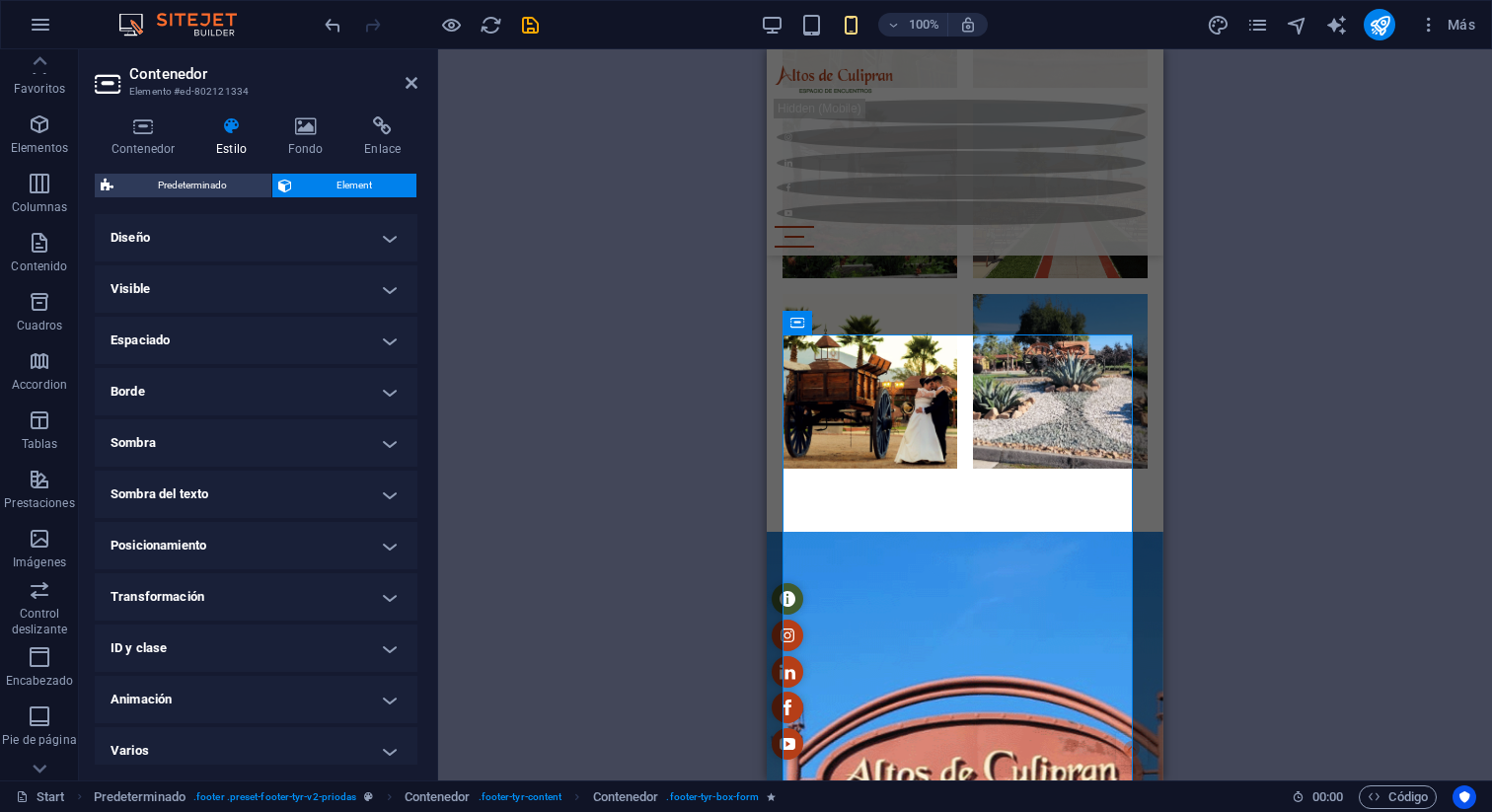 click on "Element" at bounding box center [354, 185] 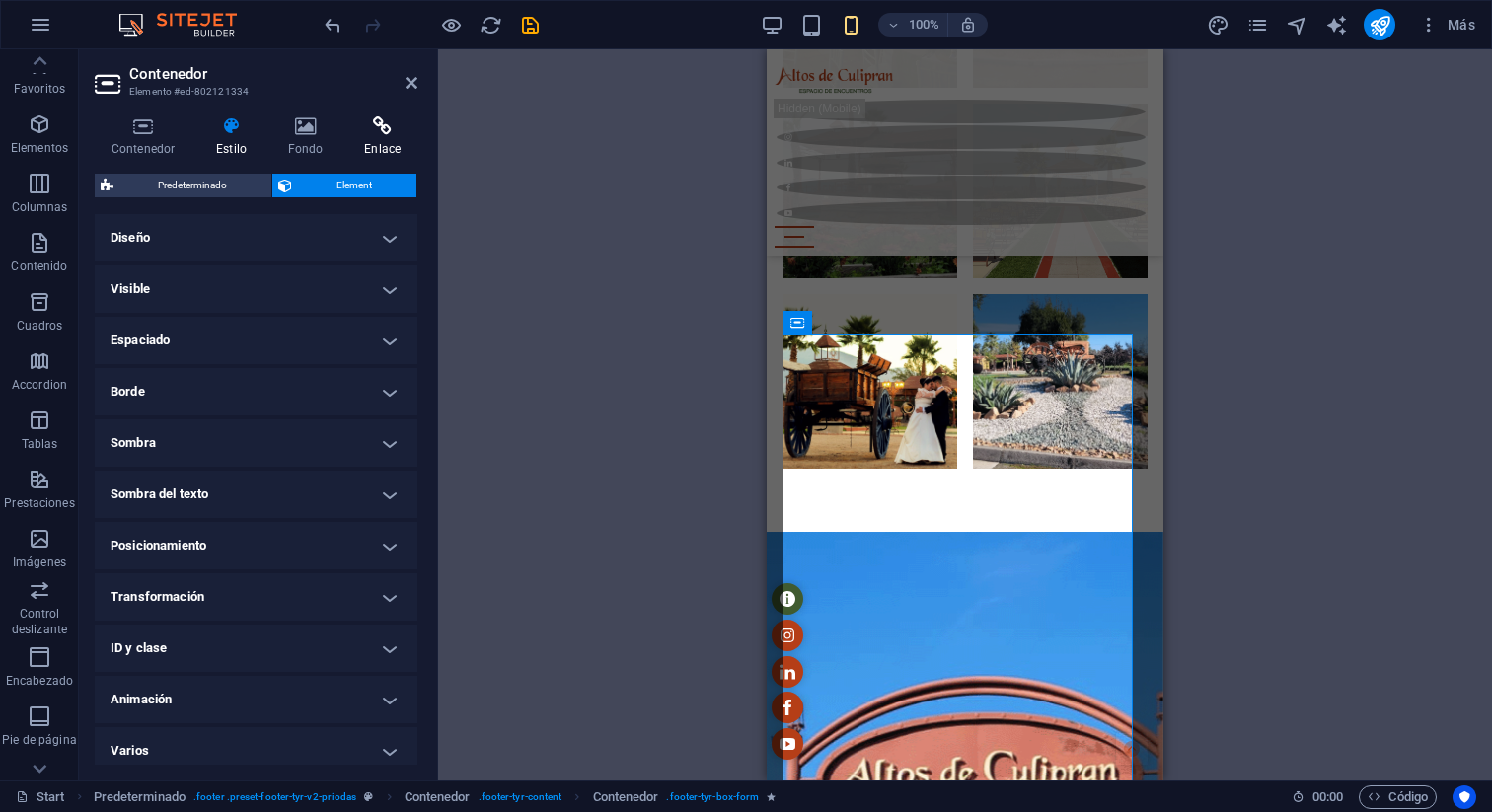 click at bounding box center [382, 126] 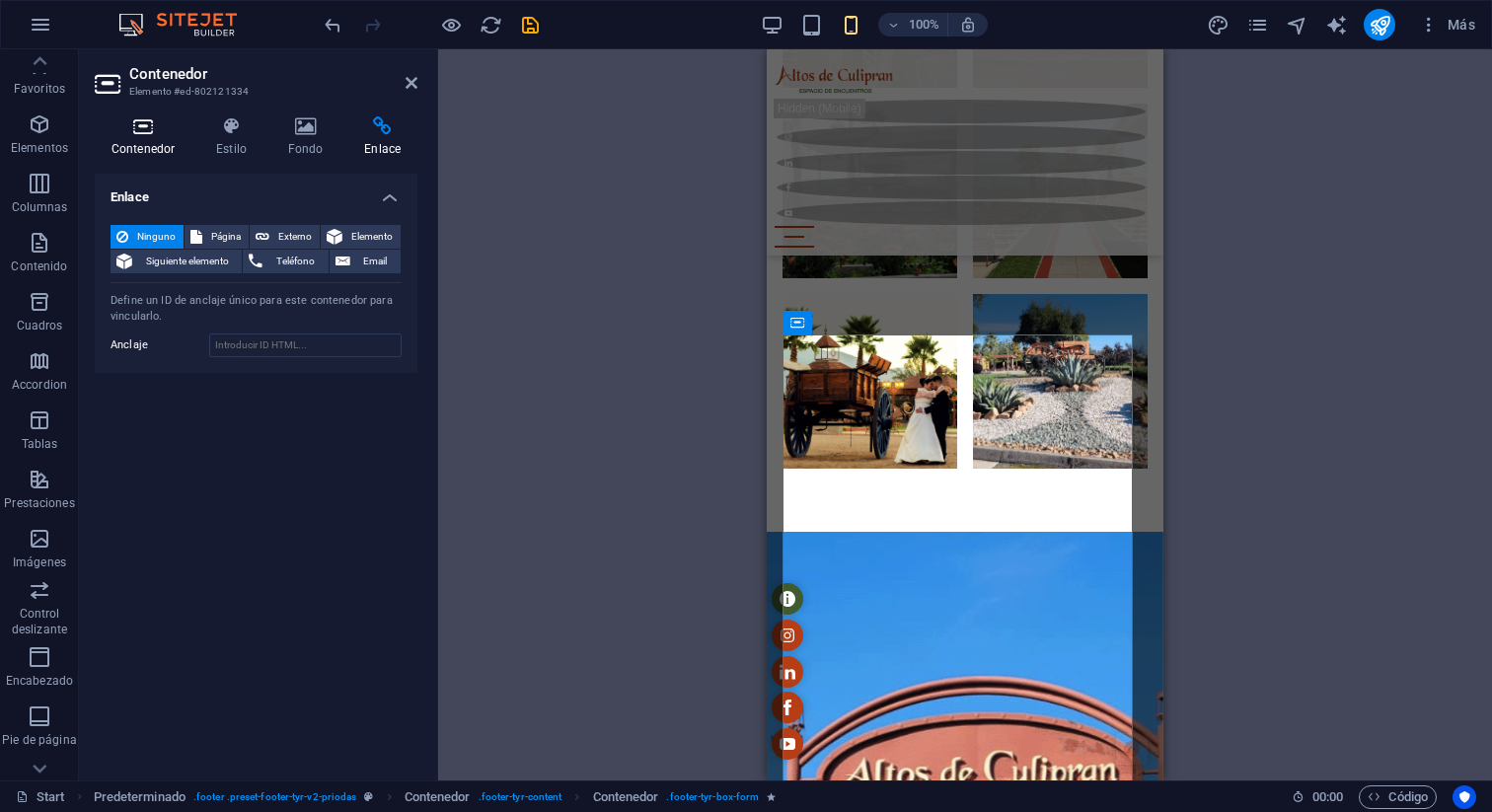 click at bounding box center (143, 126) 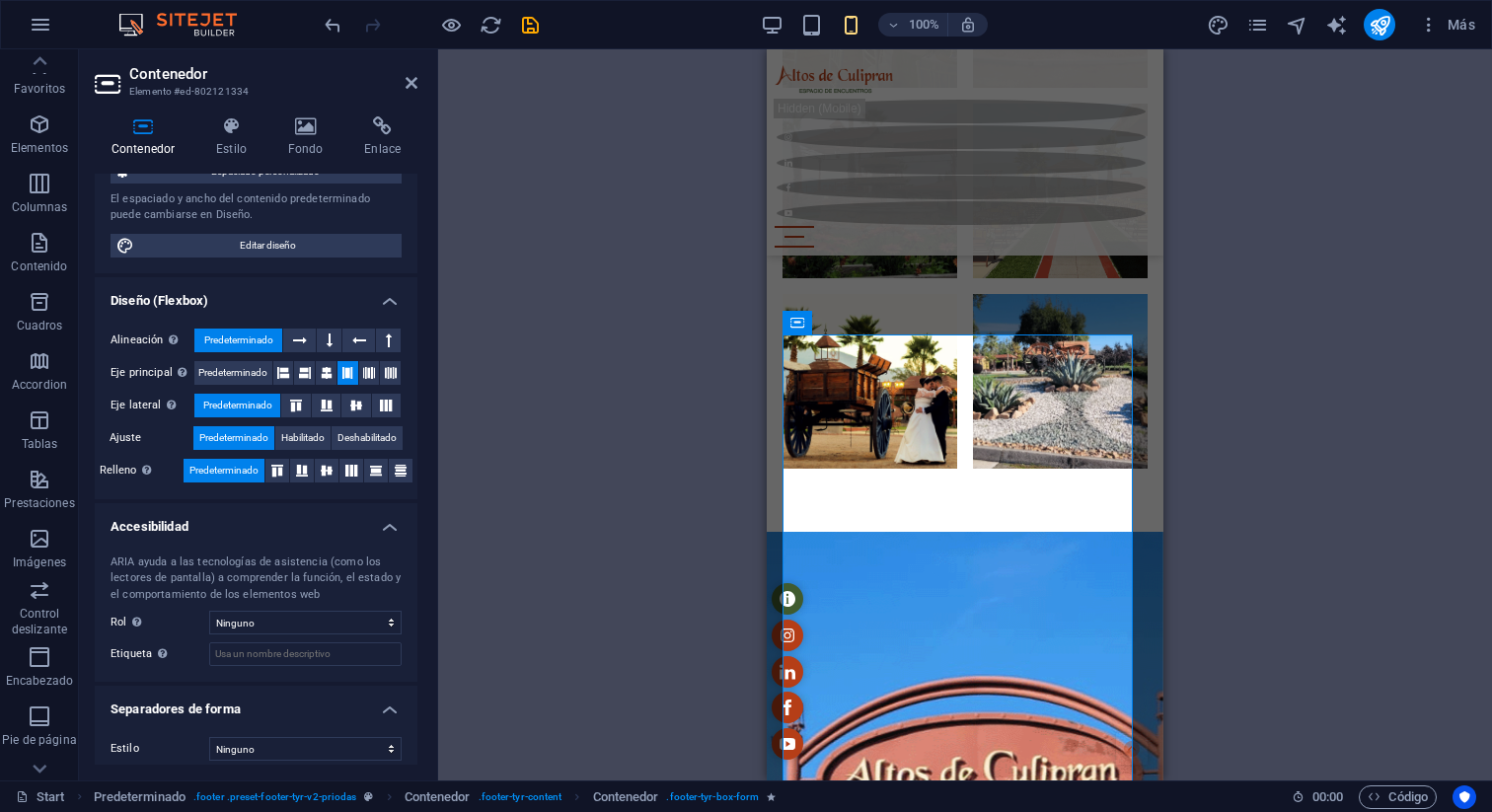 scroll, scrollTop: 197, scrollLeft: 0, axis: vertical 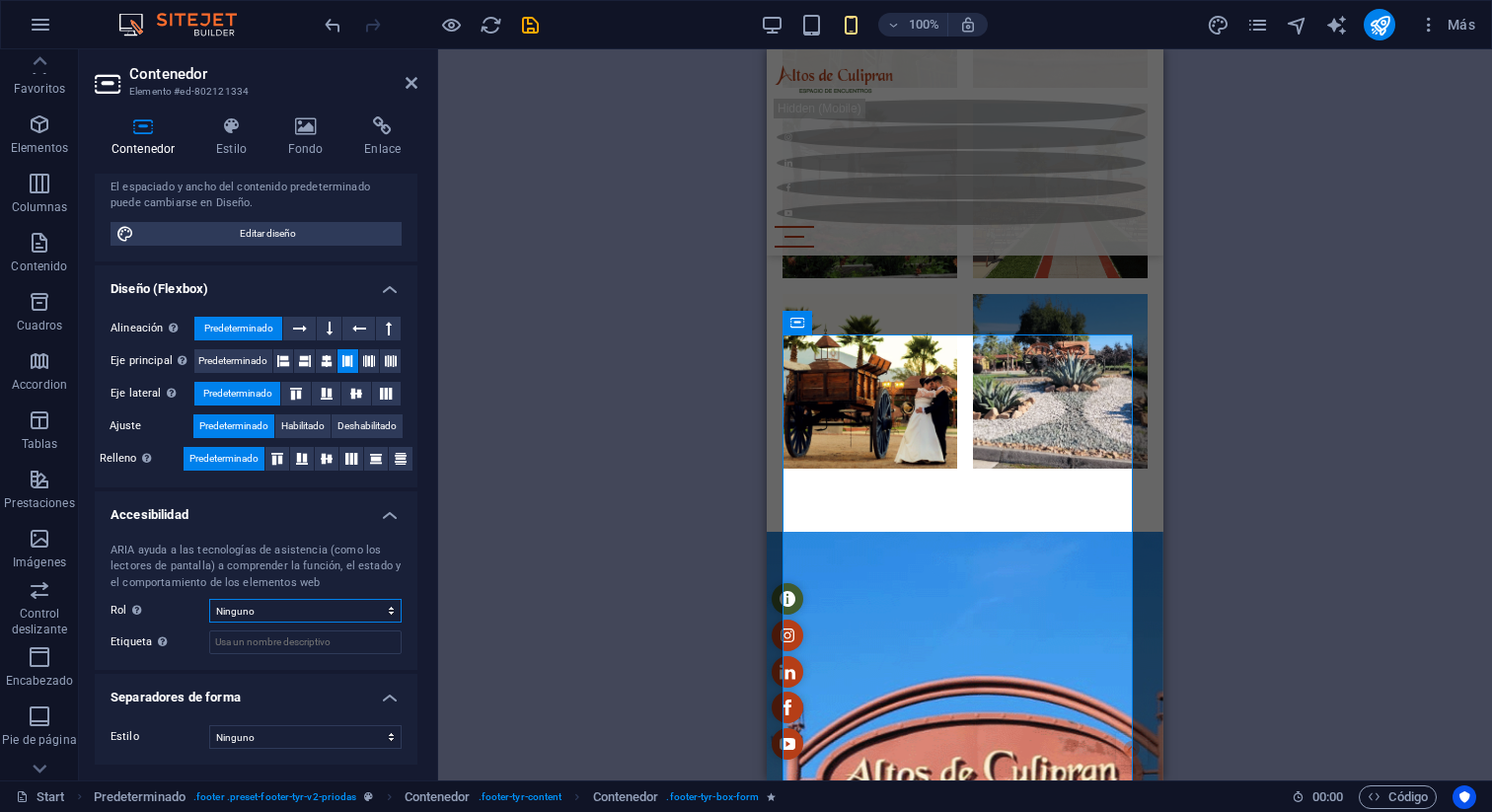 click on "Ninguno Alert Article Banner Comment Complementary Dialog Encabezado Marquee Pie de página Presentation Region Section Separator Status Timer" at bounding box center (305, 611) 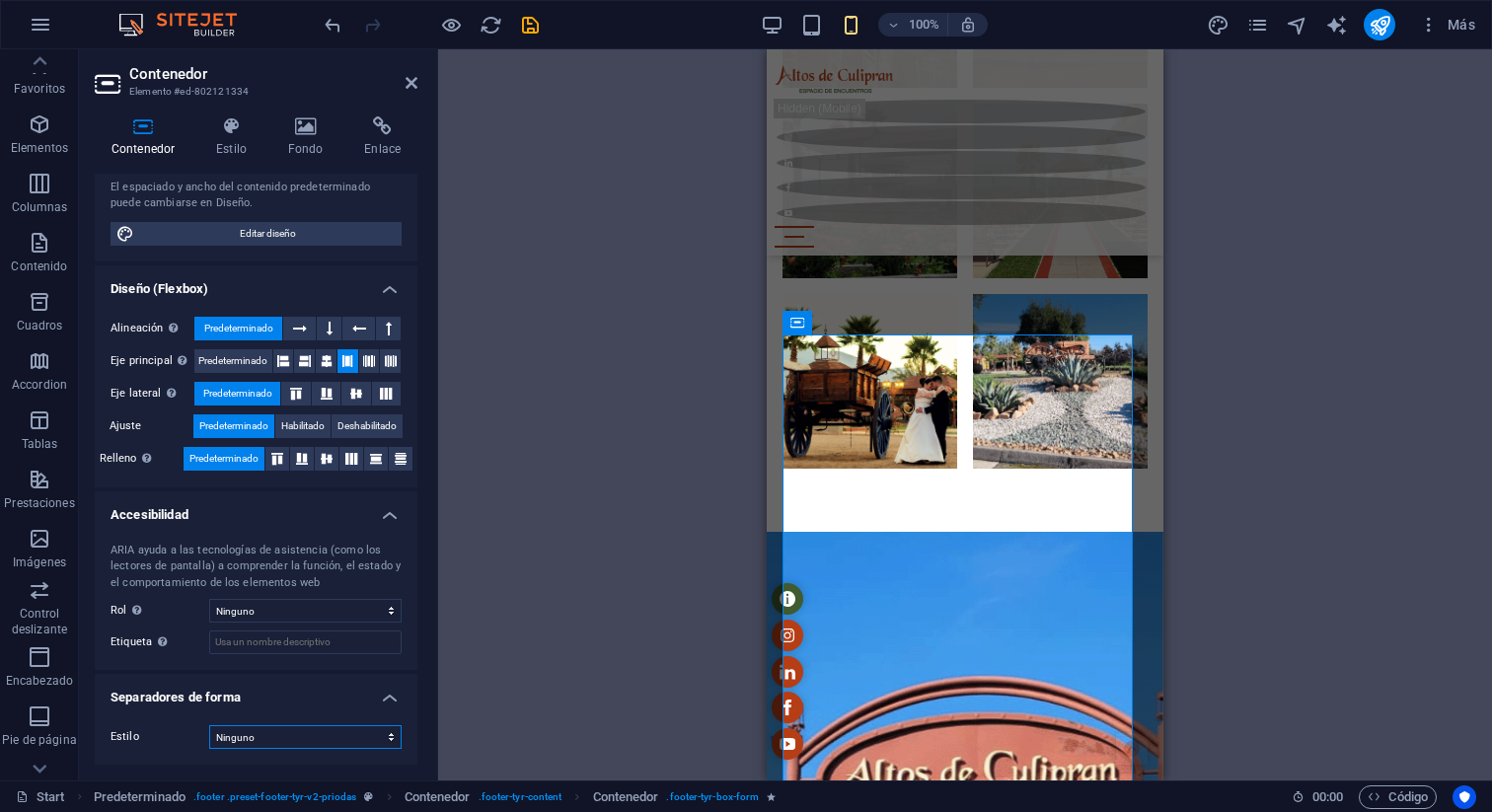click on "Ninguno Triángulo Cuadrado Diagonal Polígono 1 Polígono 2 Zigzag Múltiples zigzags Olas Múltiples olas Medio círculo Círculo Sombra de círculo Bloques Hexágonos Nubes Múltiples nubes Ventilador Pirámides Libro Gota de pintura Fuego Papel desmenuzado Flecha" at bounding box center [305, 737] 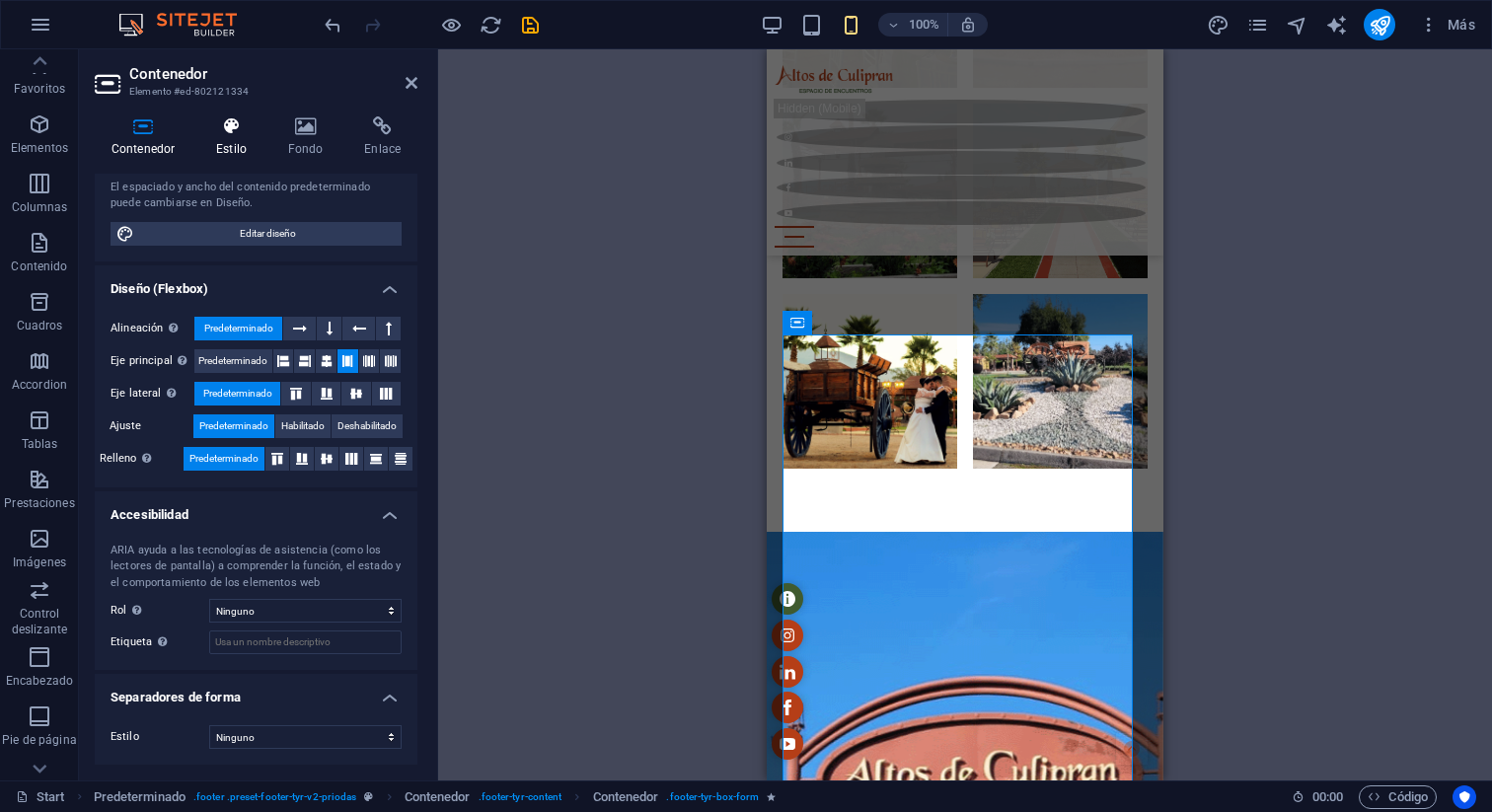 click at bounding box center [231, 126] 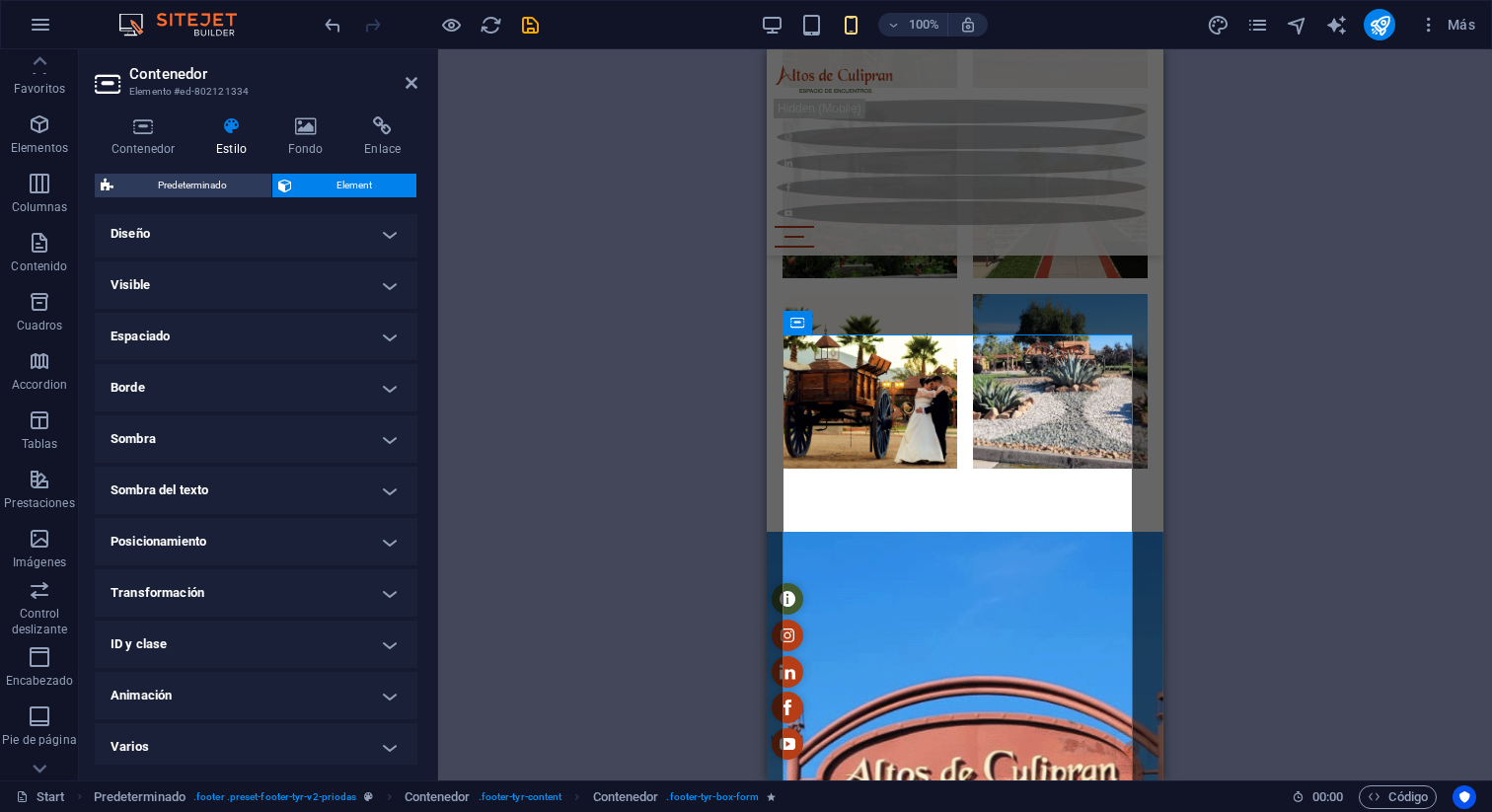 scroll, scrollTop: 9, scrollLeft: 0, axis: vertical 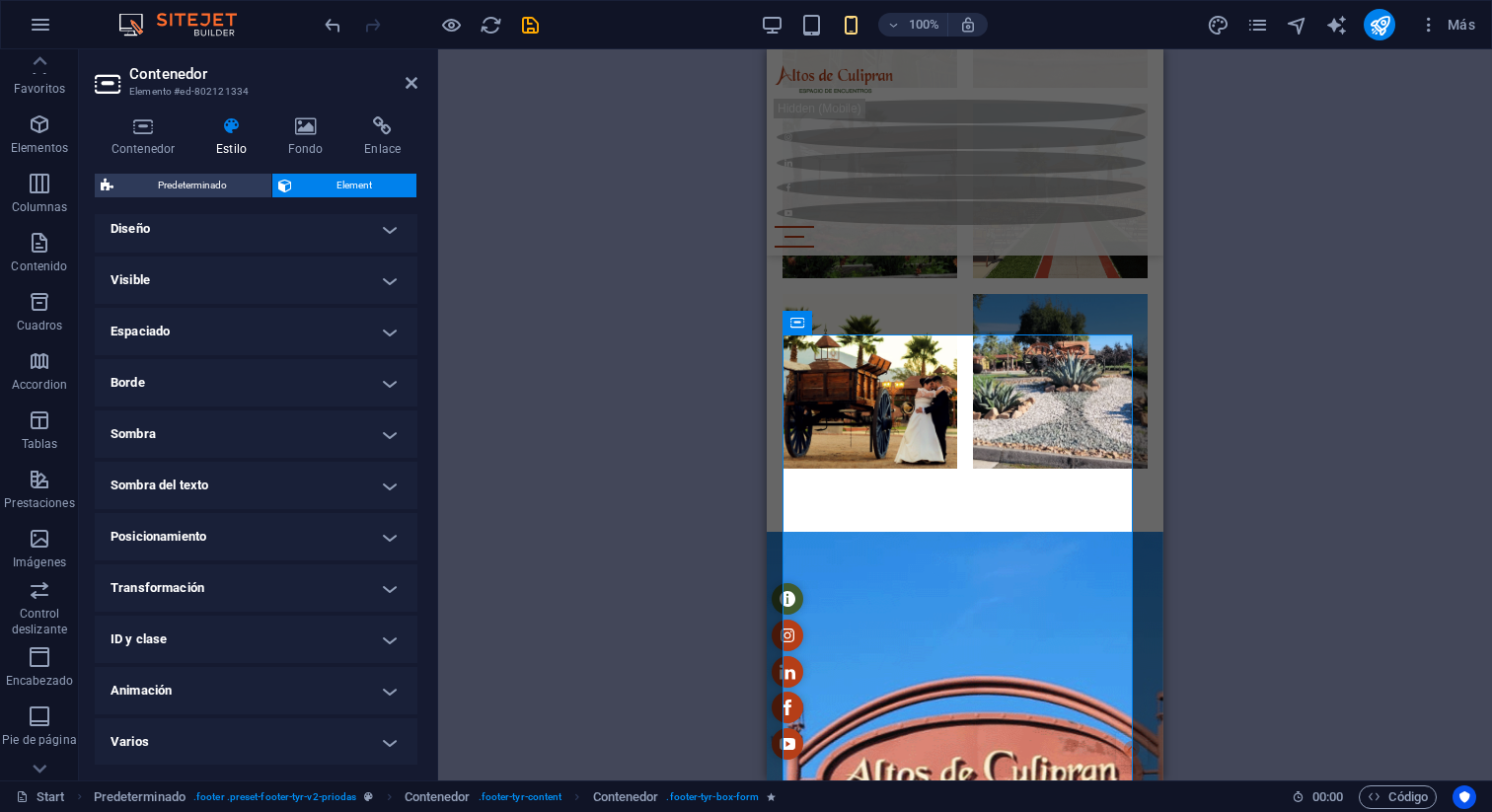 click on "ID y clase" at bounding box center [256, 639] 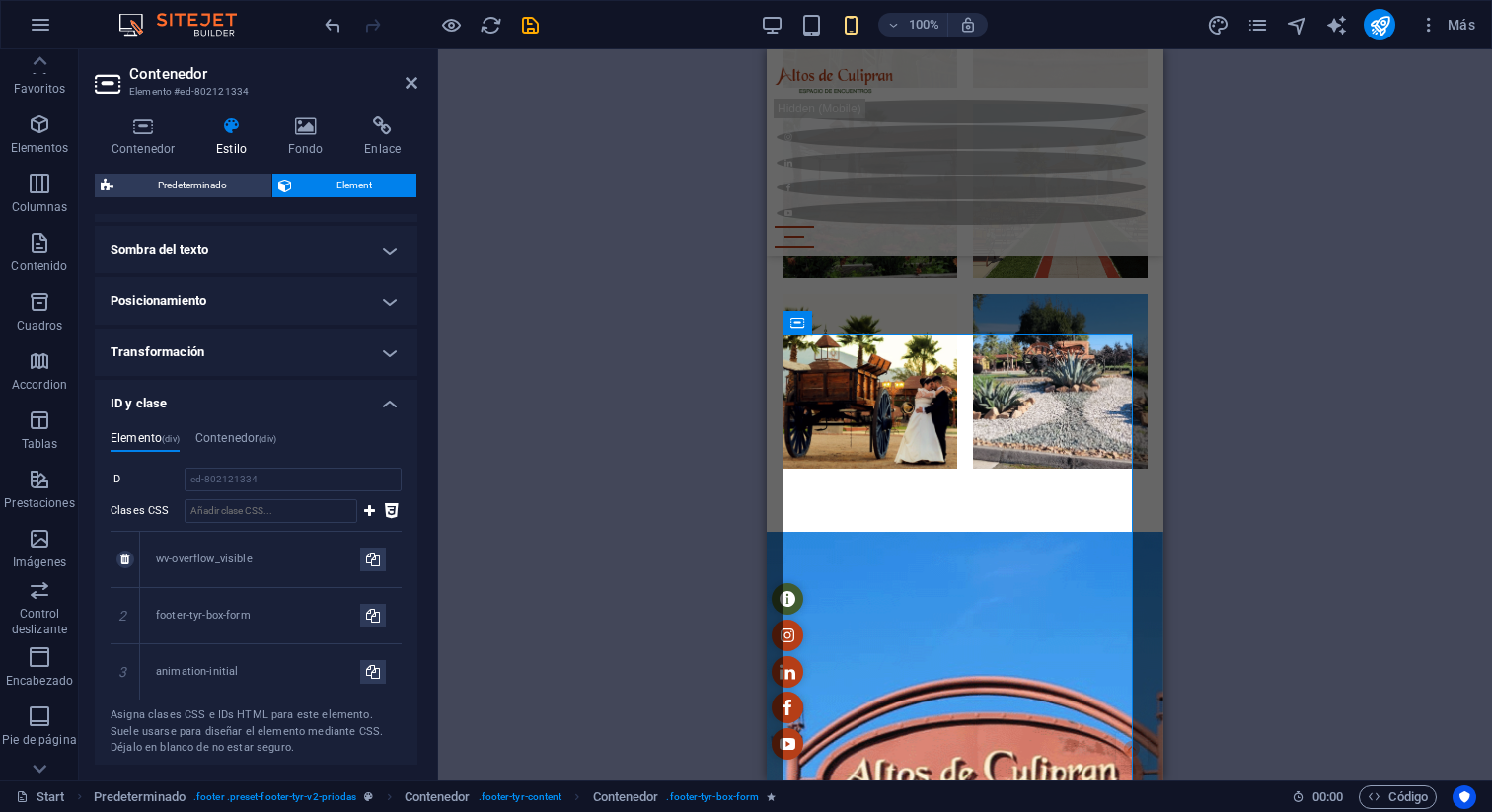 scroll, scrollTop: 248, scrollLeft: 0, axis: vertical 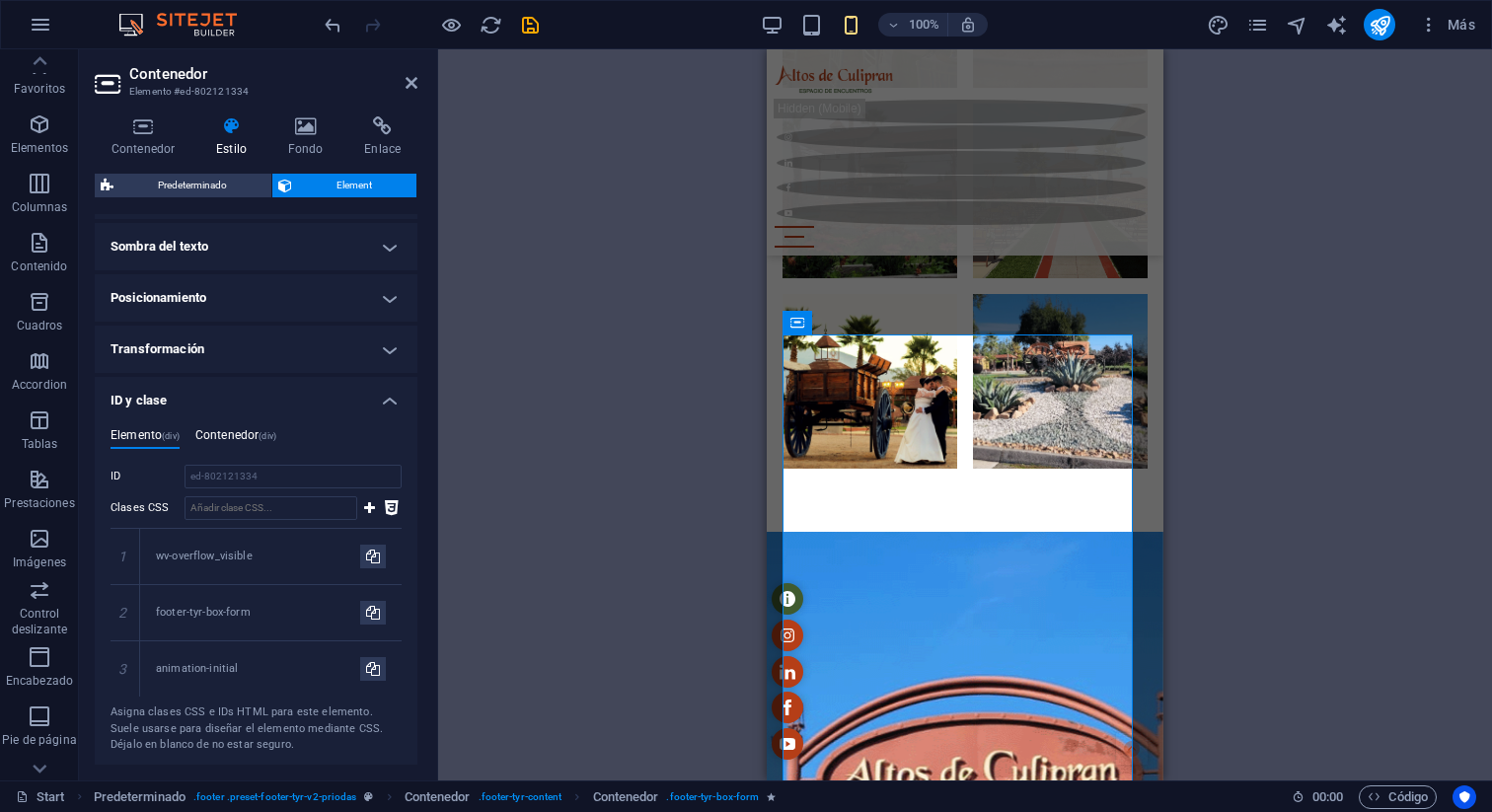 click on "Contenedor  (div)" at bounding box center [236, 439] 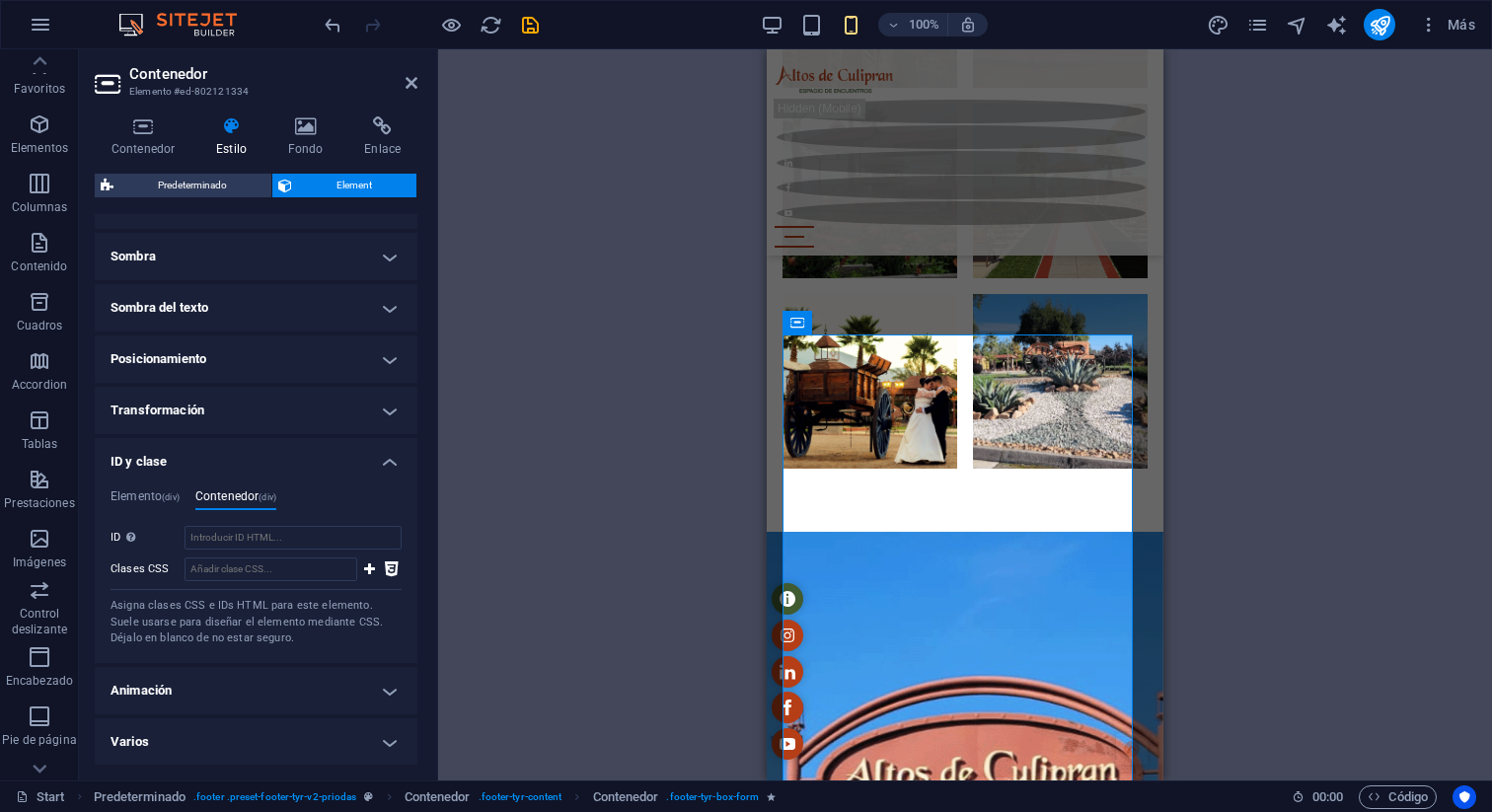 click on "ID y clase" at bounding box center (256, 456) 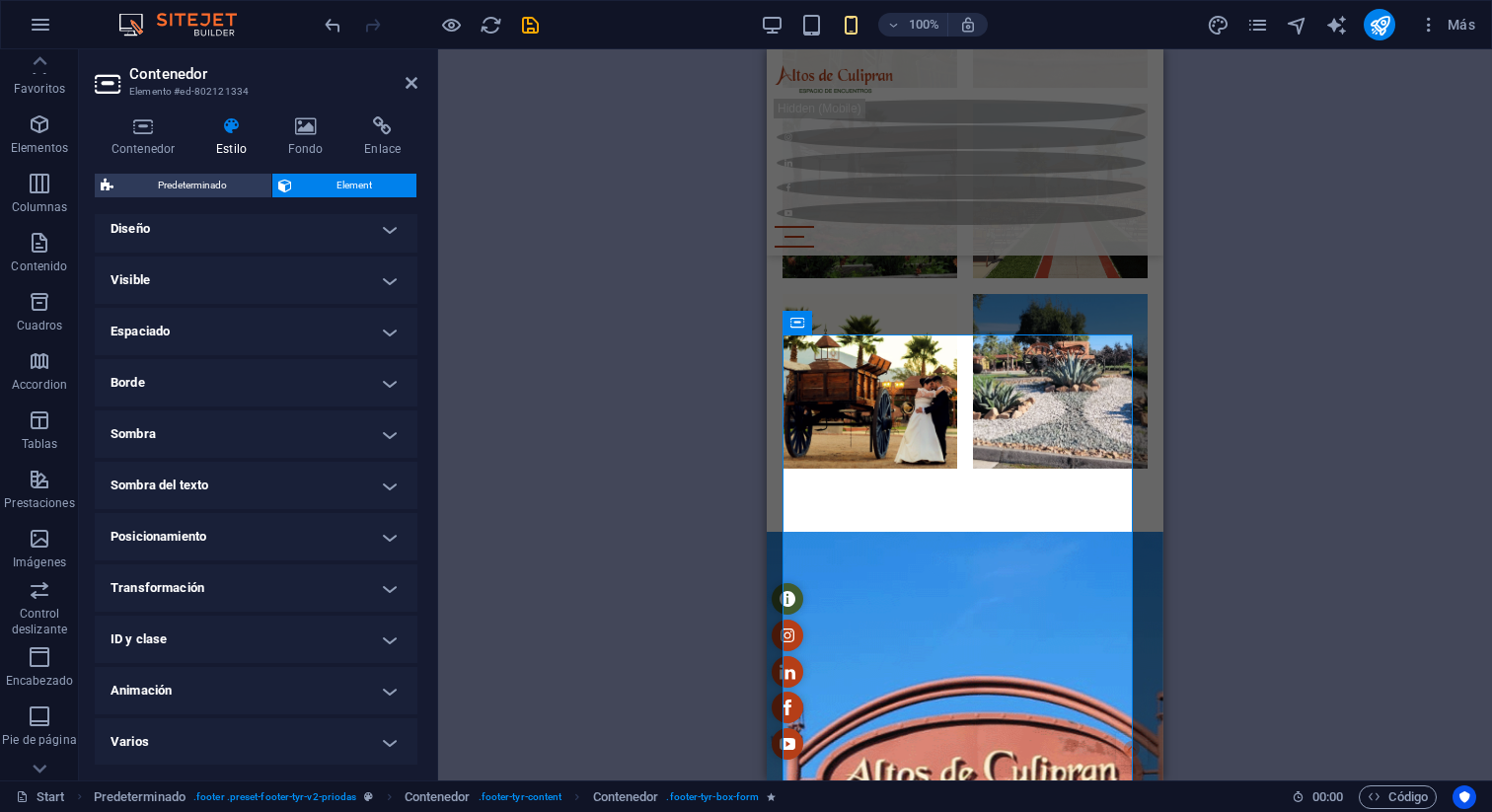 click on "Varios" at bounding box center (256, 742) 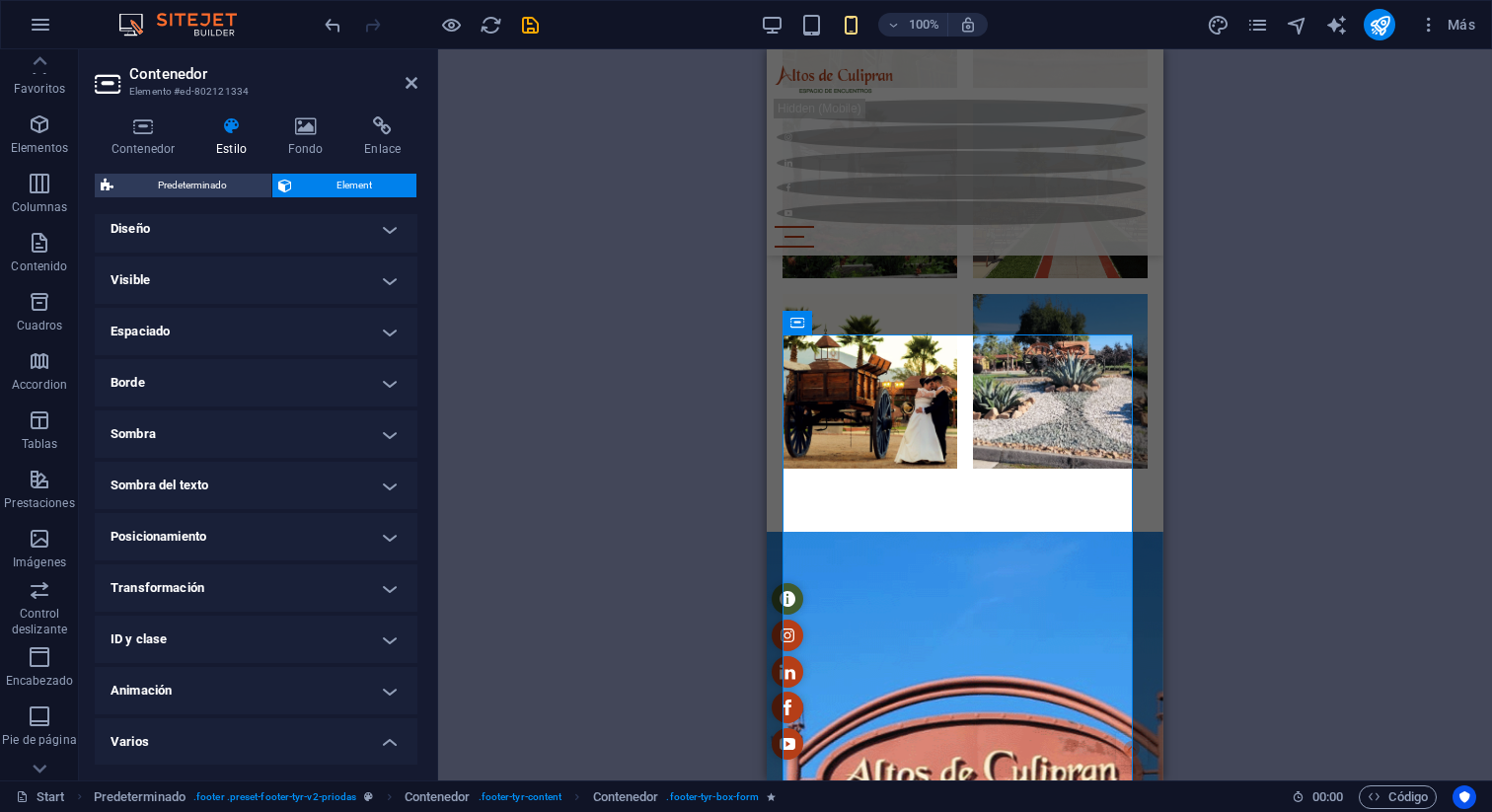 scroll, scrollTop: 131, scrollLeft: 0, axis: vertical 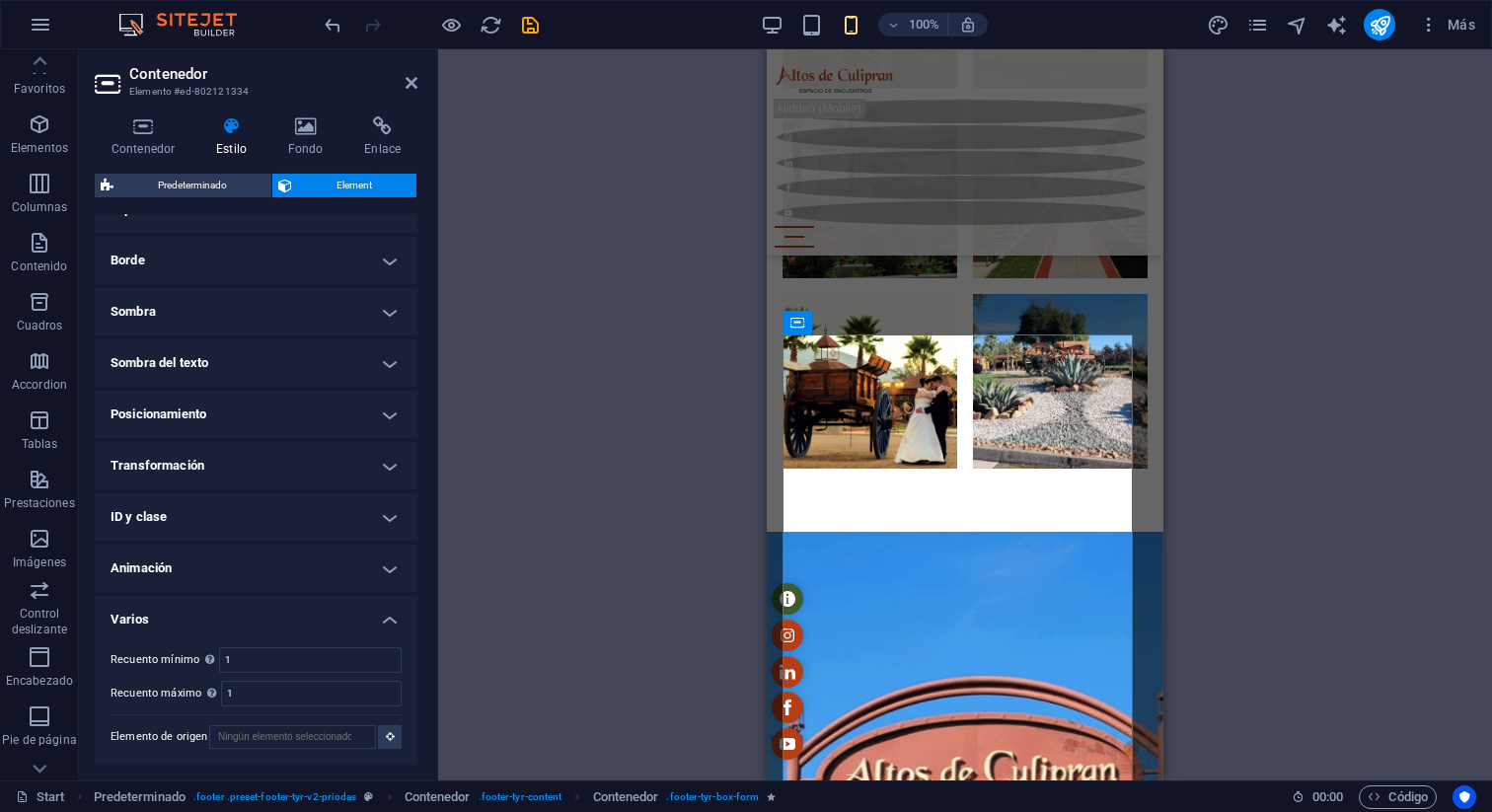 click on "Varios" at bounding box center (256, 614) 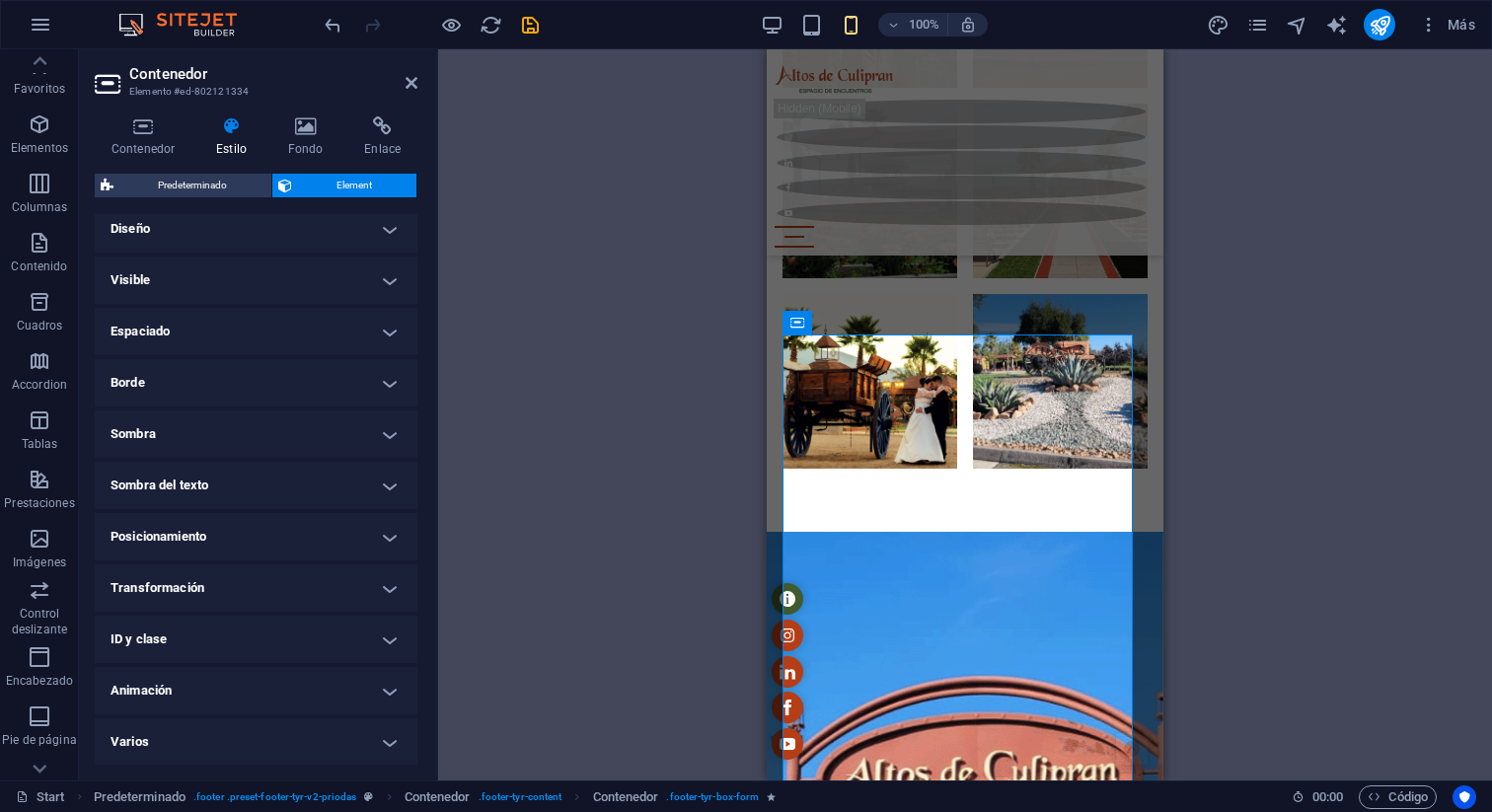click on "Arrastra aquí para reemplazar el contenido existente. Si quieres crear un elemento nuevo, pulsa “Ctrl”.
H1   3 columnas   Contenedor   Contenedor   Contenedor   Contenedor   H2   Contenedor   Contenedor   Contenedor   Contenedor   Contador   H2   Contenedor   Predeterminado   Texto   3 columnas   Contenedor   Contenedor   Predeterminado   Contenedor   Predeterminado   Contenedor   Contenedor   Predeterminado   Contenedor   Contenedor   Separador   Predeterminado   Imagen   Contenedor   Predeterminado   H2   Separador   Texto   Predeterminado   Imagen   Predeterminado   H3   Predeterminado   Predeterminado   Contenedor   Texto   Contenedor   Predeterminado   Separador   Galería   Galería   Galería   Predeterminado   Contenedor   Predeterminado   Separador   Texto   Separador   Predeterminado   Contenedor   Predeterminado   Texto   Contenedor   Contenedor   Separador   Predeterminado   Galería   Predeterminado   Texto   Contenedor   Separador   Predeterminado   Galería" at bounding box center (965, 414) 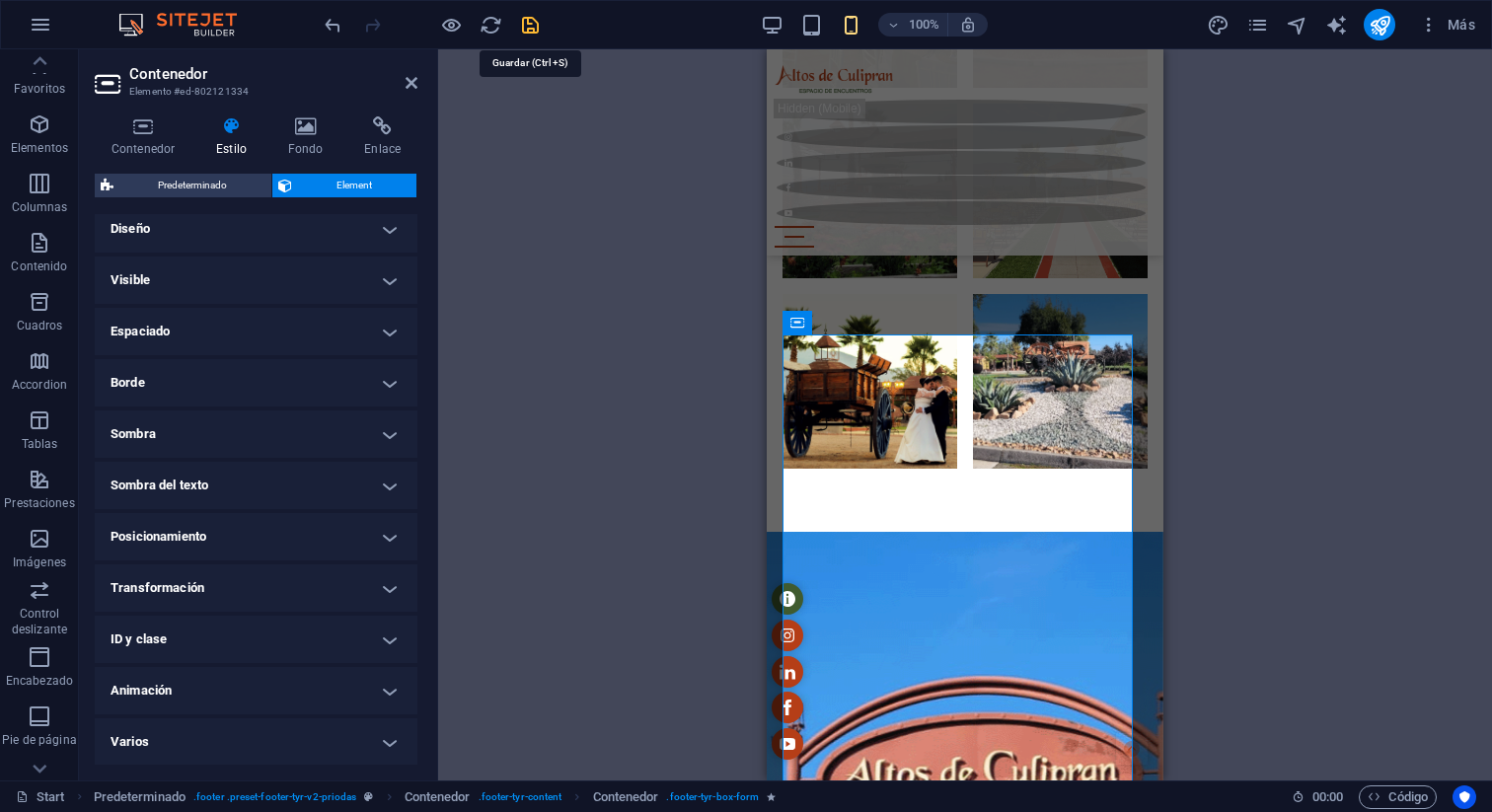 click at bounding box center [530, 25] 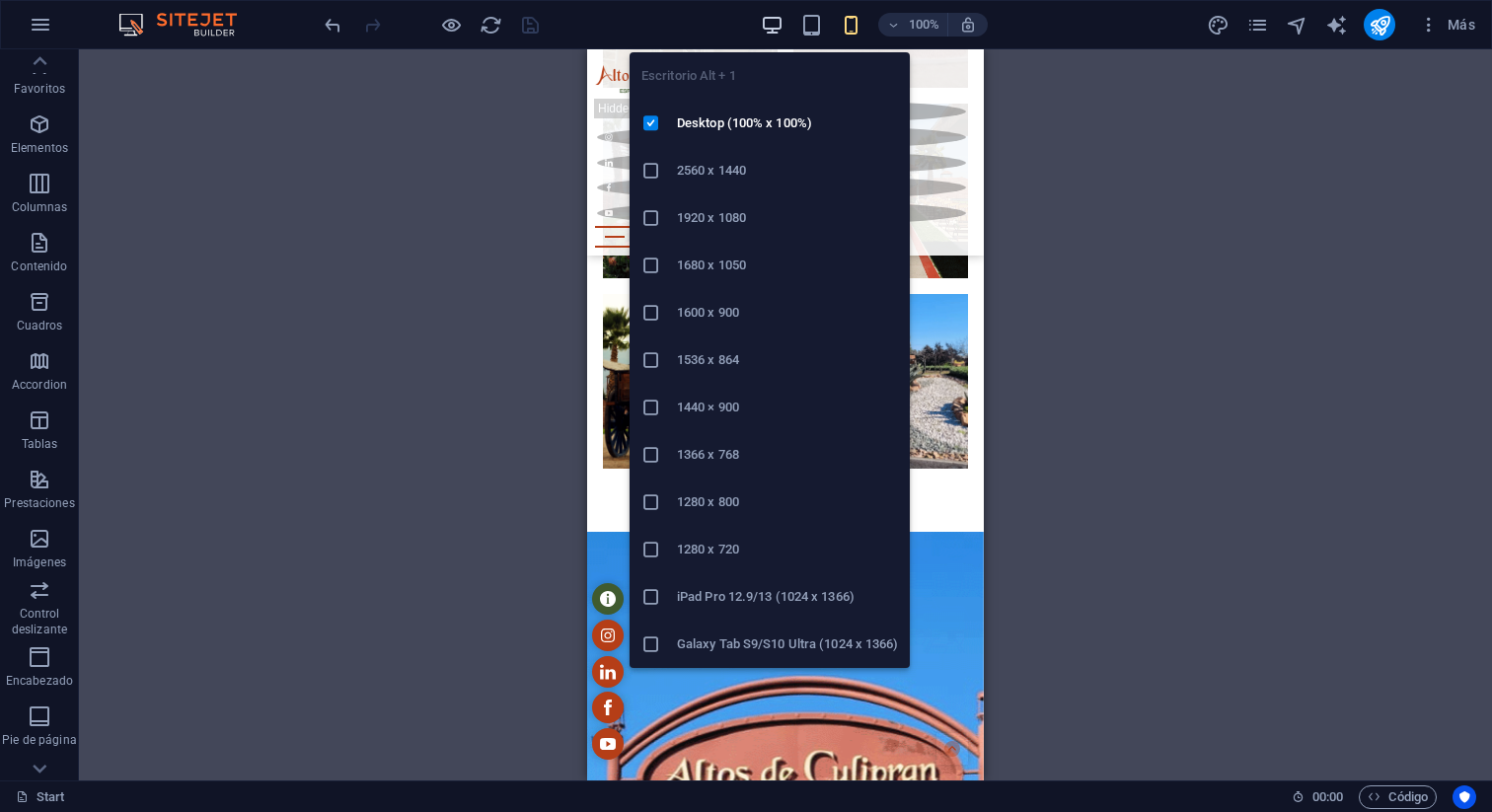 click at bounding box center [772, 25] 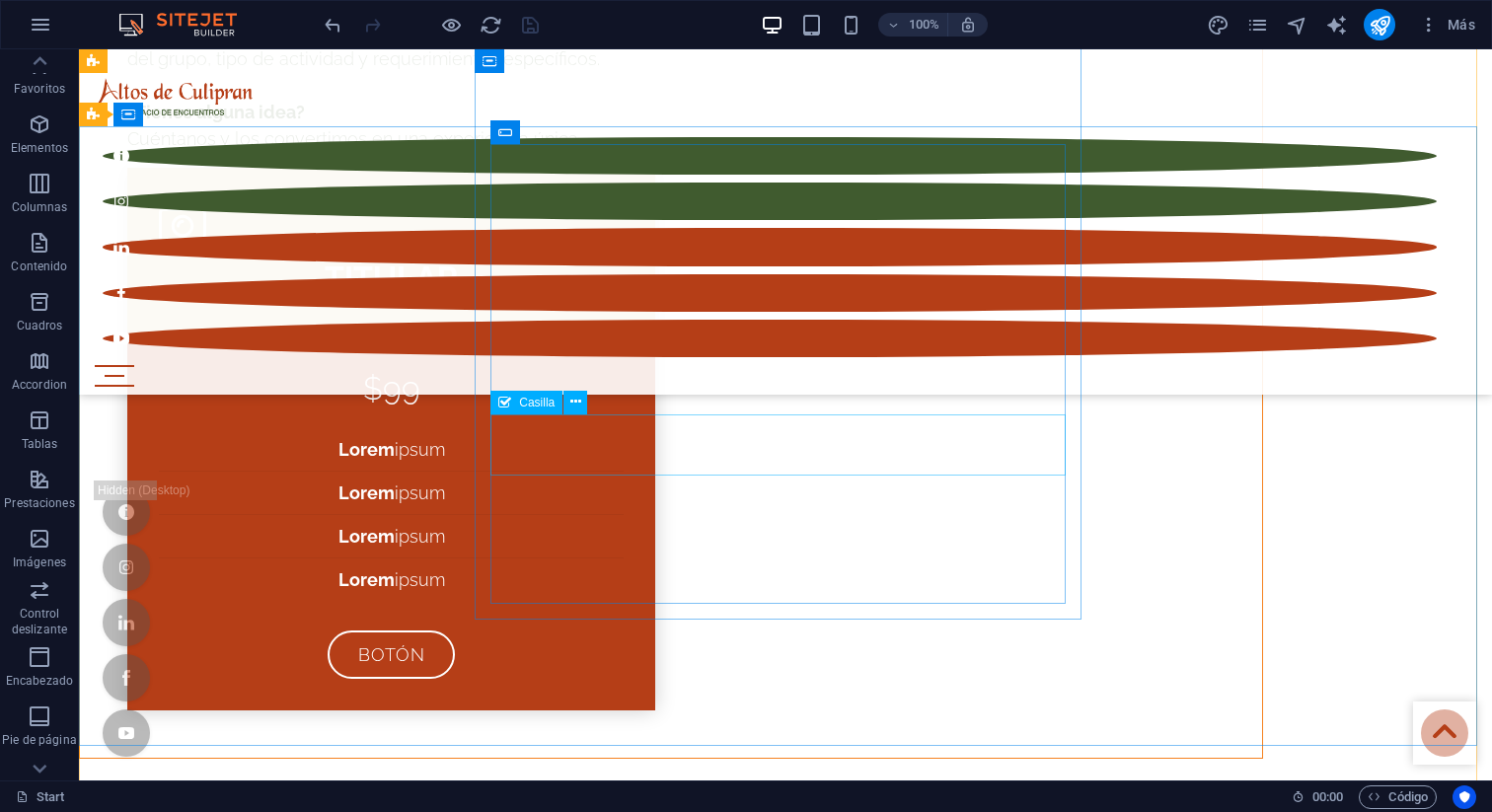 scroll, scrollTop: 10127, scrollLeft: 0, axis: vertical 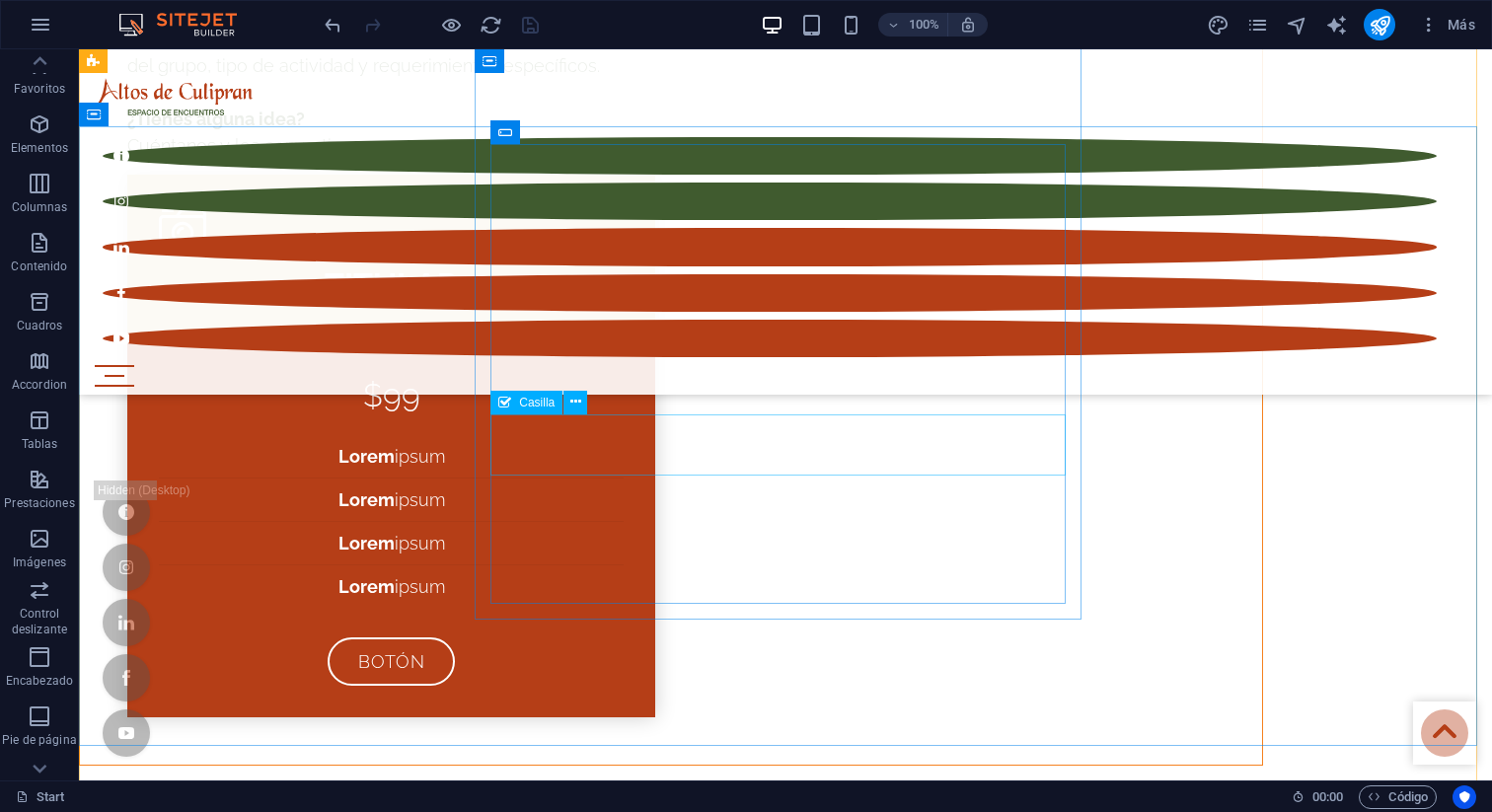 click on "Casilla" at bounding box center (537, 403) 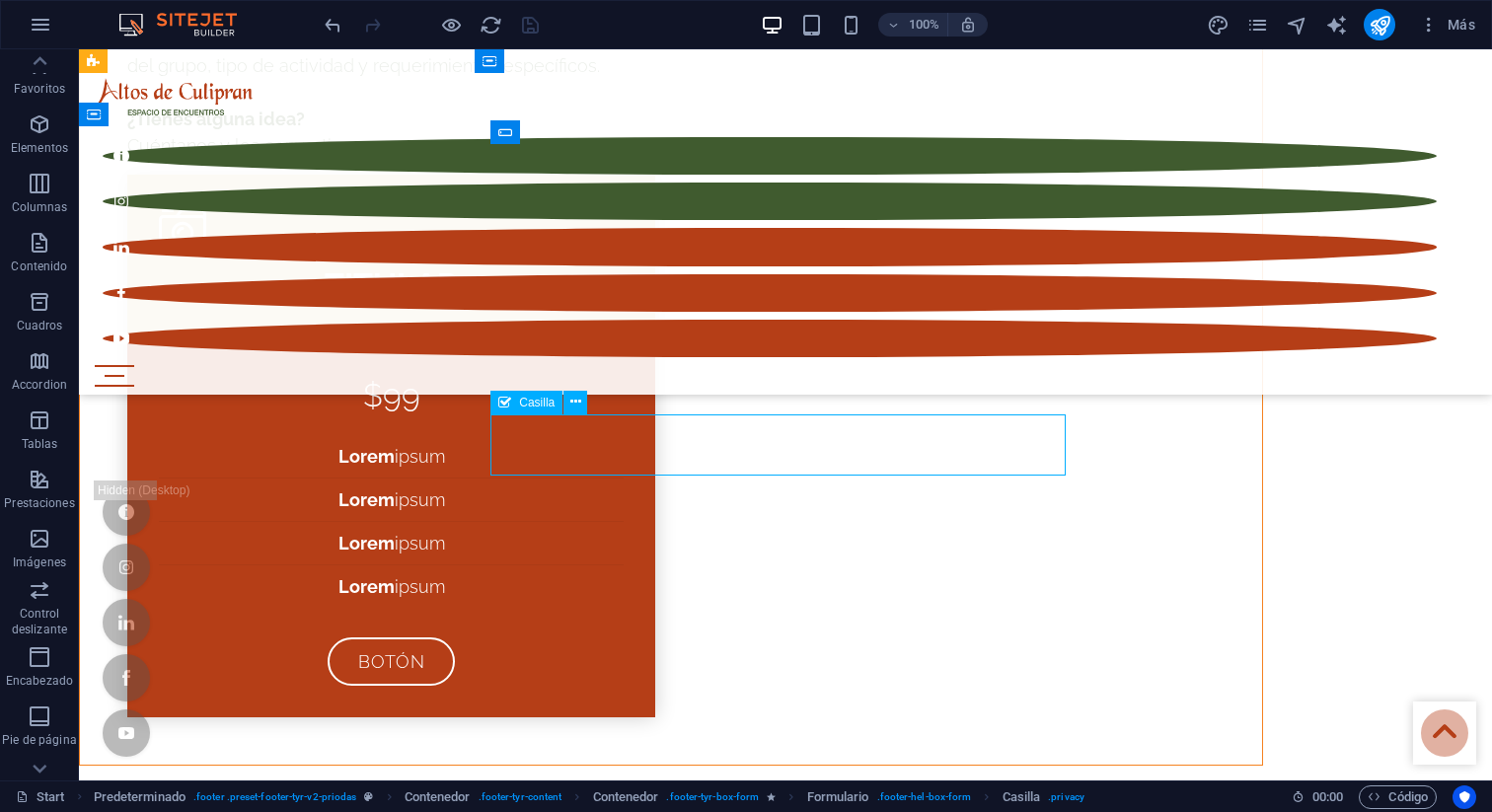 click on "Casilla" at bounding box center (537, 403) 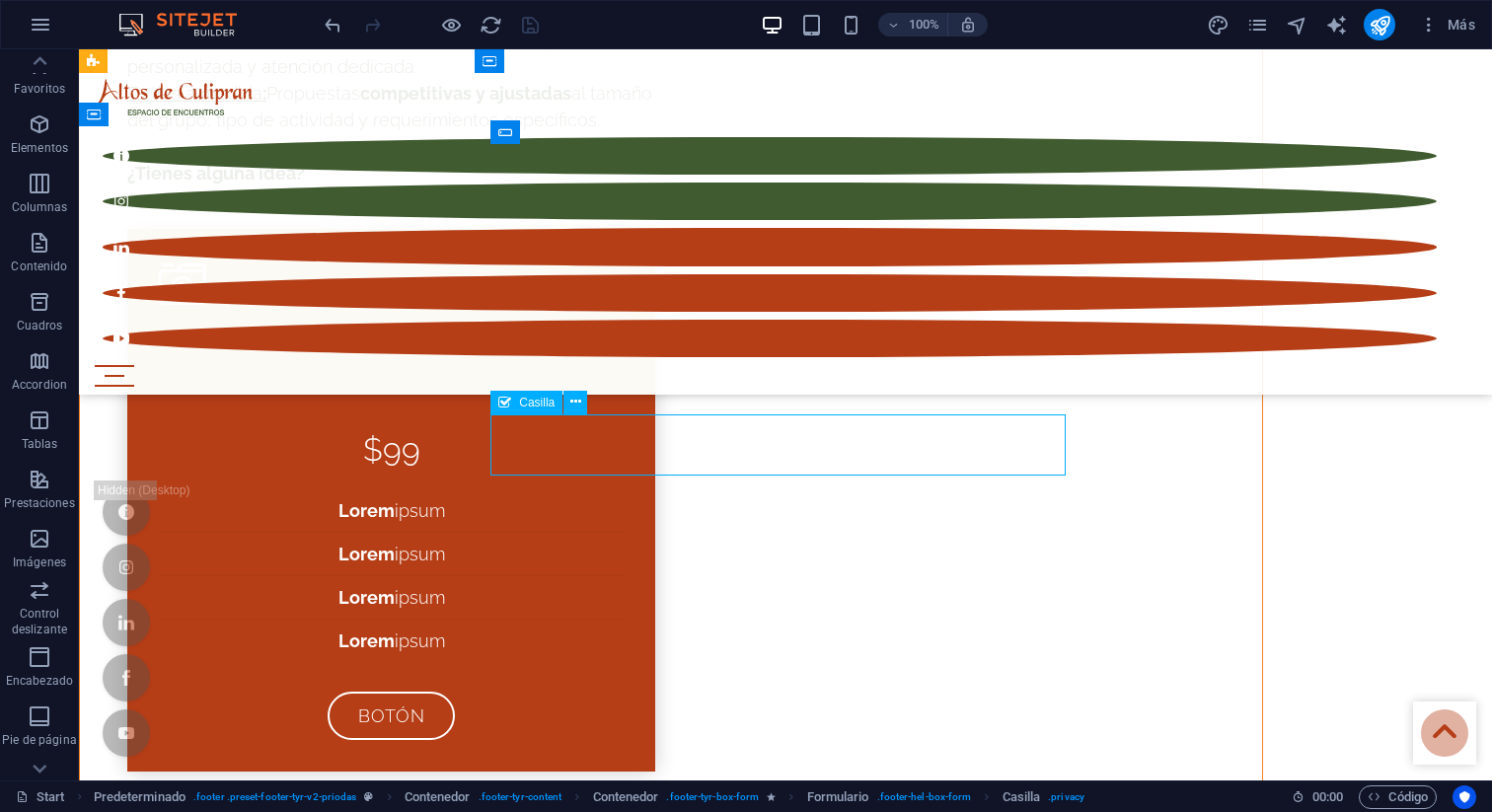 scroll, scrollTop: 9915, scrollLeft: 0, axis: vertical 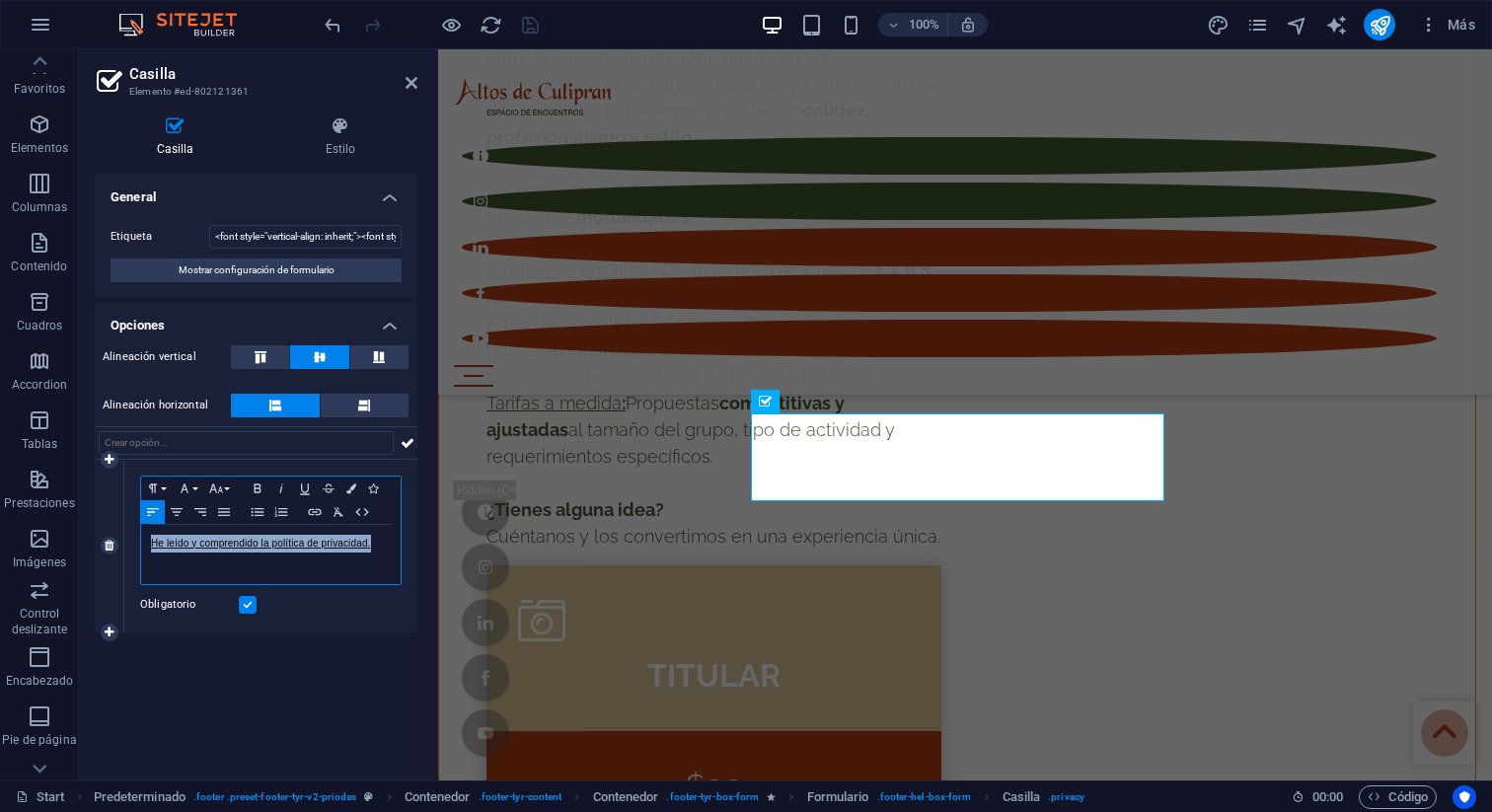 drag, startPoint x: 375, startPoint y: 547, endPoint x: 116, endPoint y: 552, distance: 259.0483 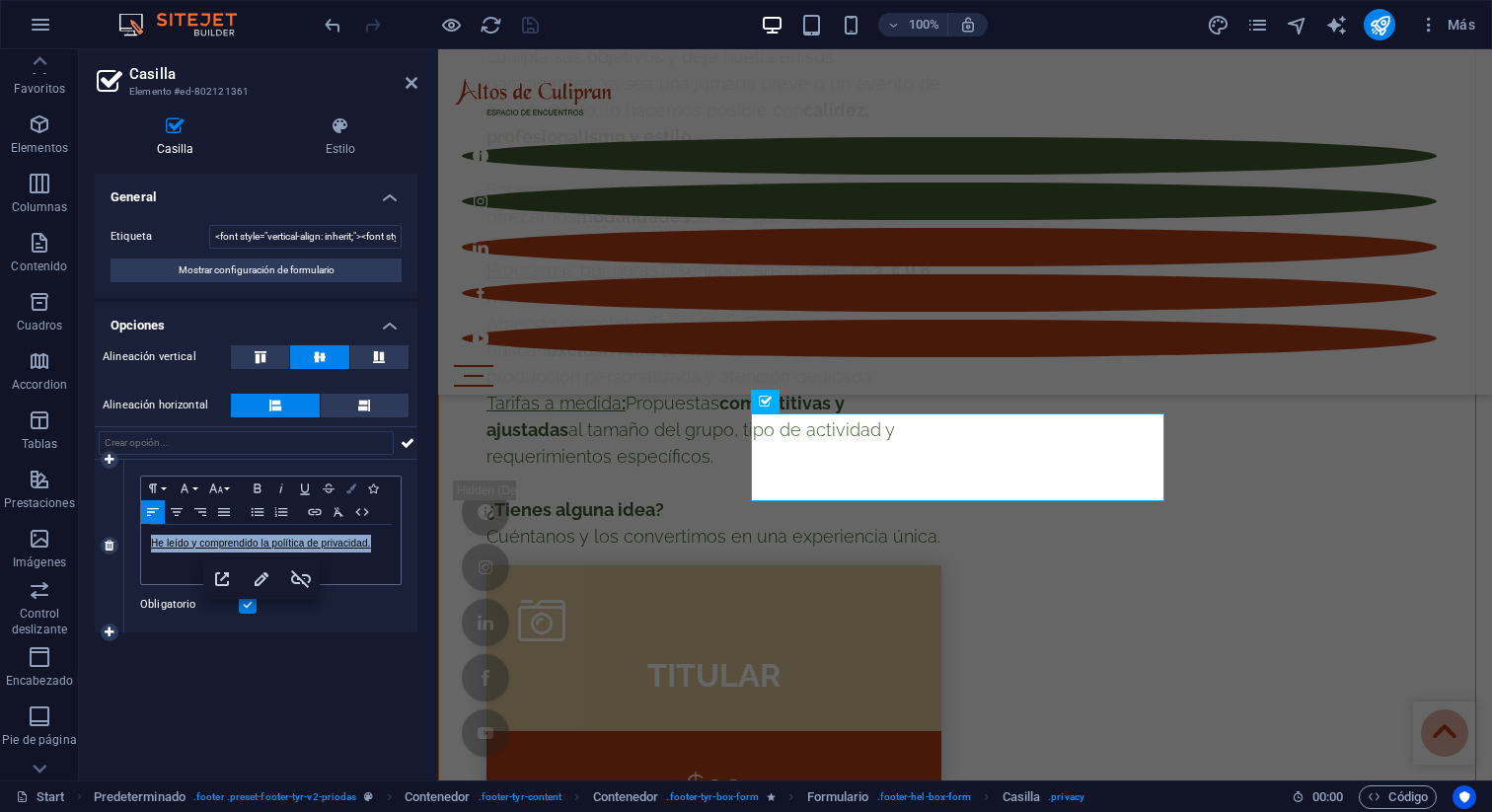 click at bounding box center (351, 488) 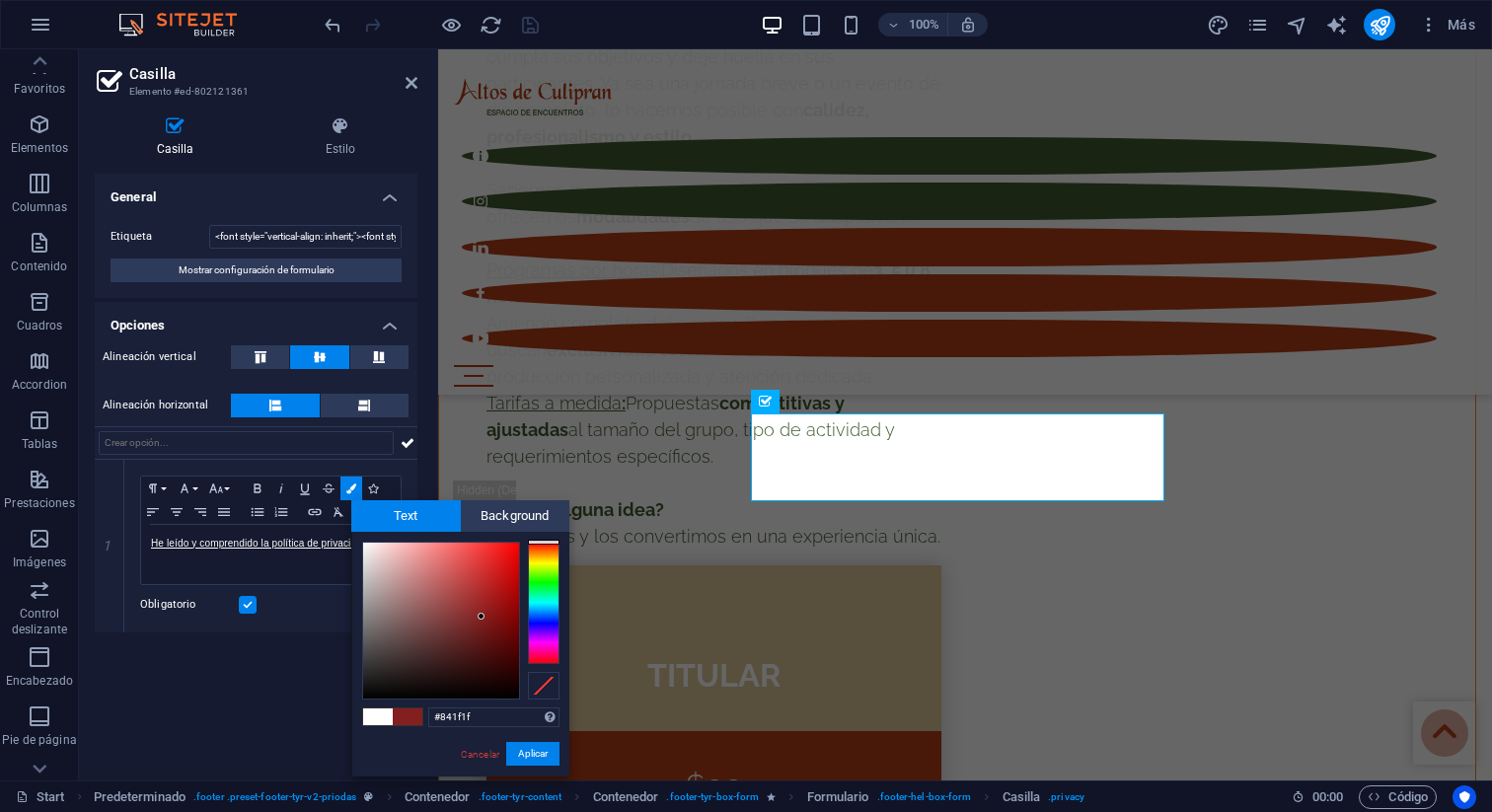 drag, startPoint x: 416, startPoint y: 599, endPoint x: 482, endPoint y: 617, distance: 68.41053 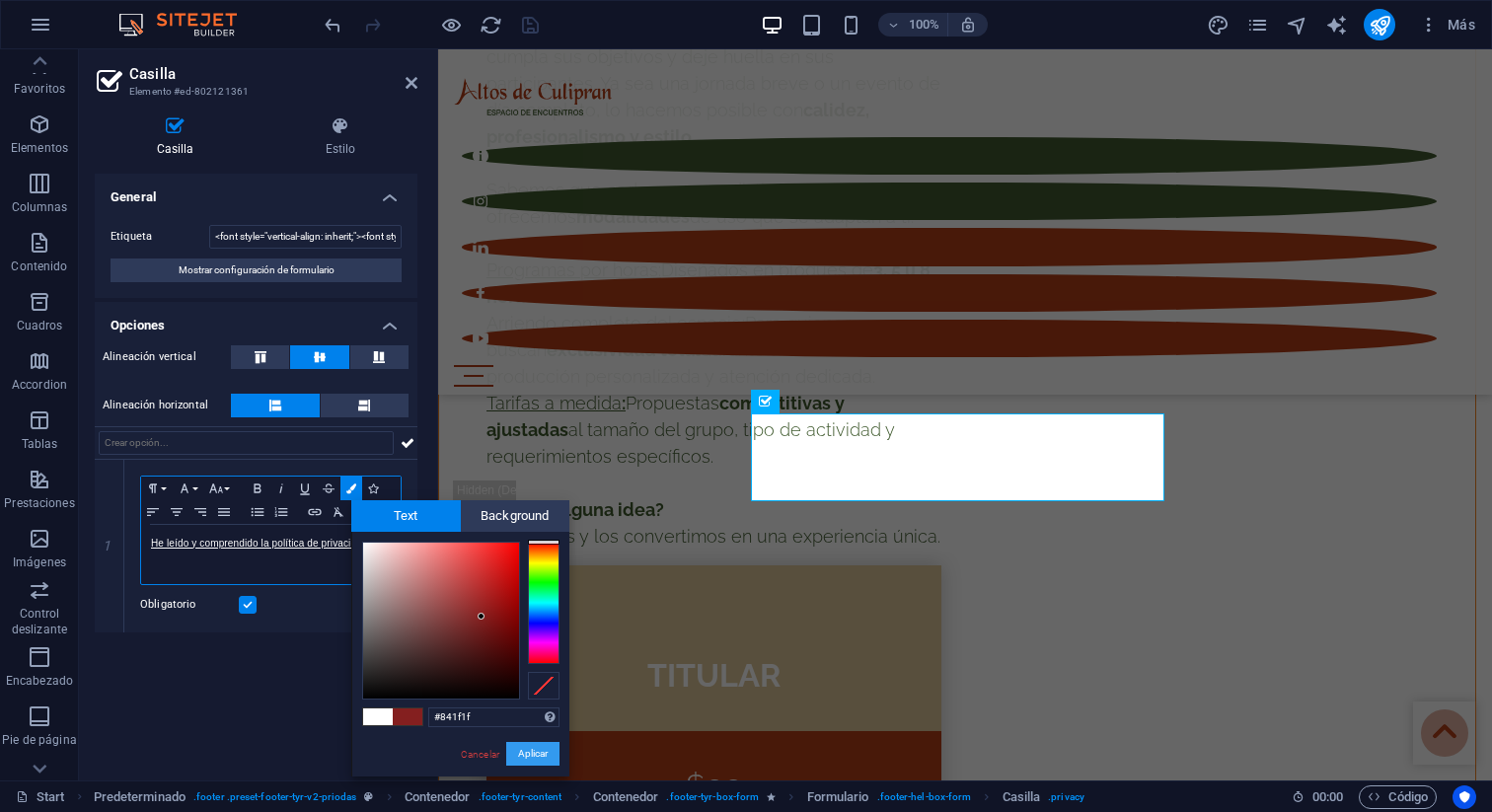 click on "Aplicar" at bounding box center [533, 754] 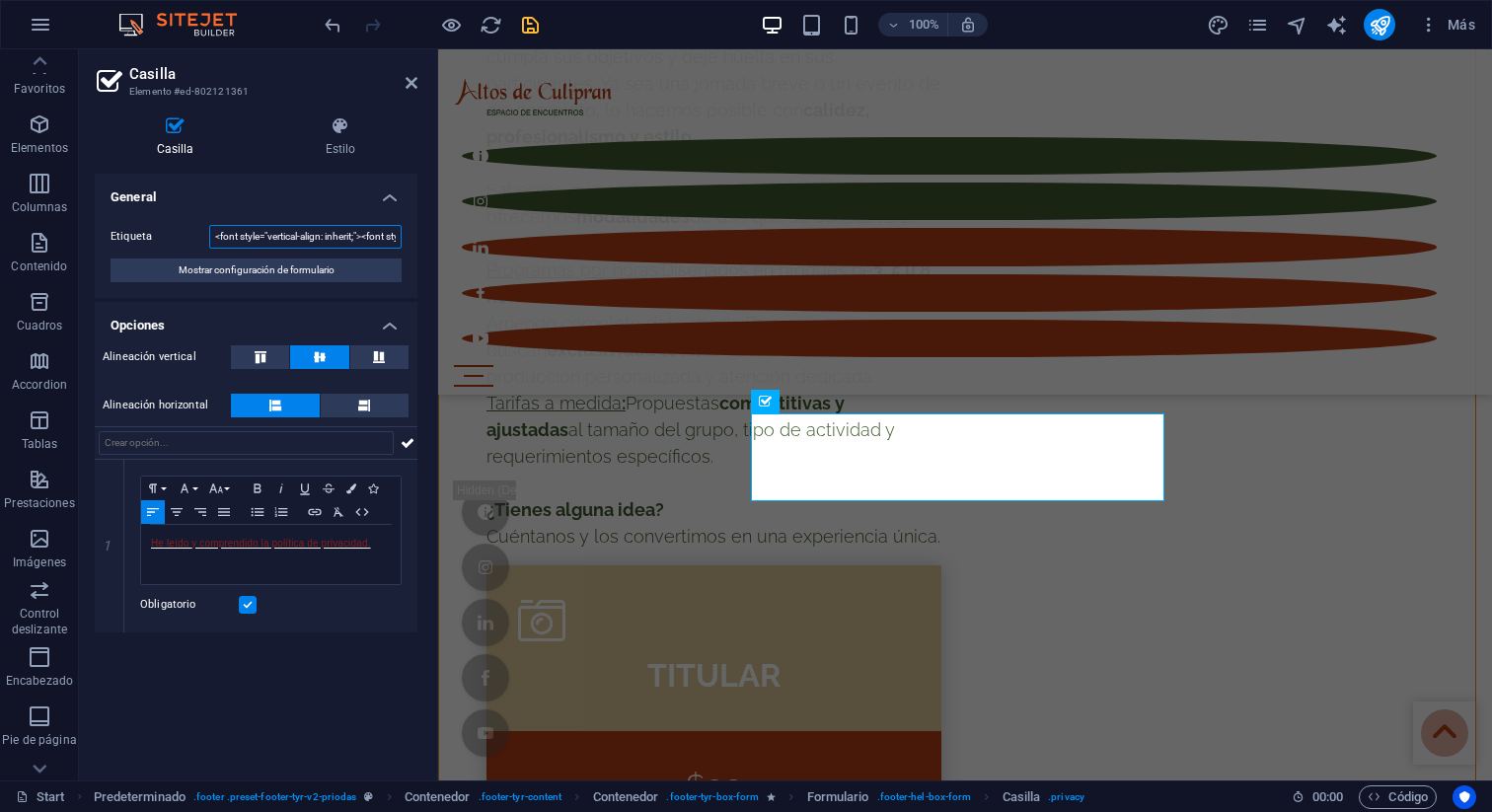 click on "<font style="vertical-align: inherit;"><font style="vertical-align: inherit;"><font style="vertical-align: inherit;"><font style="vertical-align: inherit;"><font style="vertical-align: inherit;"><font style="vertical-align: inherit;"><font dir="auto" style="vertical-align: inherit;"><font dir="auto" style="vertical-align: inherit;"><font dir="auto" style="vertical-align: inherit;"><font dir="auto" style="vertical-align: inherit;"><font dir="auto" style="vertical-align: inherit;"><font dir="auto" style="vertical-align: inherit;"><font dir="auto" style="vertical-align: inherit;"><font dir="auto" style="vertical-align: inherit;"><font style="vertical-align: inherit;"><font style="vertical-align: inherit;"><font style="vertical-align: inherit;"><font style="vertical-align: inherit;"><font style="vertical-align: inherit;"><font style="vertical-align: inherit;">Aceptar</font></font></font></font></font></font></font></font></font></font></font></font></font></font></font></font></font></font></font></font>" at bounding box center [305, 237] 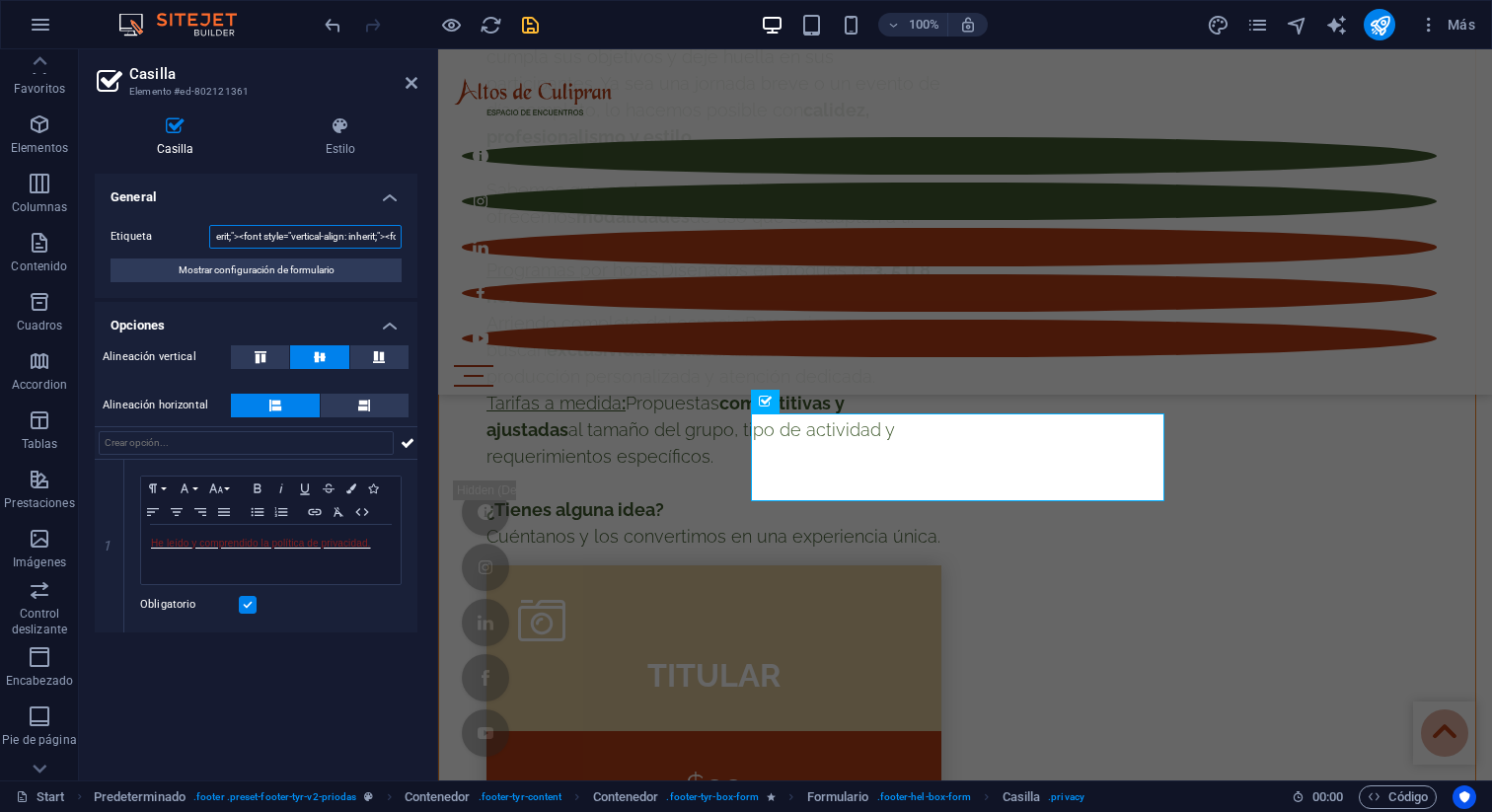 scroll, scrollTop: 0, scrollLeft: 655, axis: horizontal 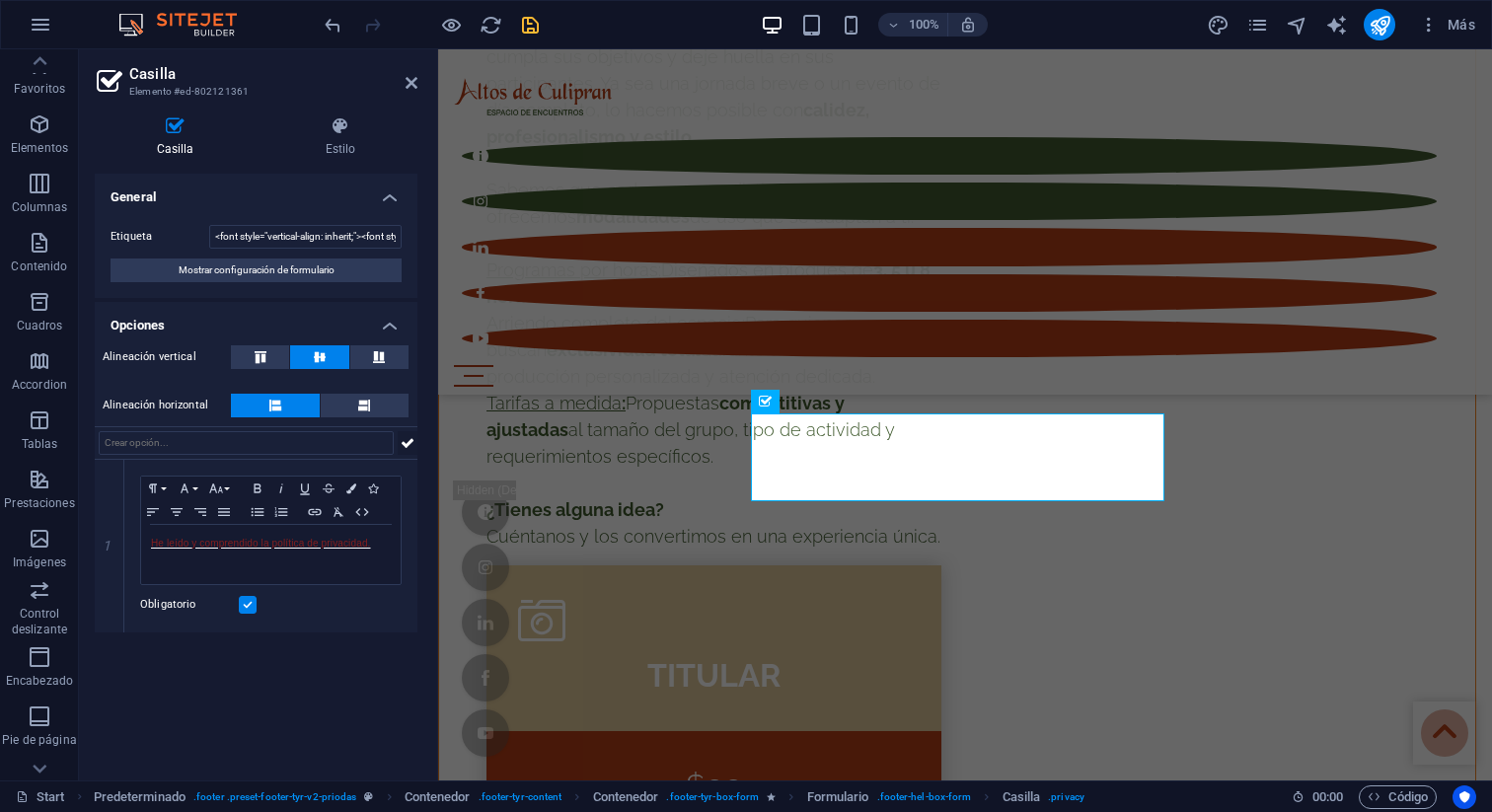 click at bounding box center (408, 443) 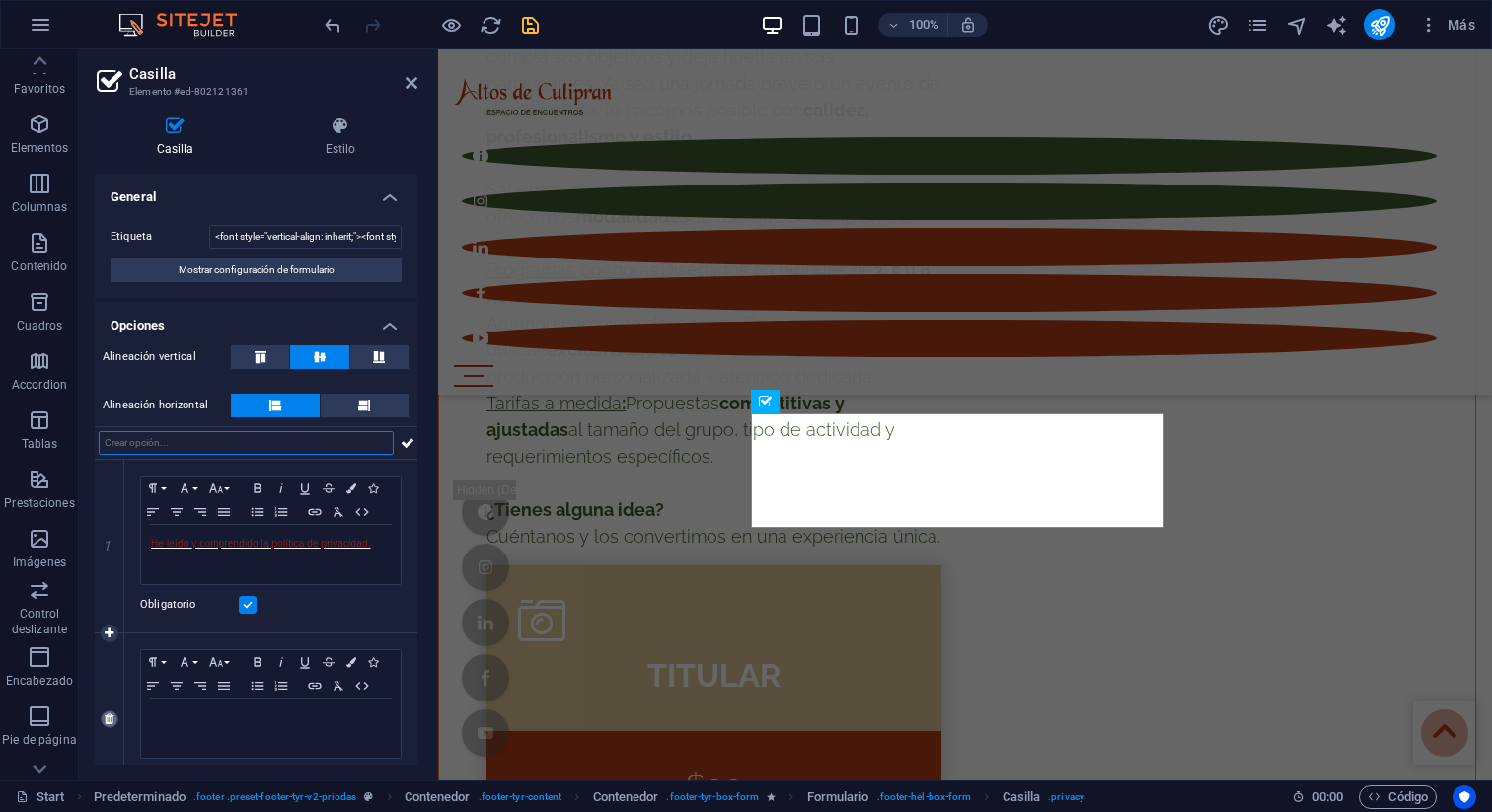click at bounding box center (109, 719) 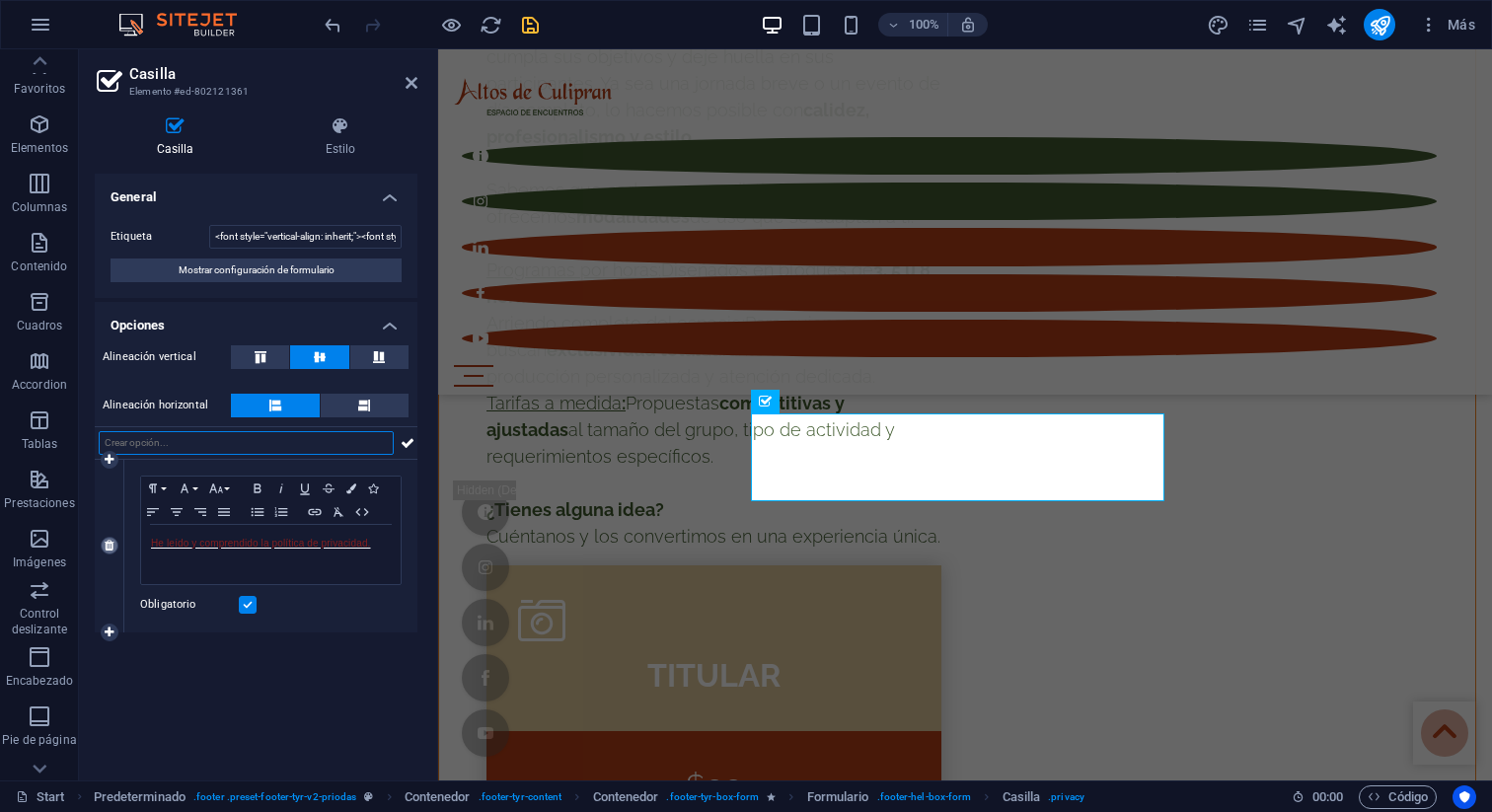 click at bounding box center [109, 546] 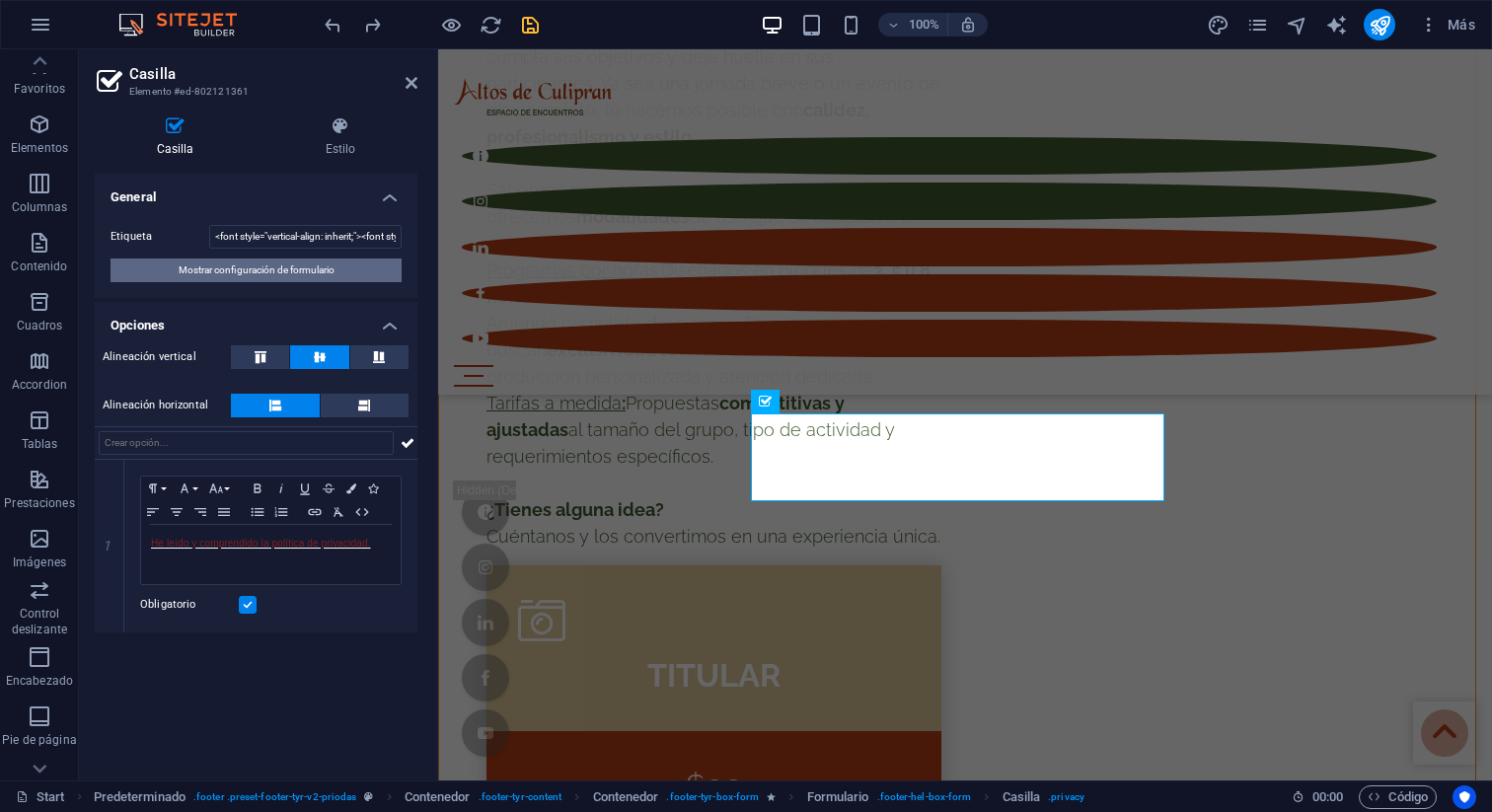 click on "Mostrar configuración de formulario" at bounding box center [257, 270] 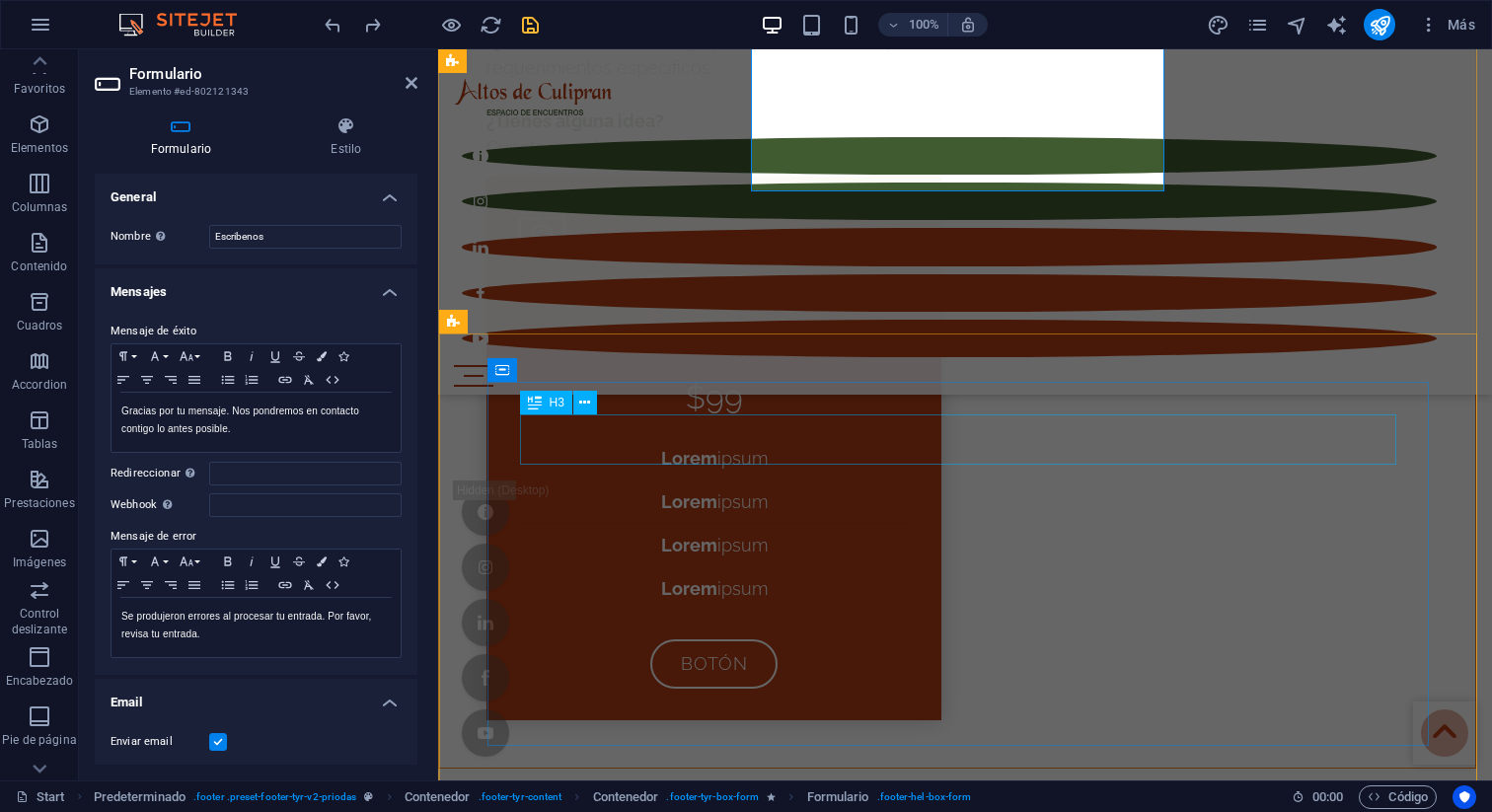 scroll, scrollTop: 10034, scrollLeft: 0, axis: vertical 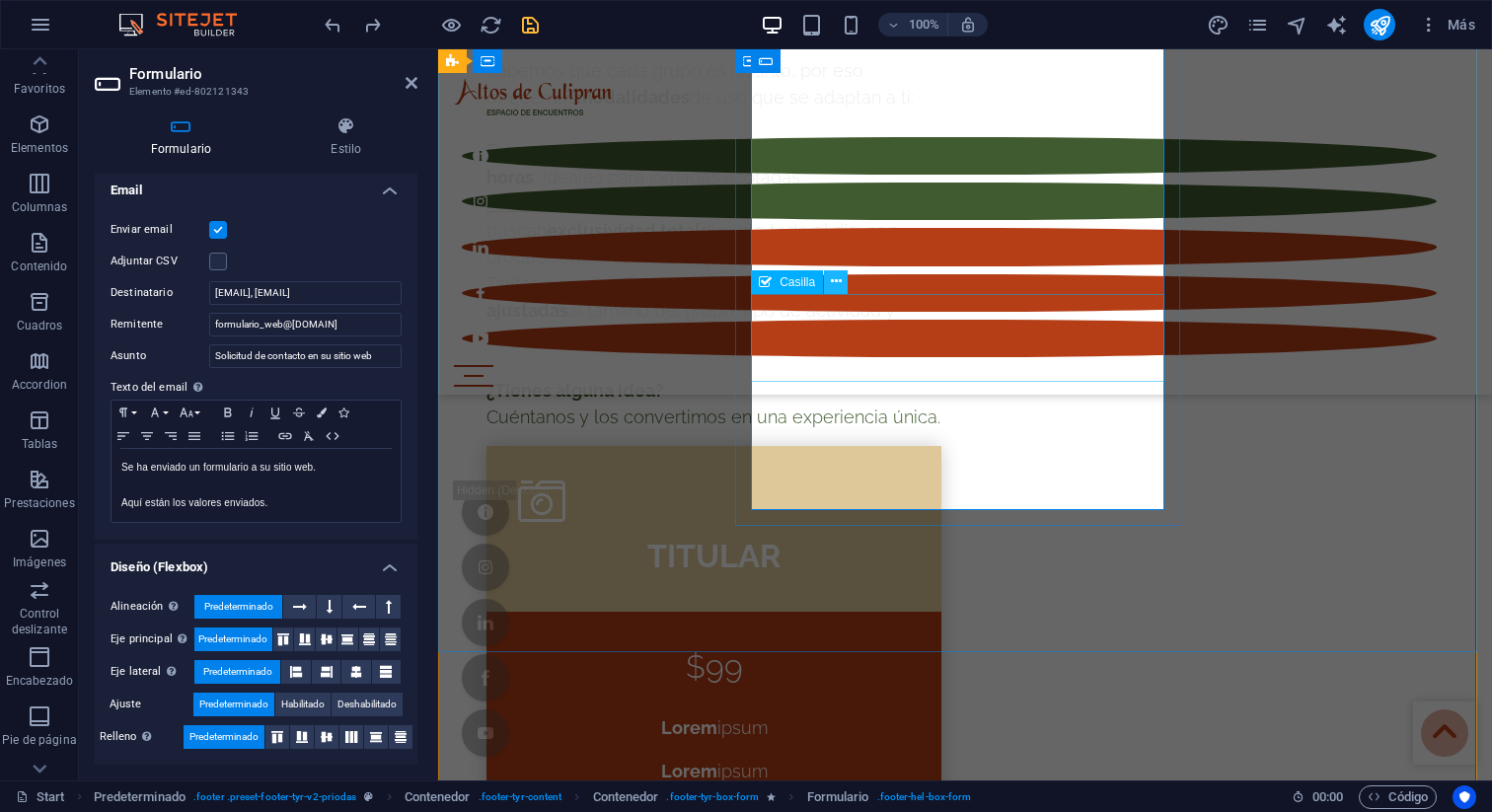 click at bounding box center (836, 281) 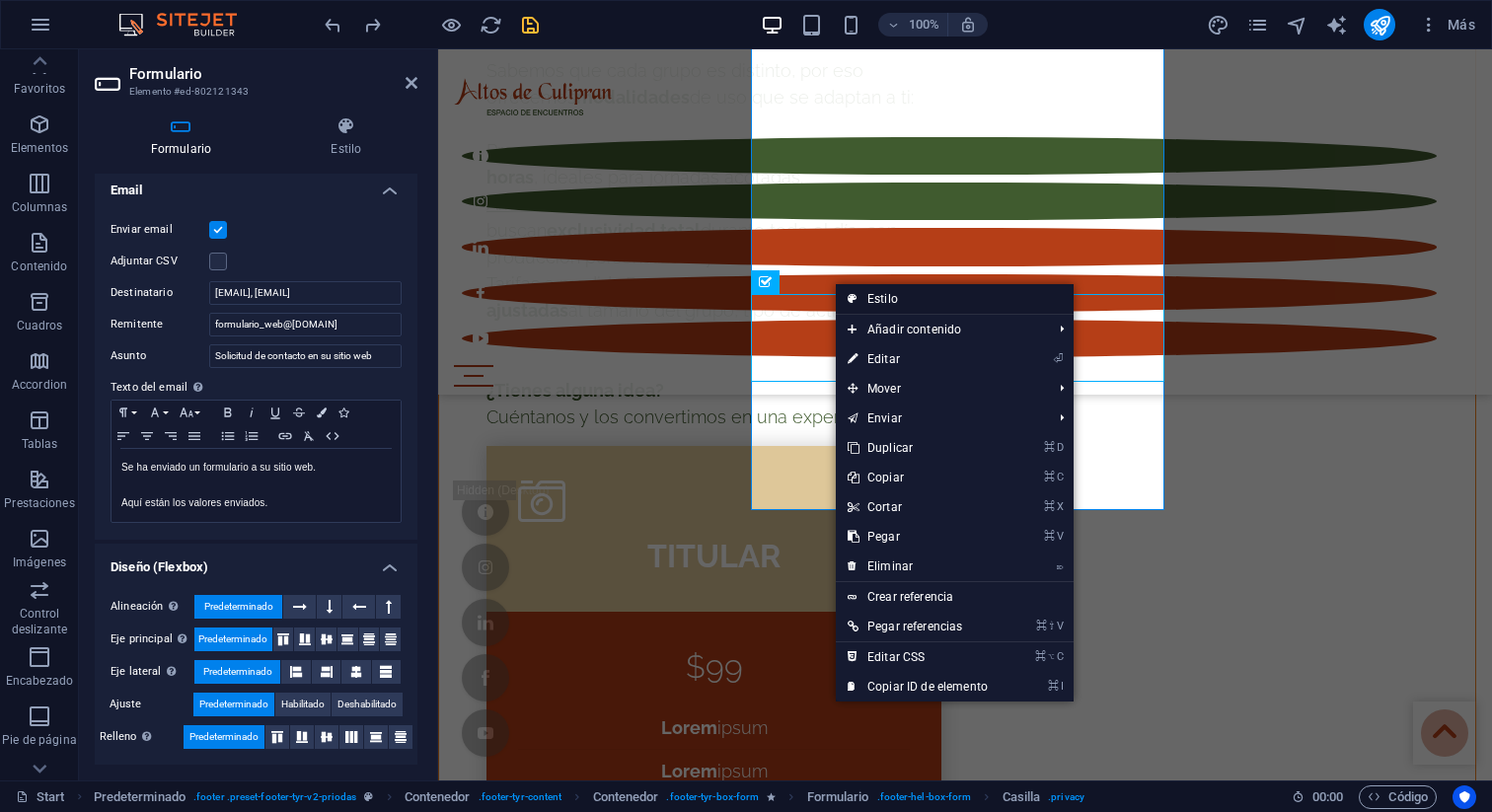 click on "Estilo" at bounding box center [954, 299] 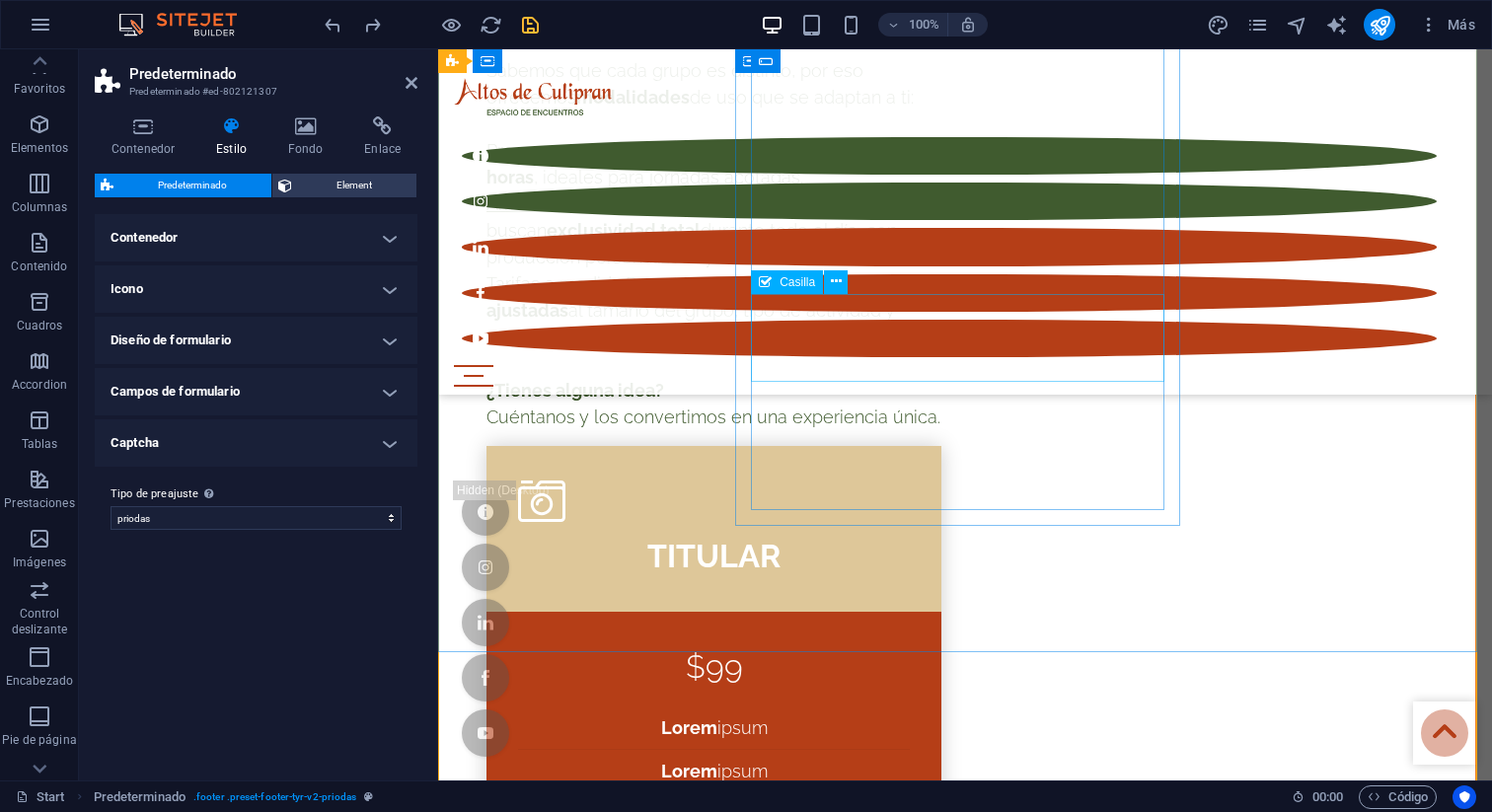 click on "Aceptar   He leído y comprendido la política de privacidad." at bounding box center (965, 14734) 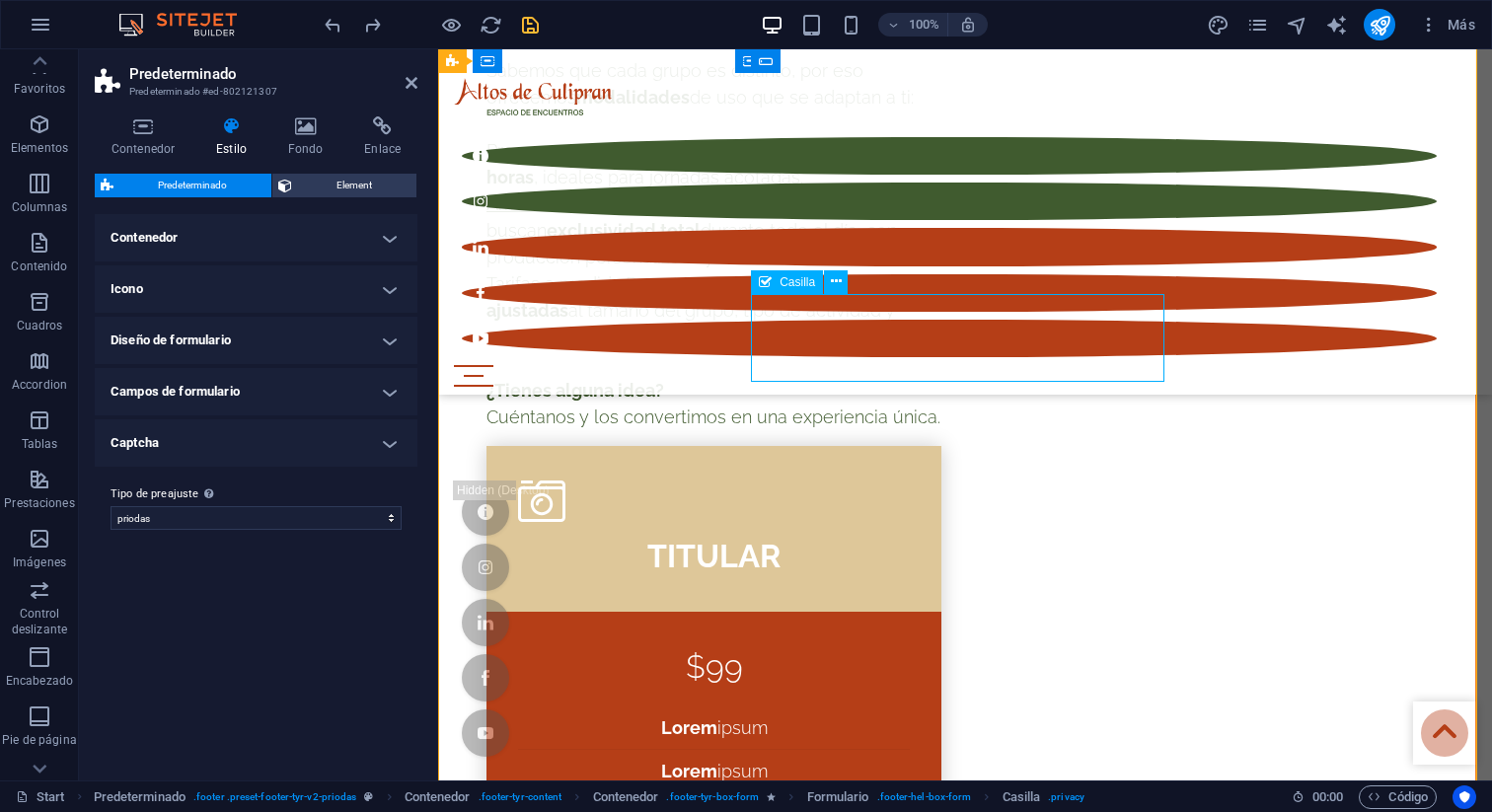 click on "Aceptar   He leído y comprendido la política de privacidad." at bounding box center (965, 14734) 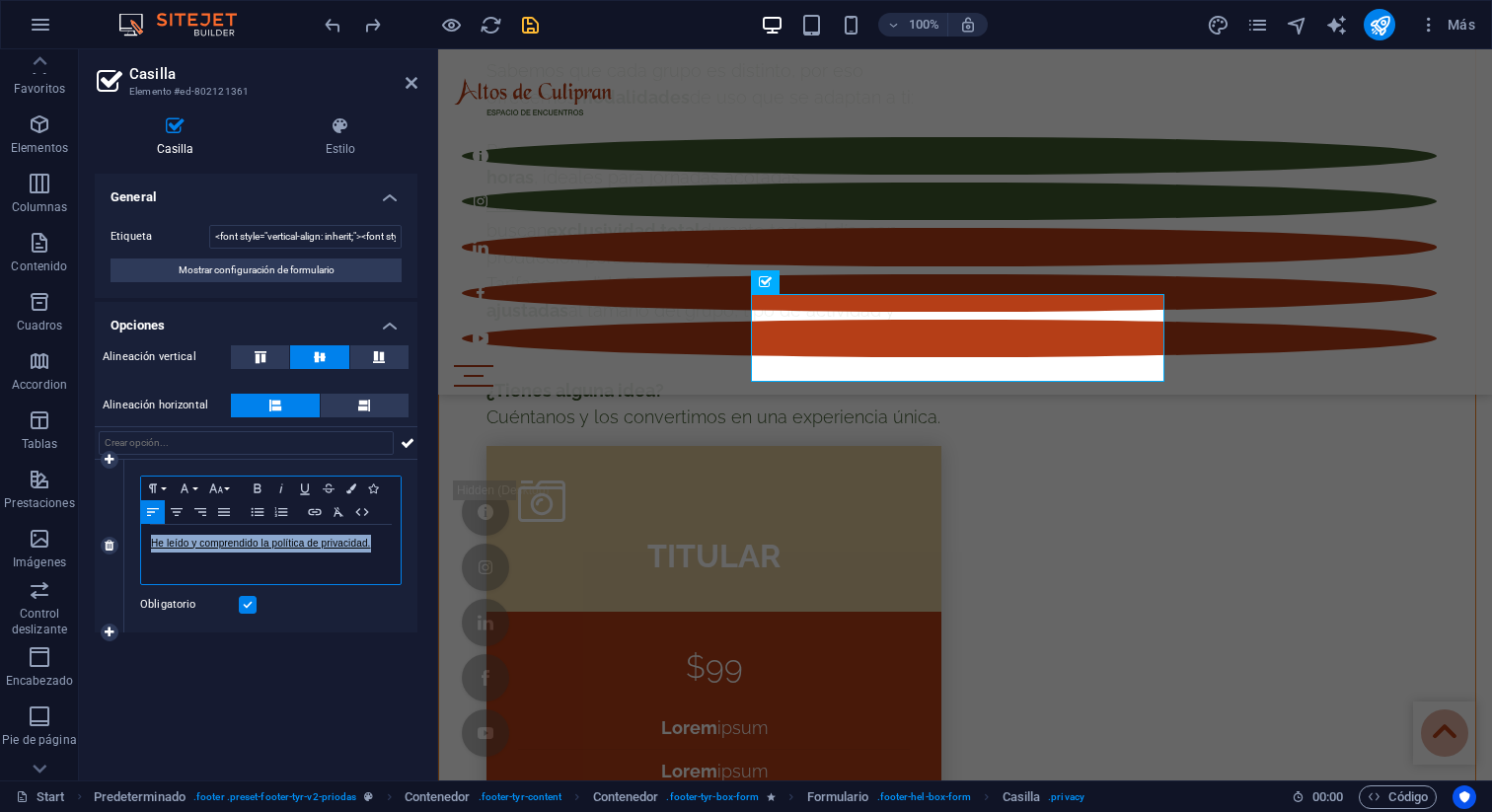 drag, startPoint x: 376, startPoint y: 548, endPoint x: 99, endPoint y: 551, distance: 277.01625 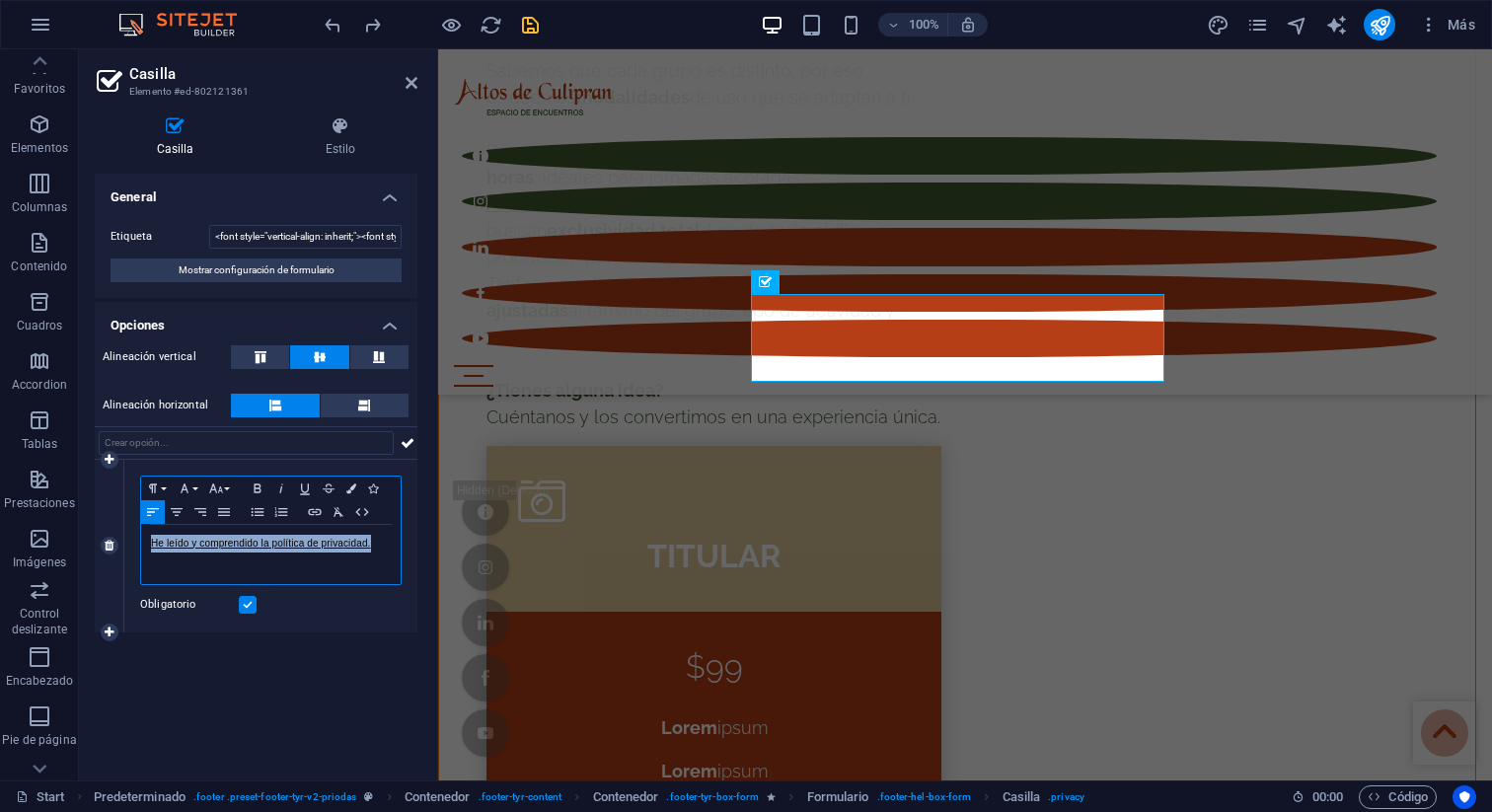 click on "1 Paragraph Format Normal Heading 1 Heading 2 Heading 3 Heading 4 Heading 5 Heading 6 Code Font Family Arial Georgia Impact Tahoma Times New Roman Verdana Font Size 8 9 10 11 12 14 18 24 30 36 48 60 72 96 Bold Italic Underline Strikethrough Colors Icons Align Left Align Center Align Right Align Justify Unordered List Ordered List Insert Link Clear Formatting HTML He leído y comprendido la política de privacidad. Obligatorio" at bounding box center [256, 546] 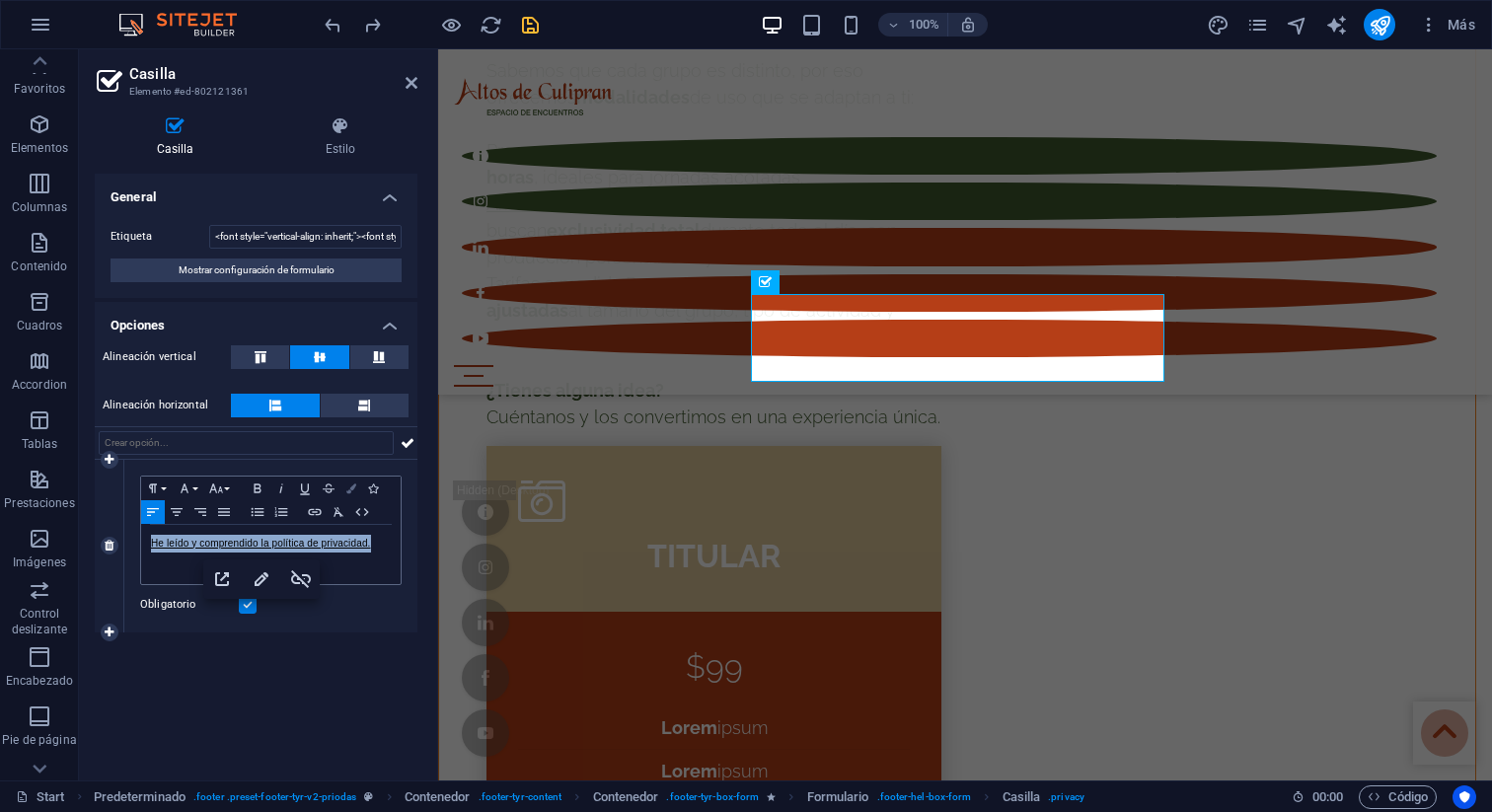 click at bounding box center (351, 488) 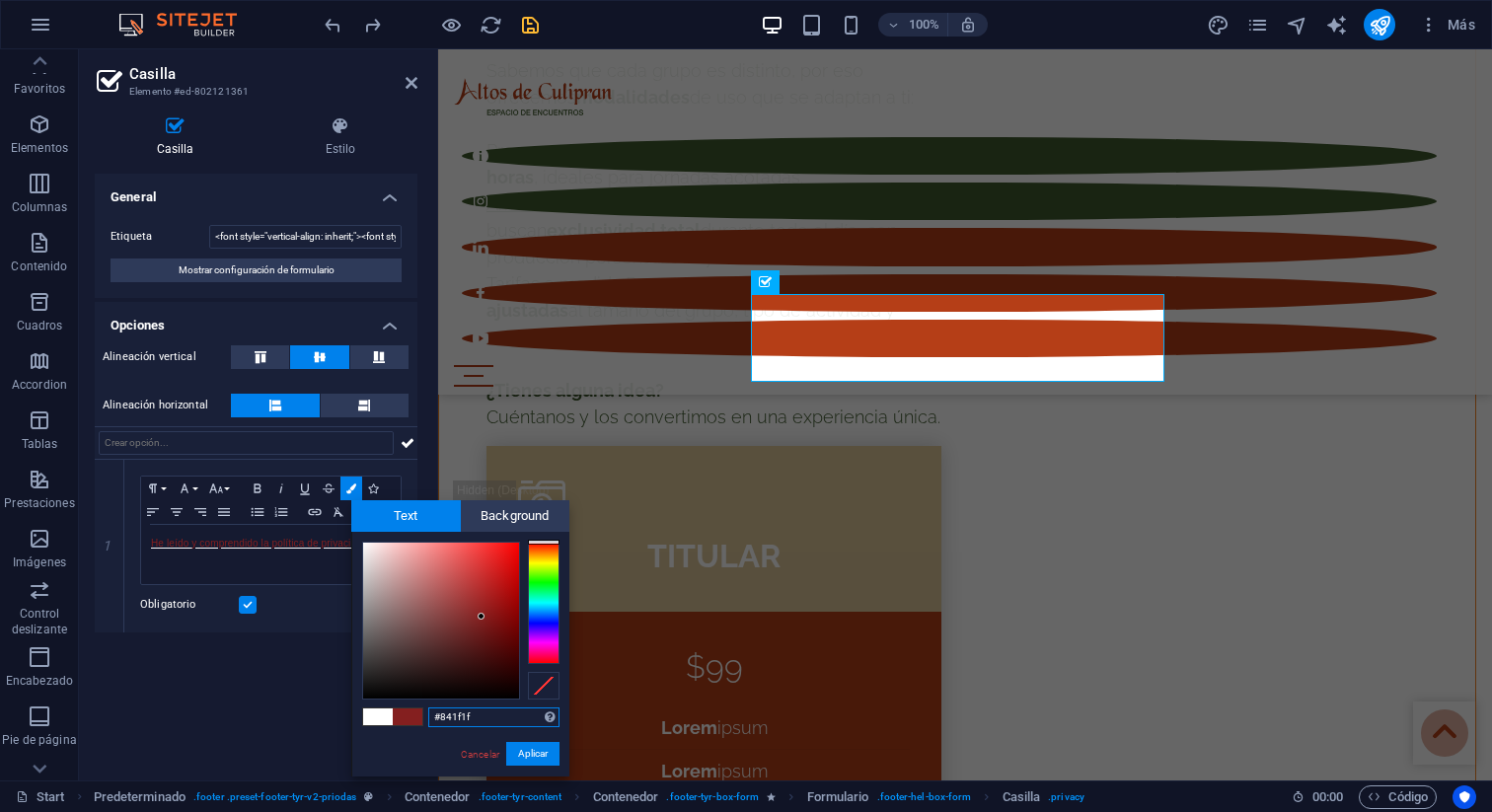 drag, startPoint x: 483, startPoint y: 714, endPoint x: 385, endPoint y: 713, distance: 98.0051 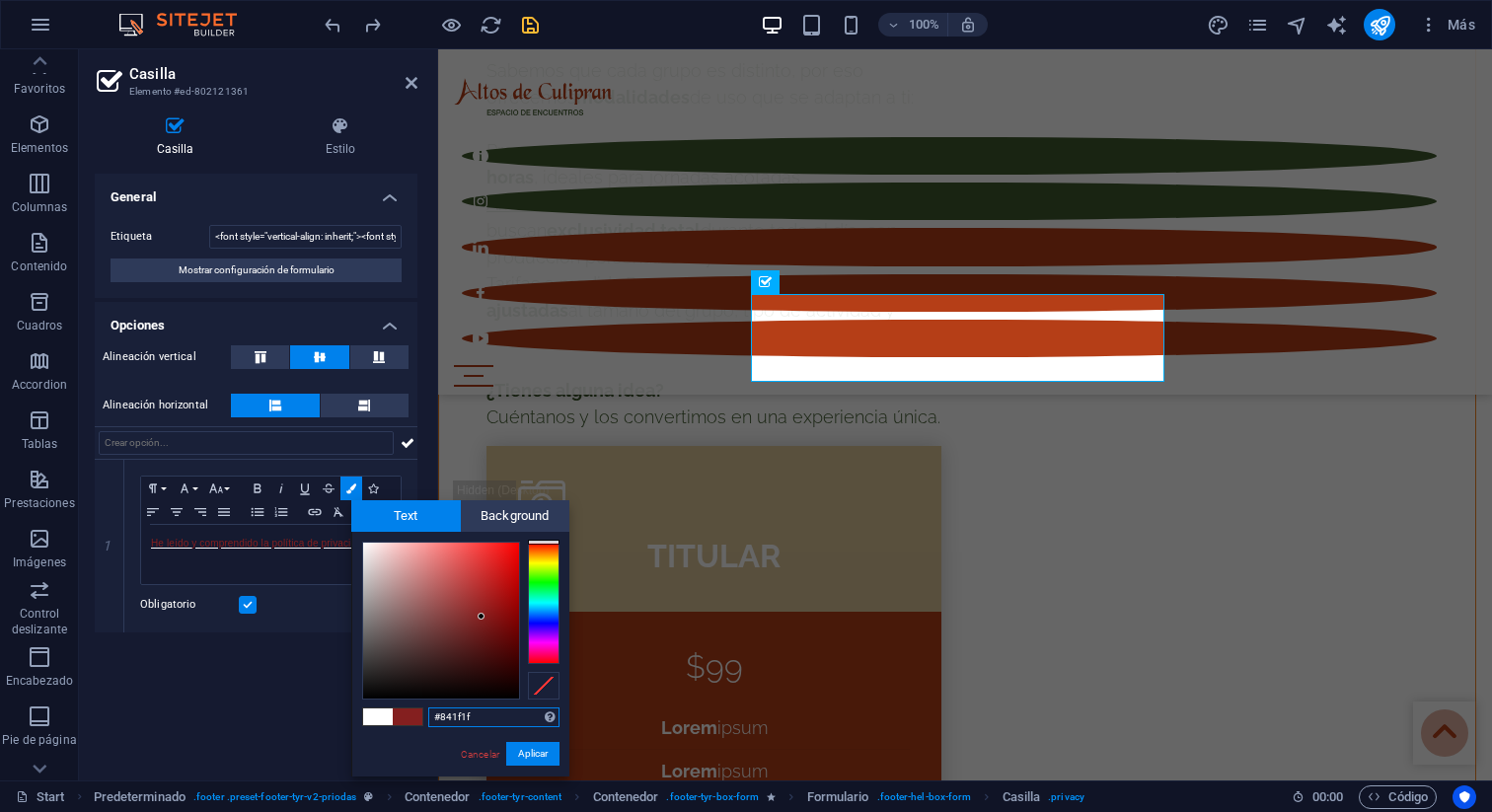 click on "#841f1f Formatos soportados #0852ed rgb(8, 82, 237) rgba(8, 82, 237, 90%) hsv(221,97,93) hsl(221, 93%, 48%) Cancelar Aplicar" at bounding box center (460, 797) 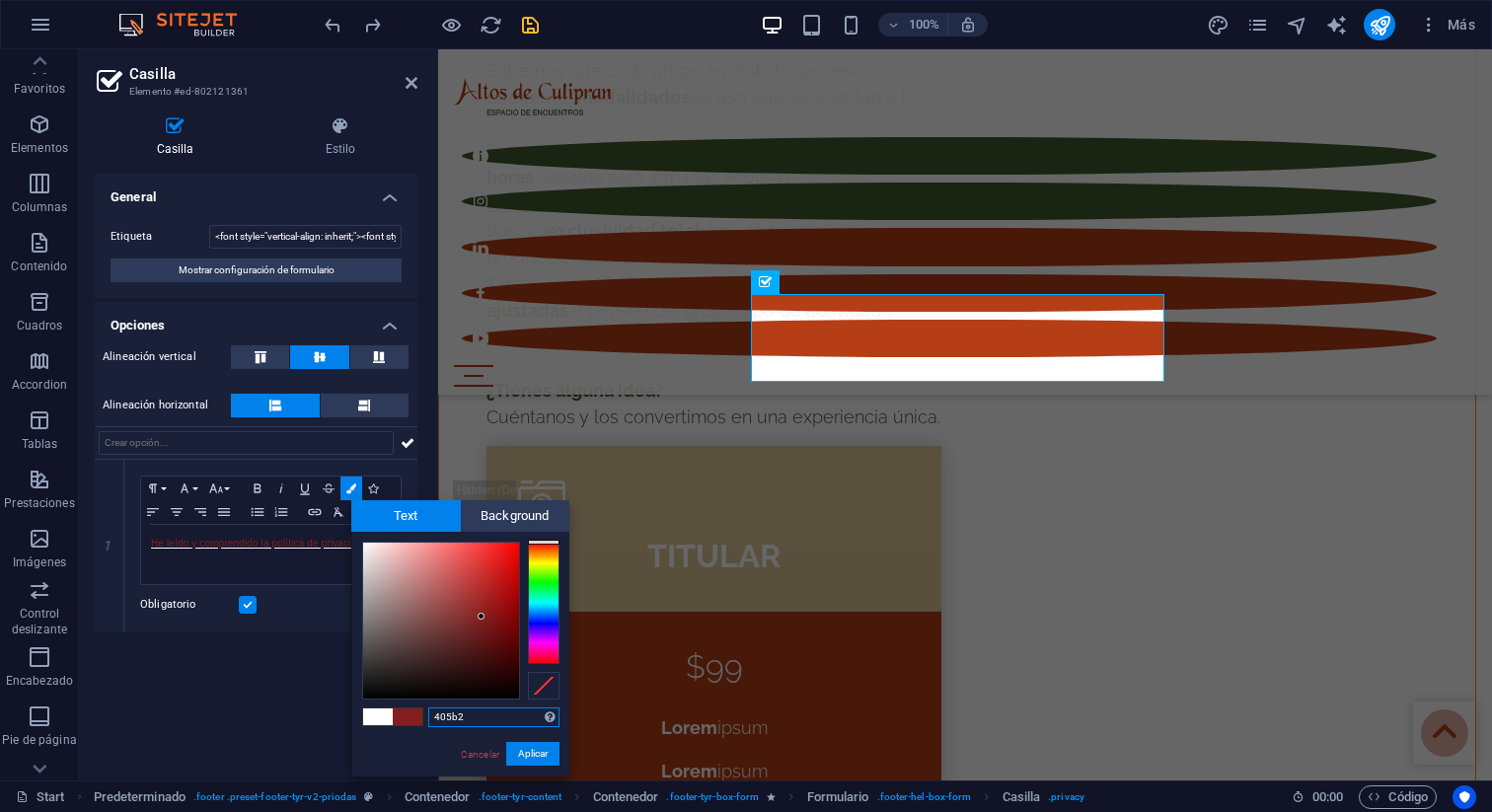 type on "405b2f" 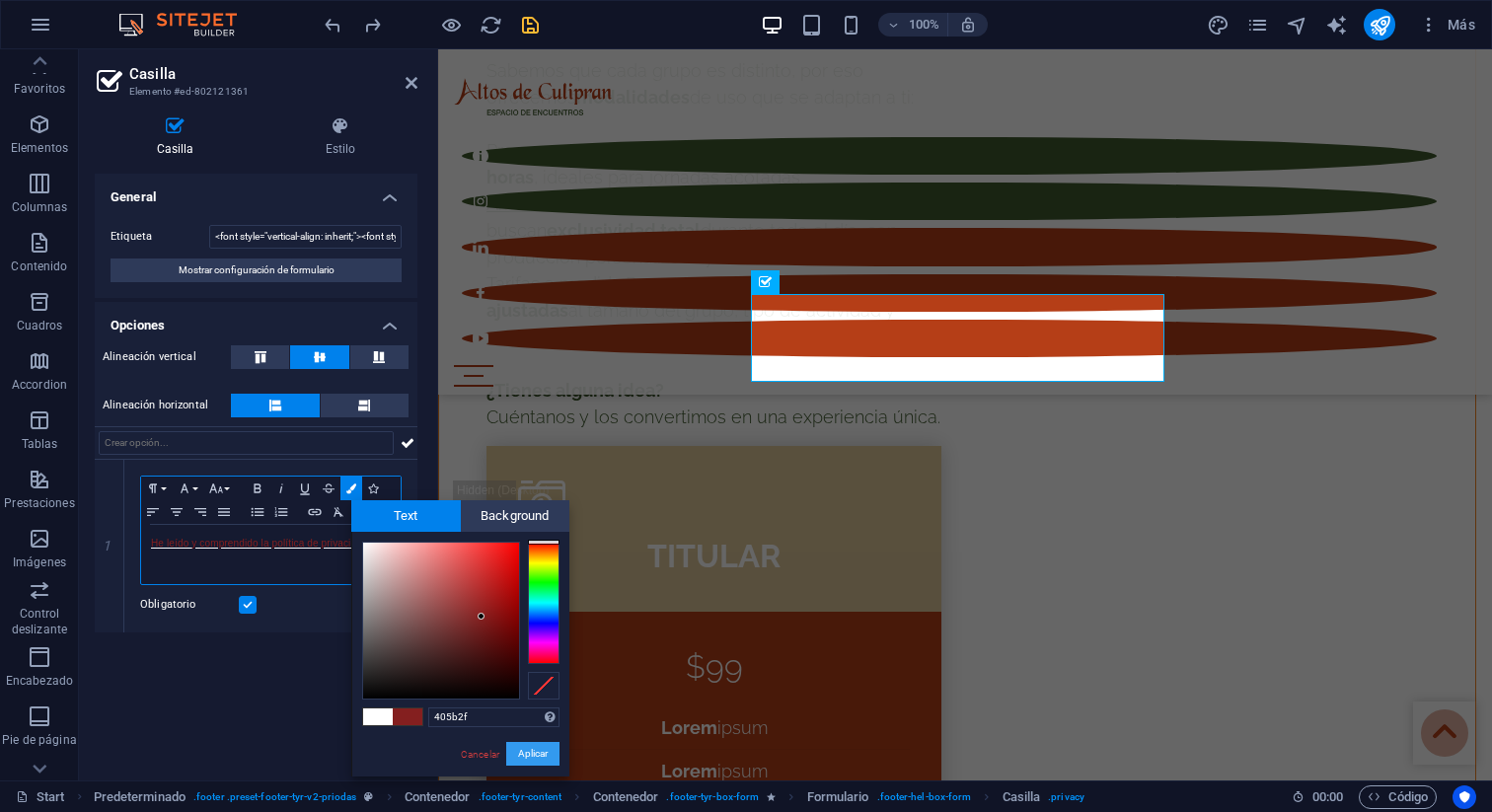 click on "Aplicar" at bounding box center [533, 754] 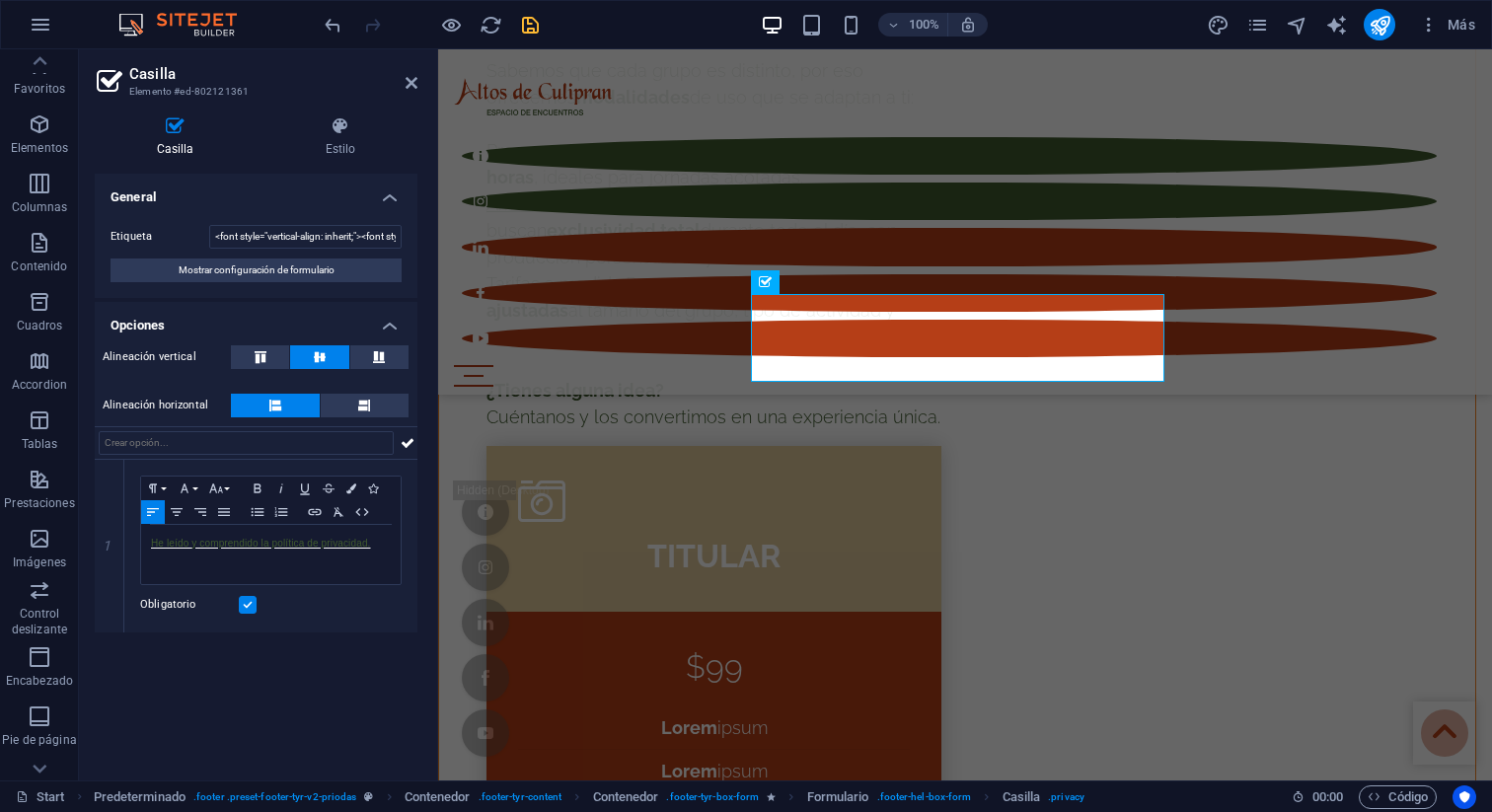 click on "General Etiqueta Mostrar configuración de formulario Opciones Alineación vertical Alineación horizontal 1 Paragraph Format Normal Heading 1 Heading 2 Heading 3 Heading 4 Heading 5 Heading 6 Code Font Family Arial Georgia Impact Tahoma Times New Roman Verdana Font Size 8 9 10 11 12 14 18 24 30 36 48 60 72 96 Bold Italic Underline Strikethrough Colors Icons Align Left Align Center Align Right Align Justify Unordered List Ordered List Insert Link Clear Formatting HTML He leído y comprendido la política de privacidad. Obligatorio" at bounding box center [256, 469] 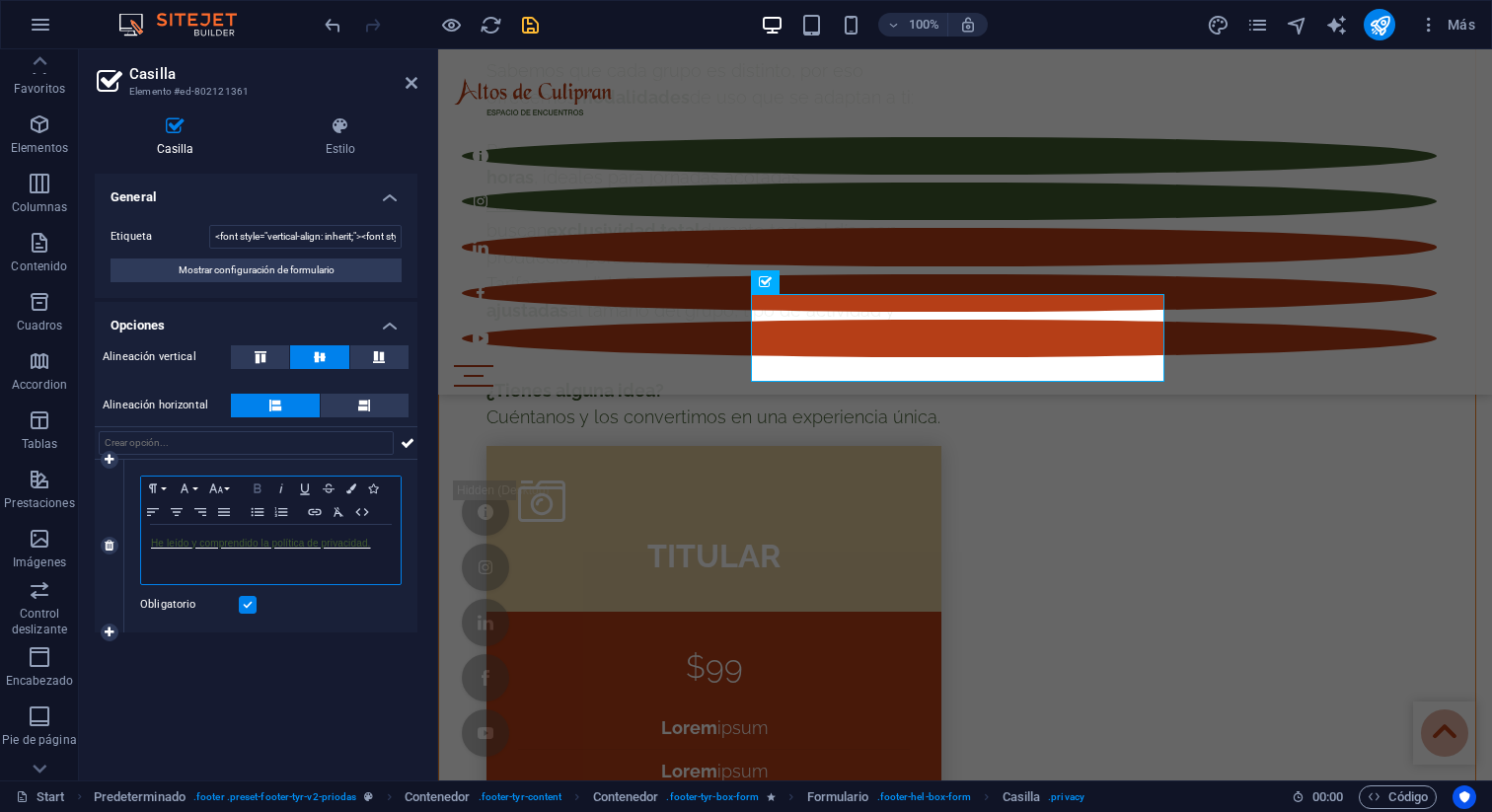 click 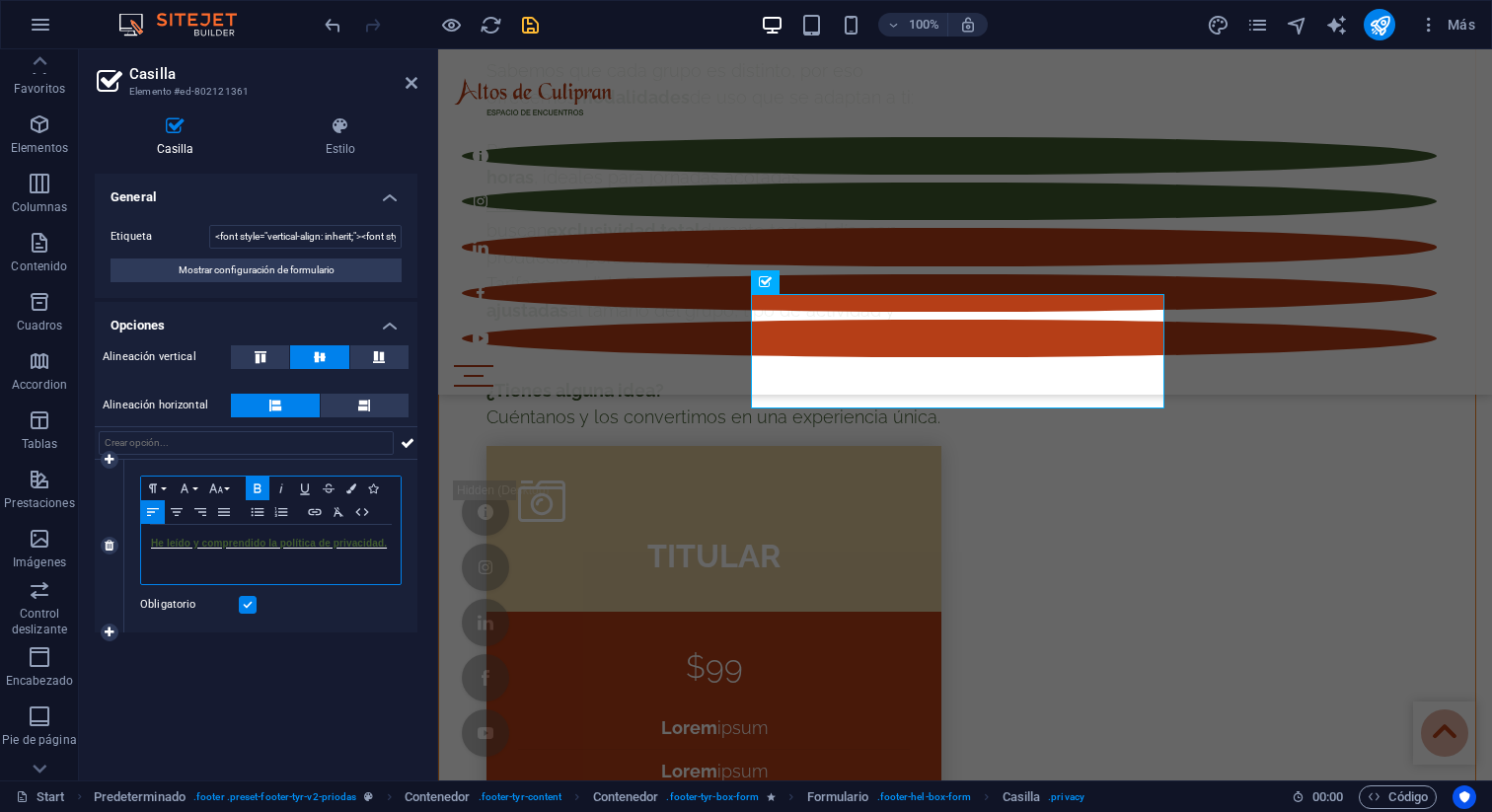 click 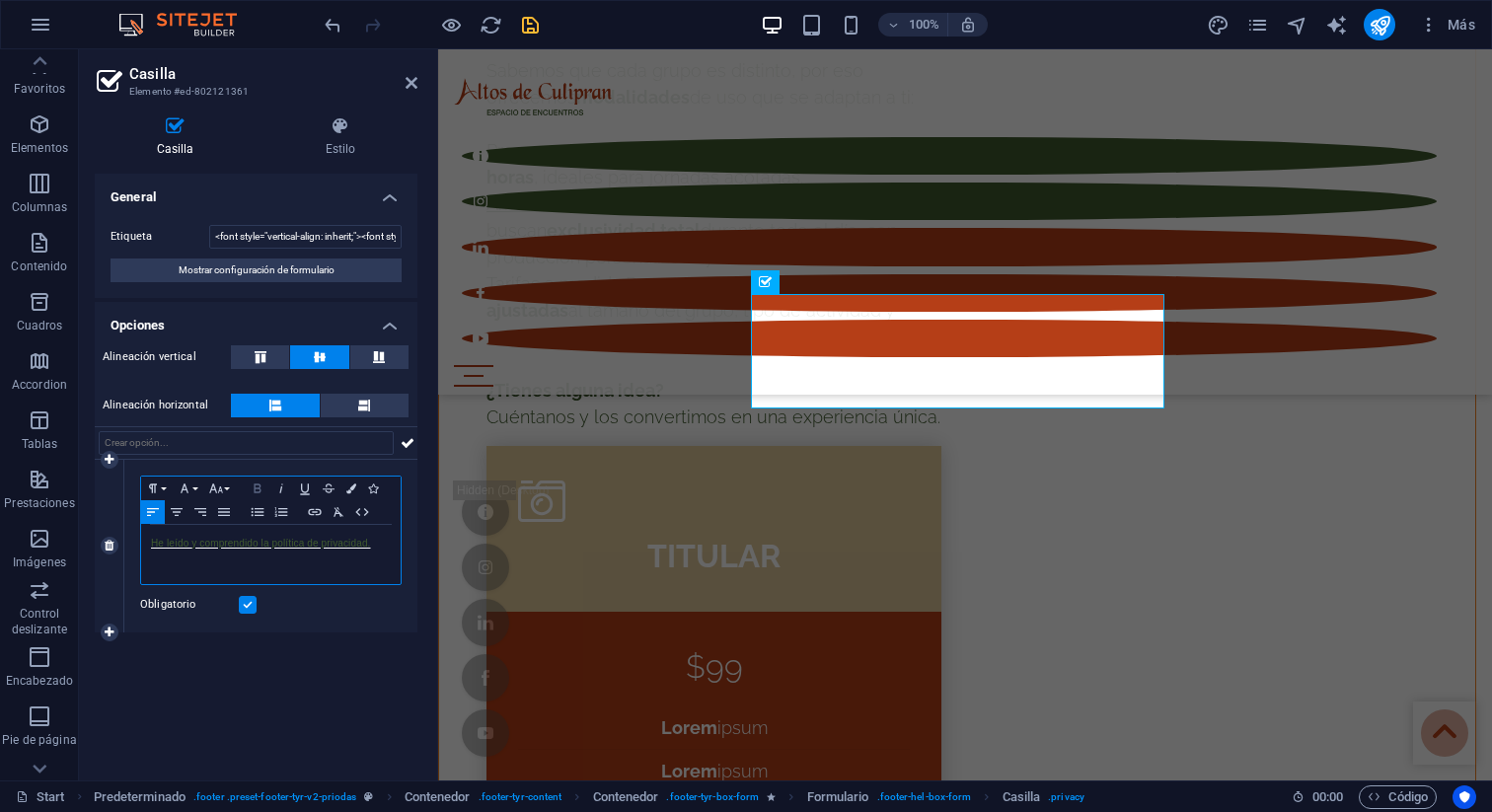 click 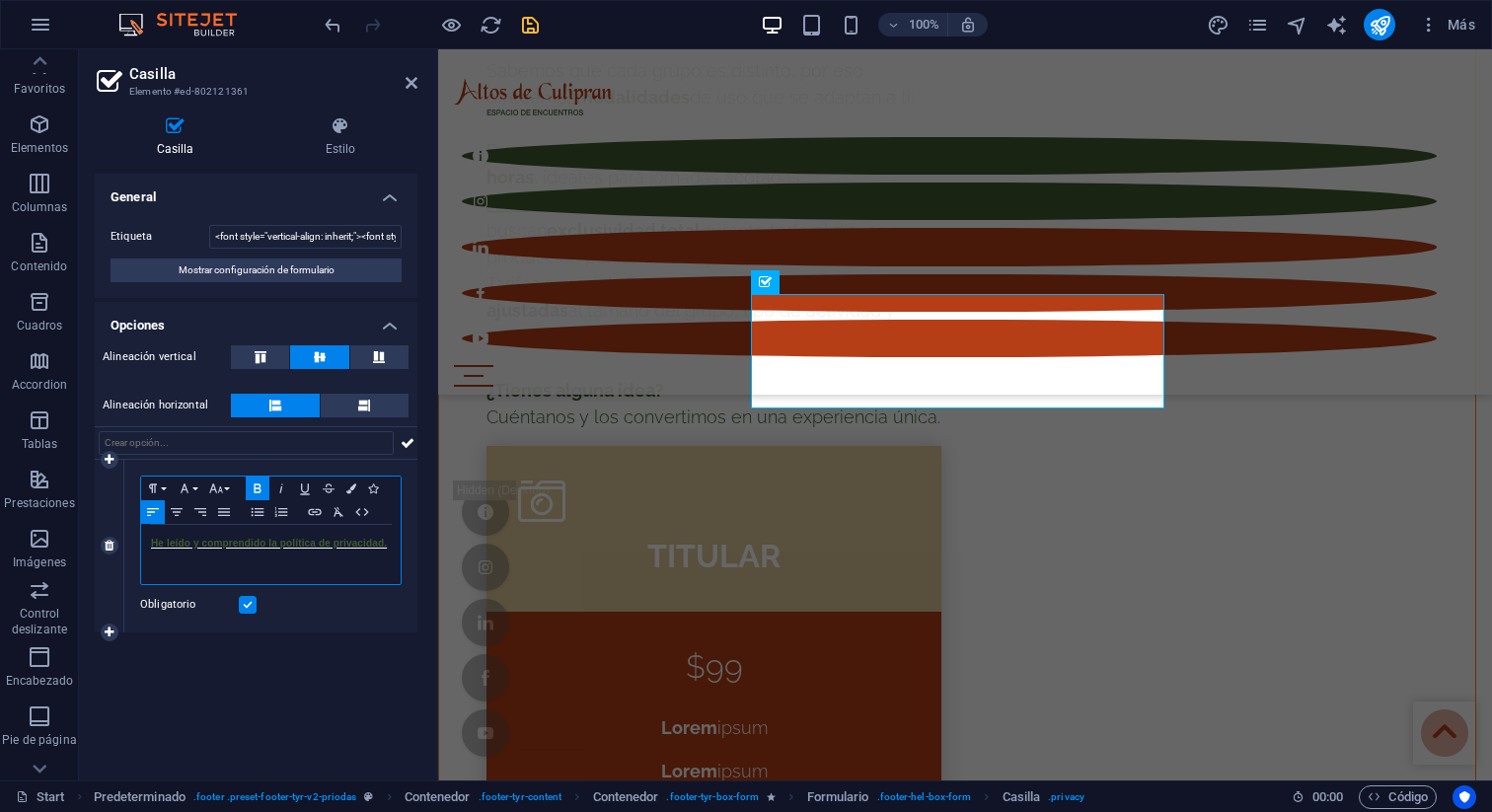 click 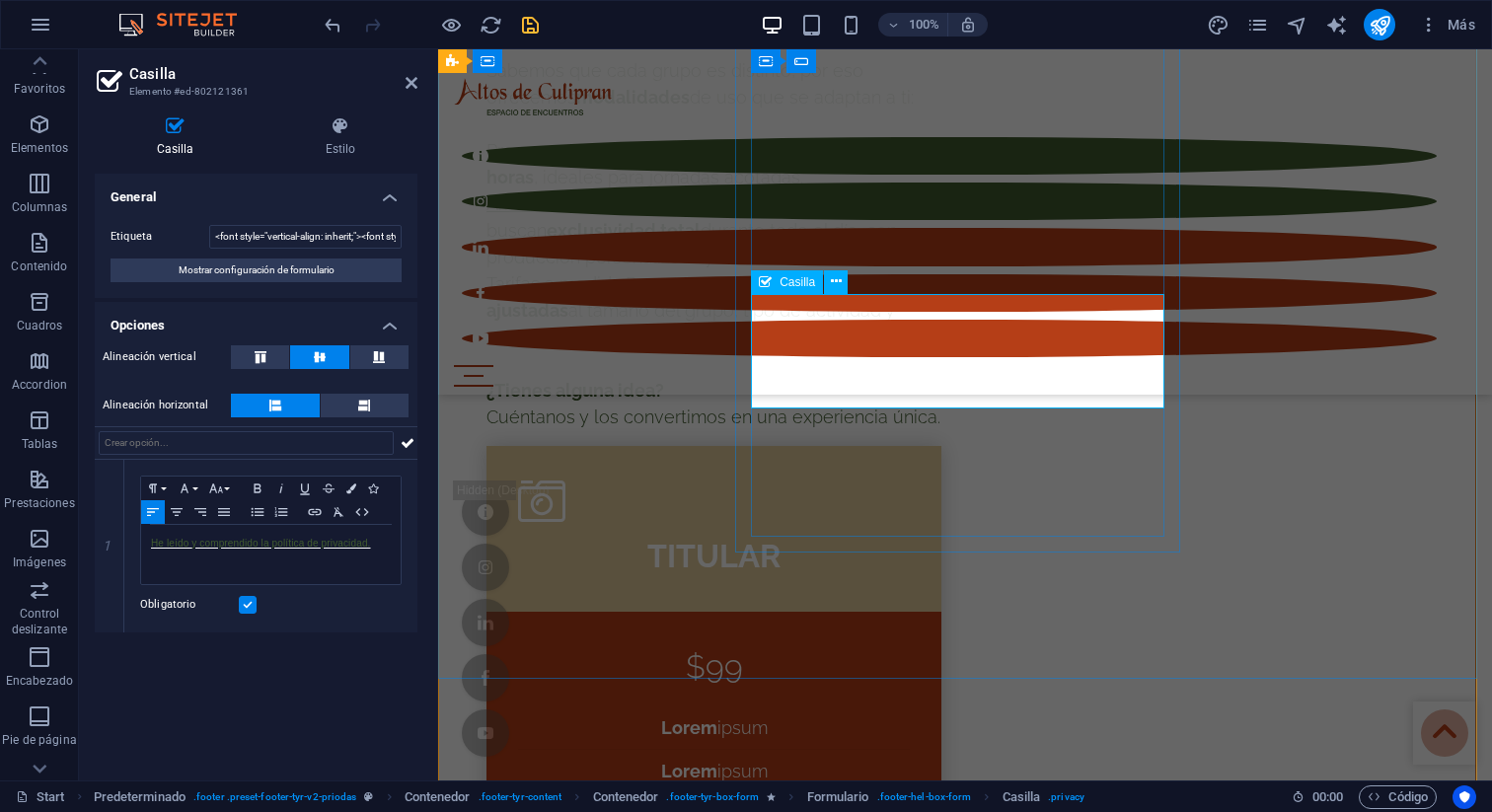 click on "Aceptar   He leído y comprendido la política de privacidad." at bounding box center [965, 14734] 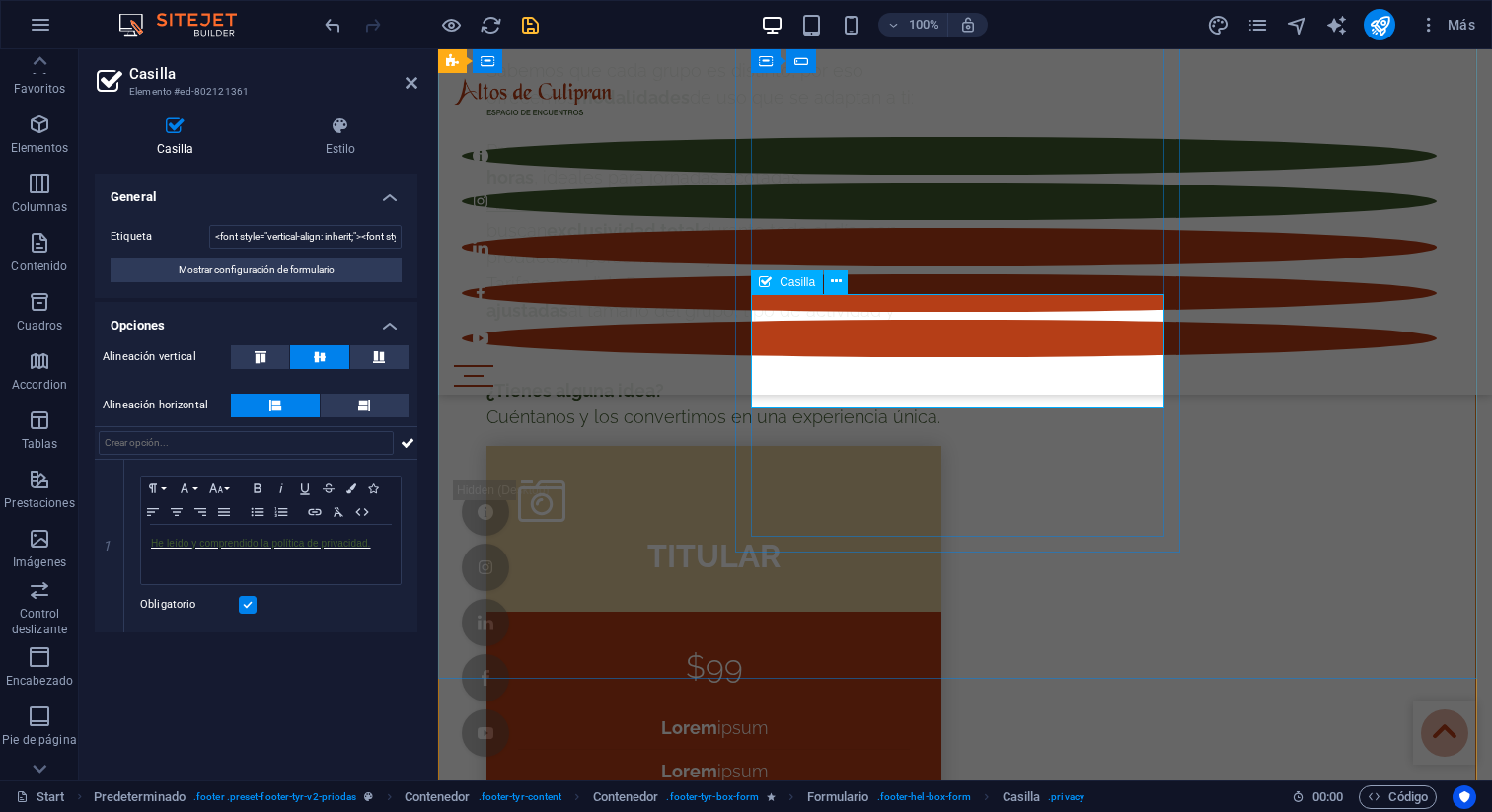 click on "Aceptar   He leído y comprendido la política de privacidad." at bounding box center [965, 14734] 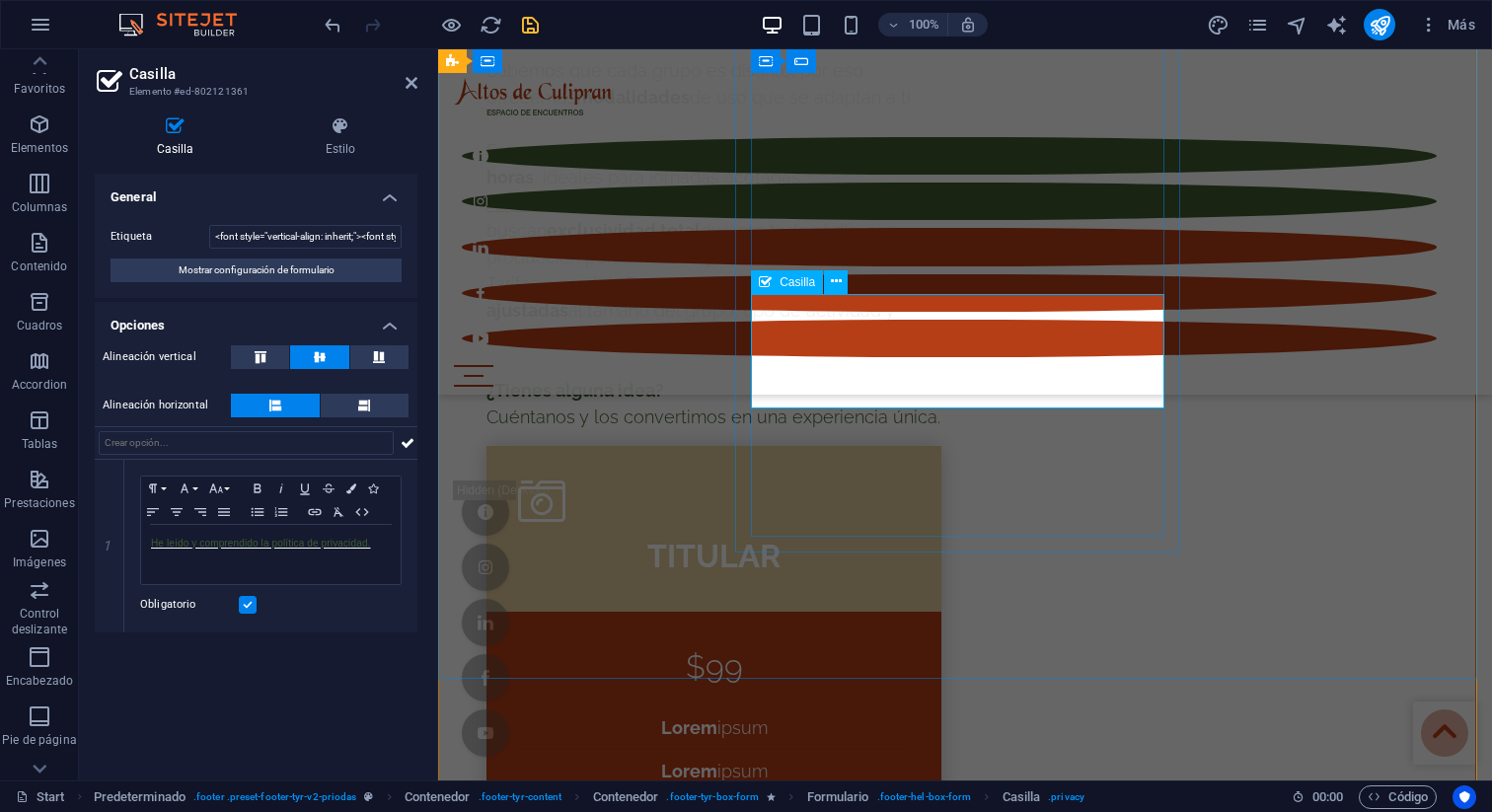click on "Casilla" at bounding box center [797, 282] 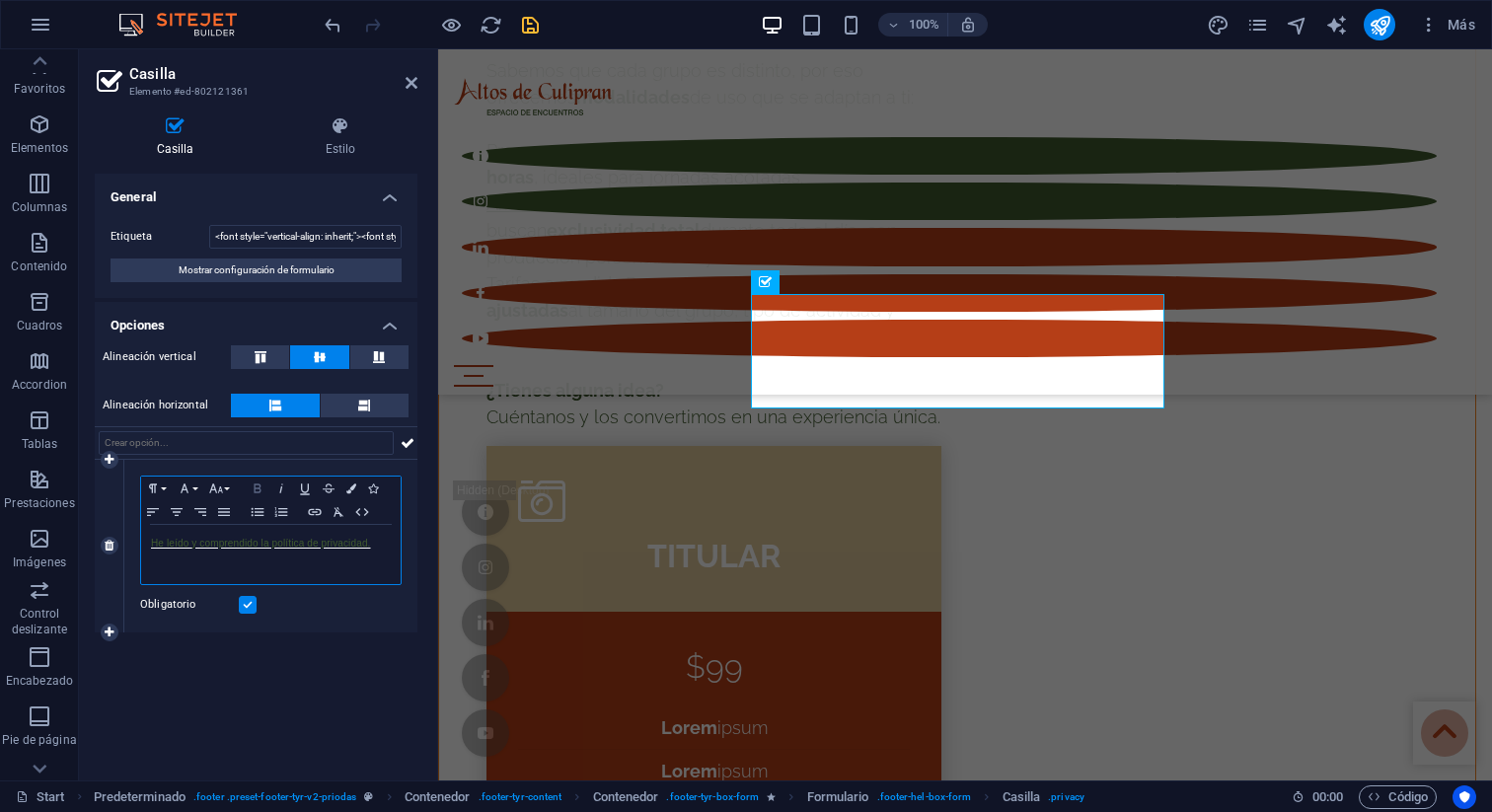 click 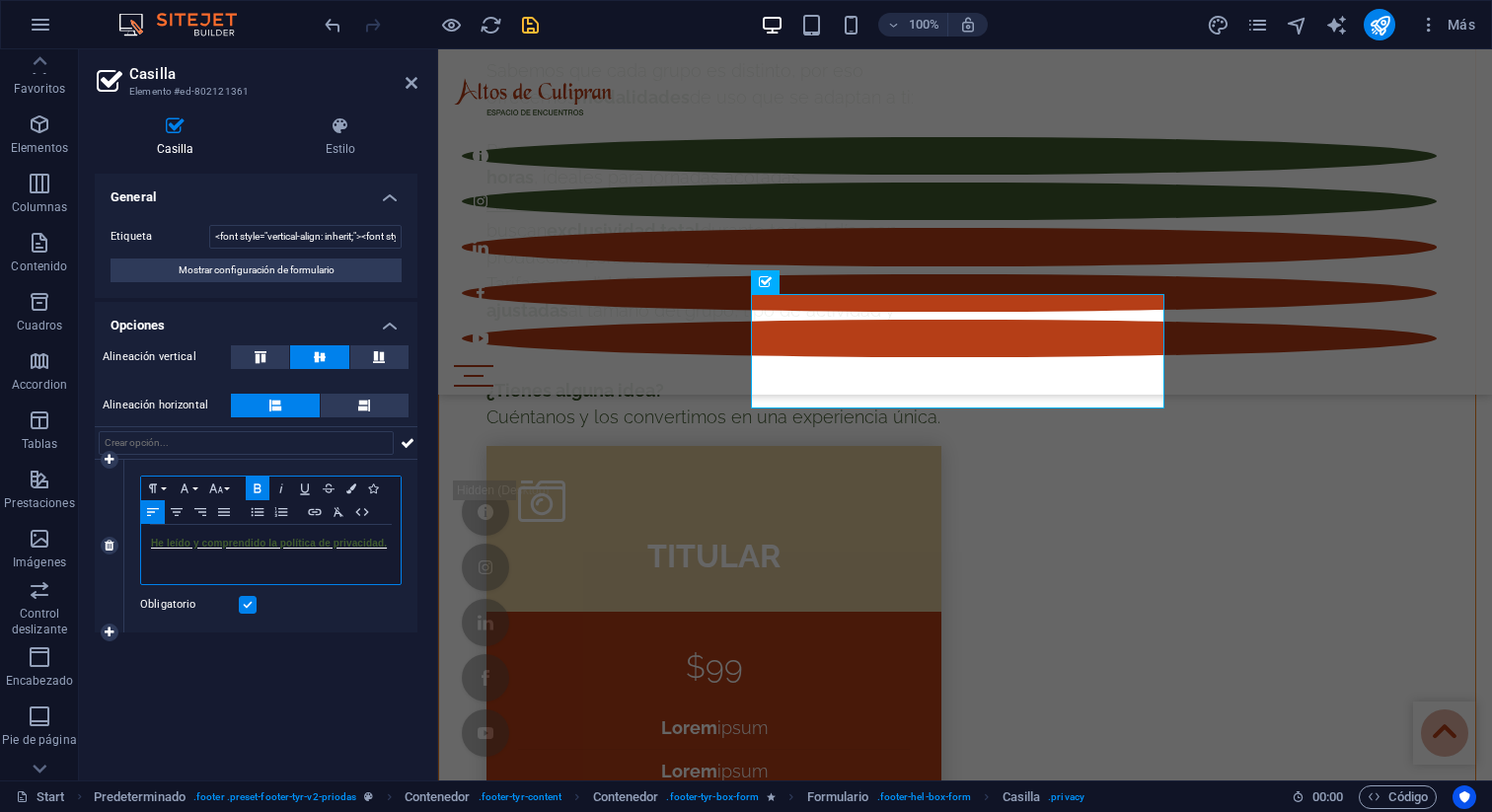 click 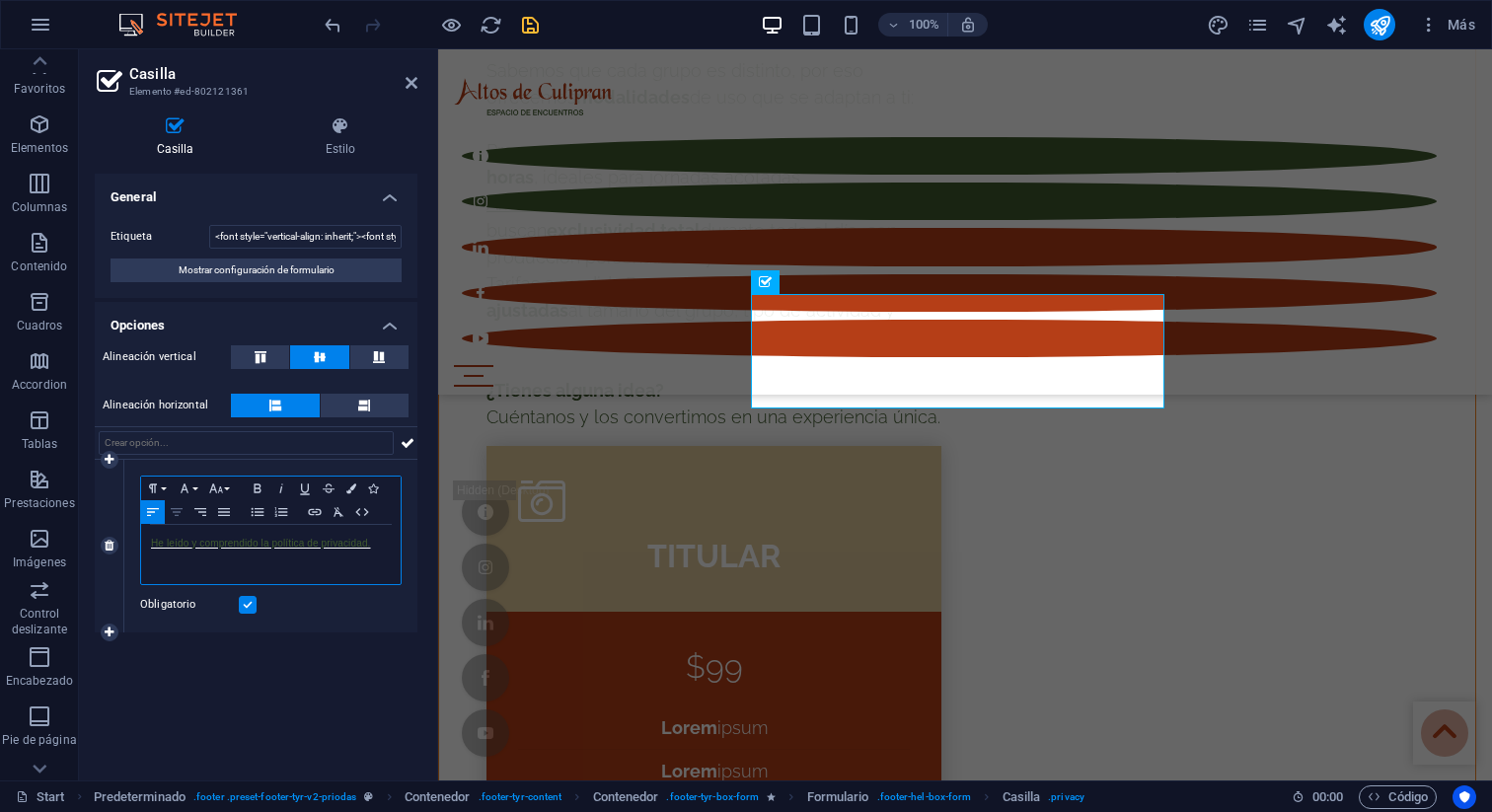 click 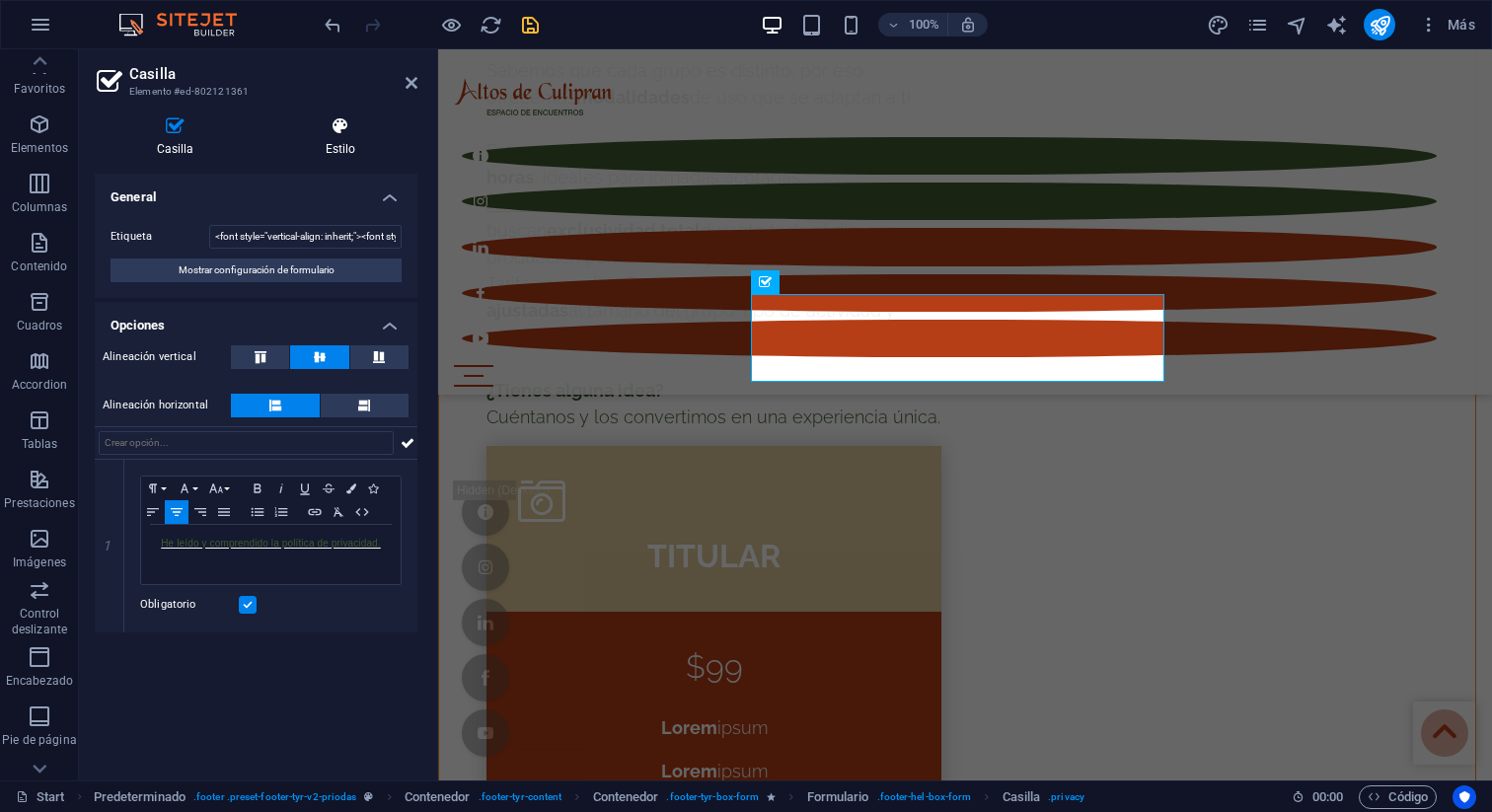 click at bounding box center (340, 126) 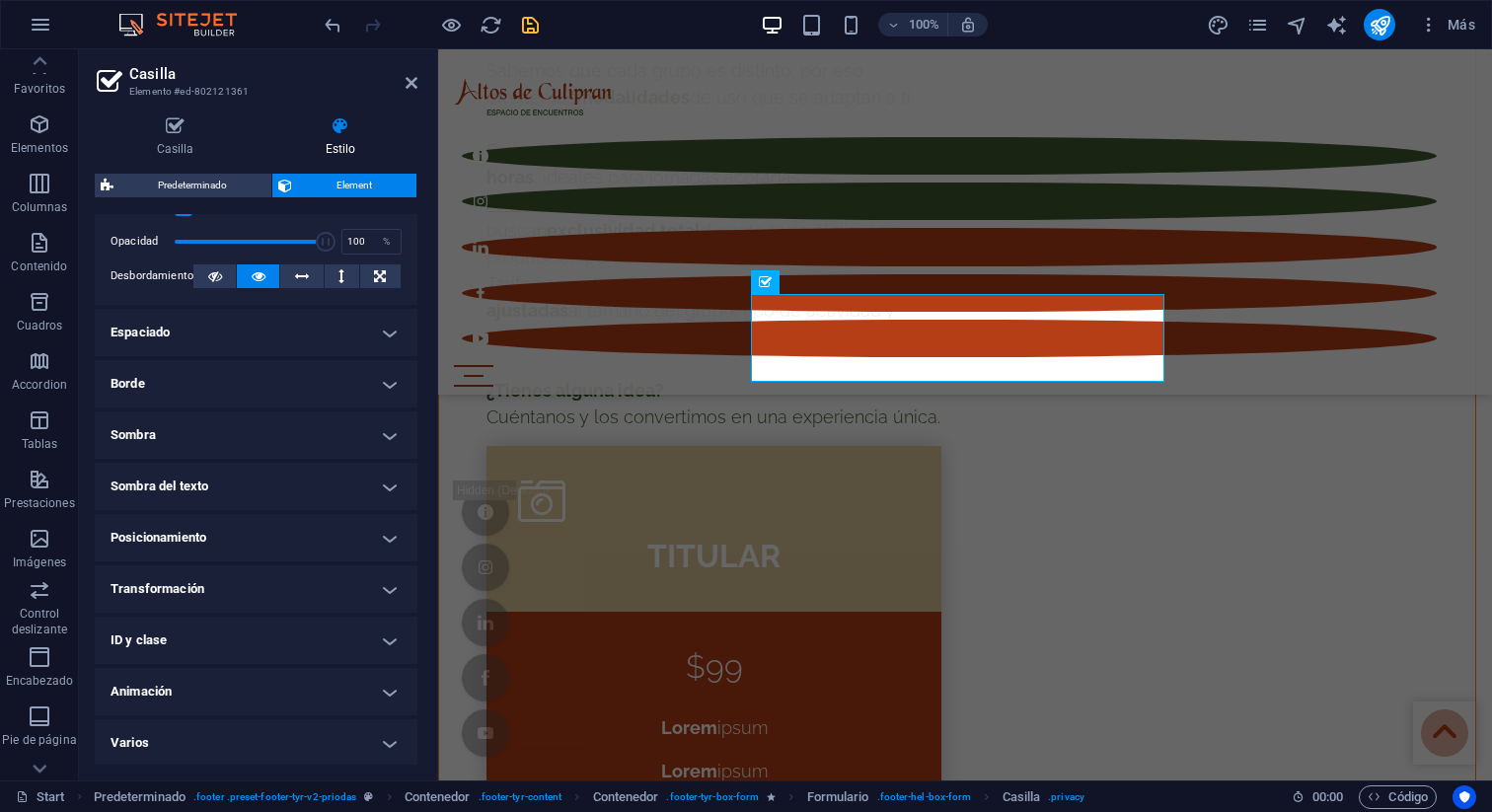 scroll, scrollTop: 299, scrollLeft: 0, axis: vertical 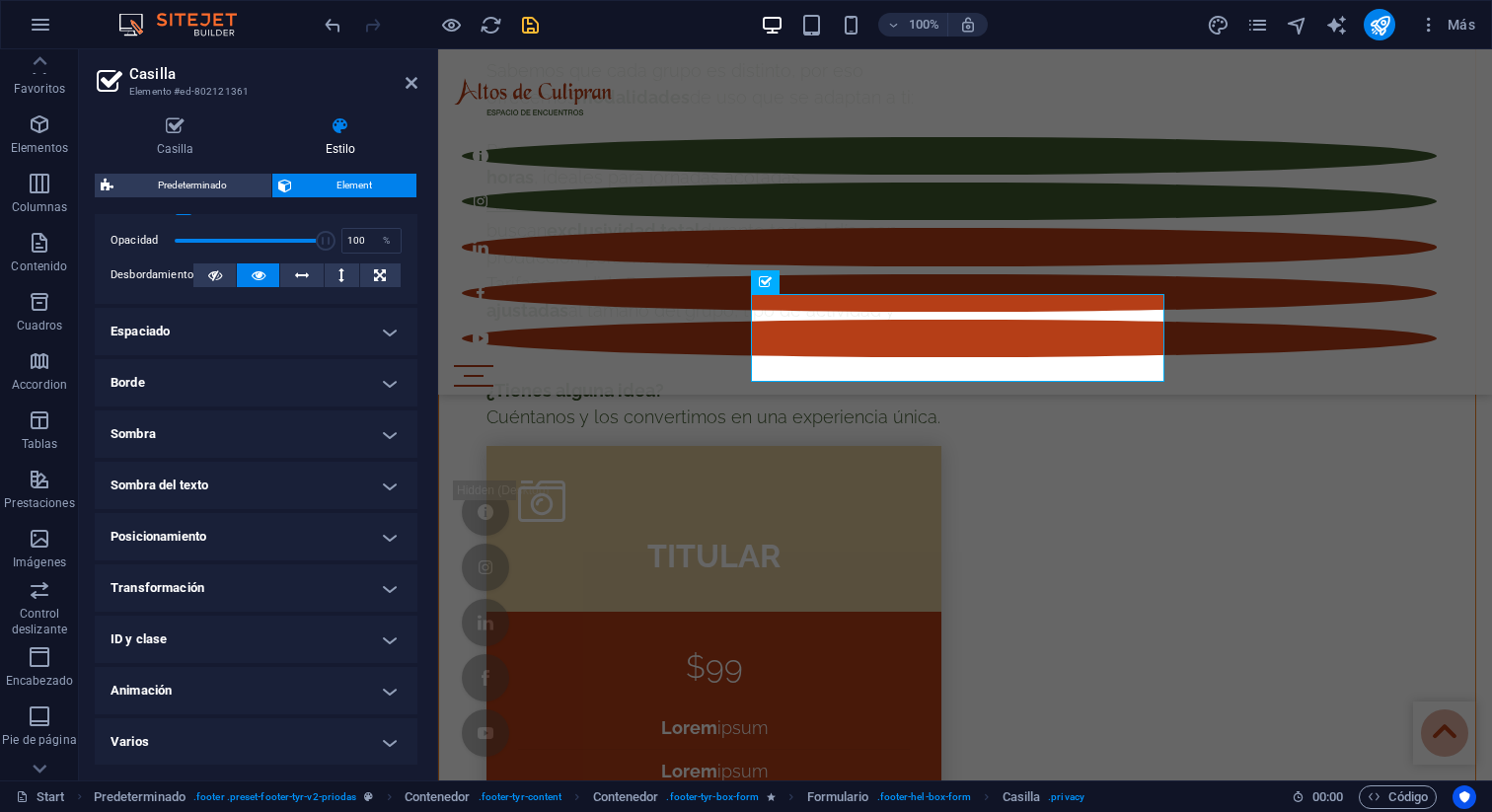 click on "ID y clase" at bounding box center [256, 639] 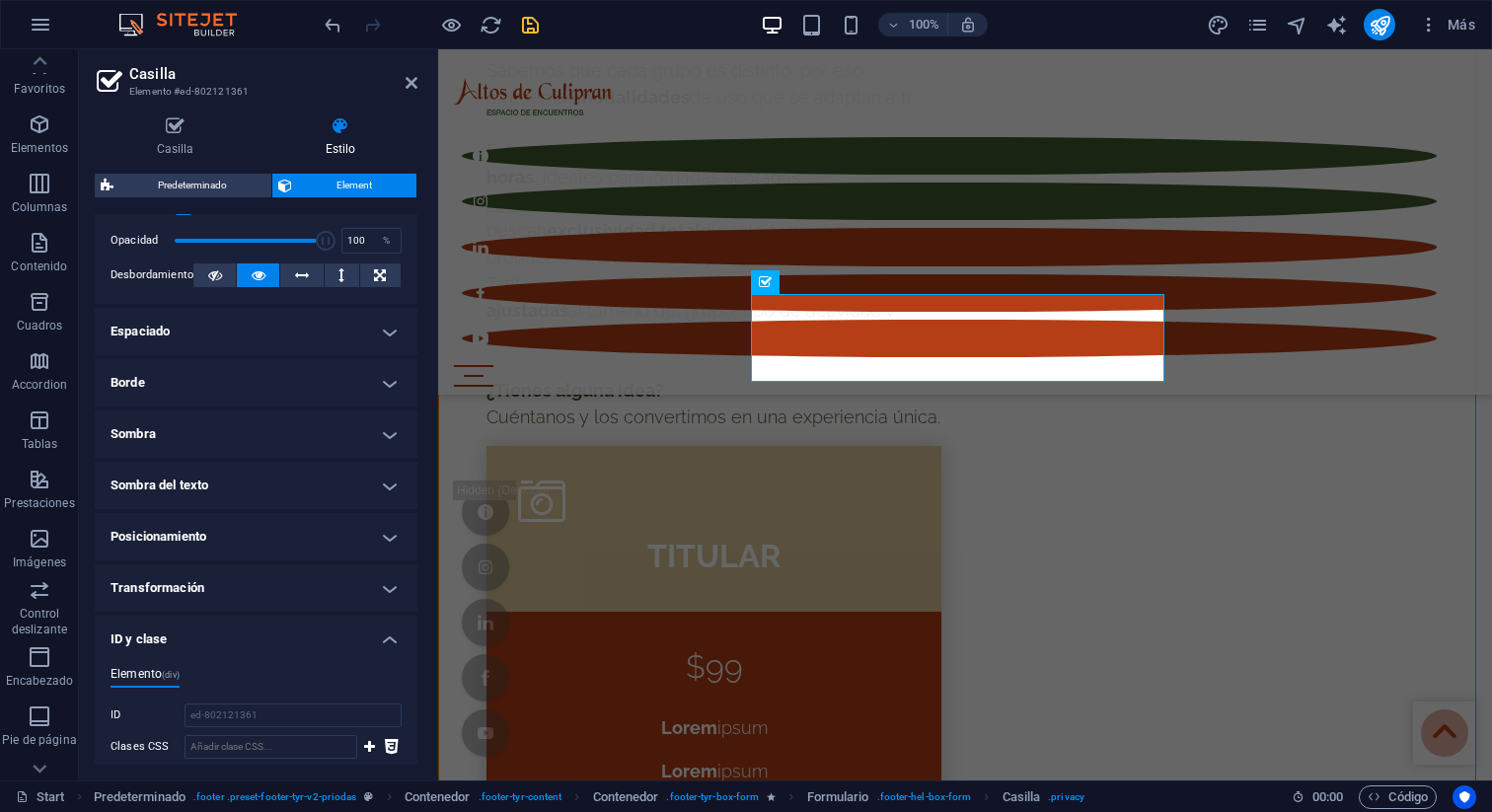 click on "ID y clase" at bounding box center [256, 633] 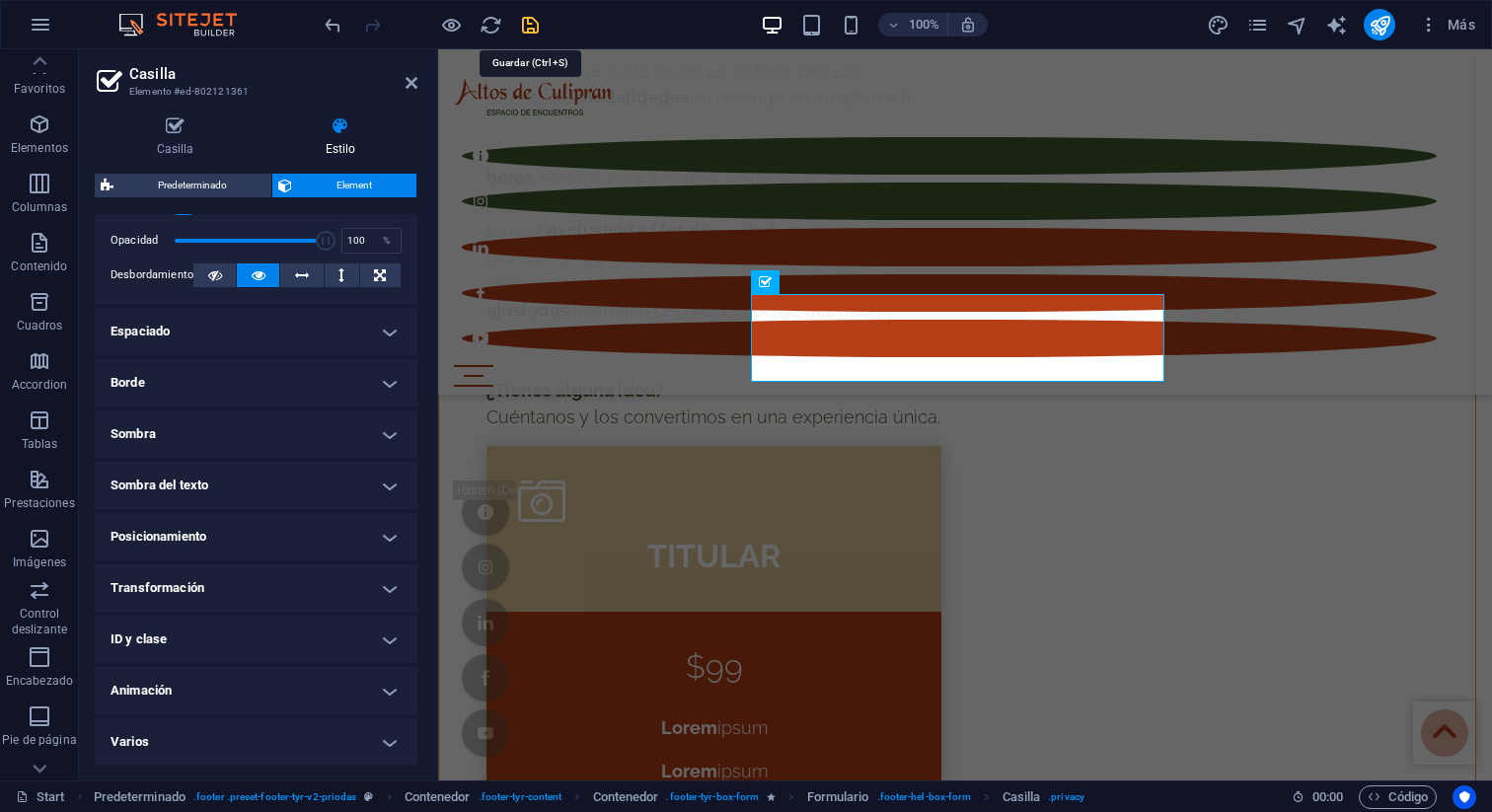 click at bounding box center (530, 25) 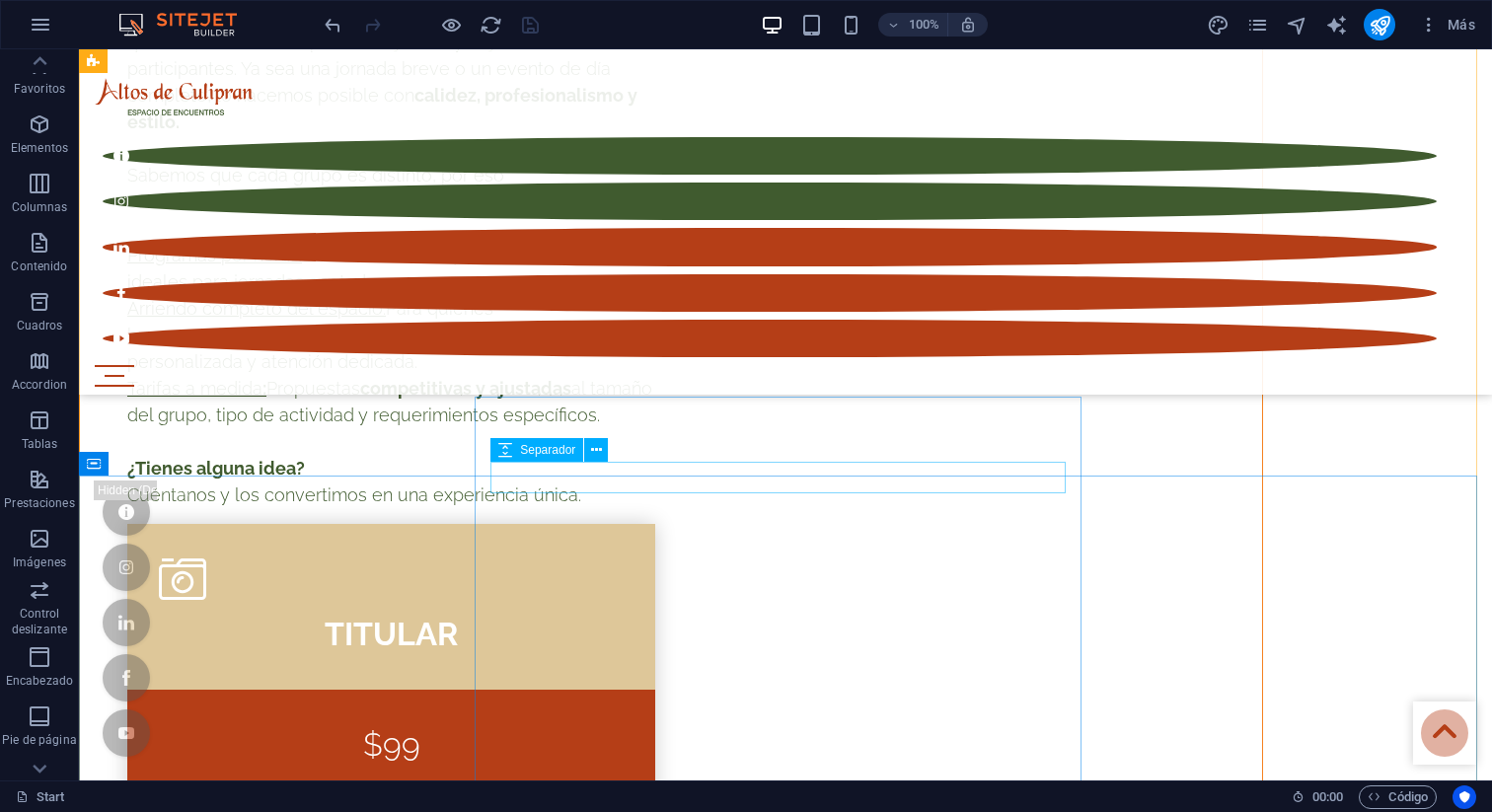 scroll, scrollTop: 9778, scrollLeft: 0, axis: vertical 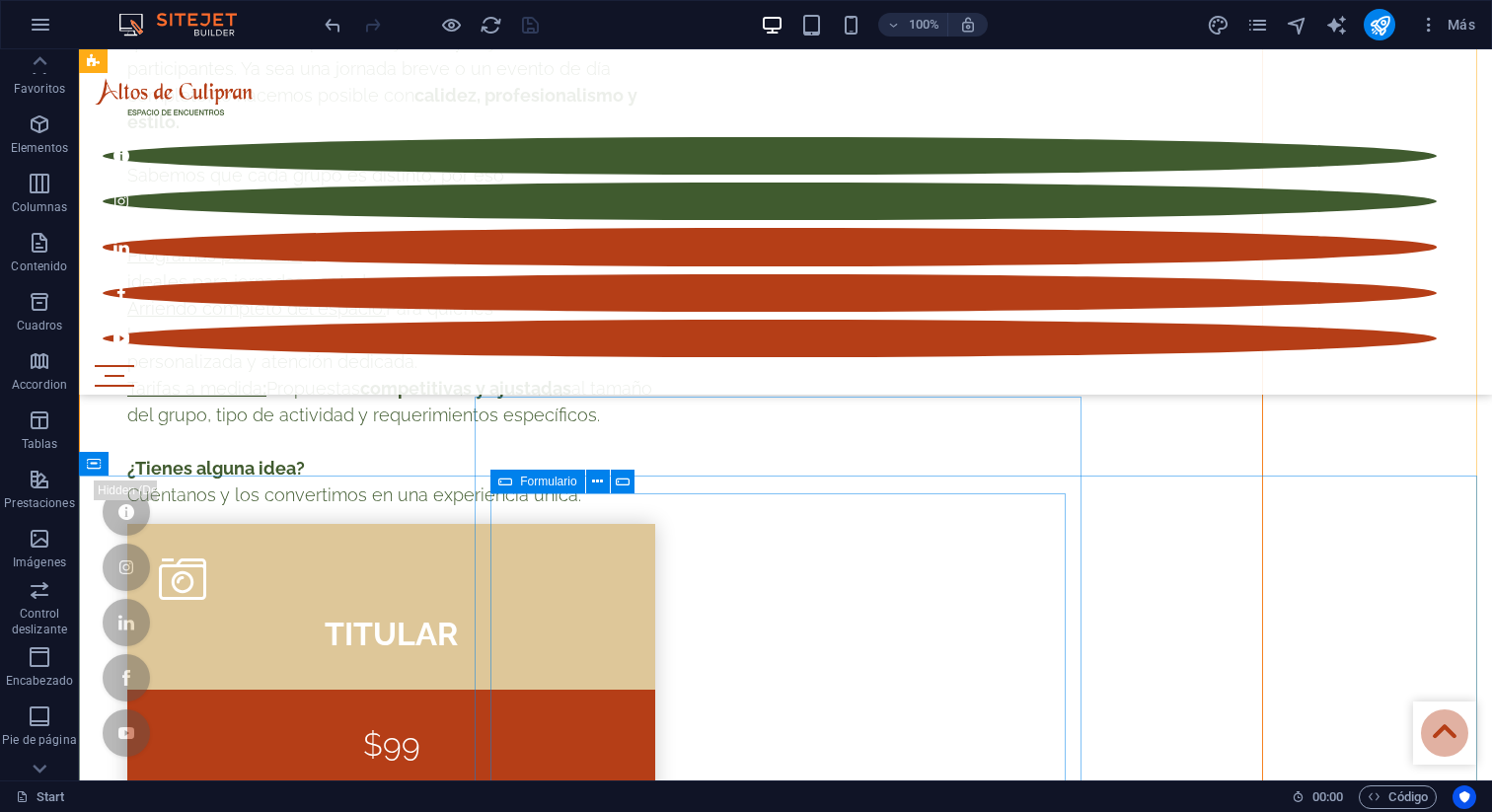 click on "Aceptar   He leído y comprendido la política de privacidad. ¿Ilegible? Cargar nuevo Enviar" at bounding box center (785, 16400) 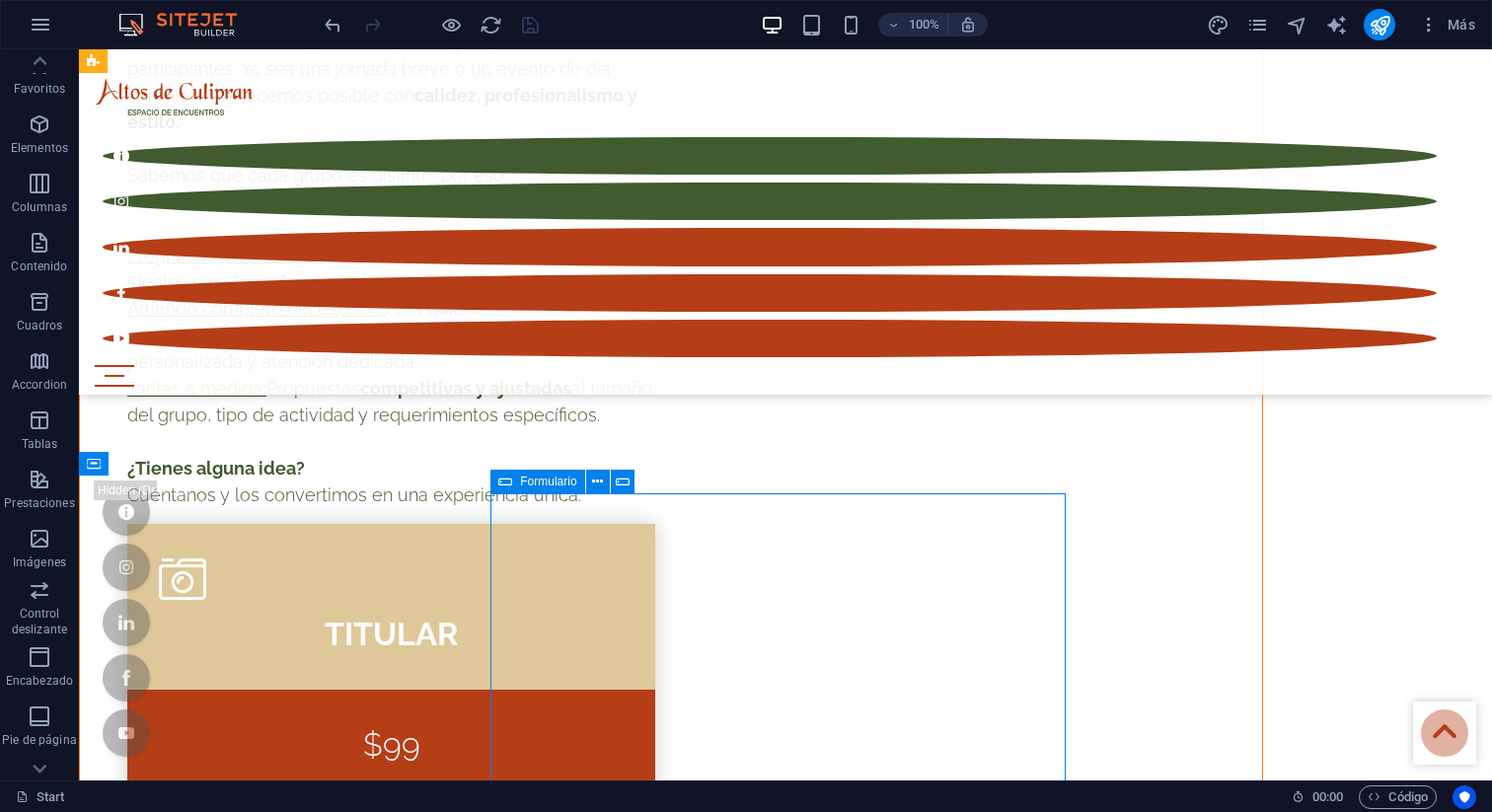 click on "Aceptar   He leído y comprendido la política de privacidad. ¿Ilegible? Cargar nuevo Enviar" at bounding box center (785, 16400) 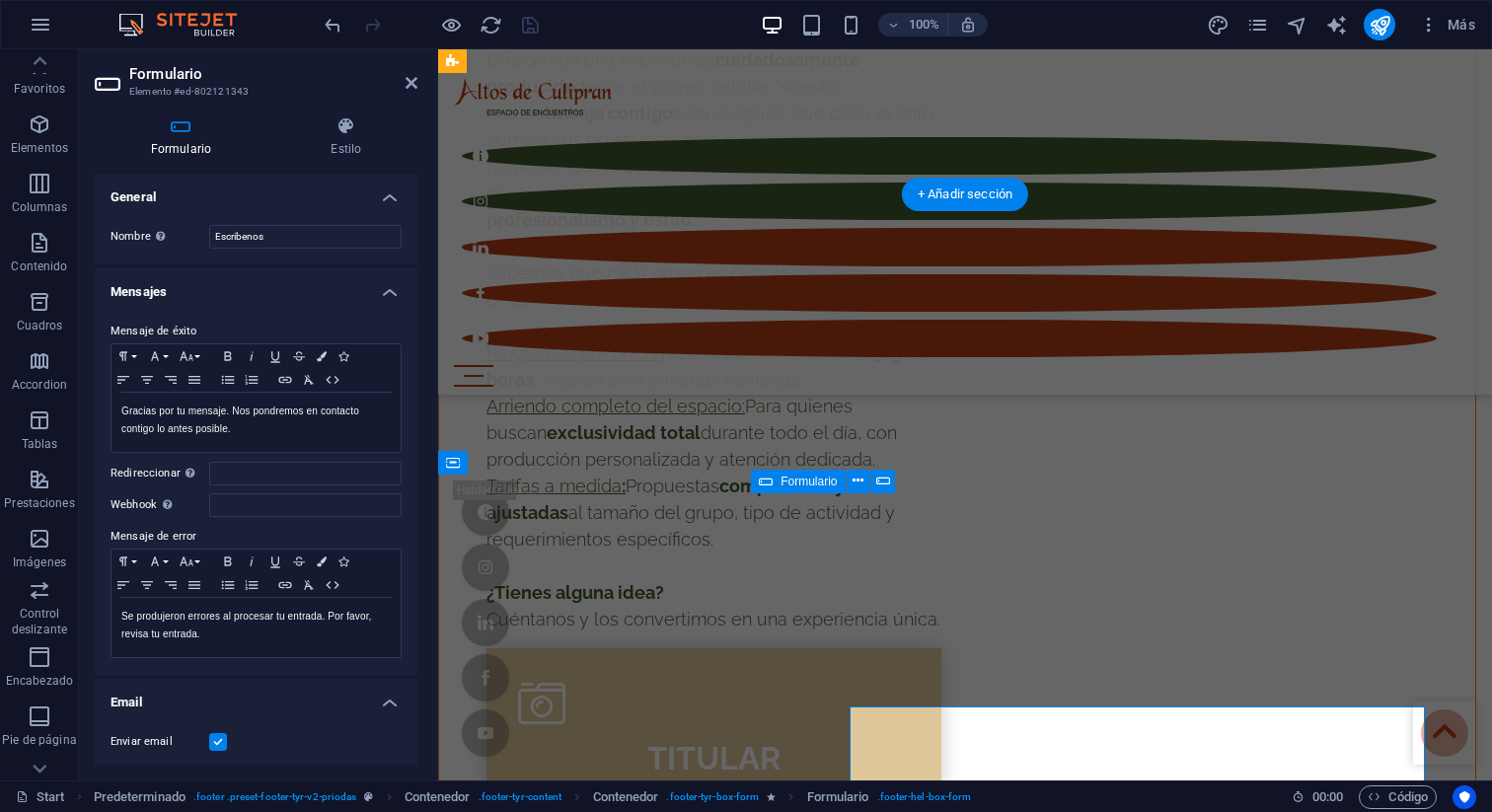 scroll, scrollTop: 9565, scrollLeft: 0, axis: vertical 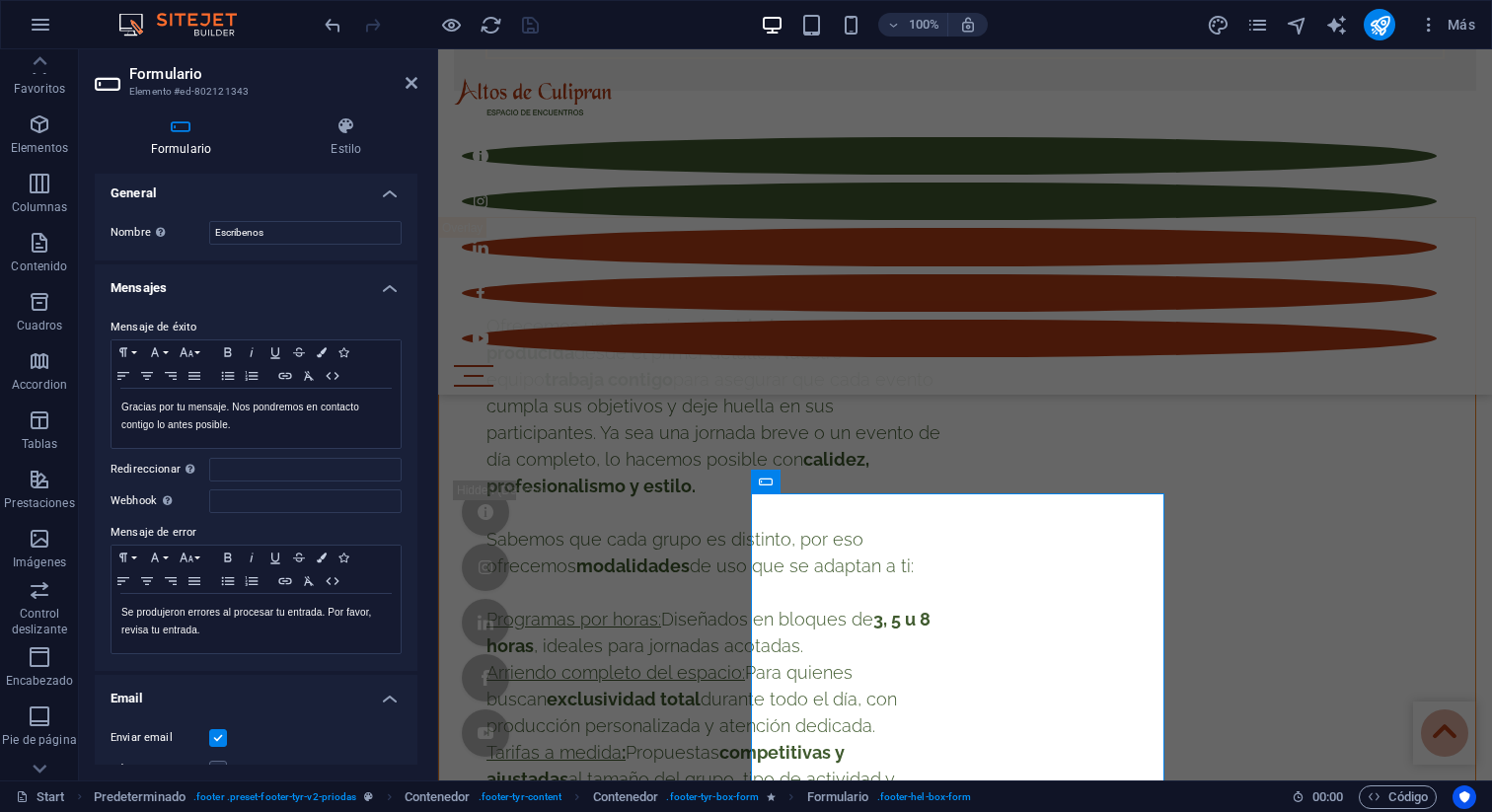 drag, startPoint x: 417, startPoint y: 441, endPoint x: 421, endPoint y: 485, distance: 44.18144 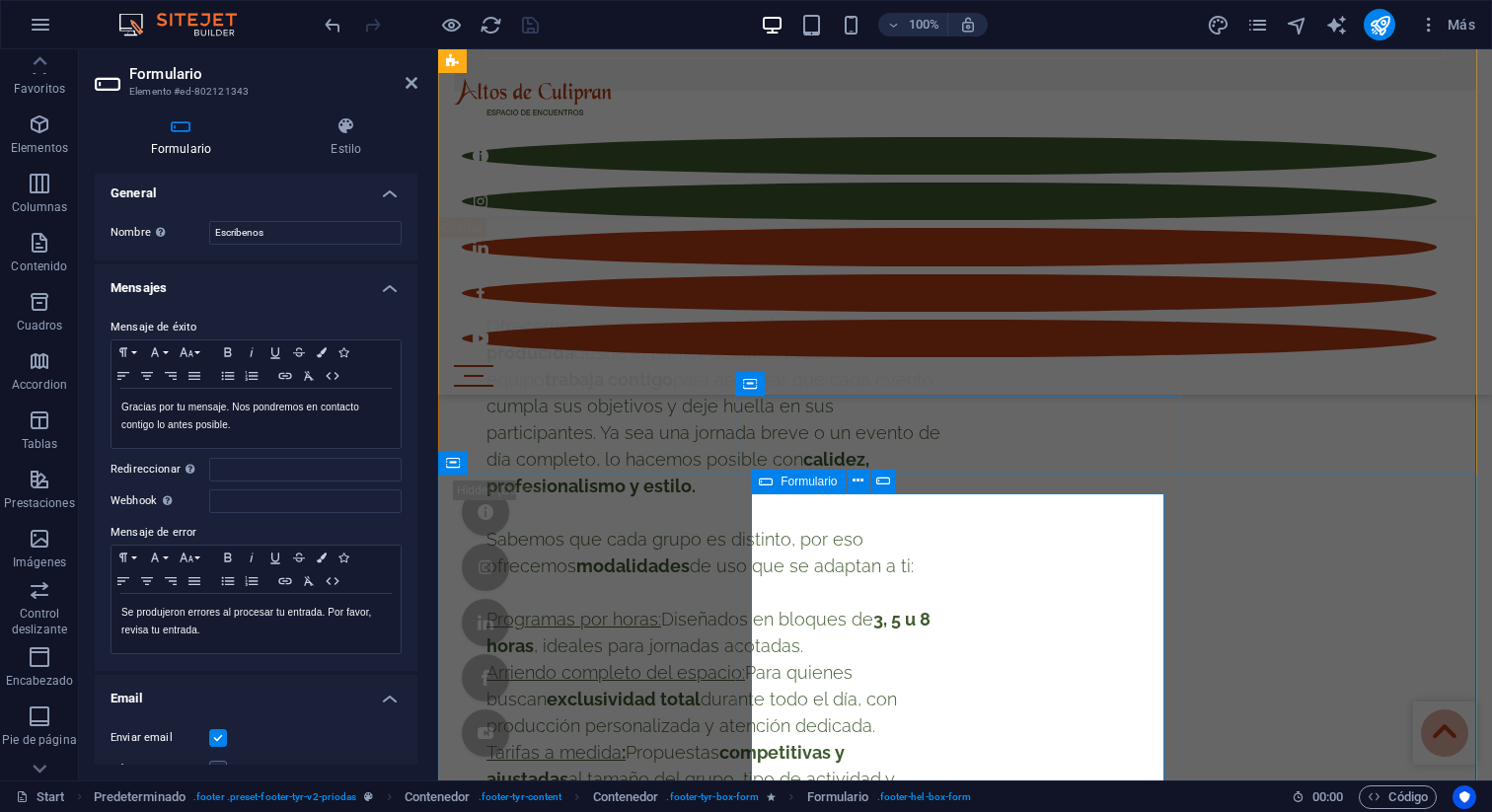click on "Aceptar   He leído y comprendido la política de privacidad. ¿Ilegible? Cargar nuevo Enviar" at bounding box center [965, 15128] 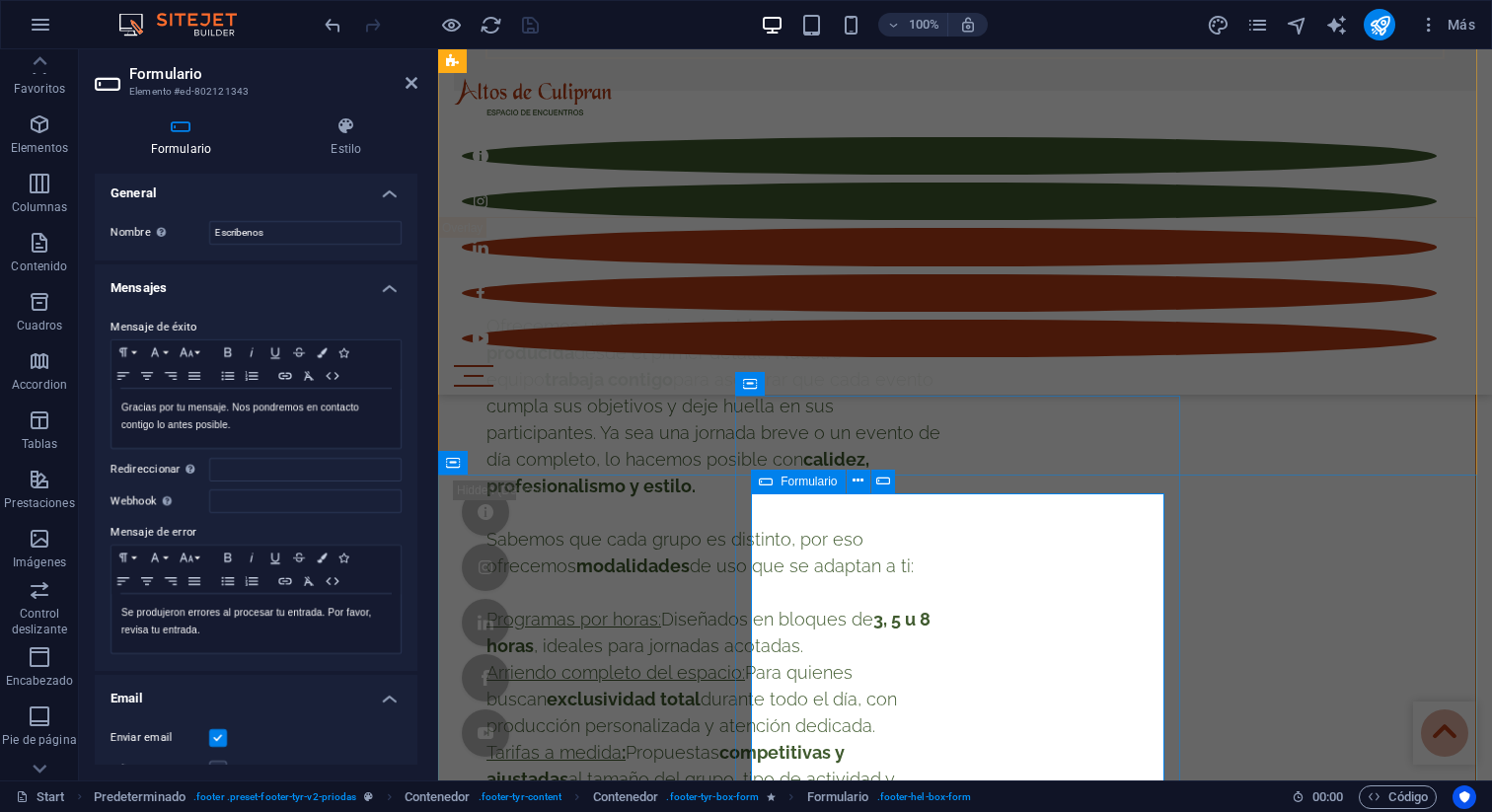 click on "Aceptar   He leído y comprendido la política de privacidad. ¿Ilegible? Cargar nuevo Enviar" at bounding box center [965, 15128] 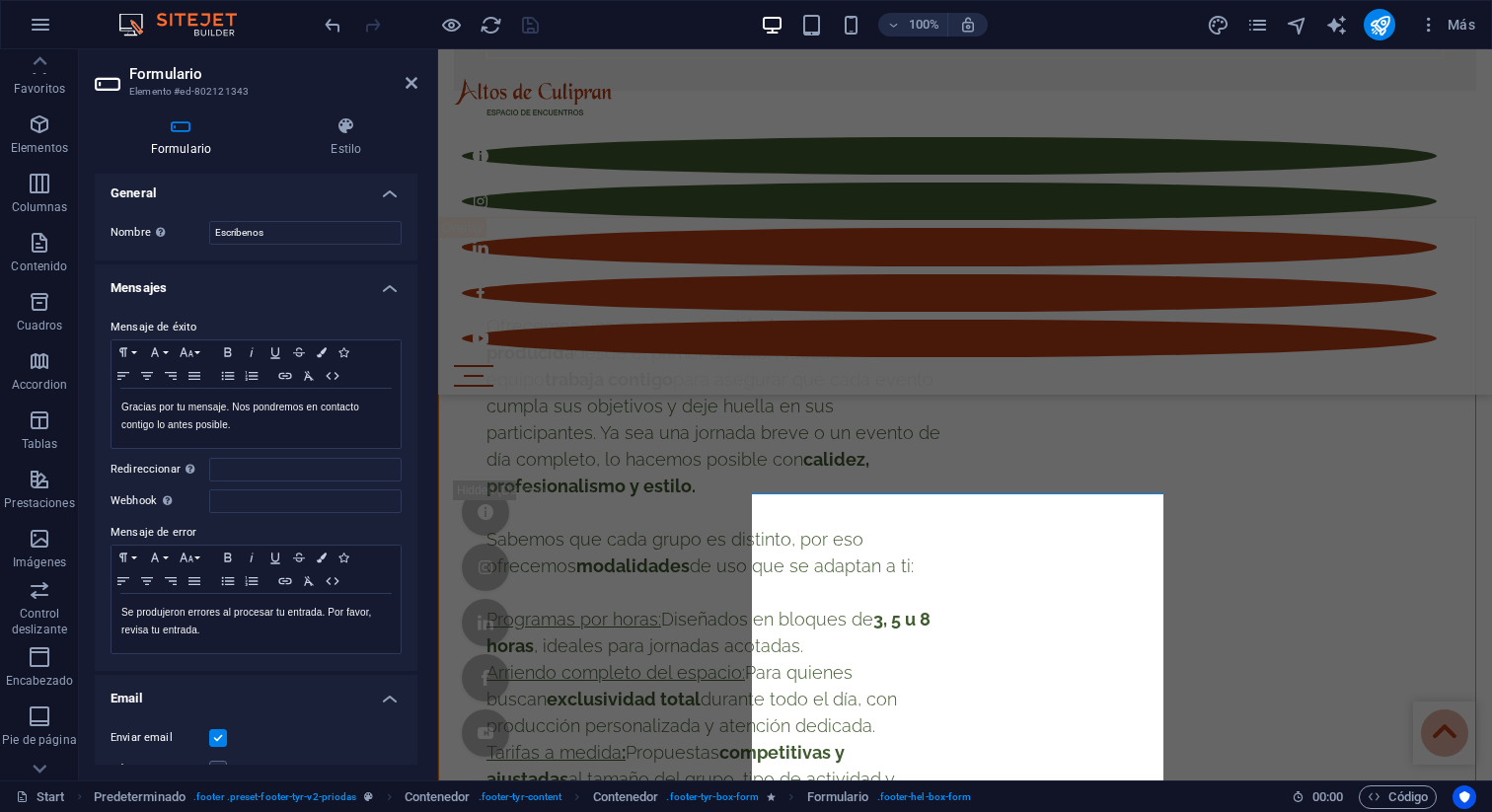 click at bounding box center [181, 126] 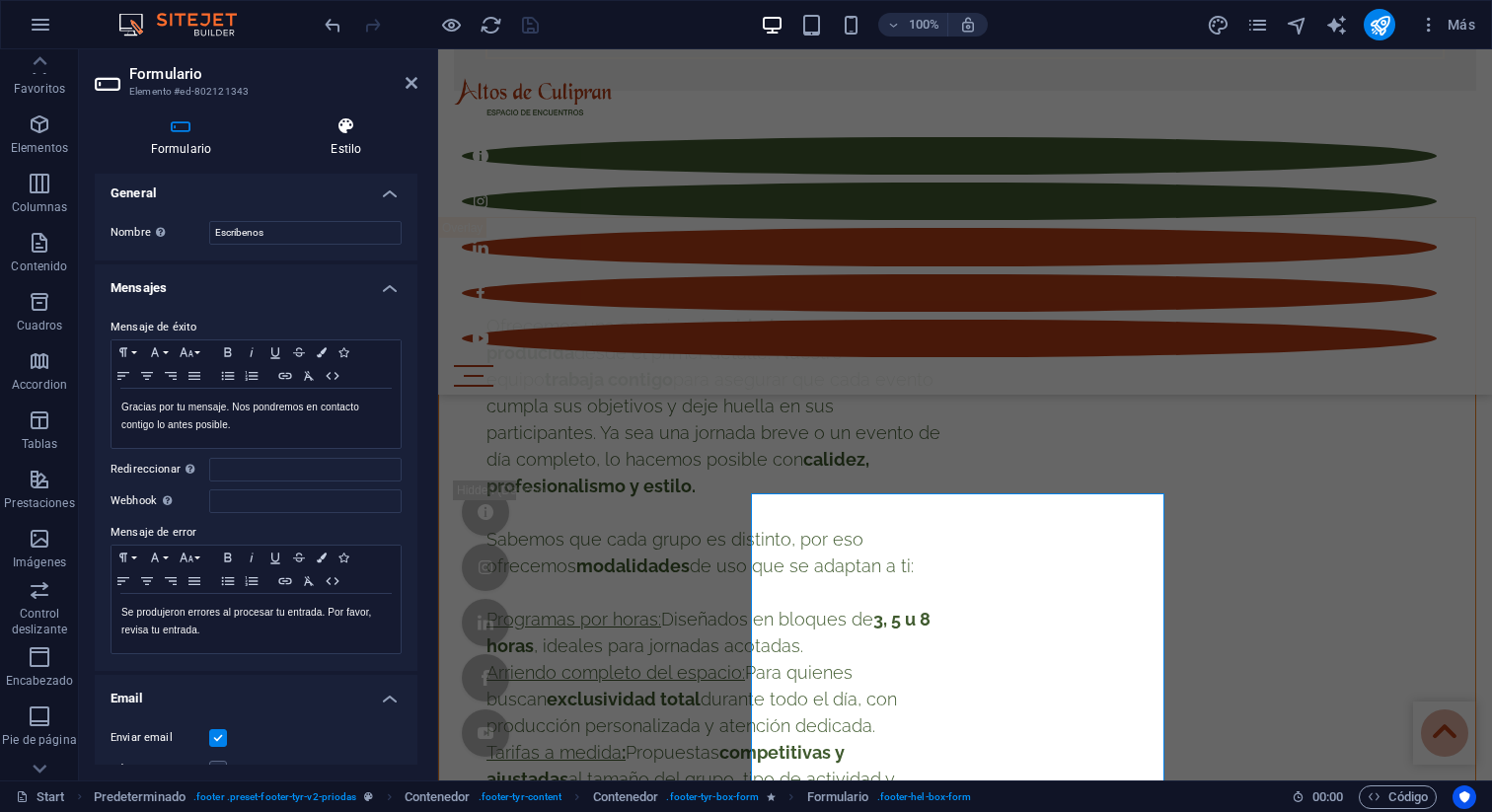 click at bounding box center (346, 126) 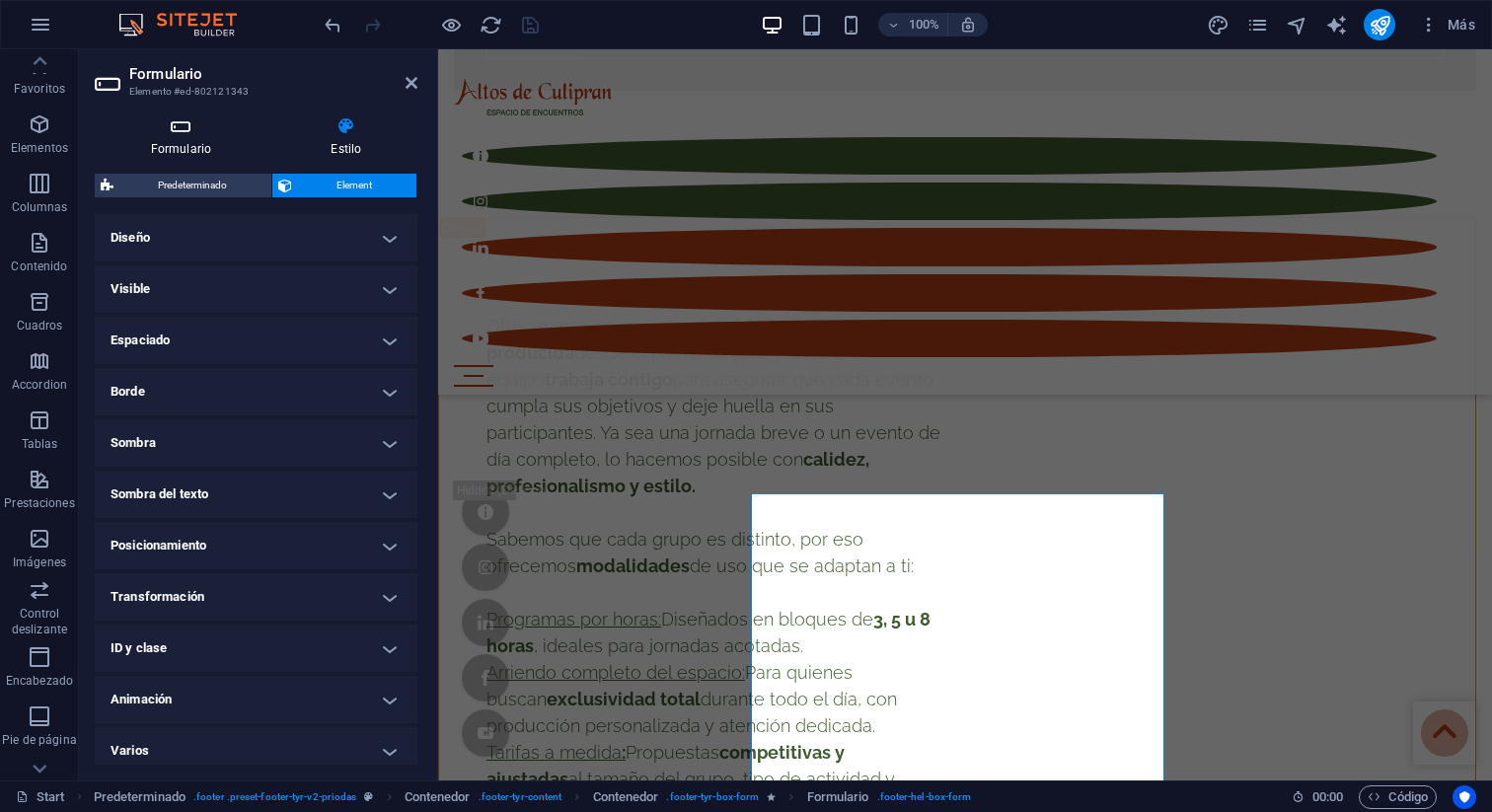click at bounding box center (181, 126) 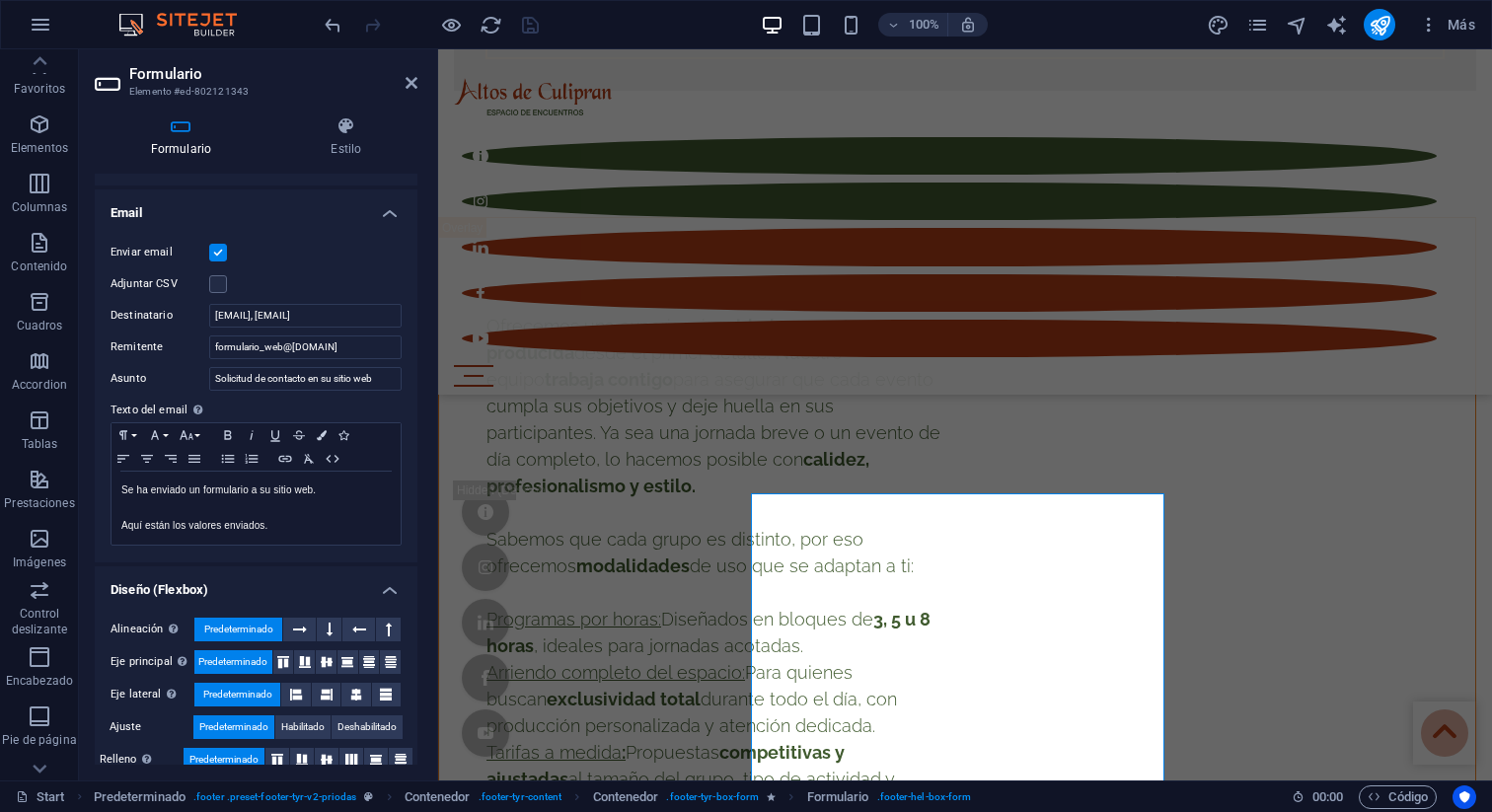 scroll, scrollTop: 485, scrollLeft: 0, axis: vertical 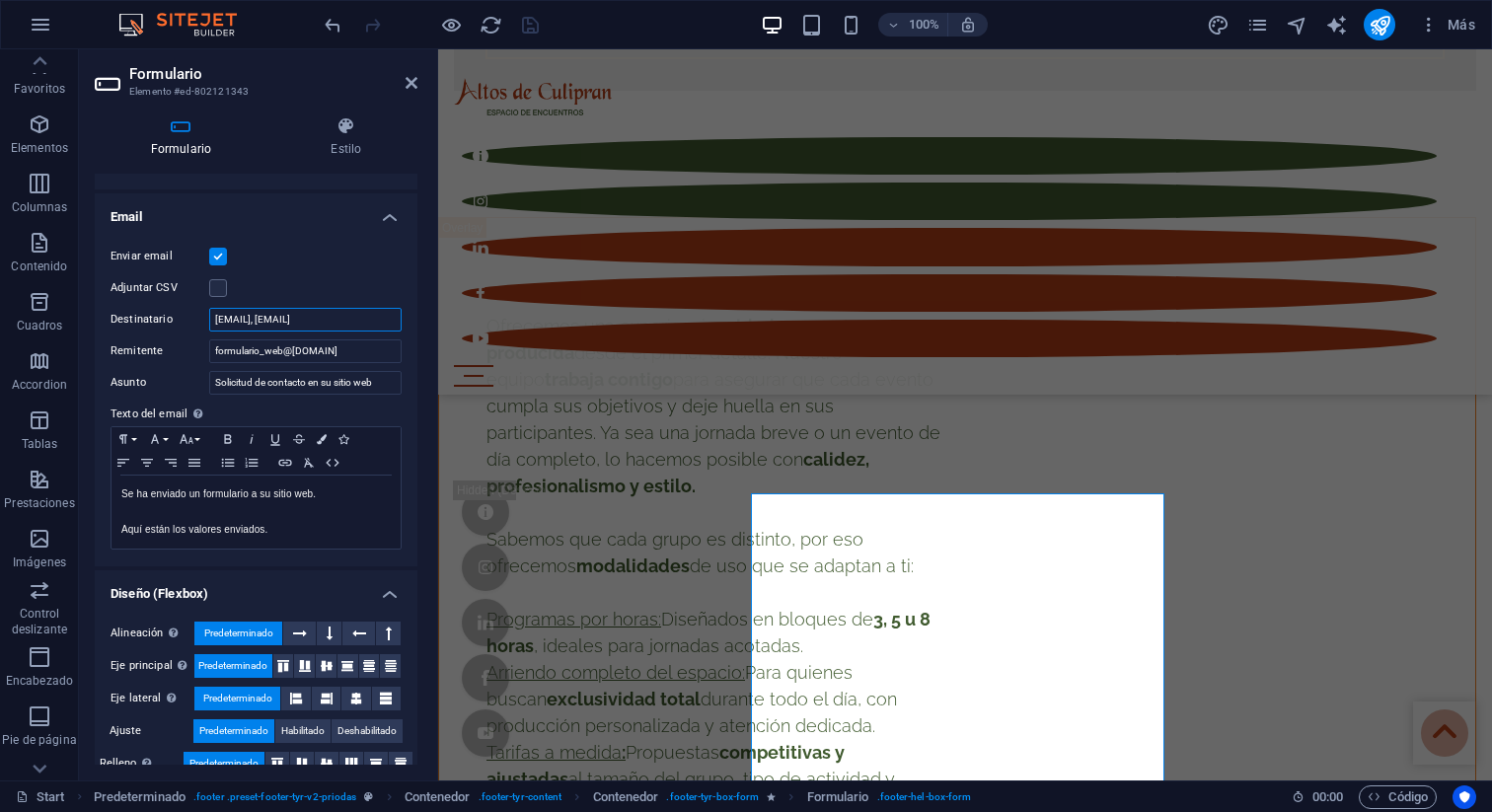 drag, startPoint x: 340, startPoint y: 319, endPoint x: 195, endPoint y: 317, distance: 145.01379 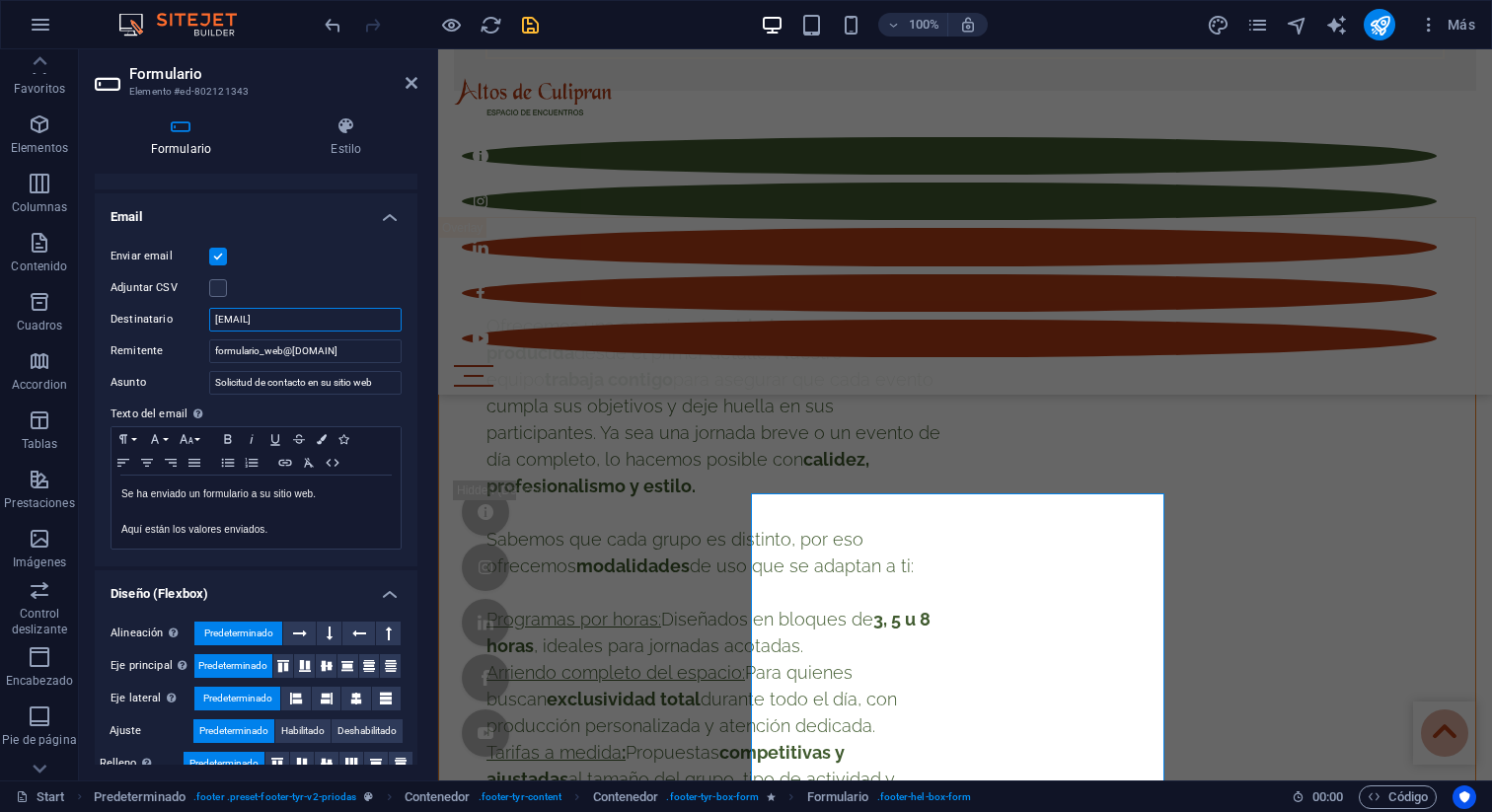 click on "altosdeculipran@gmail.com" at bounding box center (305, 320) 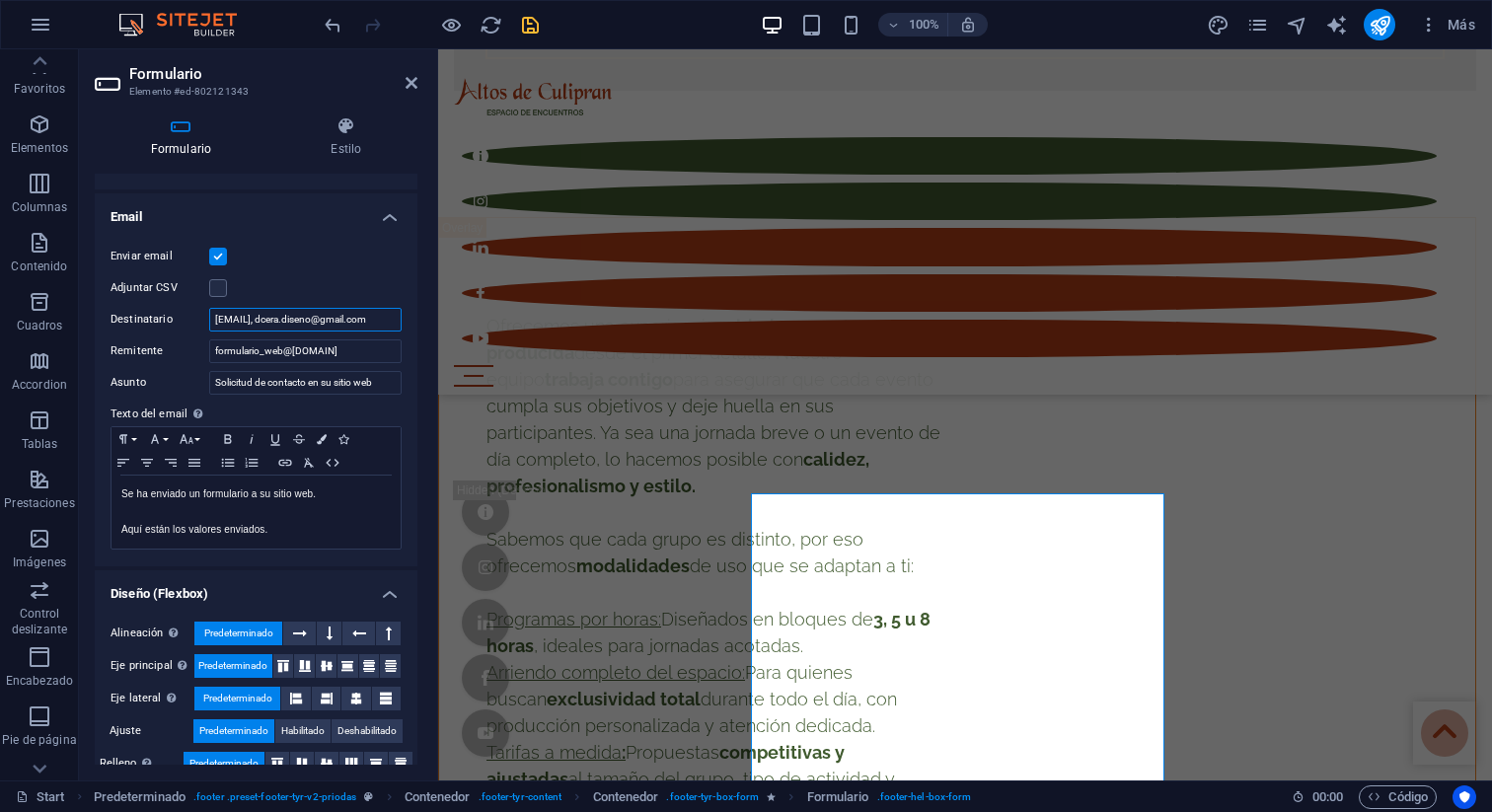 scroll, scrollTop: 0, scrollLeft: 61, axis: horizontal 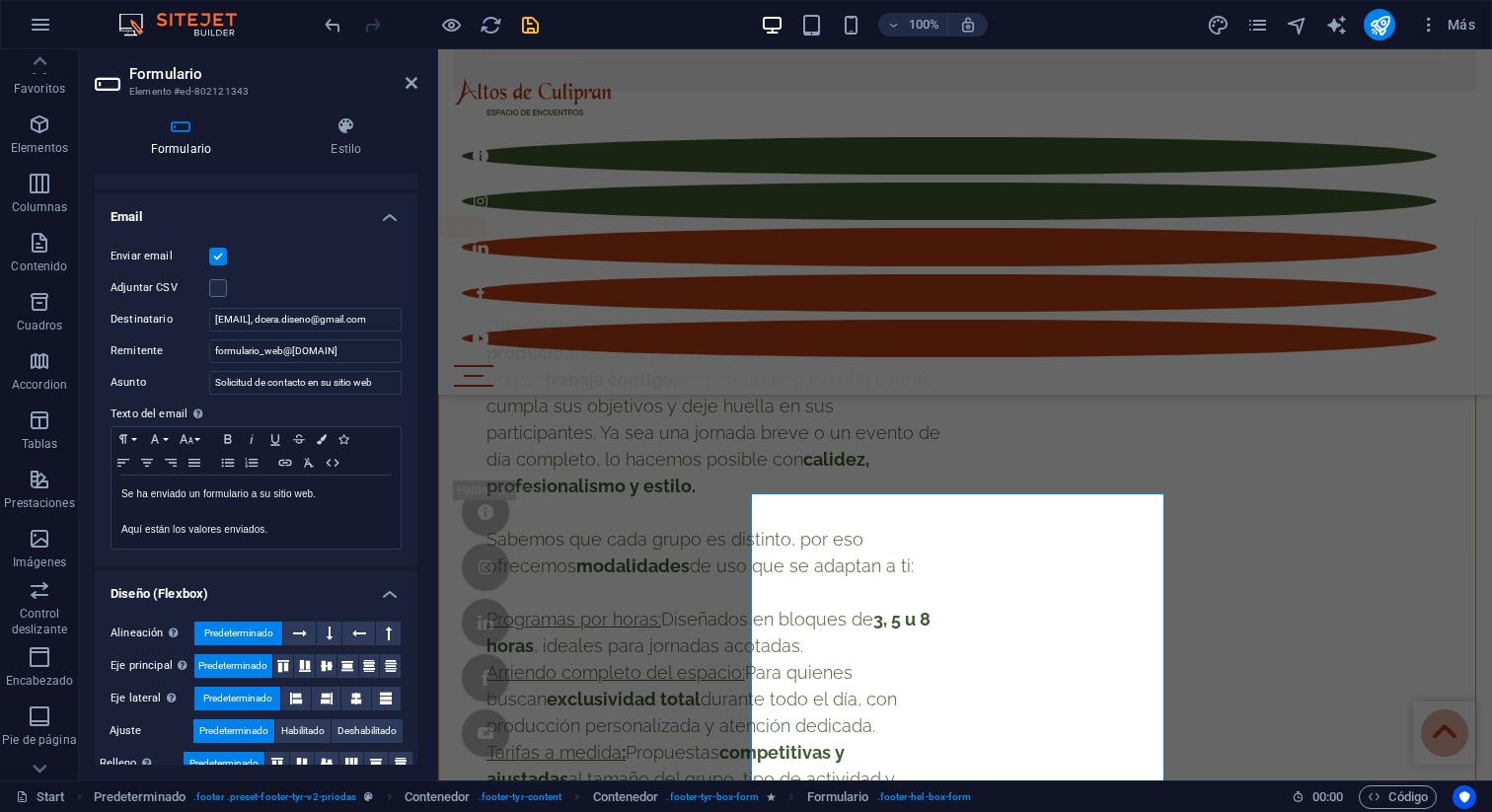 click on "Enviar email" at bounding box center [256, 257] 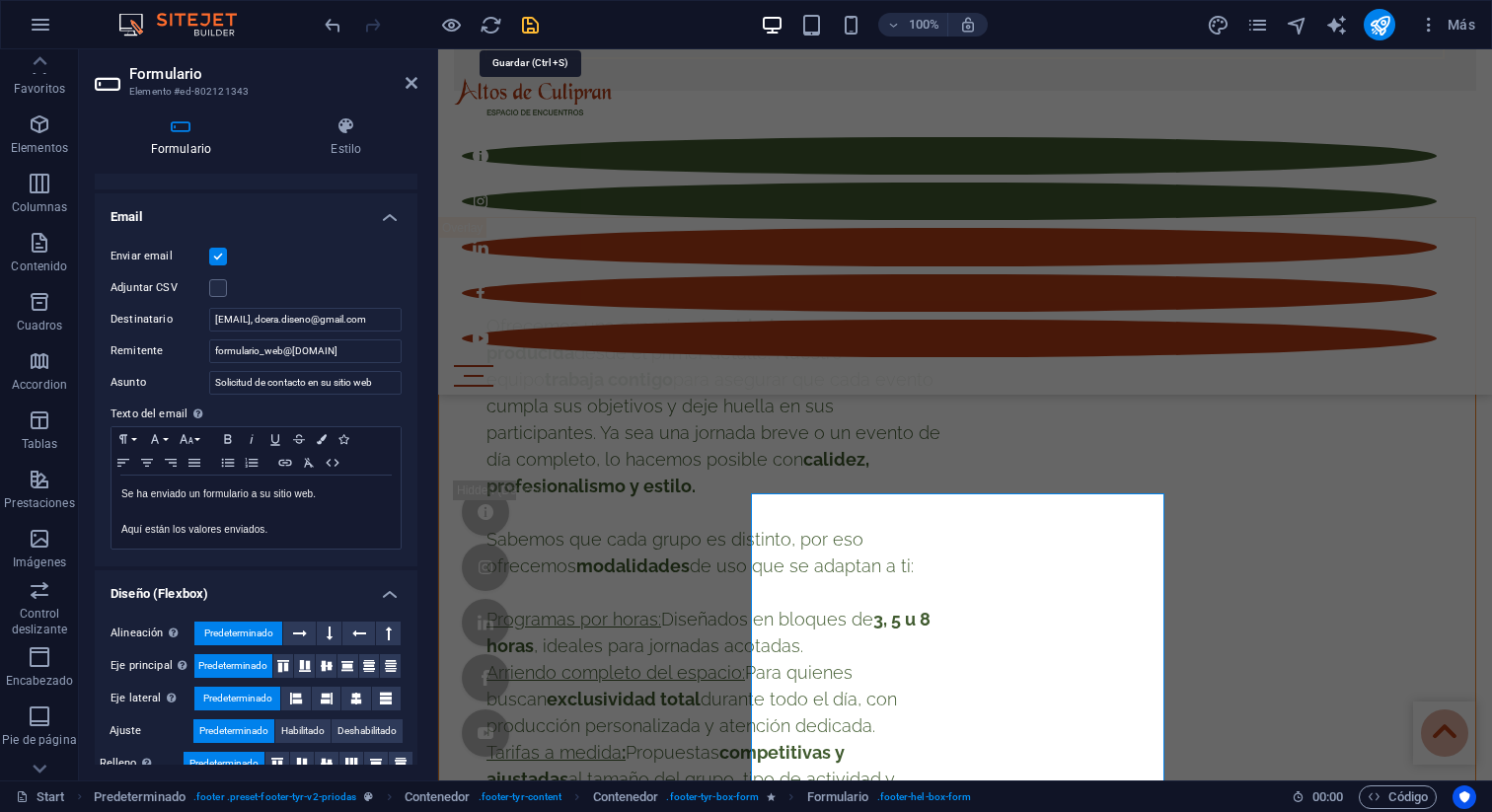 click at bounding box center (530, 25) 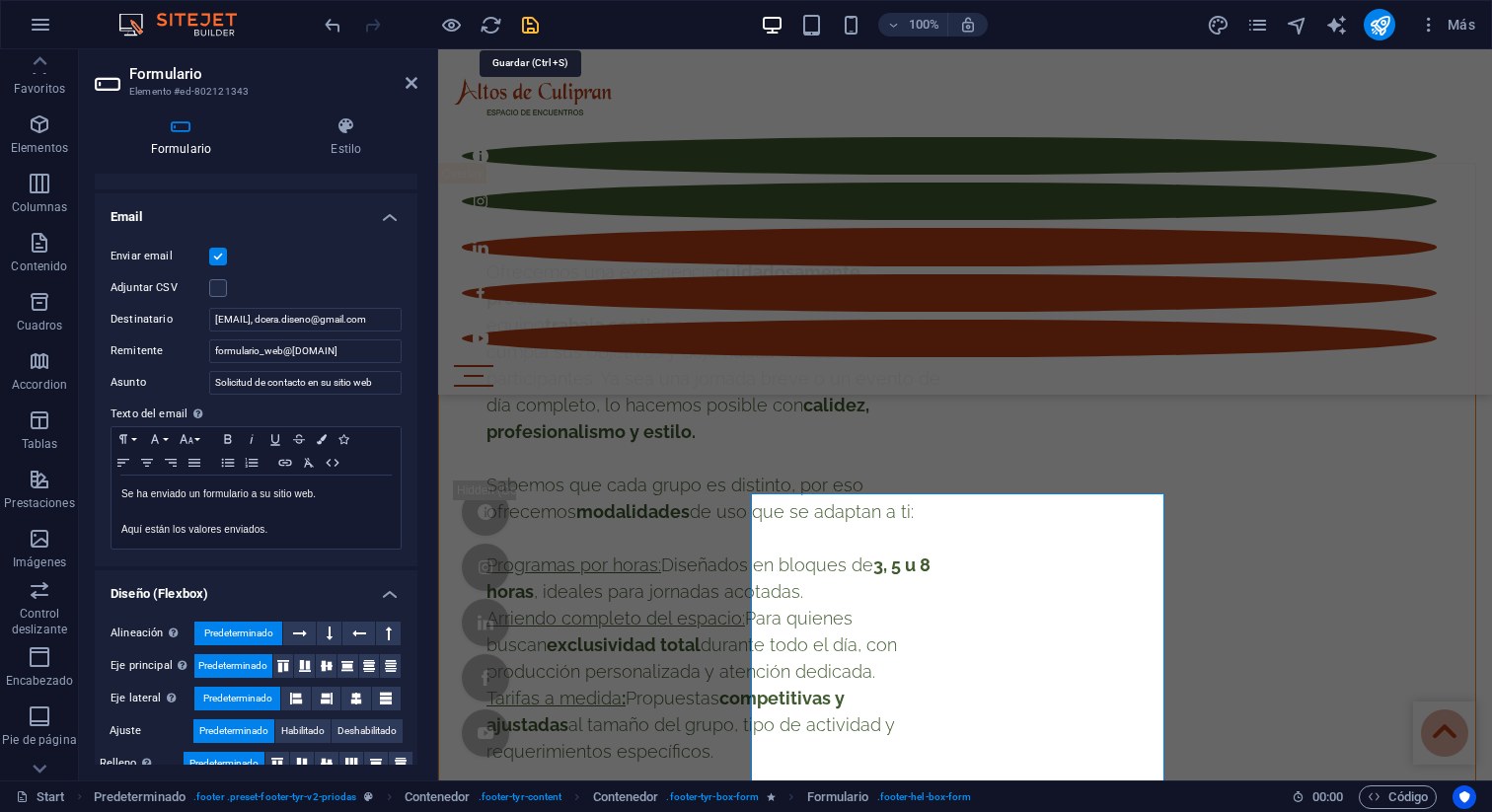 scroll, scrollTop: 9778, scrollLeft: 0, axis: vertical 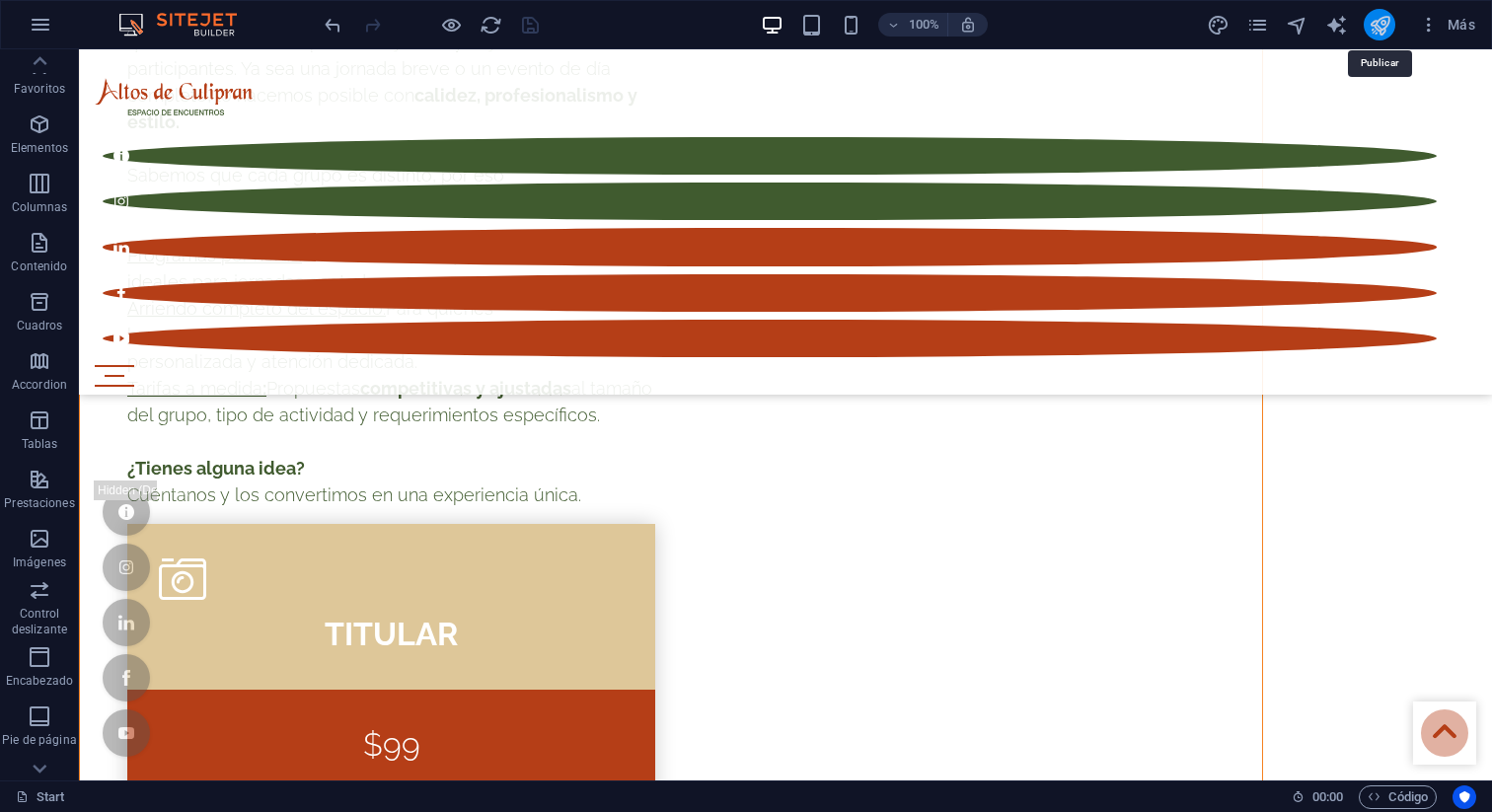 click at bounding box center (1380, 25) 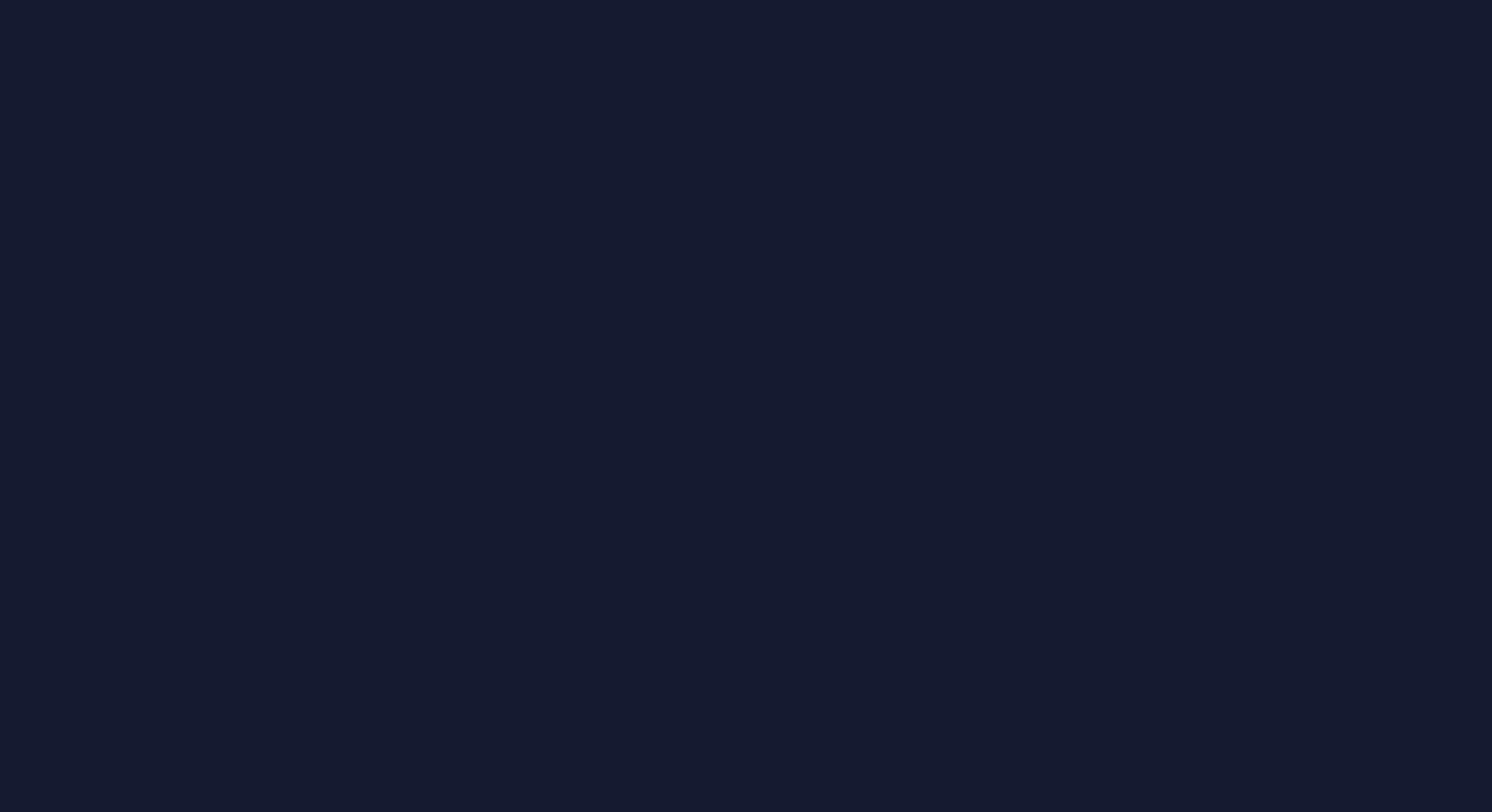 scroll, scrollTop: 0, scrollLeft: 0, axis: both 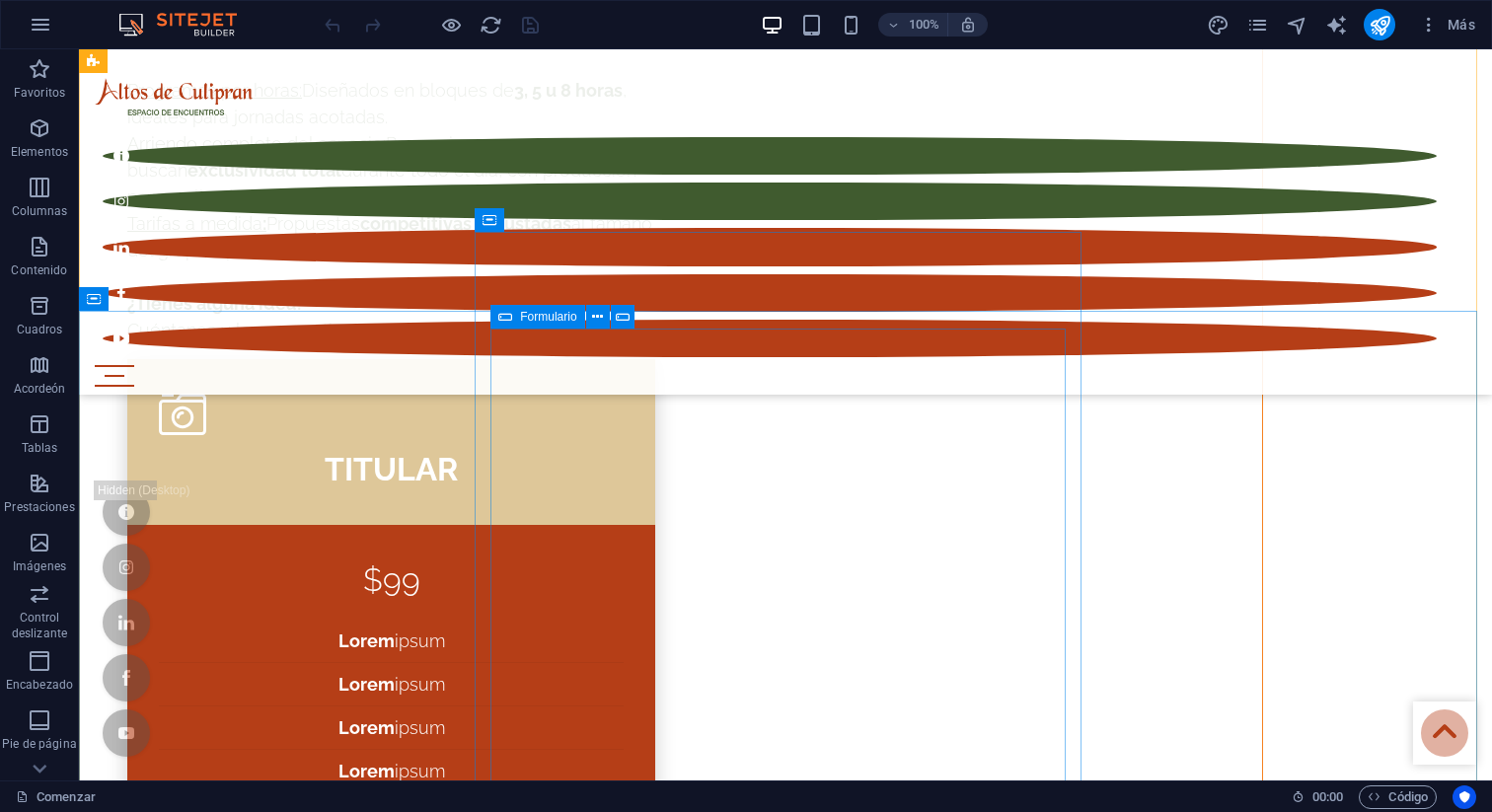 click on "Aceptar   He leído y comprendido la política de privacidad. ¿Ilegible? Cargar nuevo Enviar" at bounding box center [785, 16235] 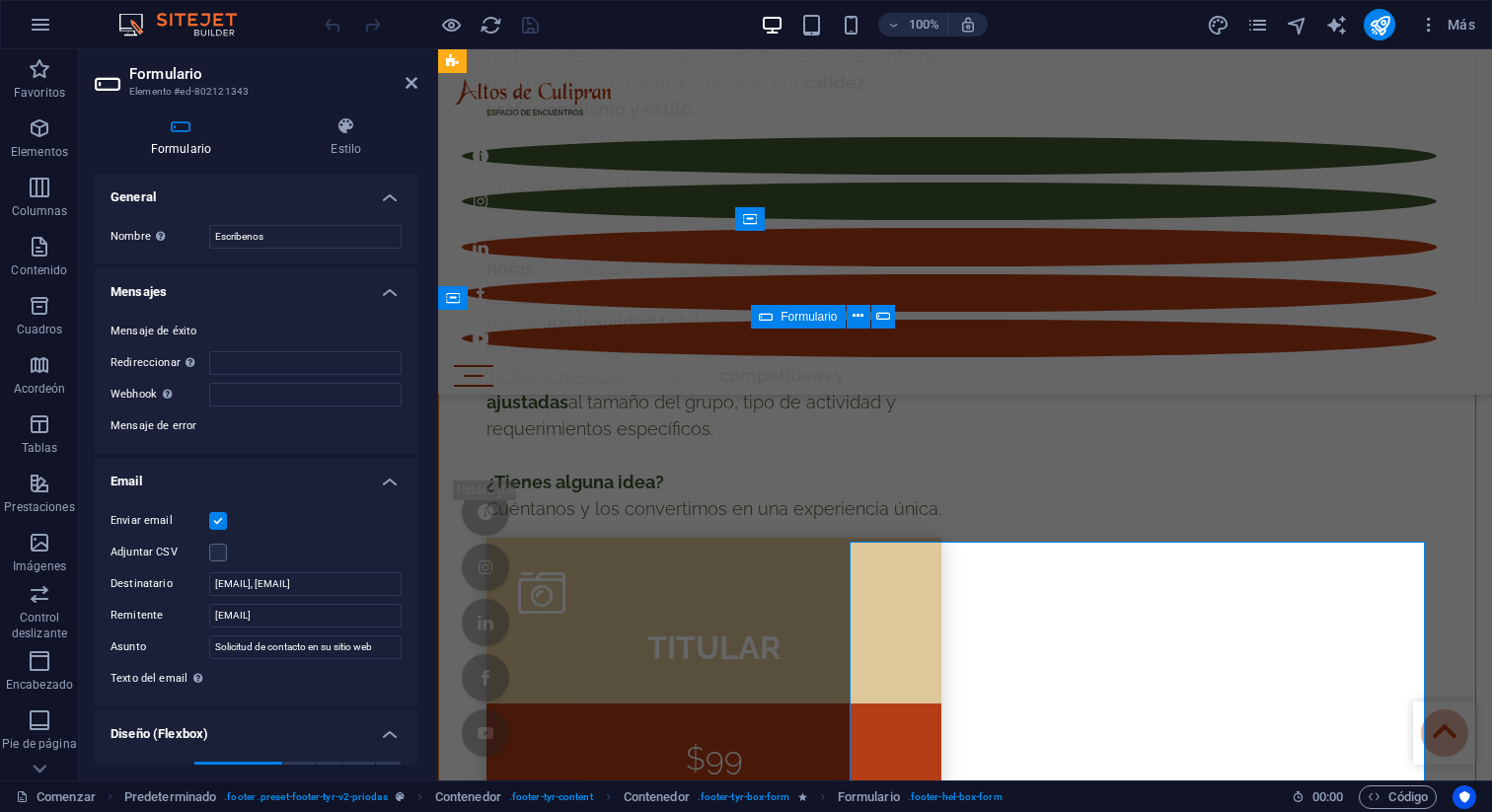 scroll, scrollTop: 9730, scrollLeft: 0, axis: vertical 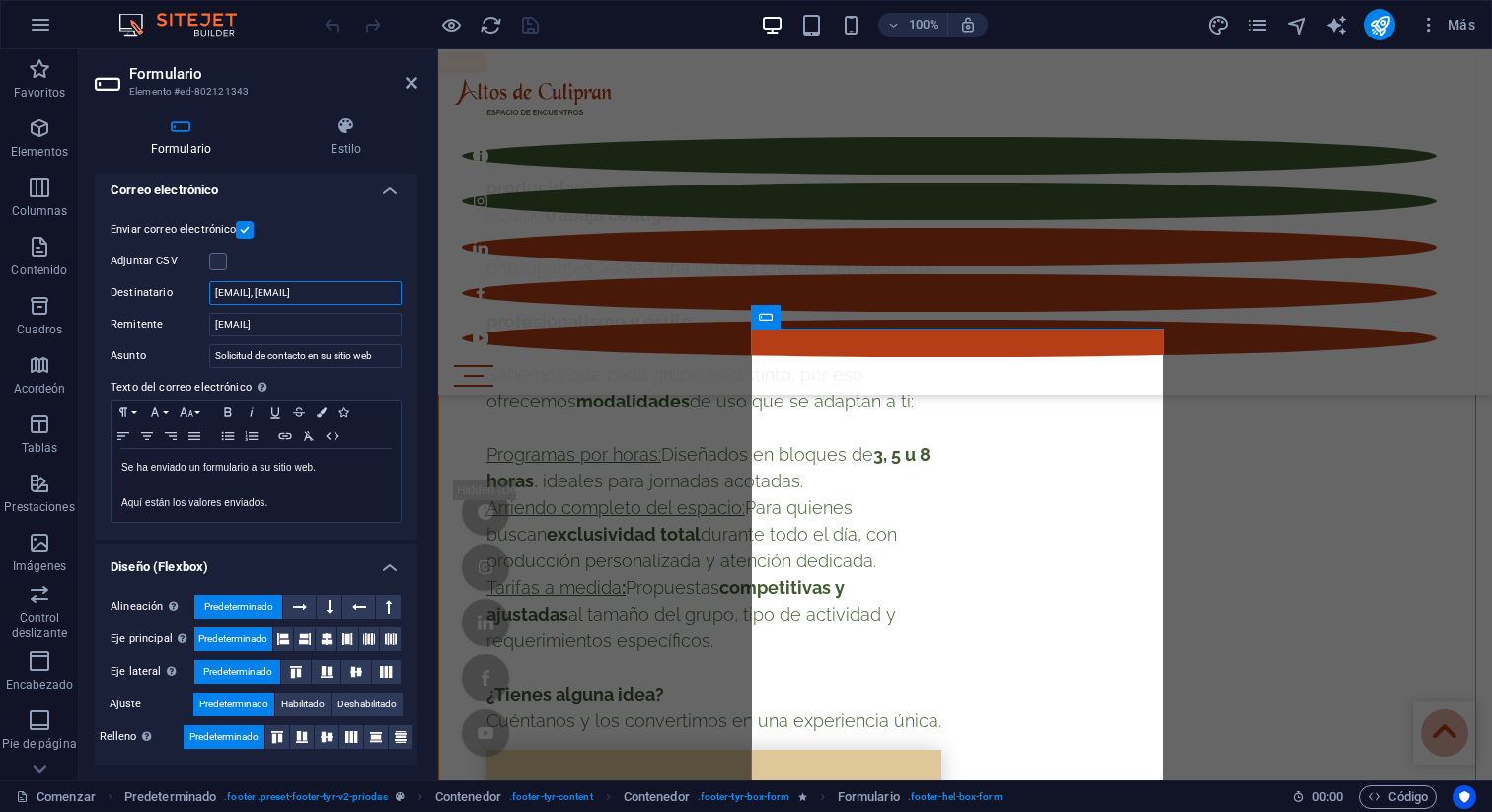 click on "[EMAIL], dcera.diseno@gmail.com" at bounding box center (305, 293) 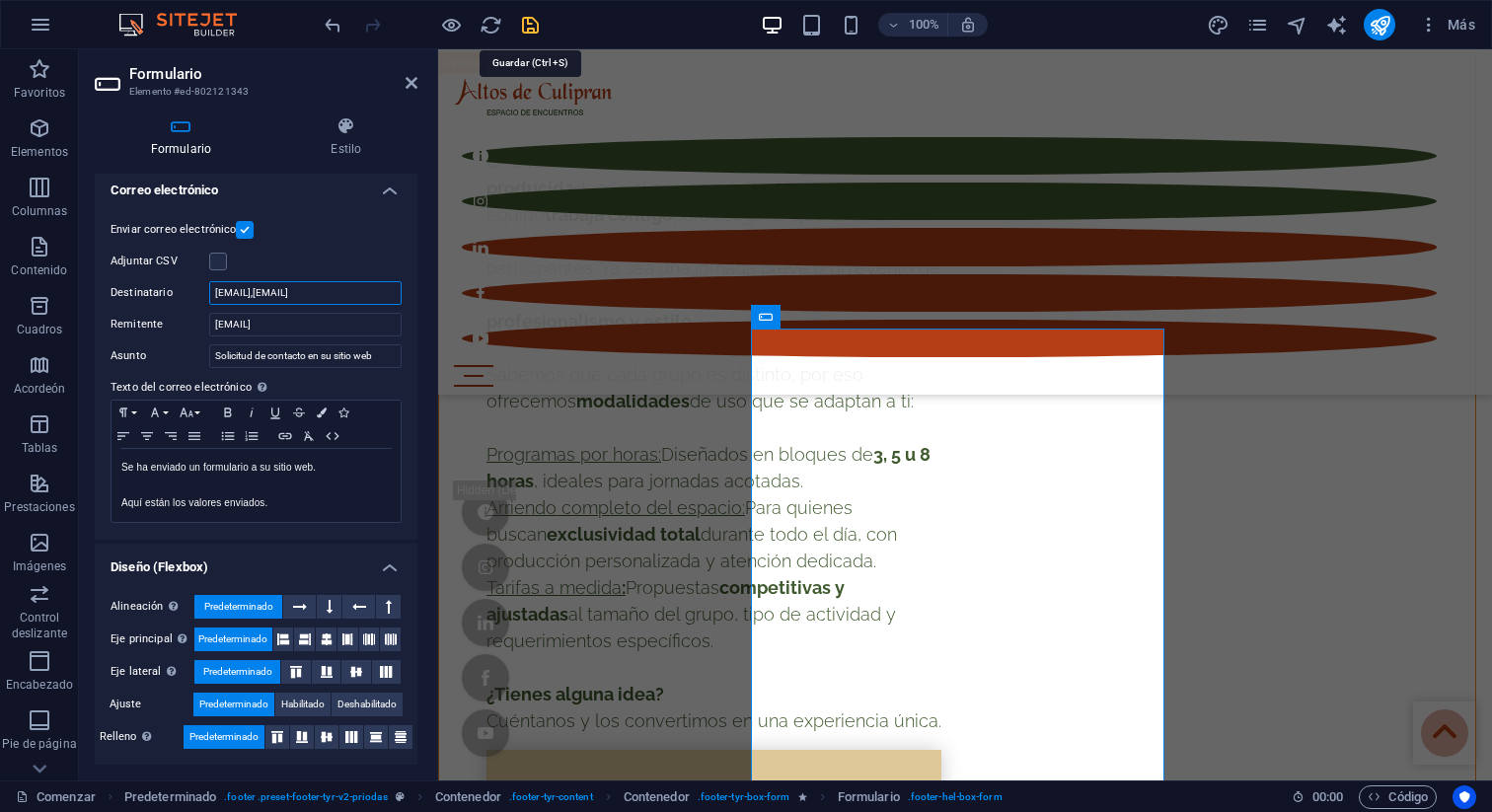 type on "[EMAIL],[EMAIL]" 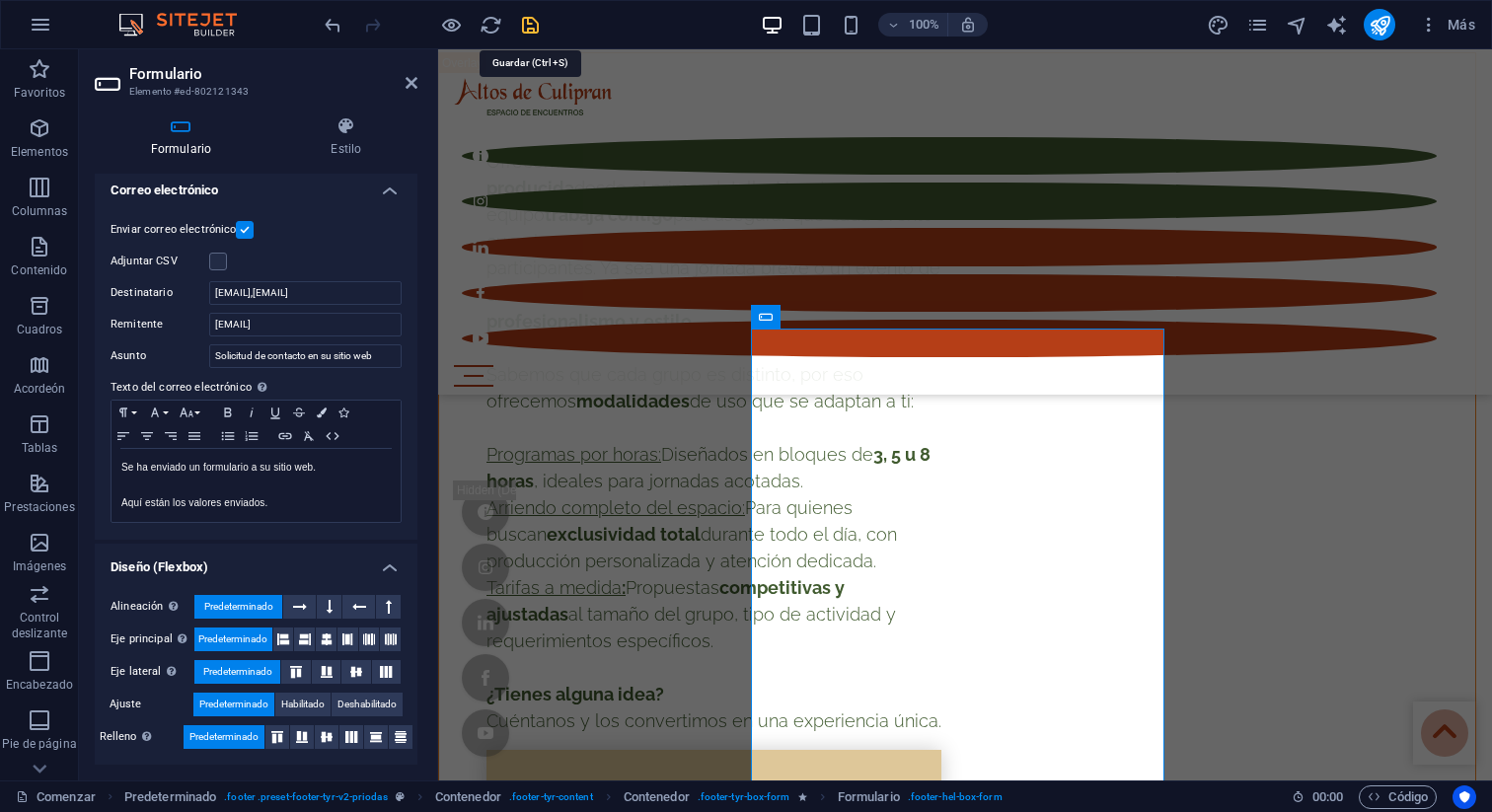 click at bounding box center (530, 25) 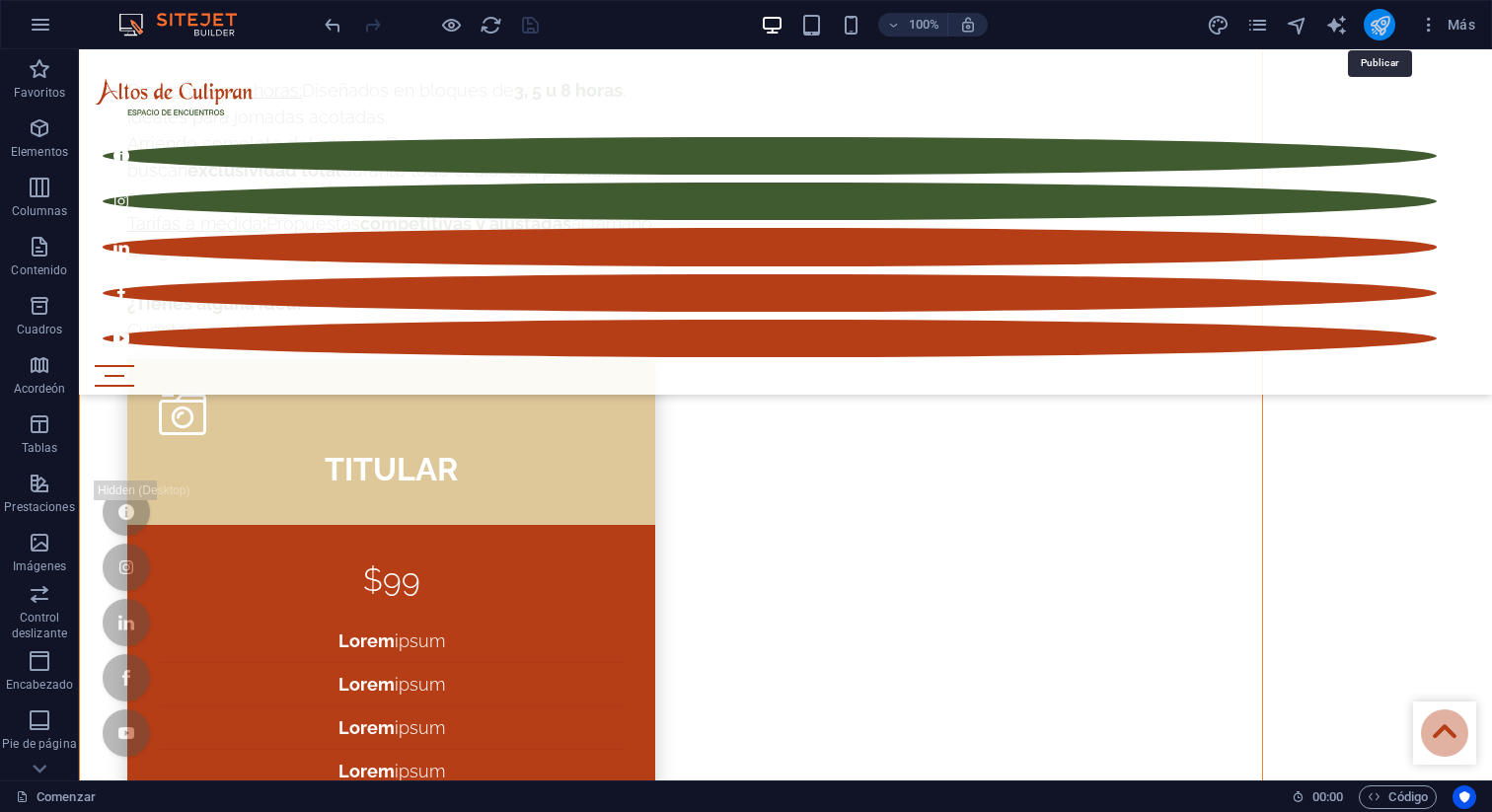 click at bounding box center (1380, 25) 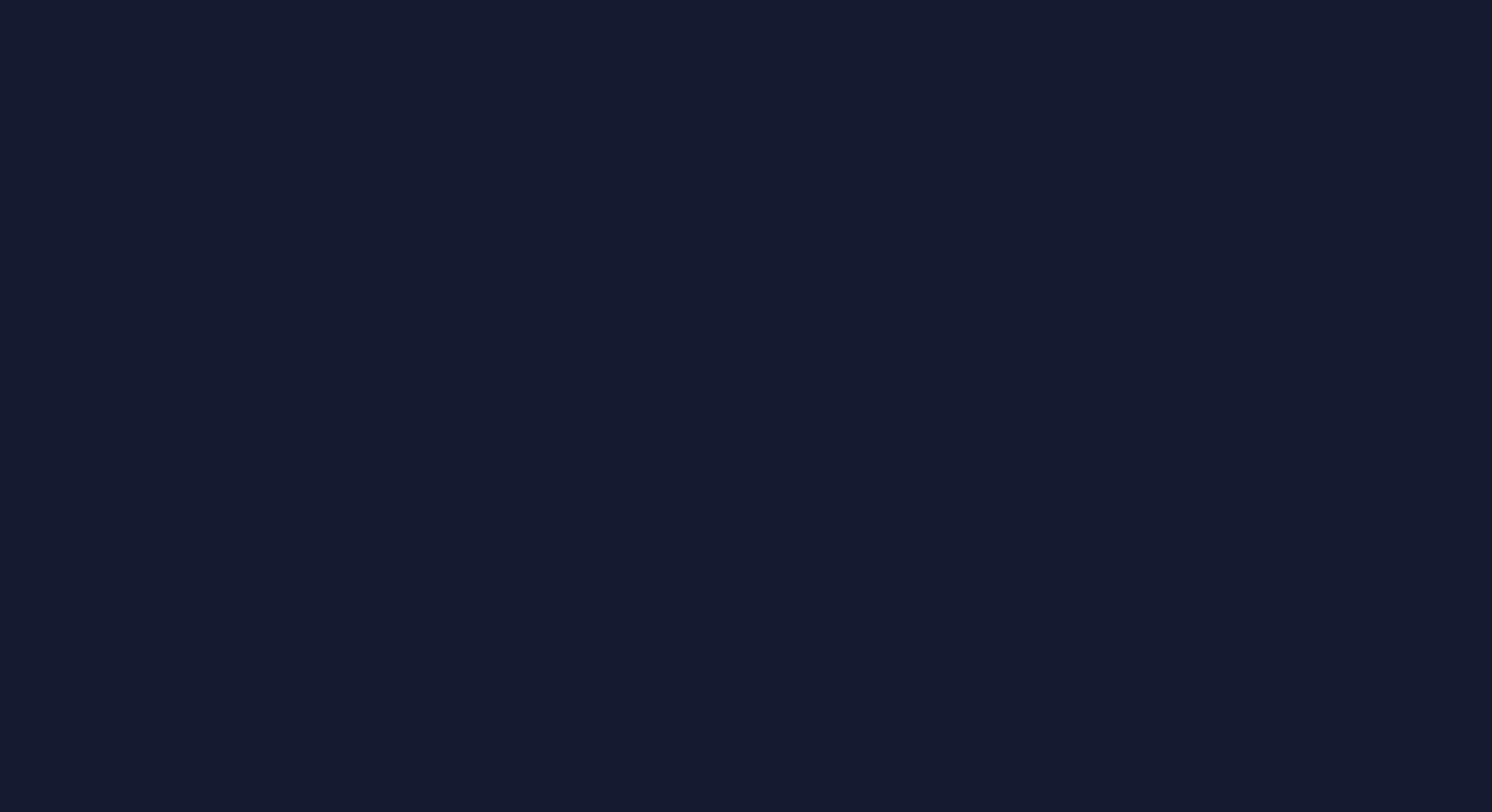 scroll, scrollTop: 0, scrollLeft: 0, axis: both 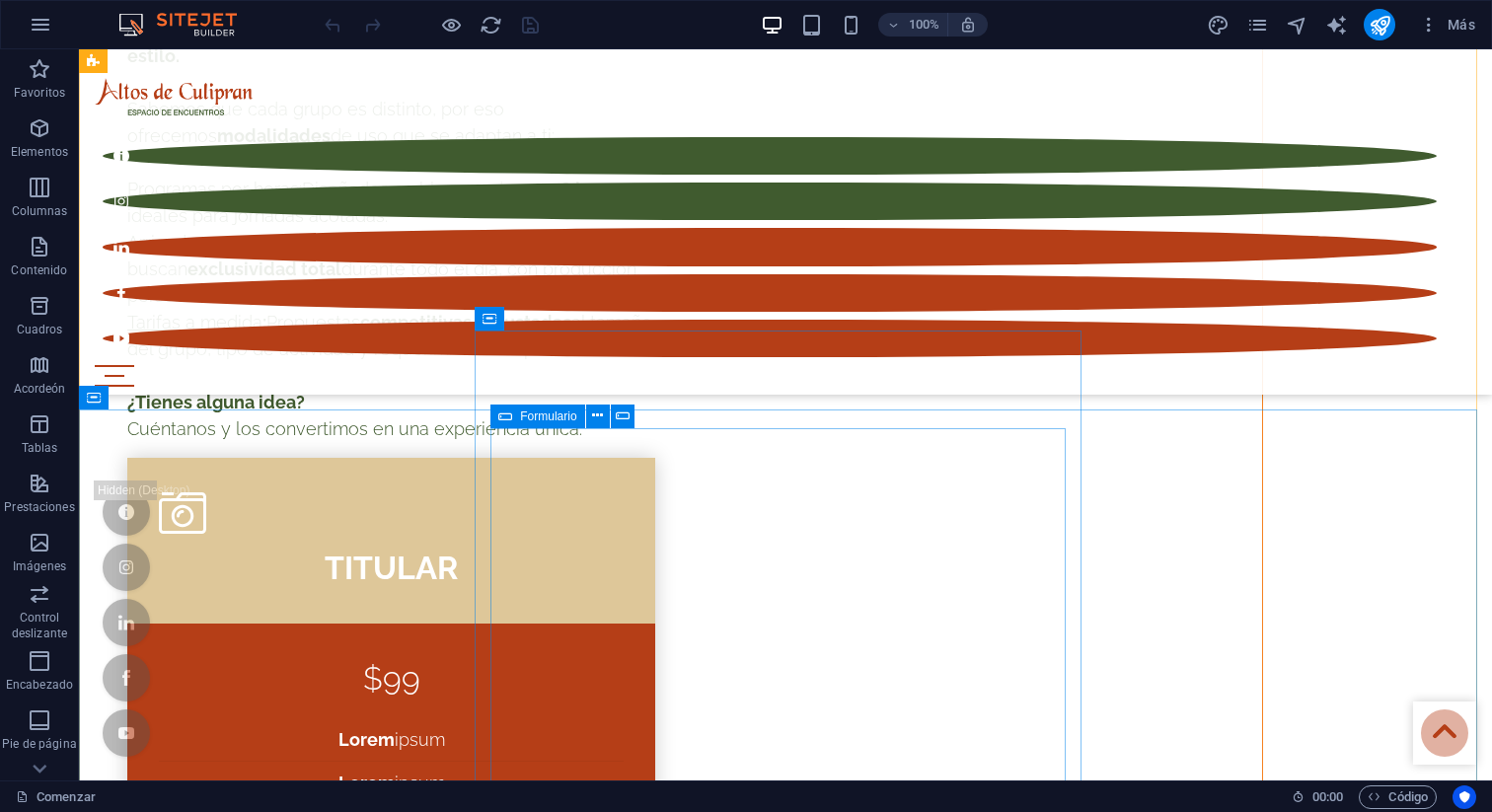click on "Aceptar   He leído y comprendido la política de privacidad. ¿Ilegible? Cargar nuevo Enviar" at bounding box center [785, 16334] 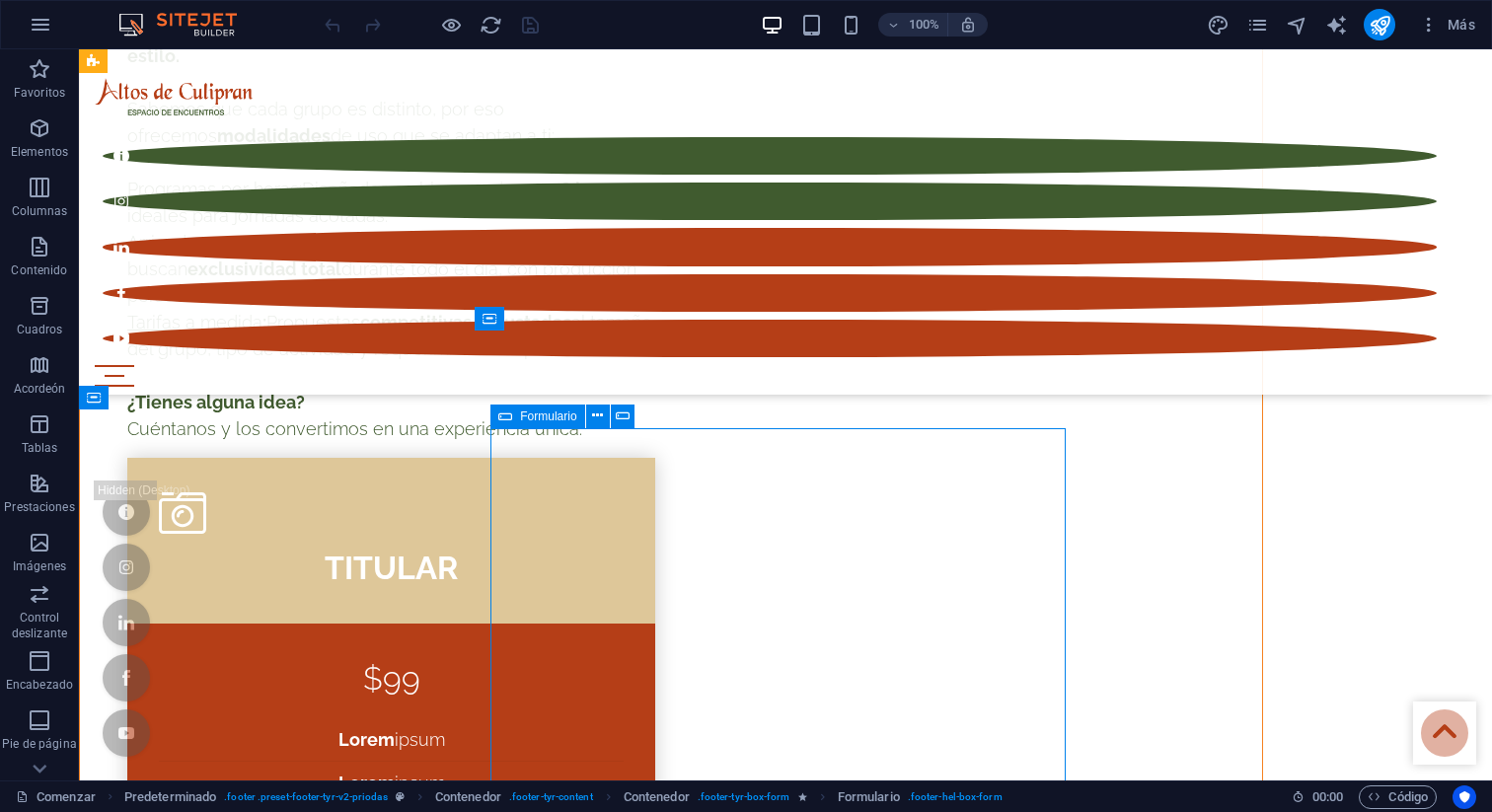 click on "Aceptar   He leído y comprendido la política de privacidad. ¿Ilegible? Cargar nuevo Enviar" at bounding box center [785, 16334] 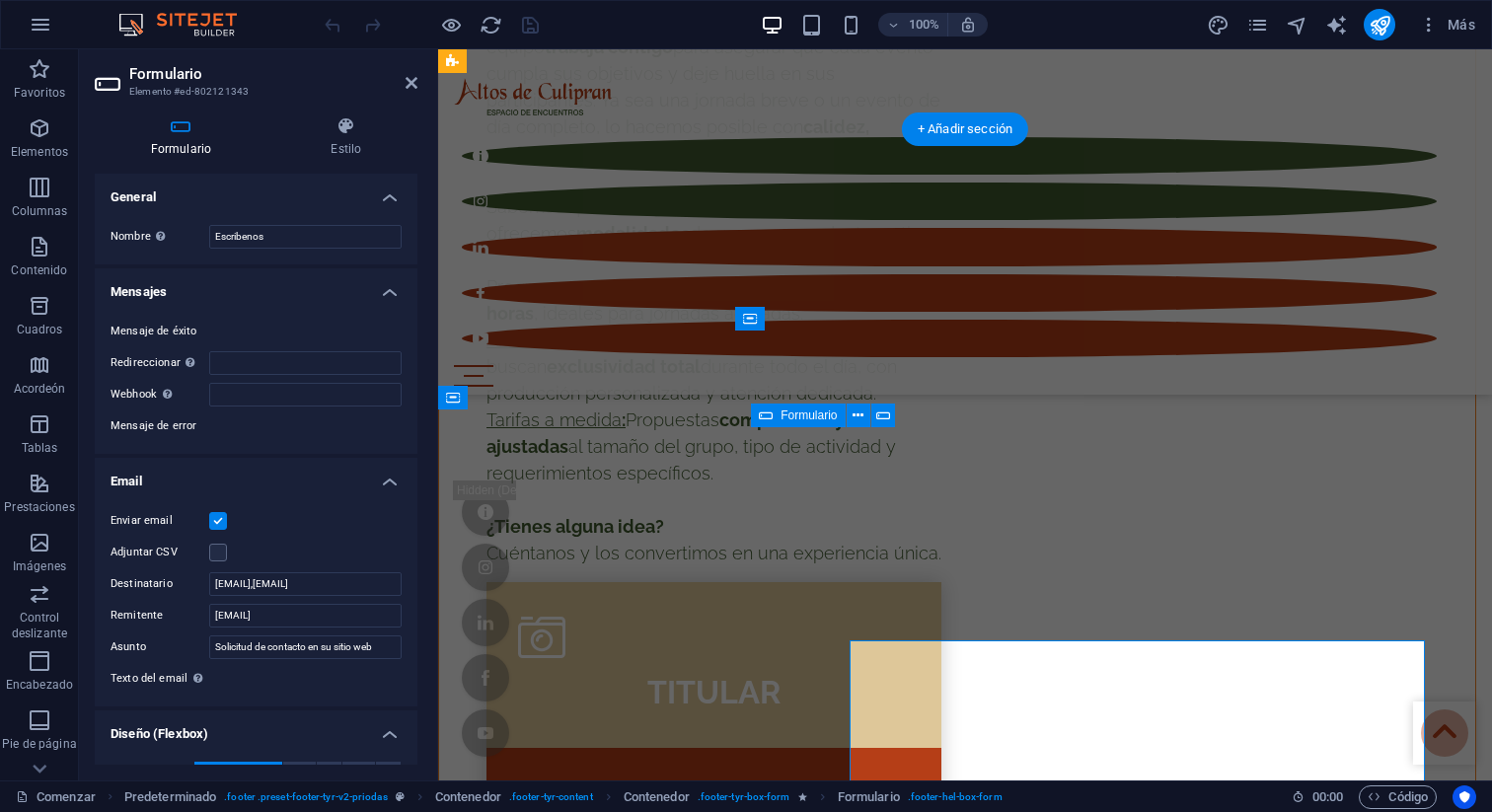scroll, scrollTop: 9631, scrollLeft: 0, axis: vertical 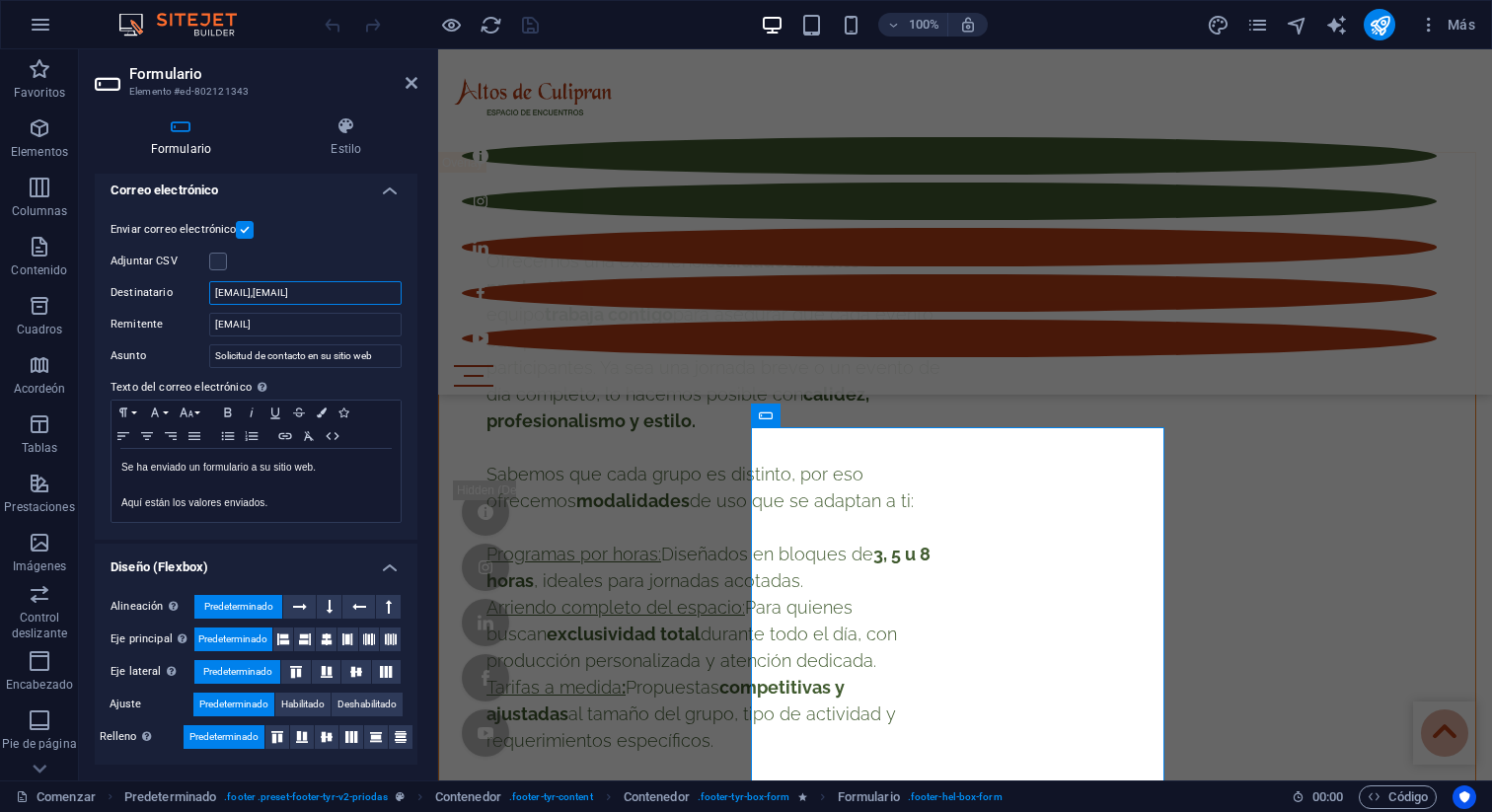 click on "[EMAIL],[EMAIL]" at bounding box center [305, 293] 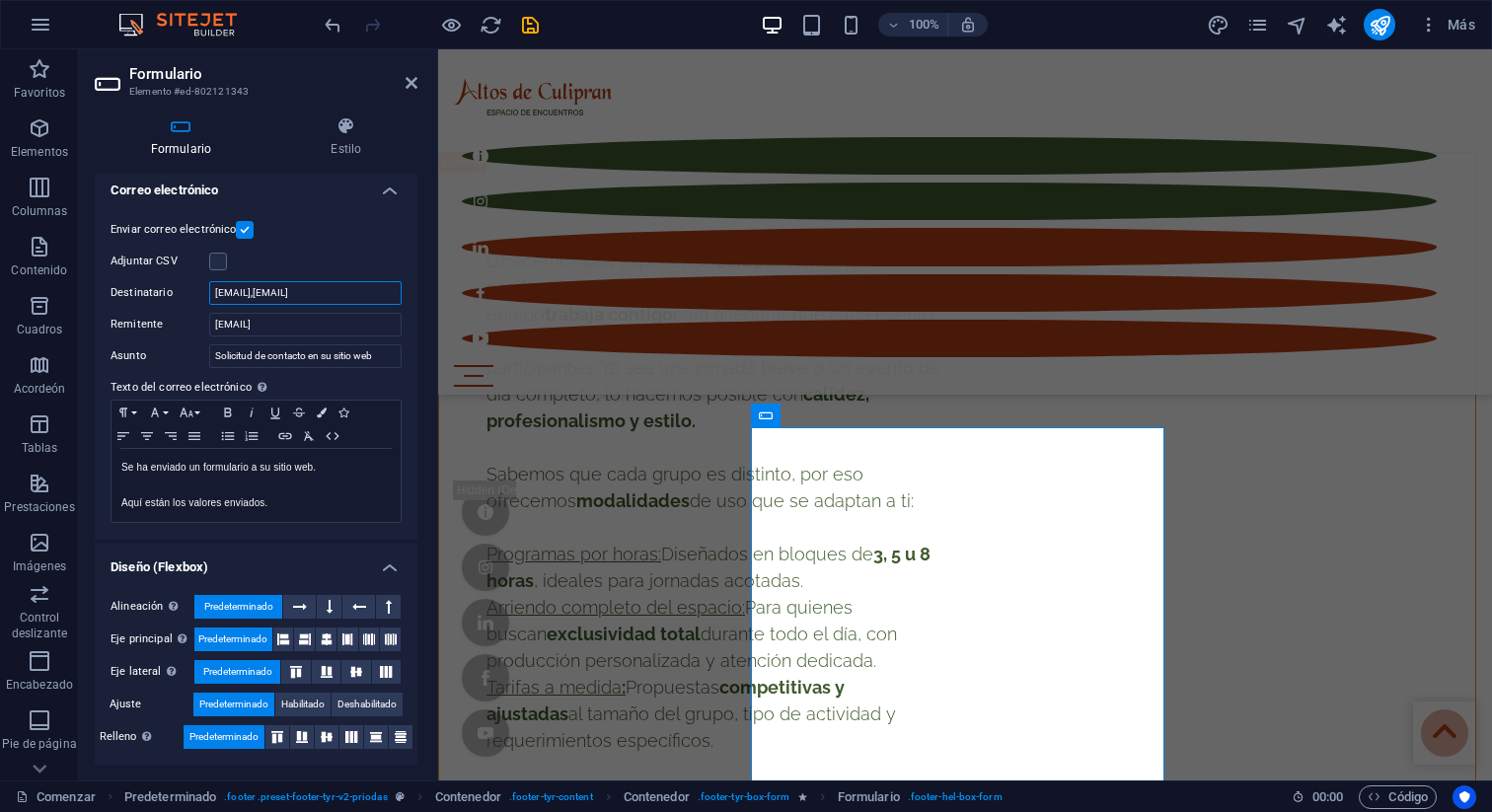 type on "[EMAIL],[EMAIL]" 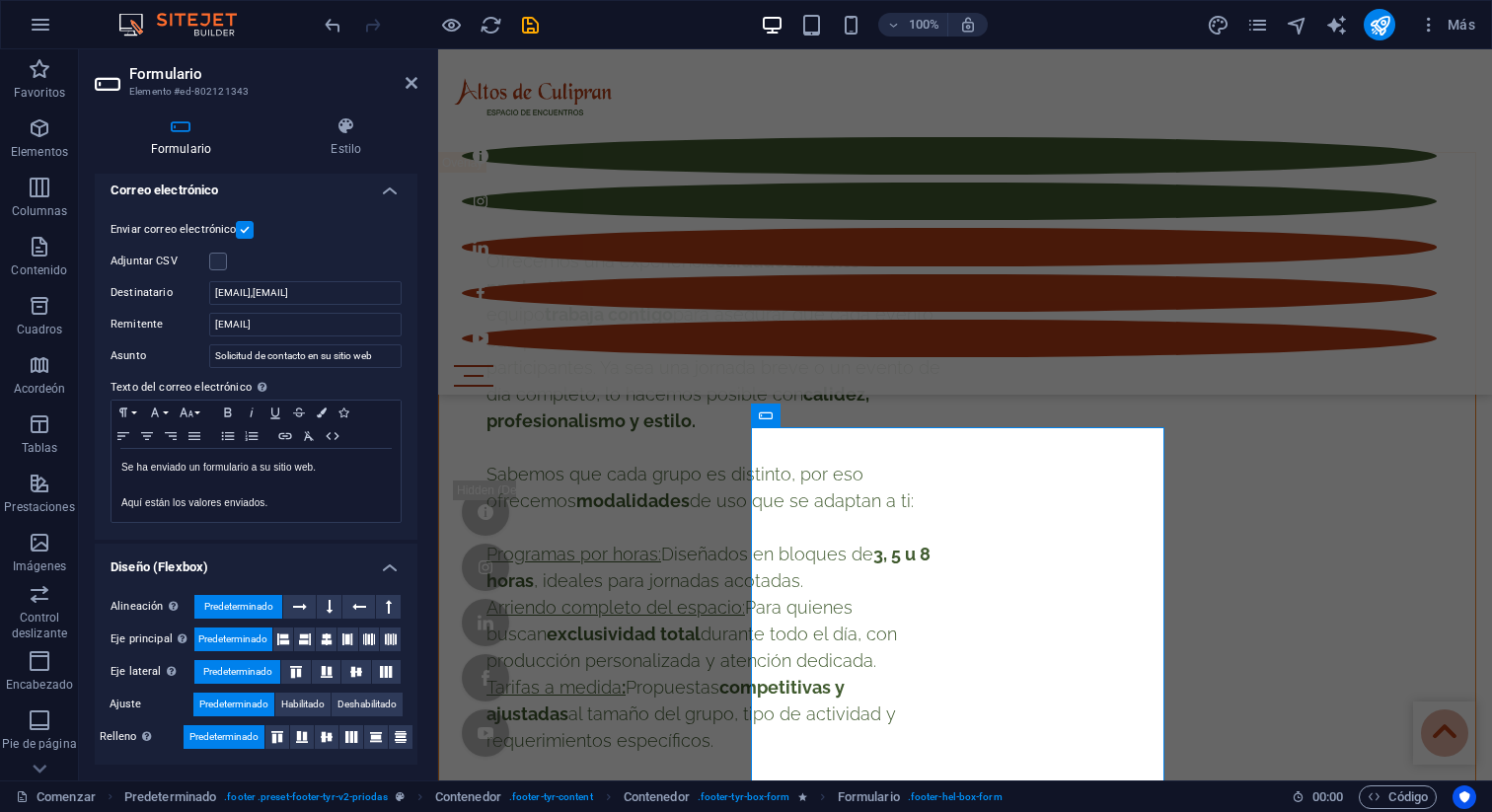 click on "Texto del correo electrónico Defina el texto a enviar si las entradas del formulario deben enviarse por correo electrónico." at bounding box center (256, 388) 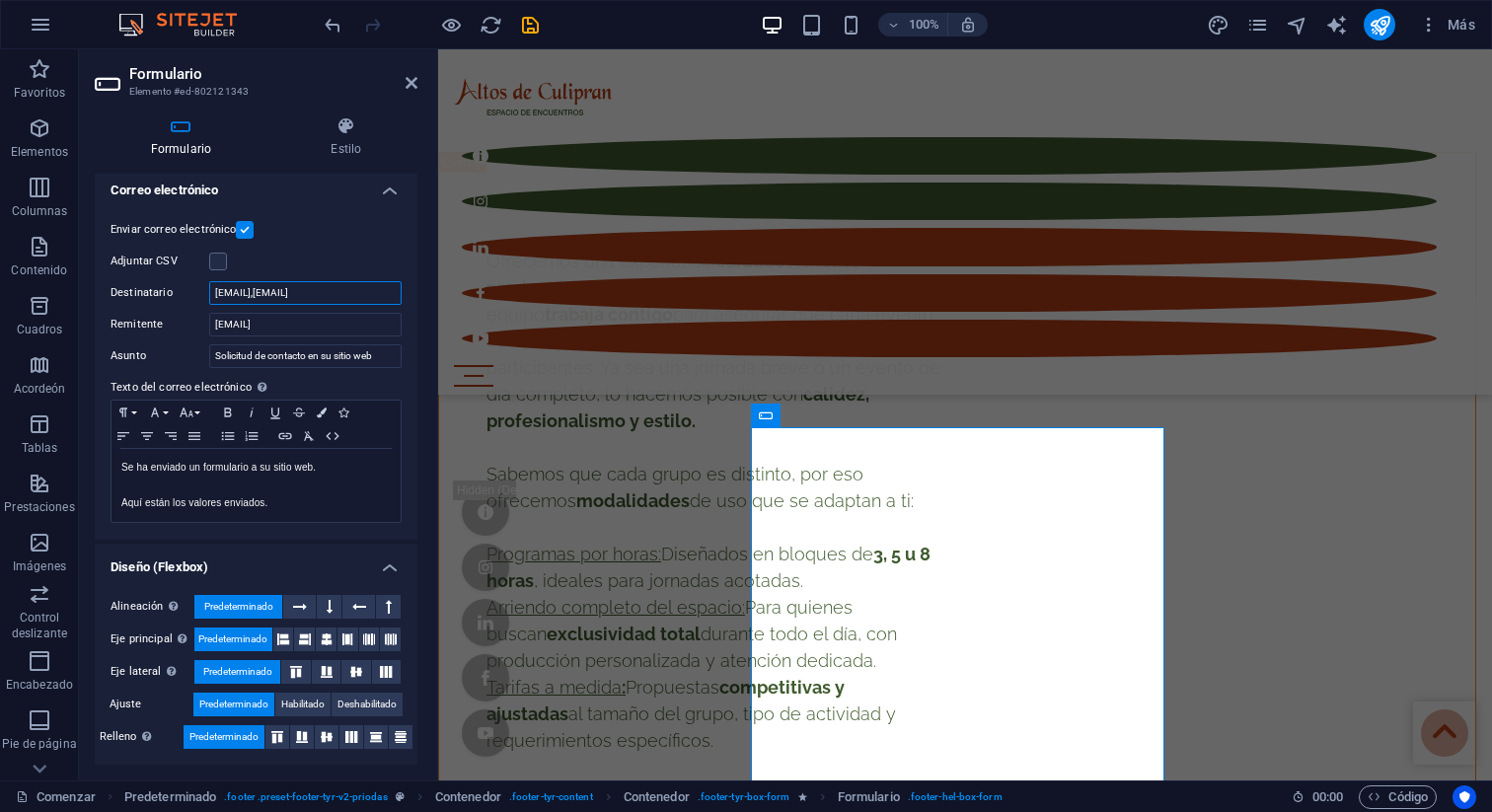 click on "[EMAIL],[EMAIL]" at bounding box center [305, 293] 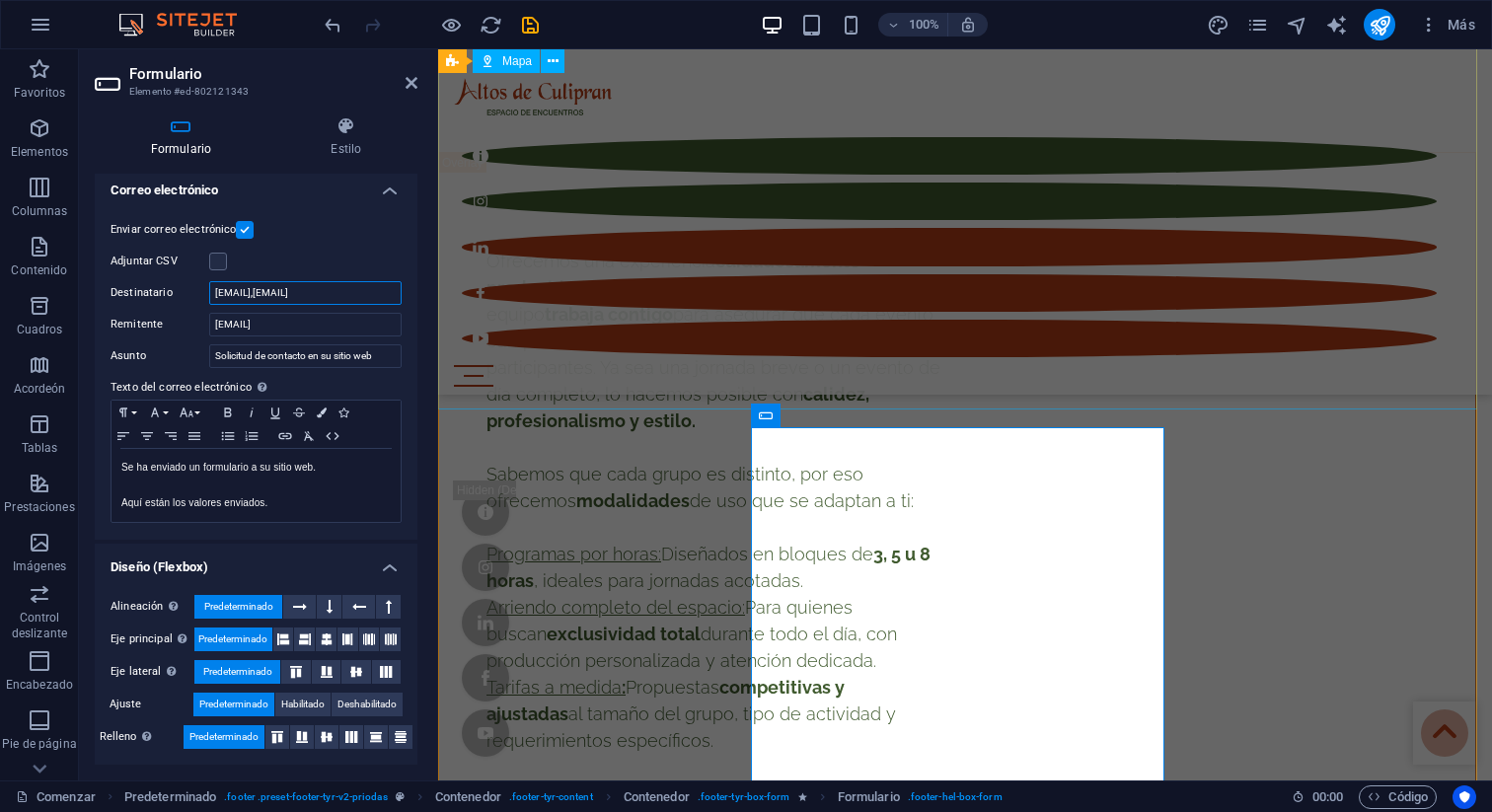 scroll, scrollTop: 0, scrollLeft: 59, axis: horizontal 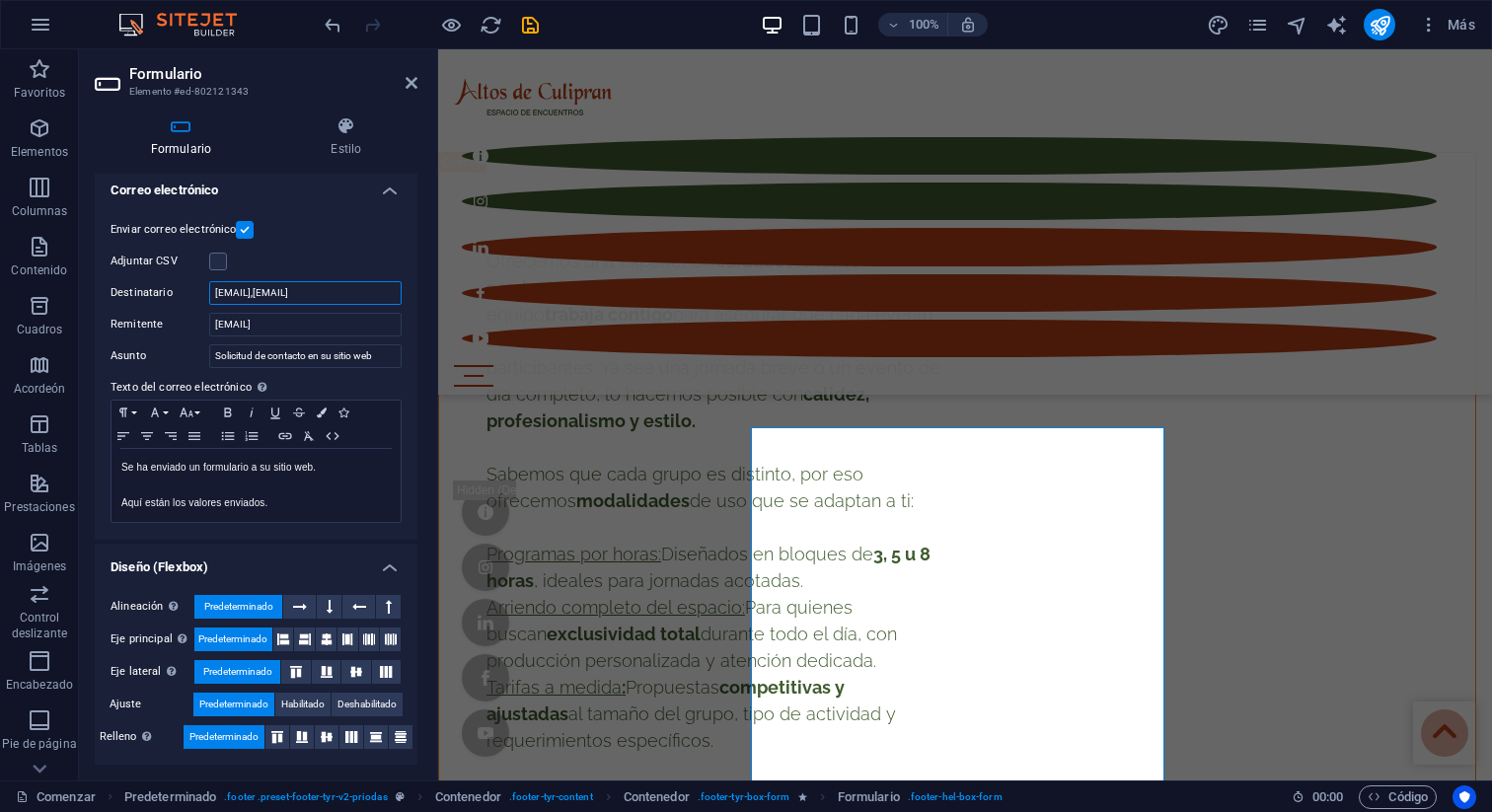 click on "[EMAIL],[EMAIL]" at bounding box center (305, 293) 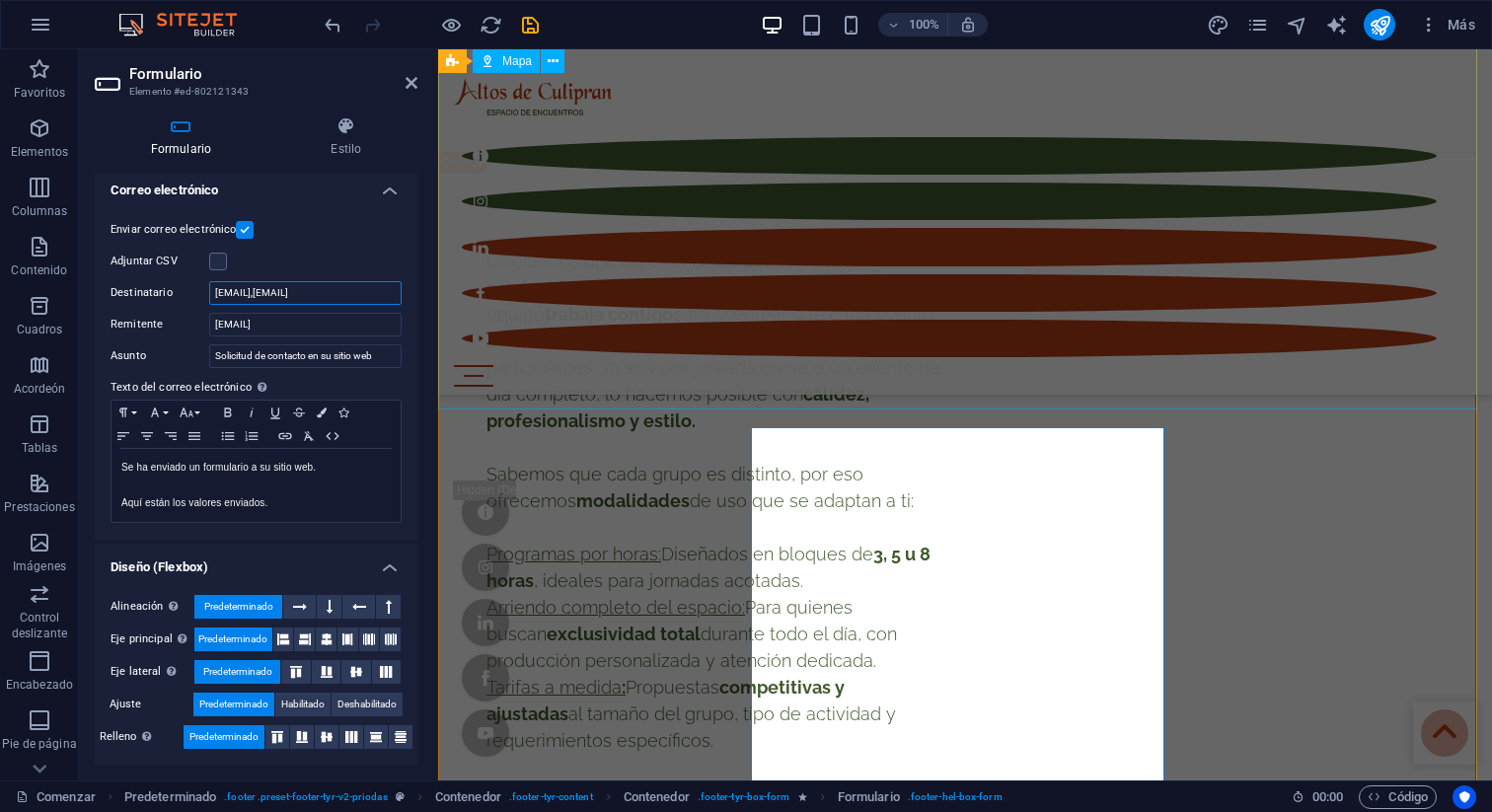 scroll, scrollTop: 0, scrollLeft: 0, axis: both 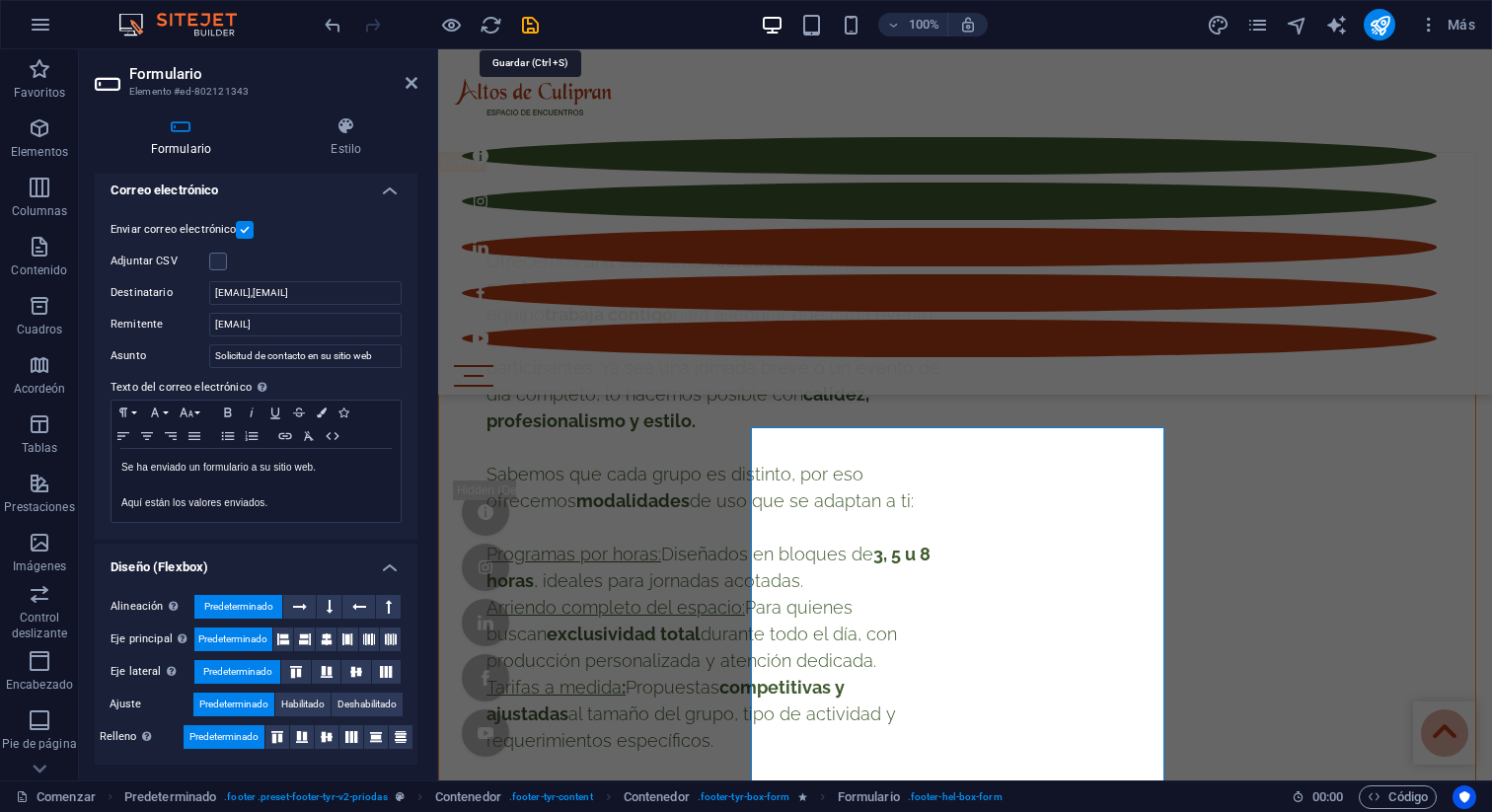 click at bounding box center [530, 25] 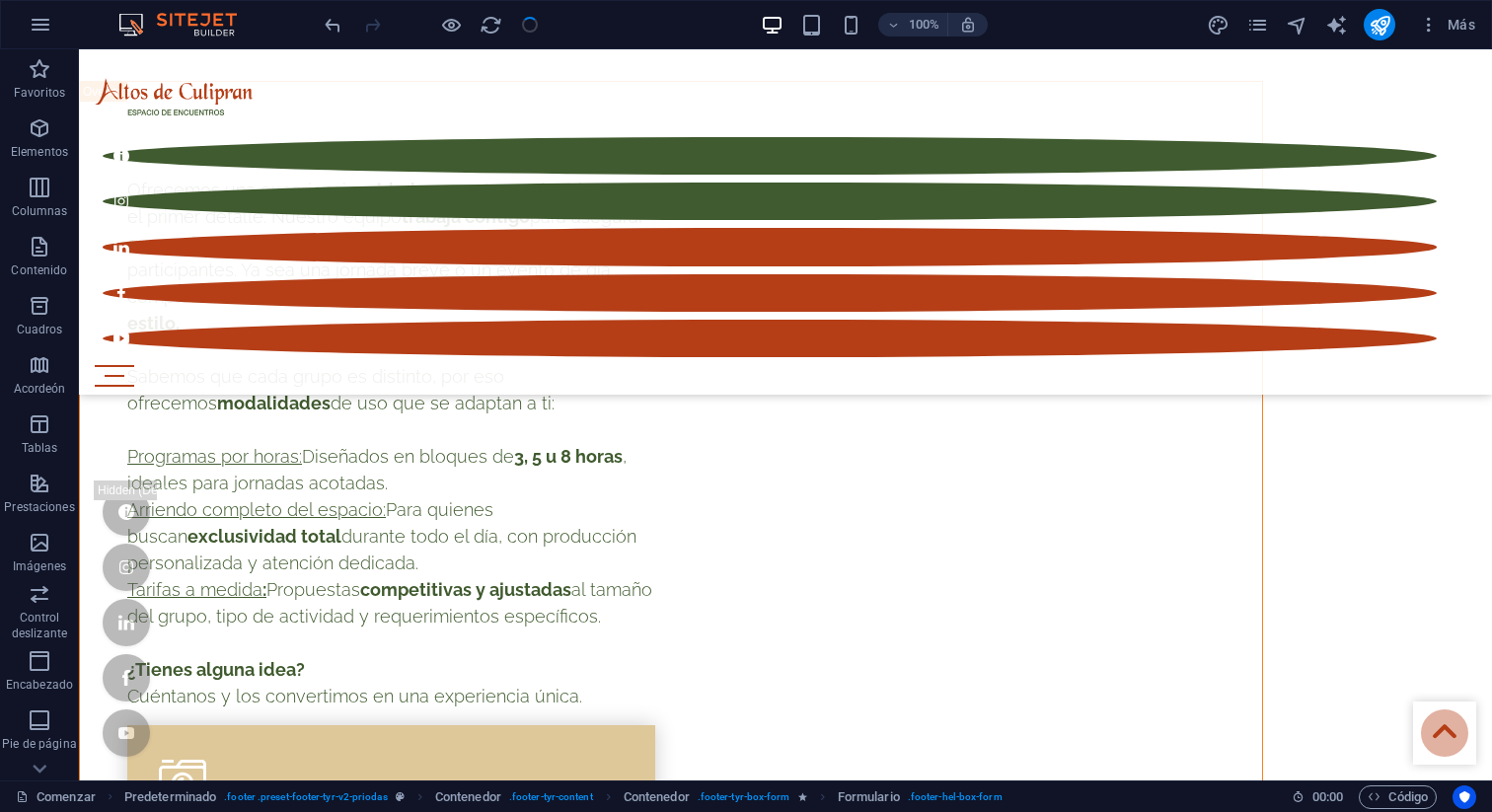 scroll, scrollTop: 9844, scrollLeft: 0, axis: vertical 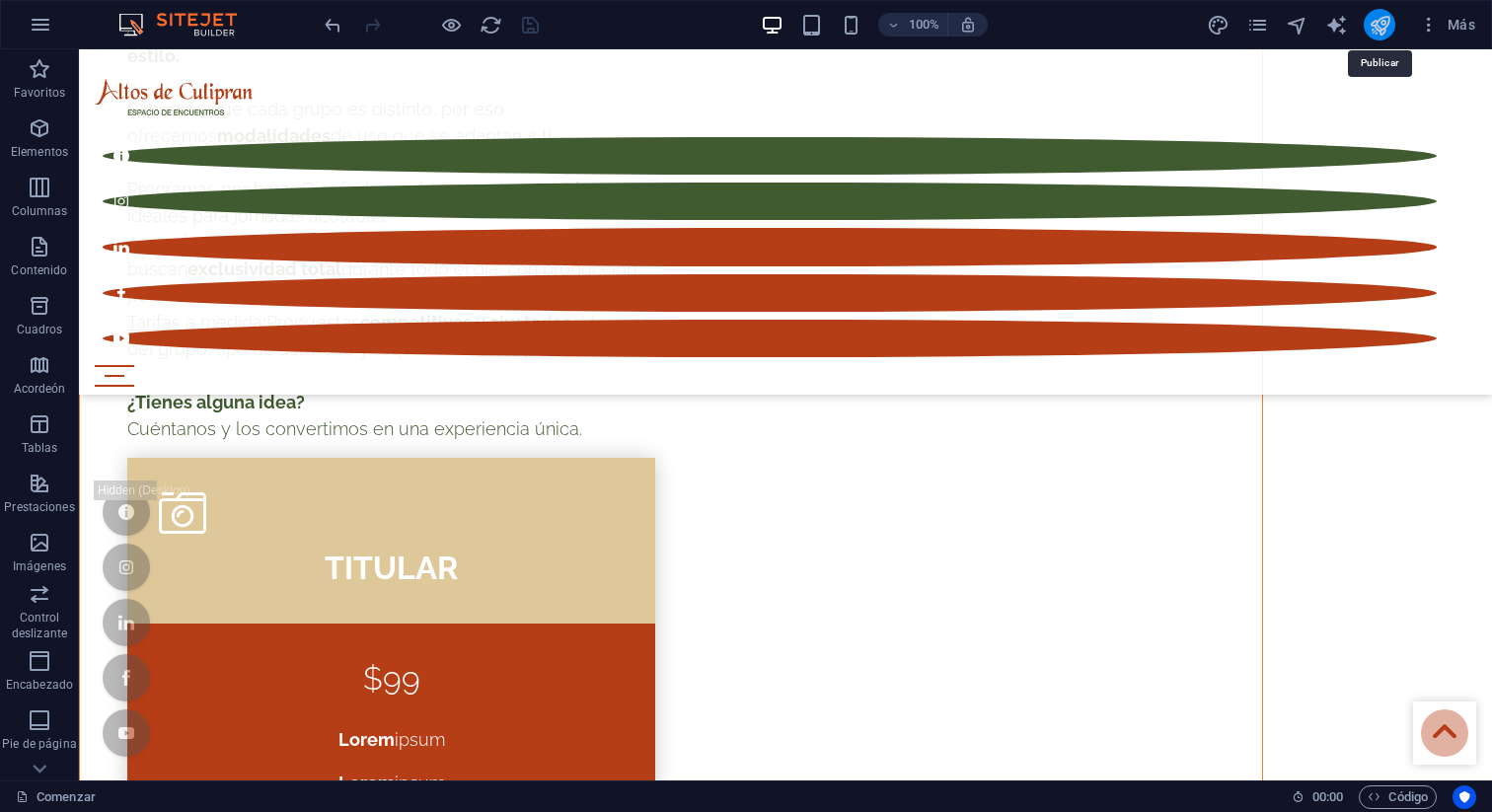 click at bounding box center (1380, 25) 